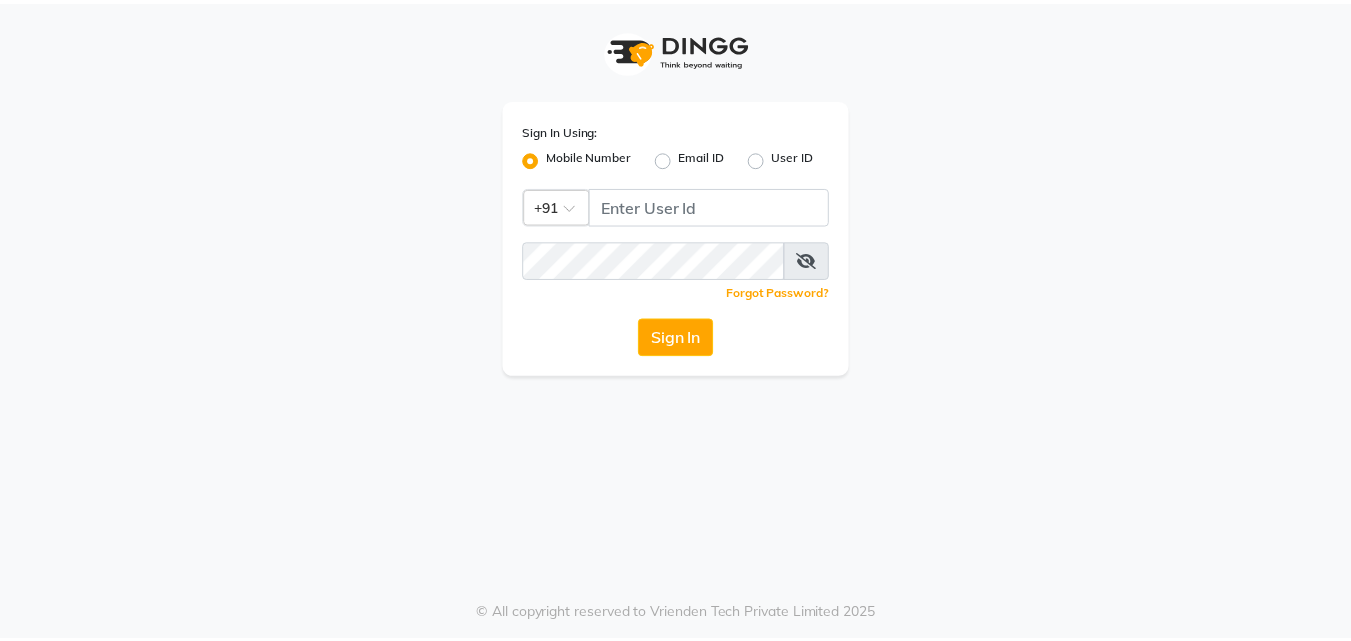 scroll, scrollTop: 0, scrollLeft: 0, axis: both 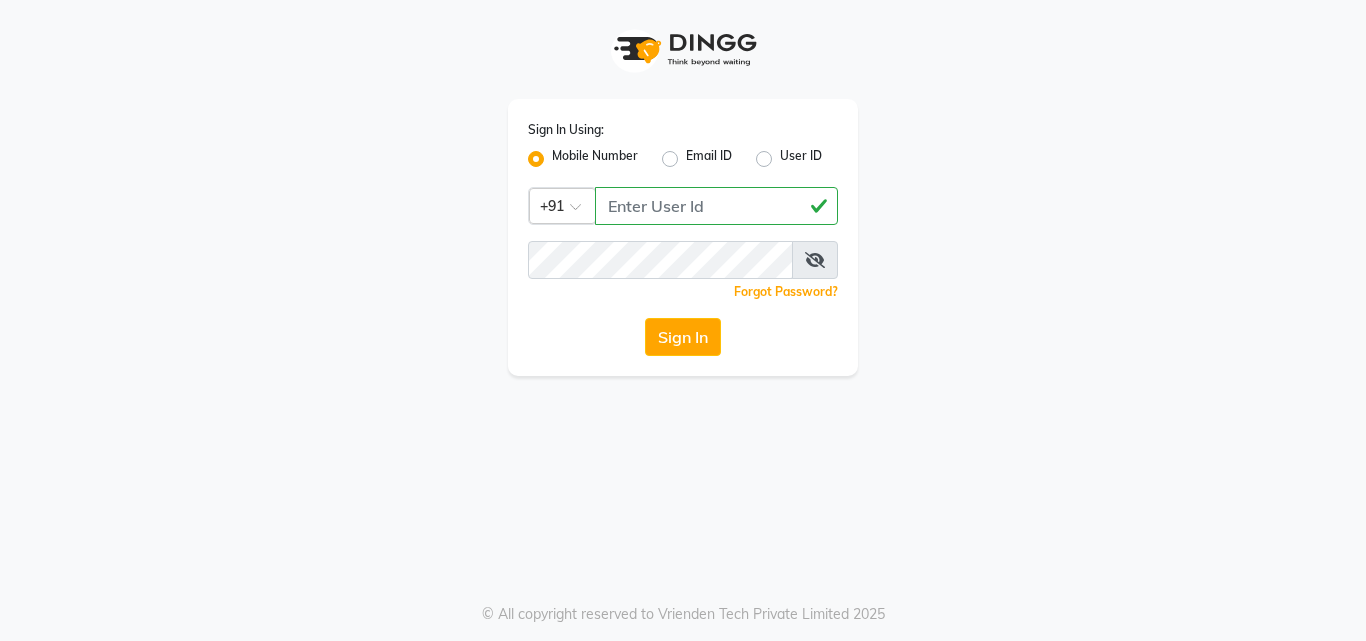 type on "[PHONE]" 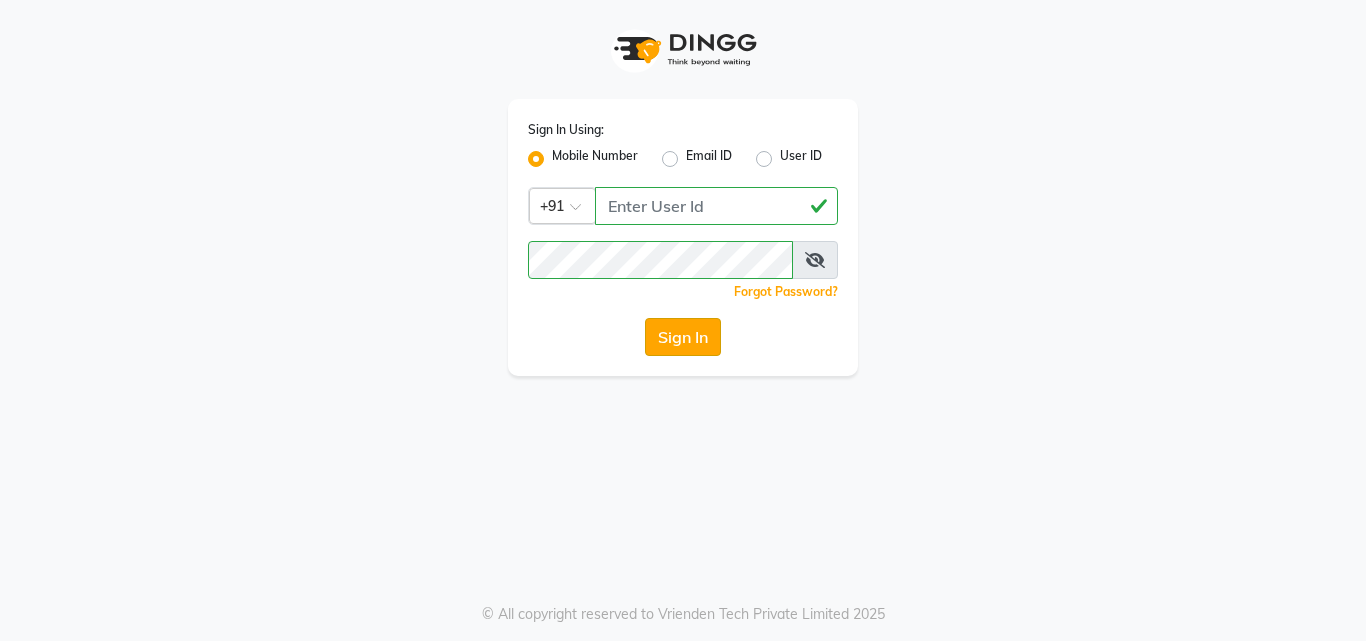 click on "Sign In" 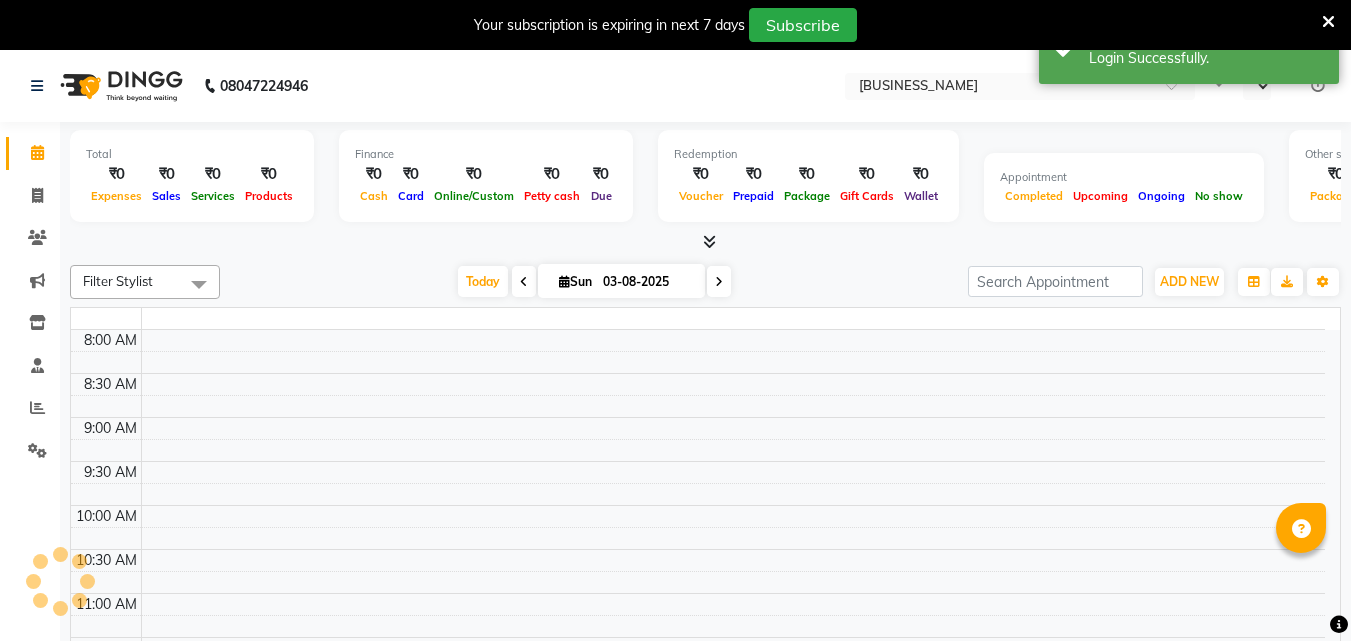click on "Your subscription is expiring in next 7 days   Subscribe" at bounding box center [675, 25] 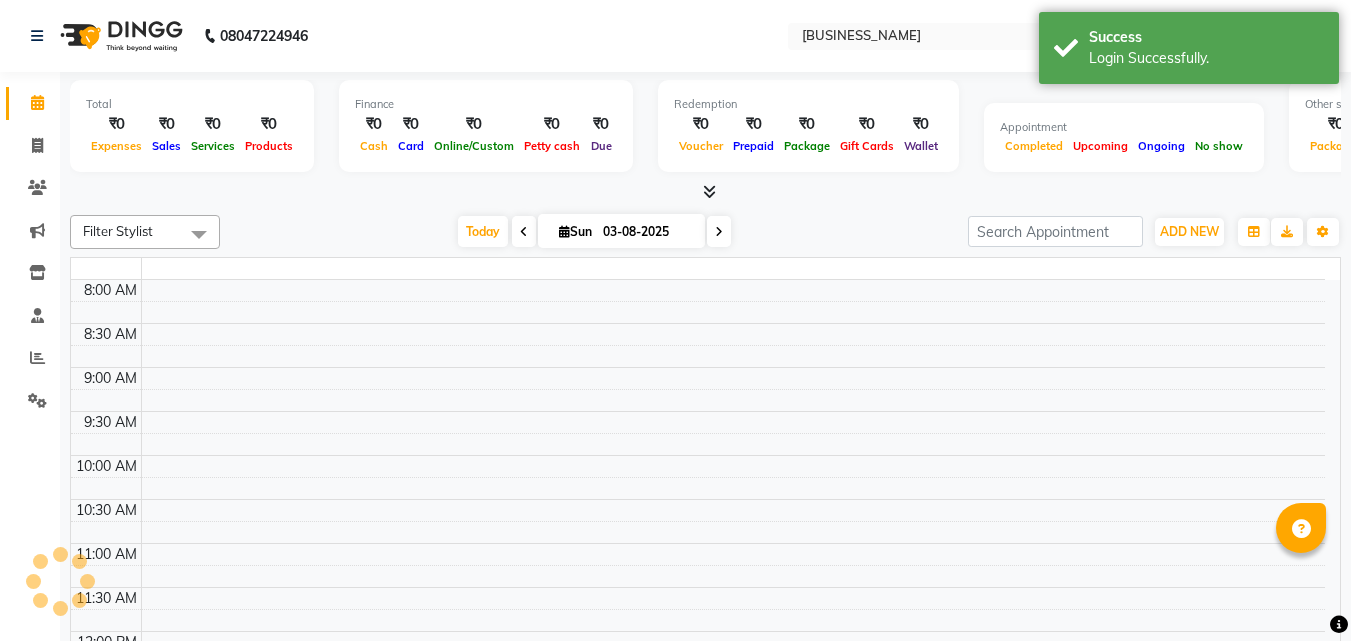 select on "en" 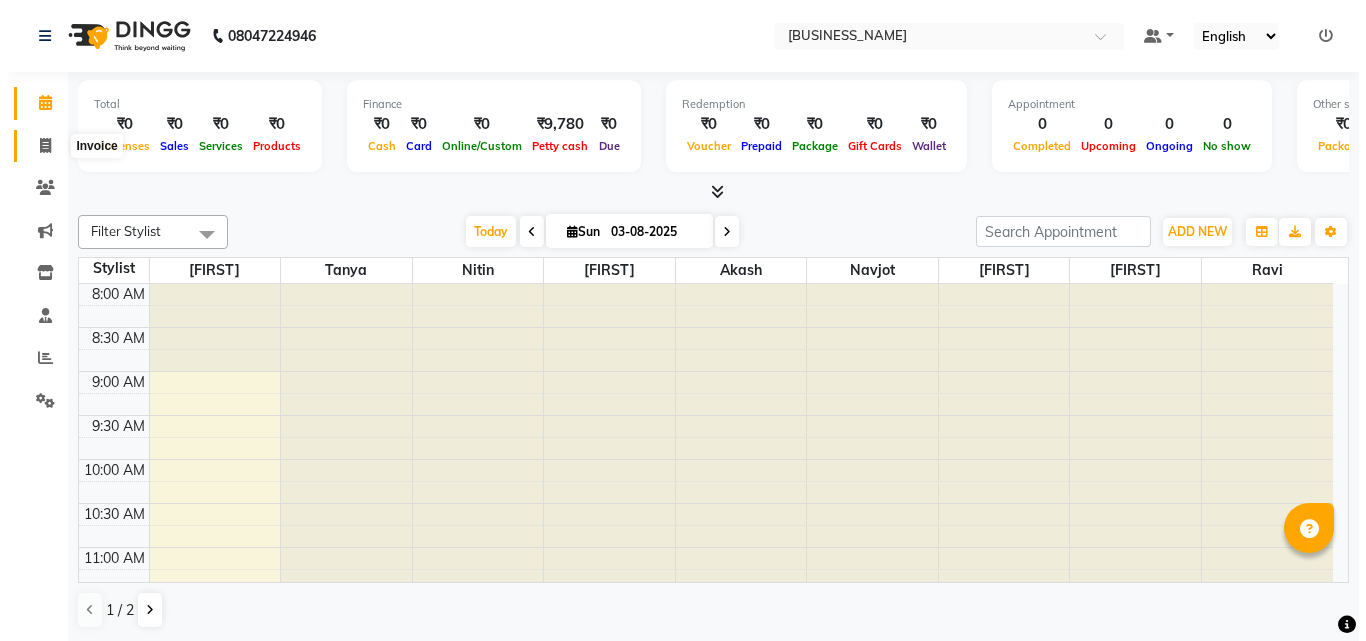 scroll, scrollTop: 0, scrollLeft: 0, axis: both 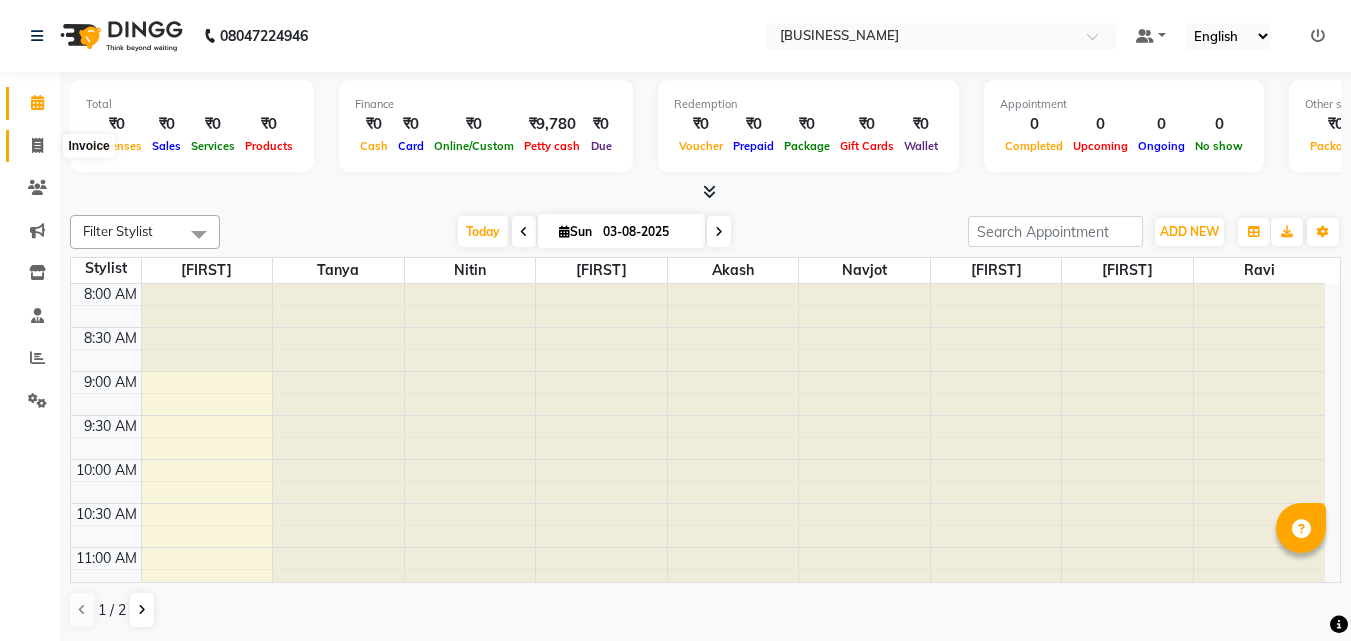 click 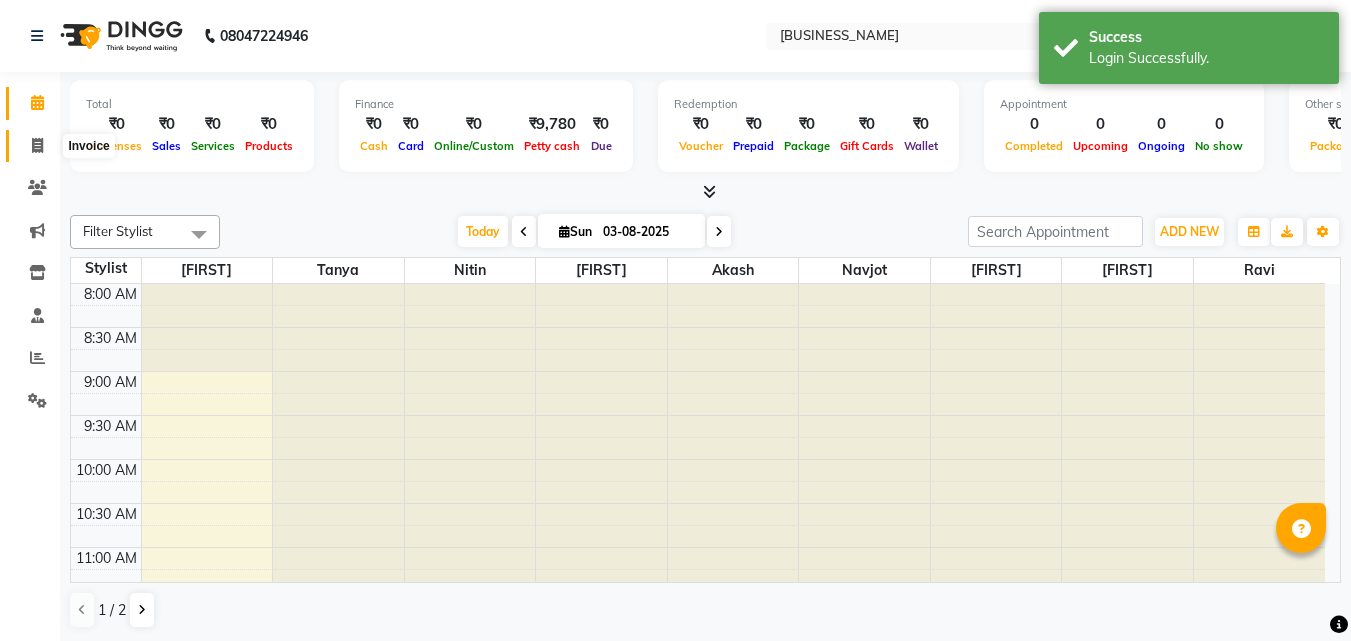 select on "service" 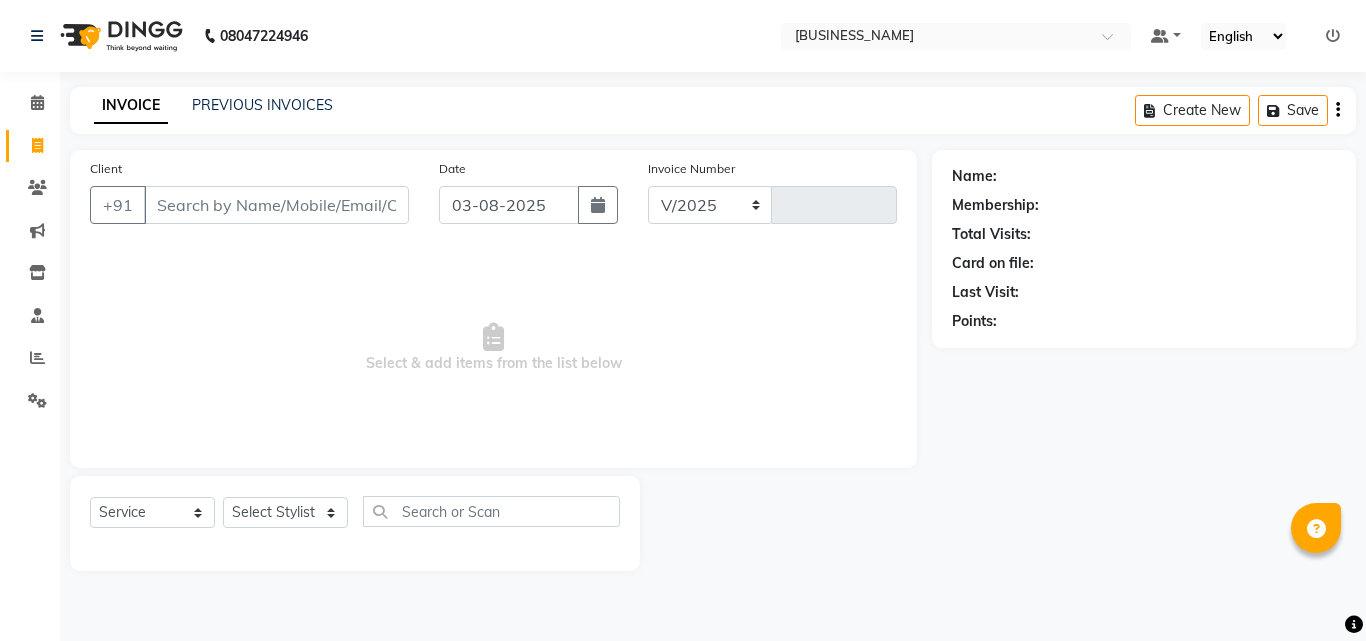 select on "39" 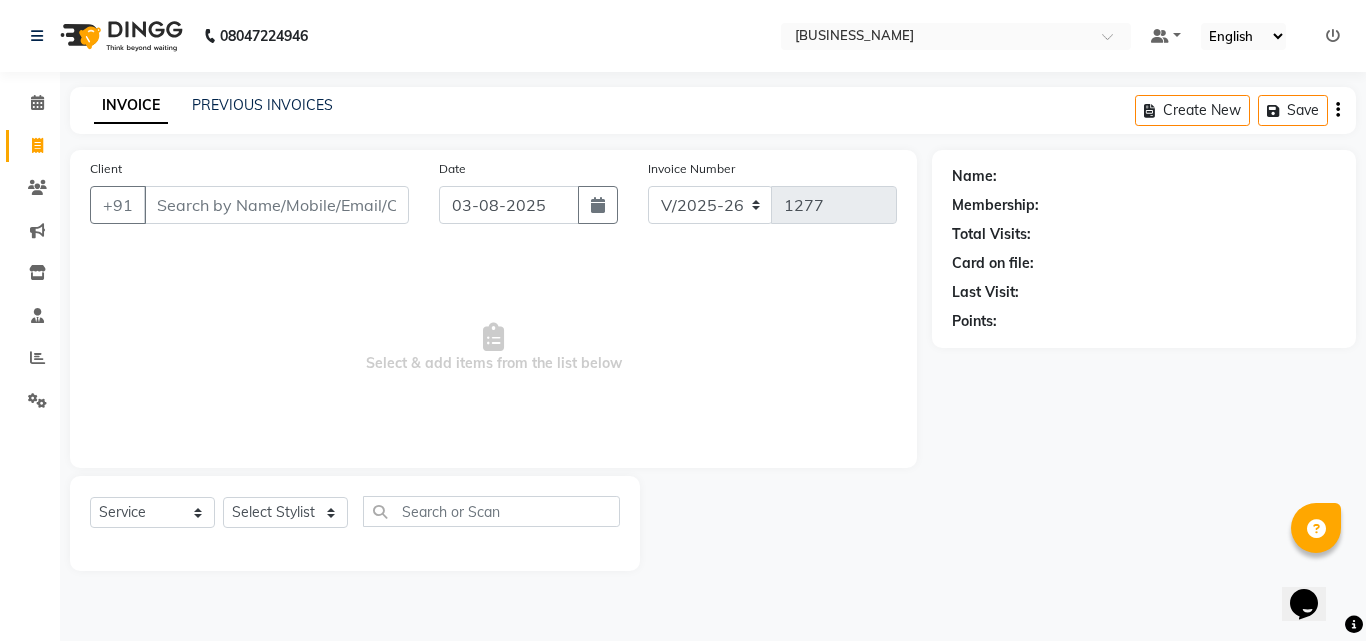 scroll, scrollTop: 0, scrollLeft: 0, axis: both 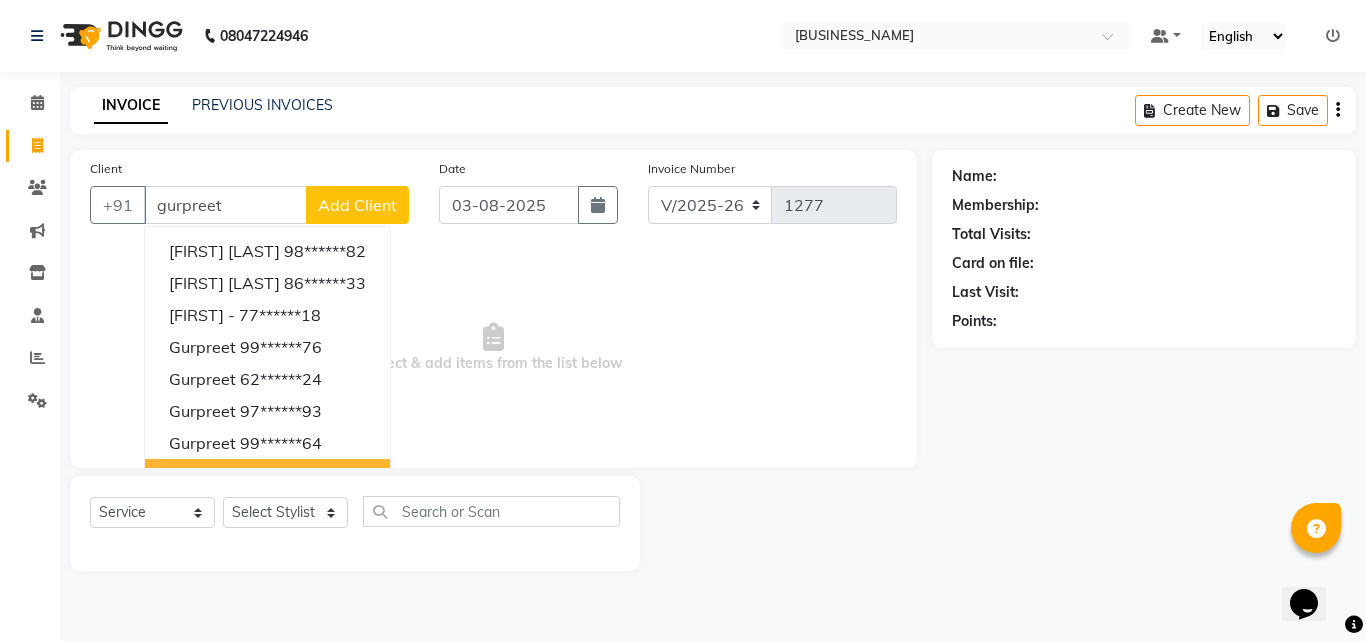 type on "gurpreet" 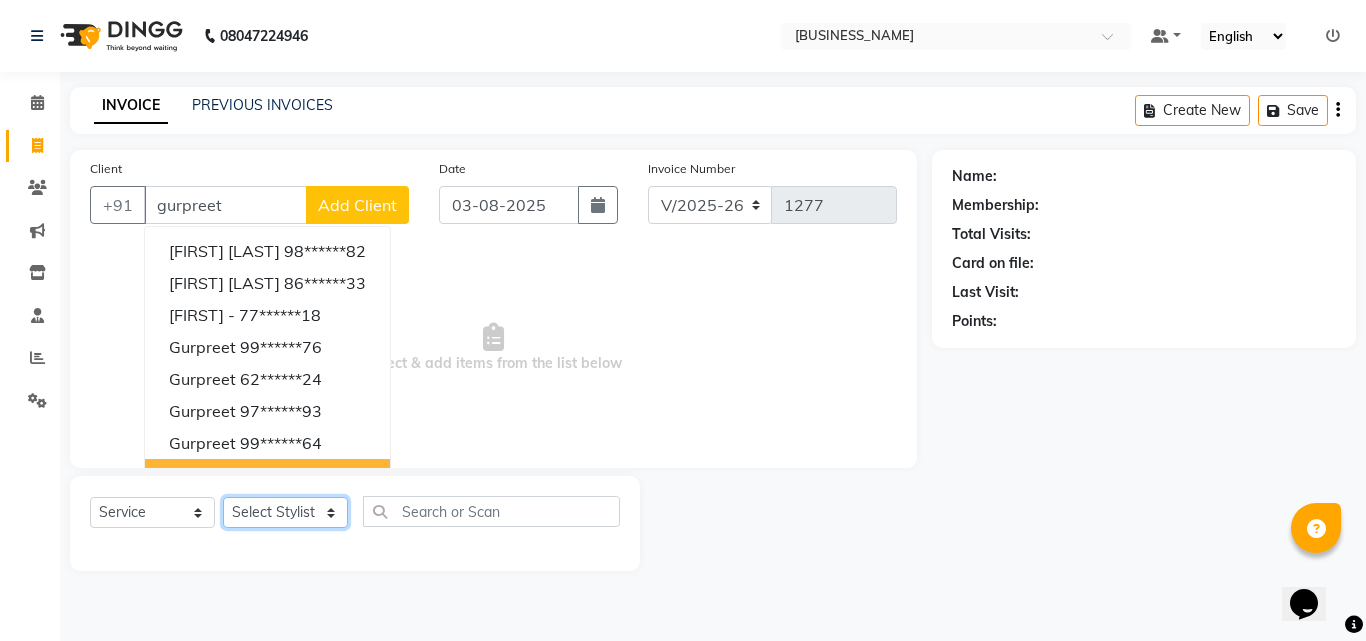 click on "Select Stylist [NAME] [NAME] [NAME] [NAME]  [NAME]    [NAME]   Reception   [NAME]    [NAME]" 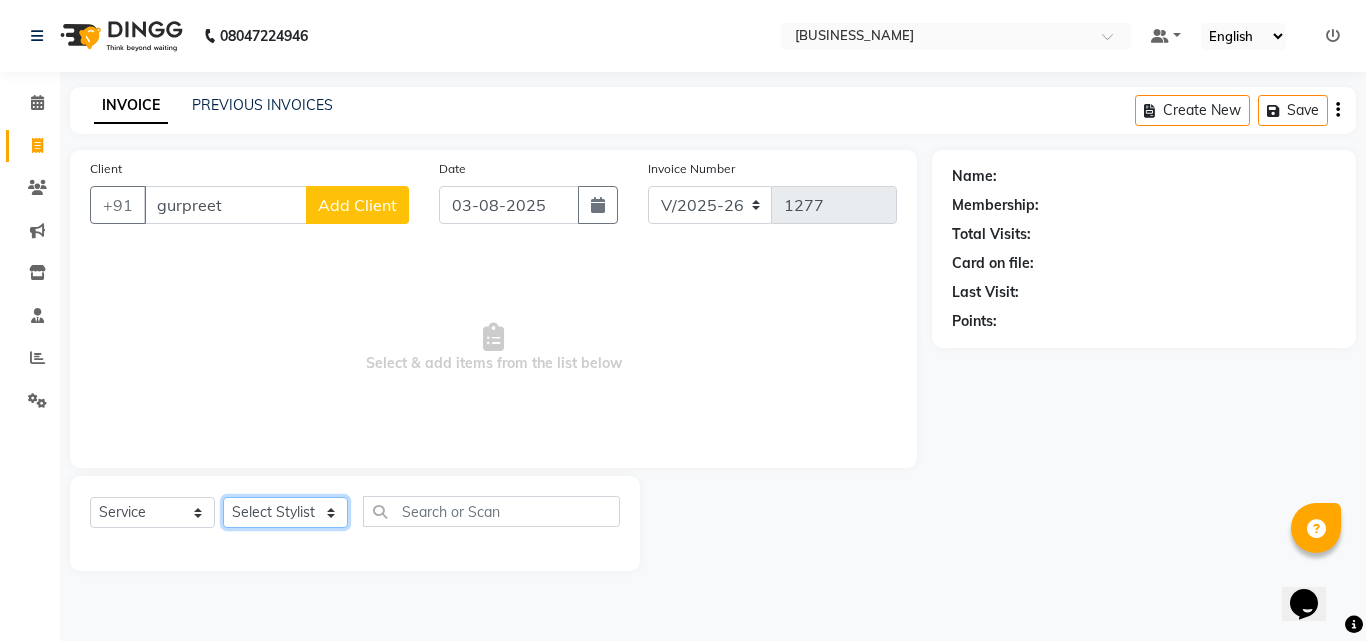 select on "[ZIP]" 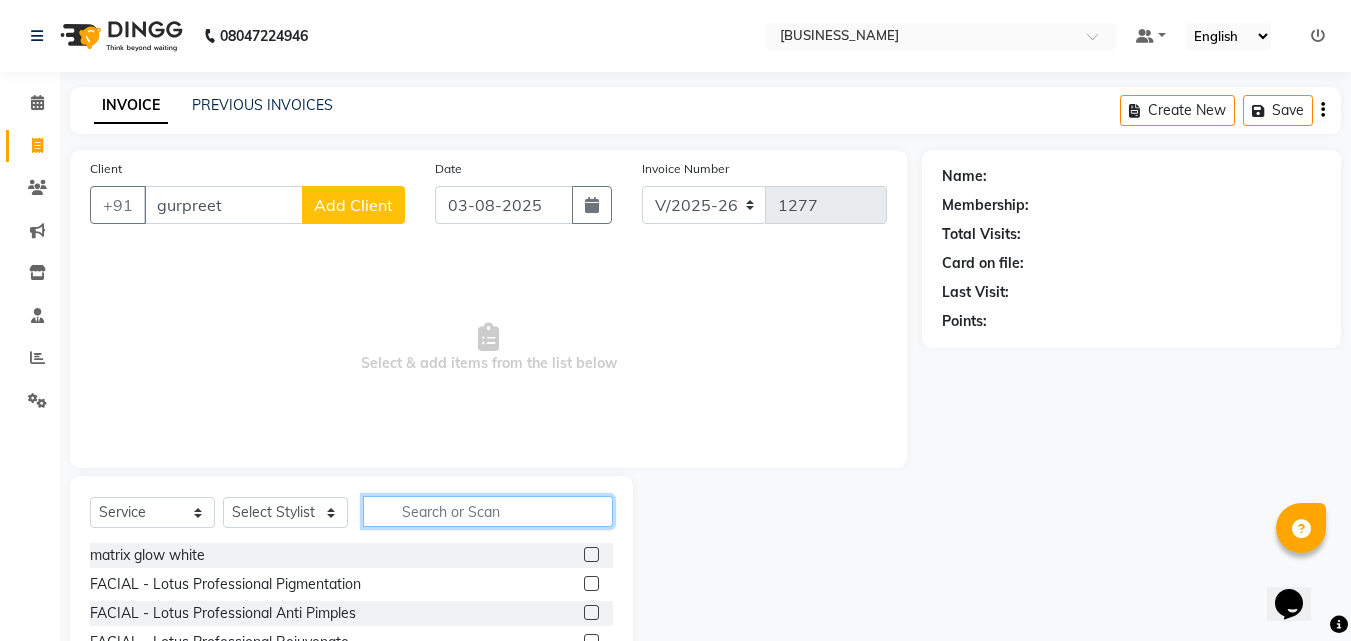 click 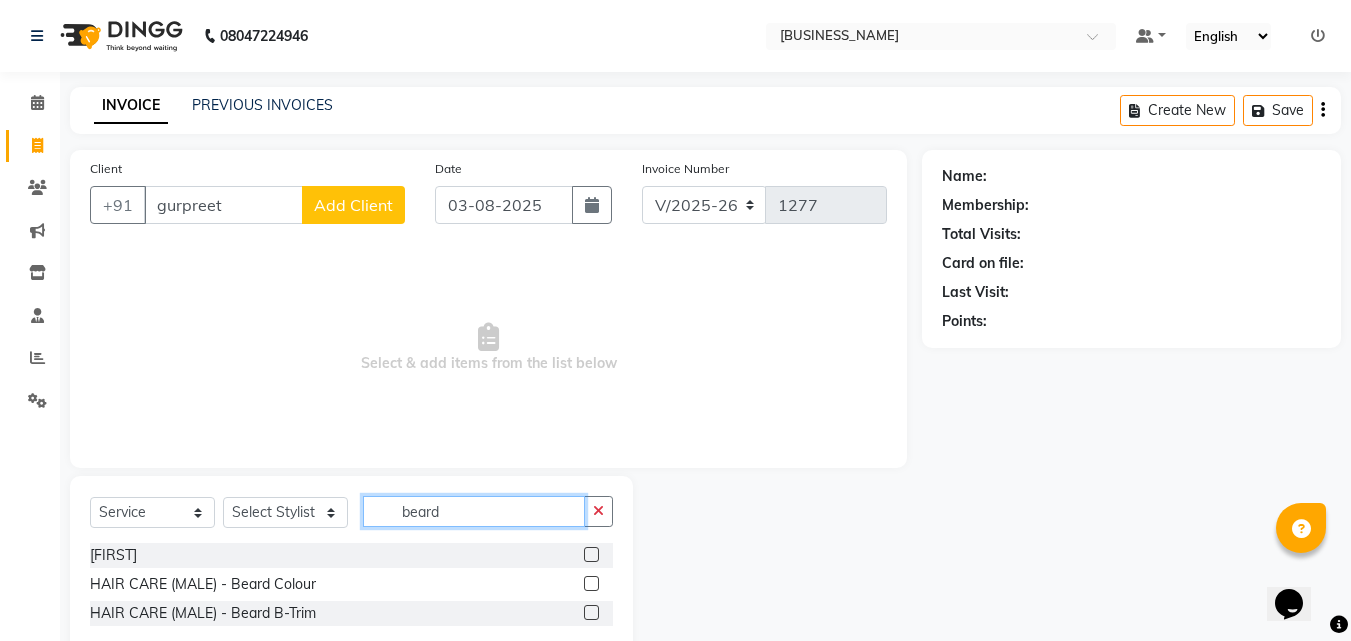 type on "beard" 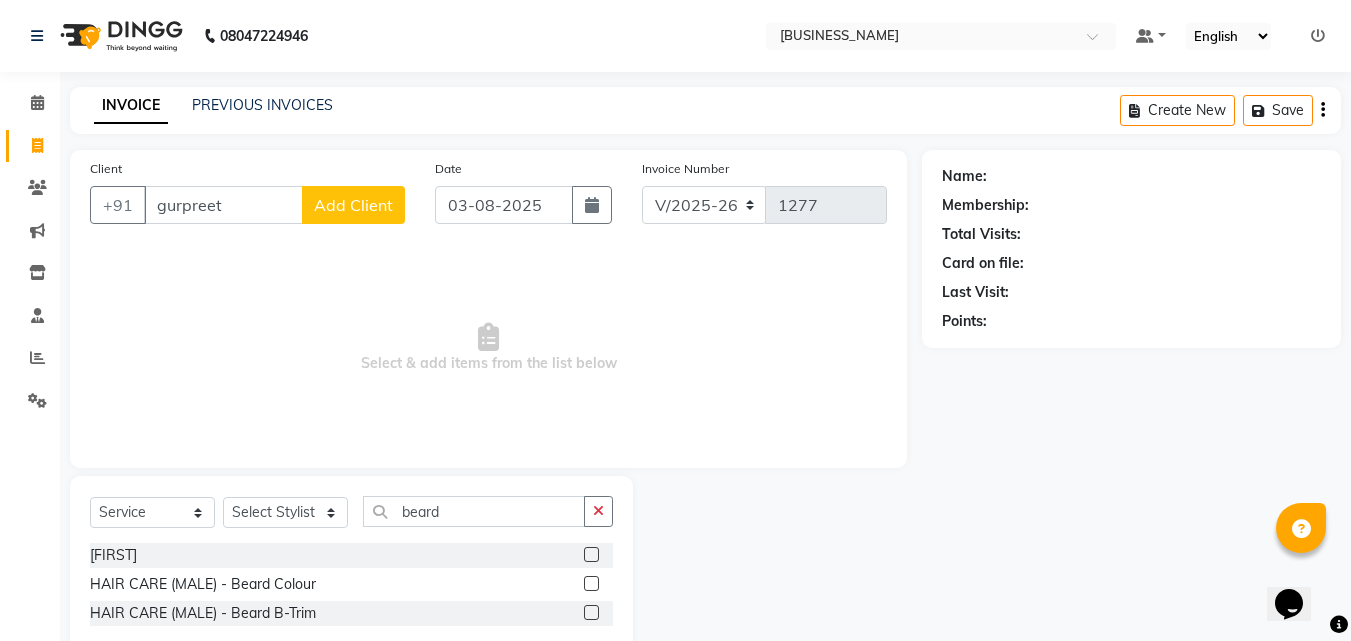 click 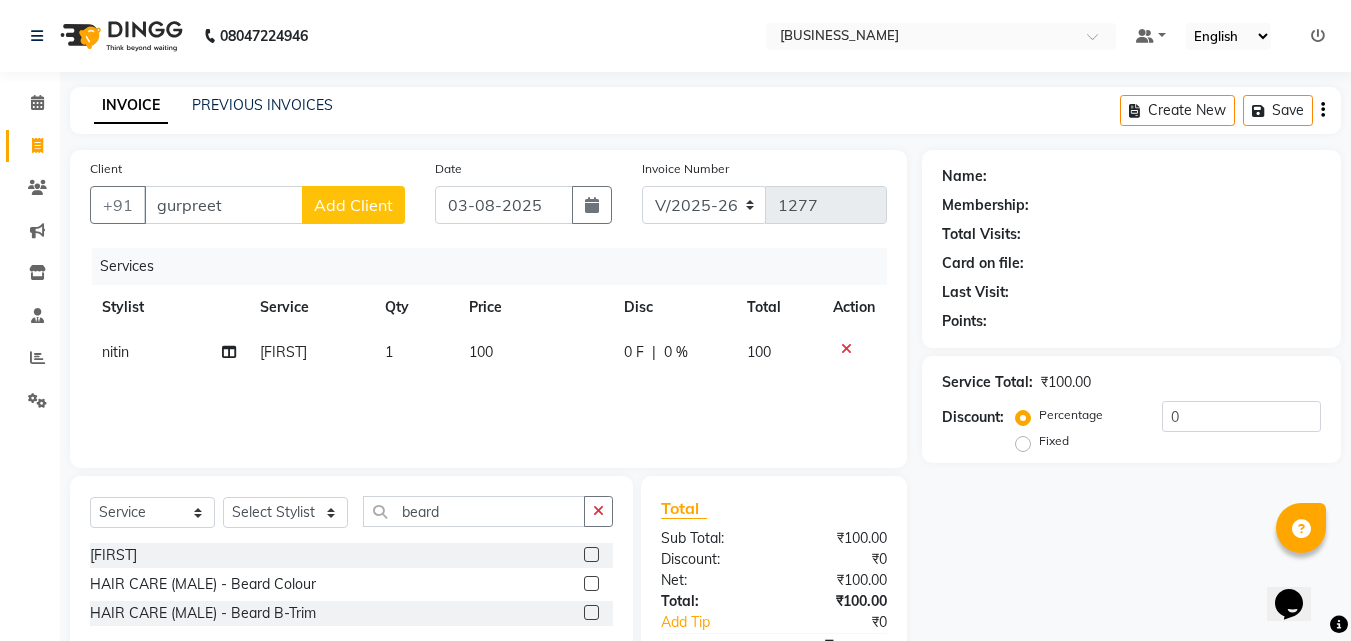 checkbox on "false" 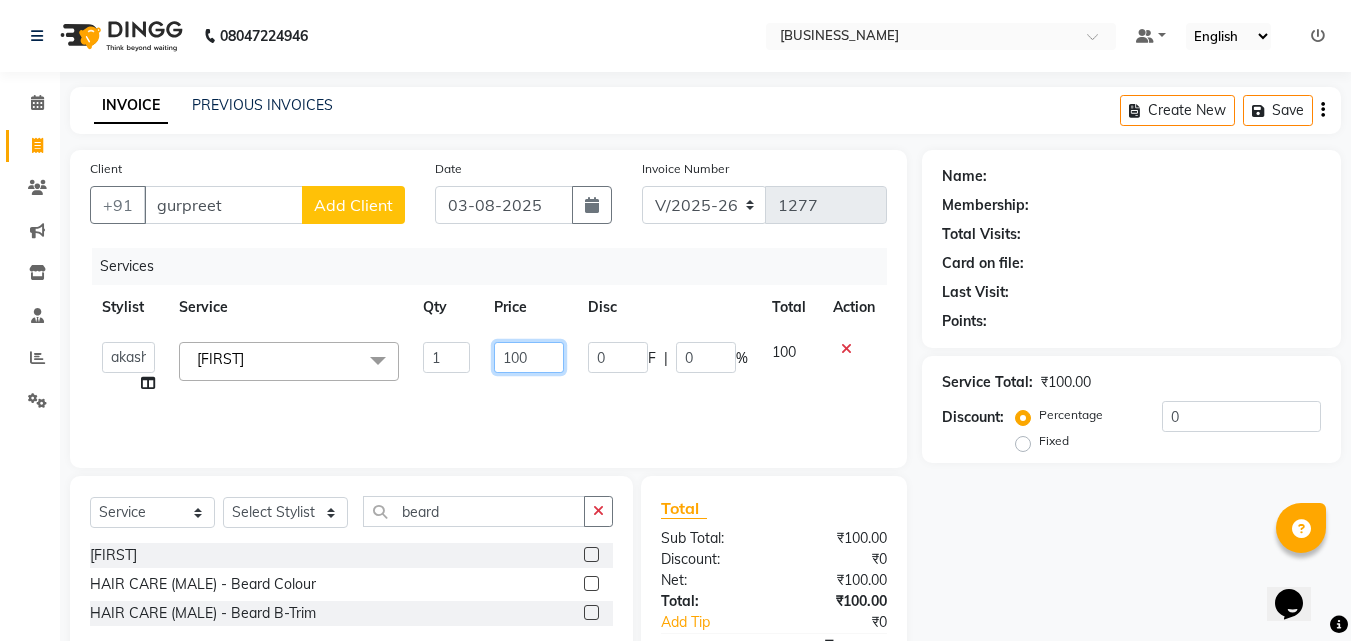 click on "100" 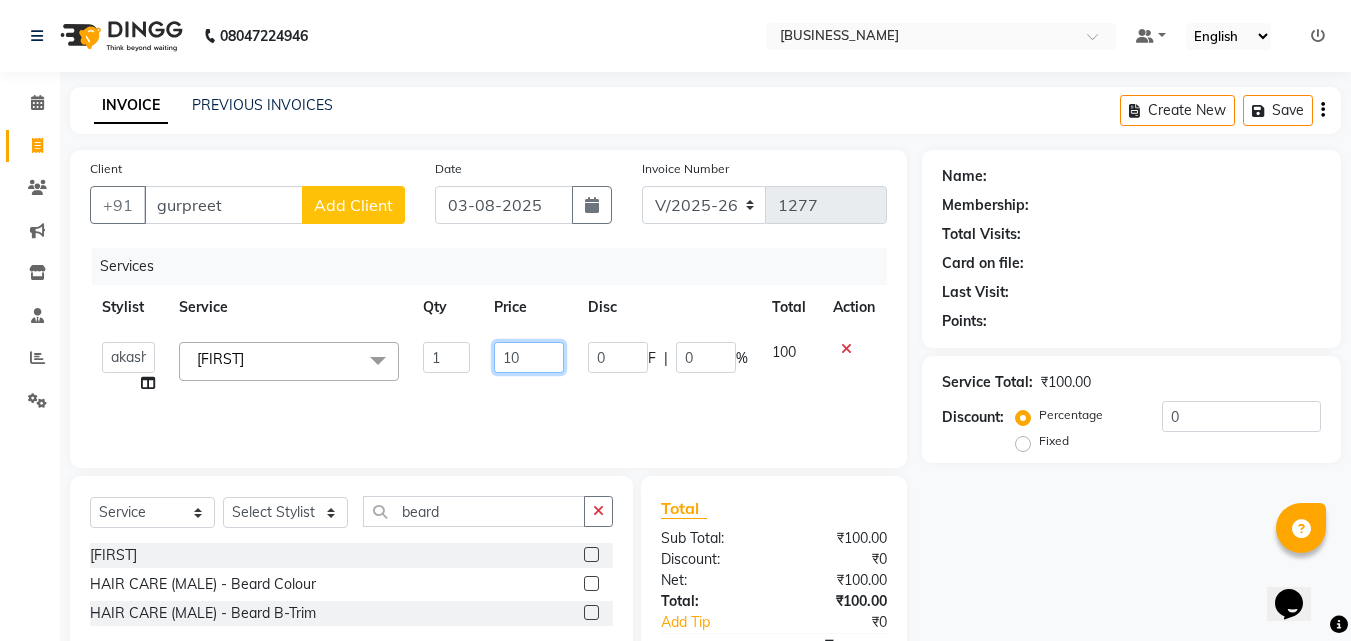 type on "150" 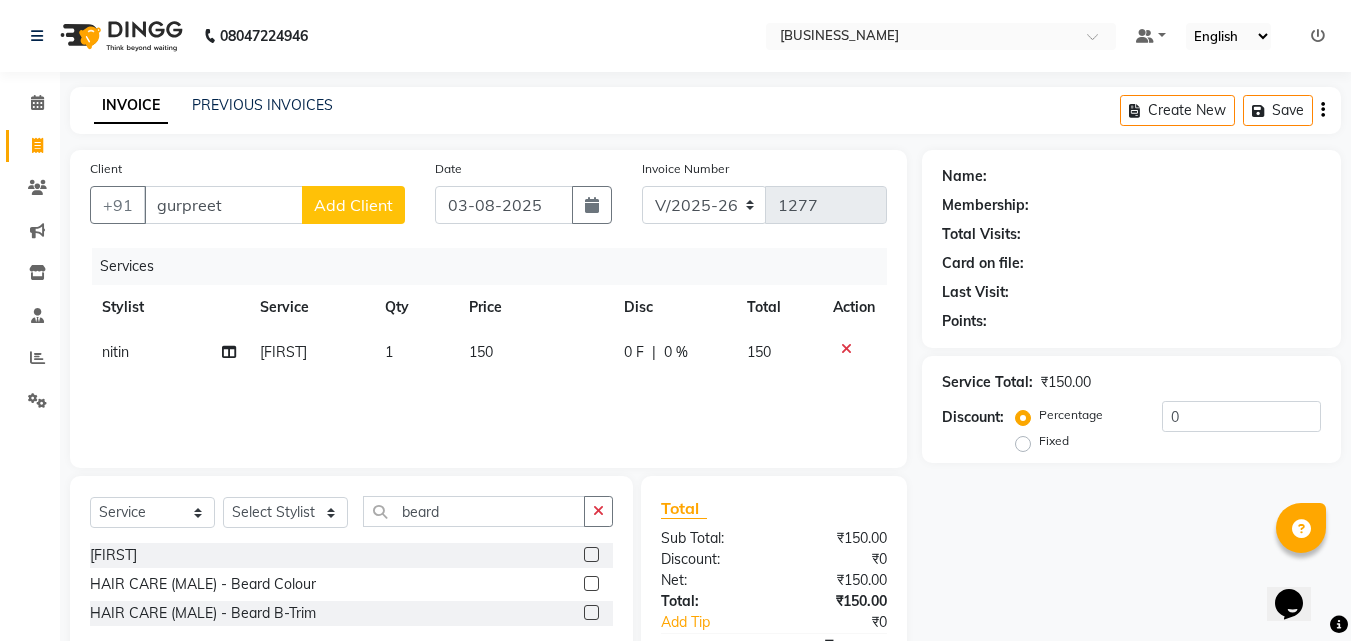 click on "0 F | 0 %" 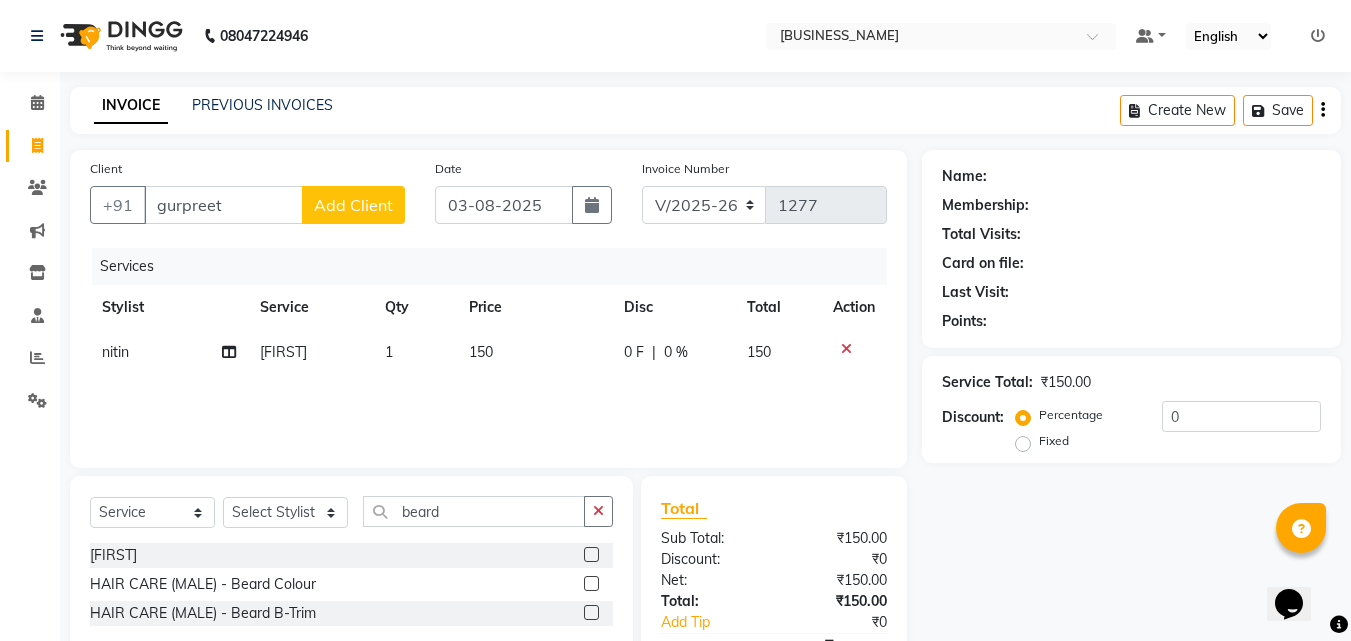 select on "[ZIP]" 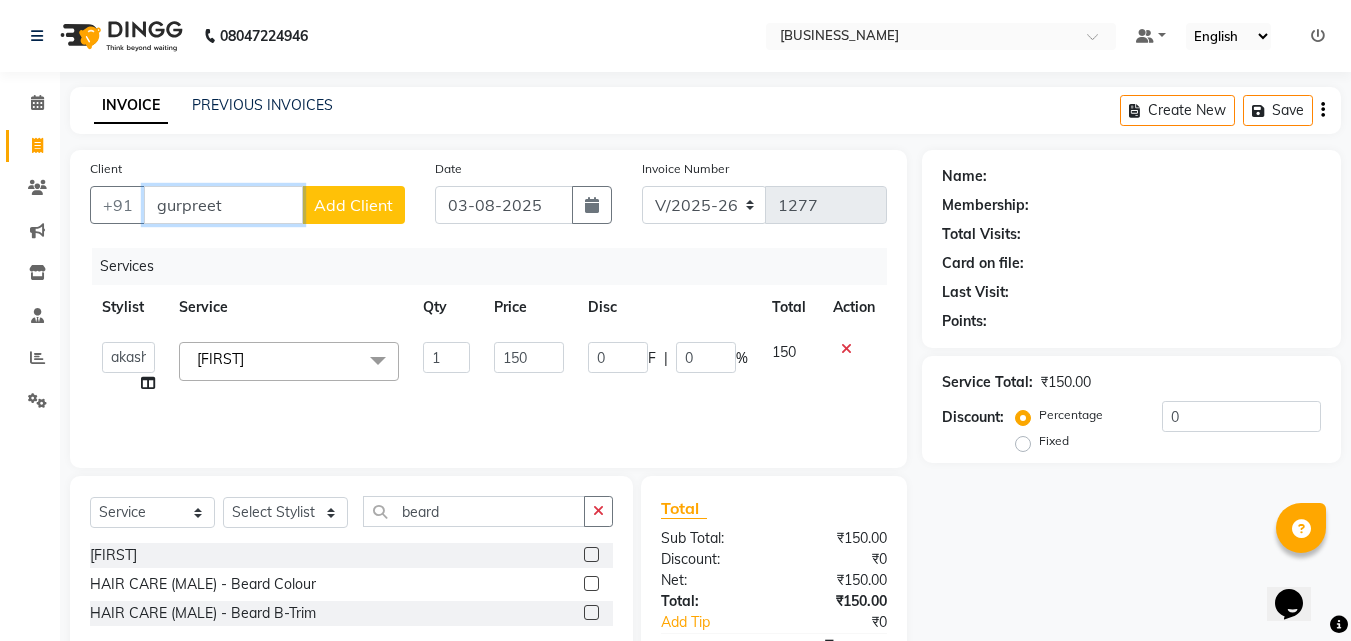 click on "gurpreet" at bounding box center [223, 205] 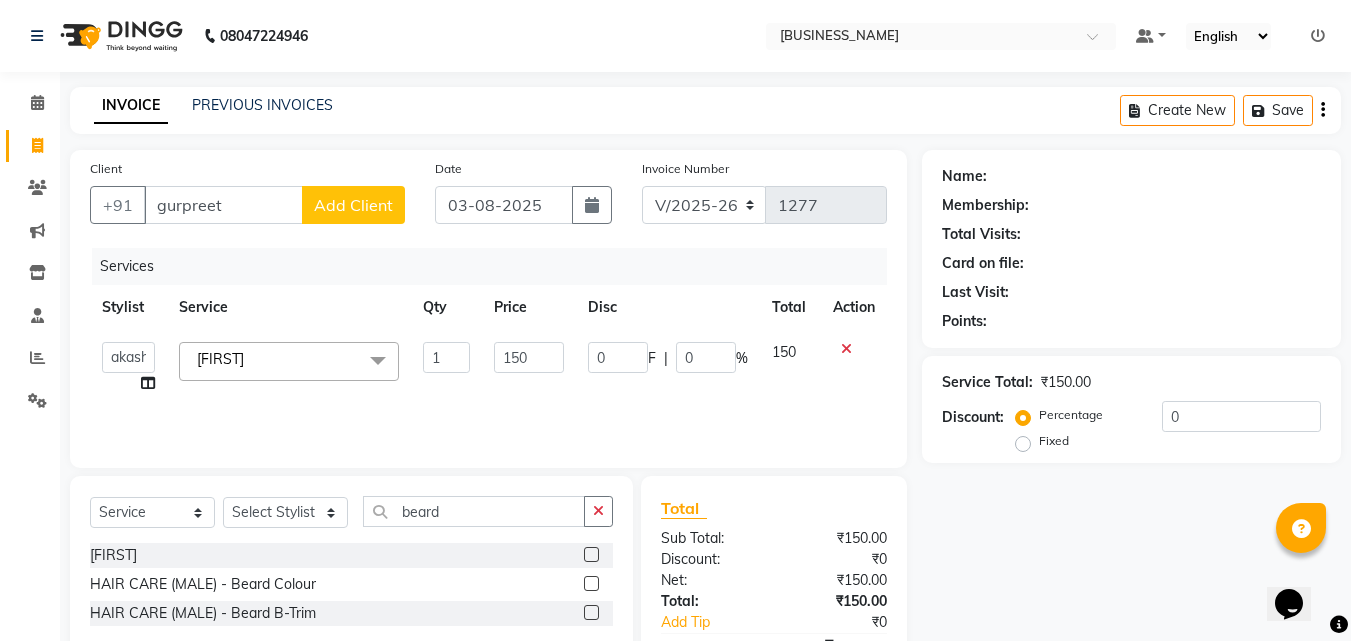 click on "Add Client" 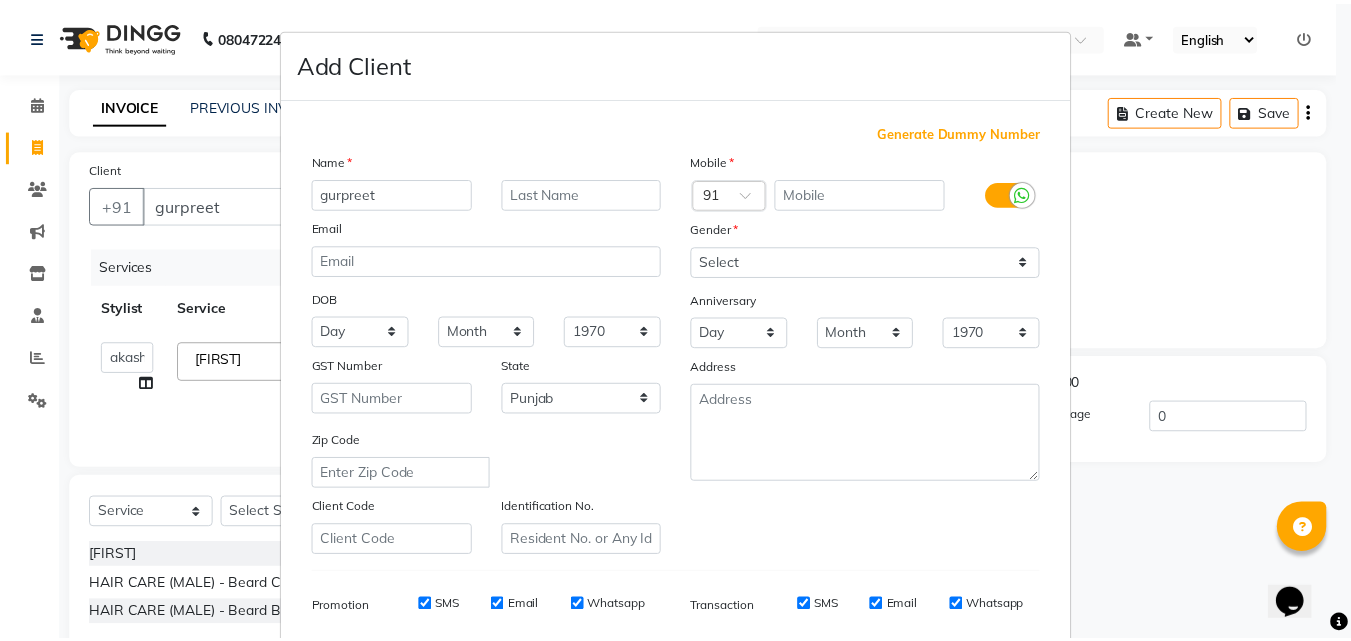 scroll, scrollTop: 282, scrollLeft: 0, axis: vertical 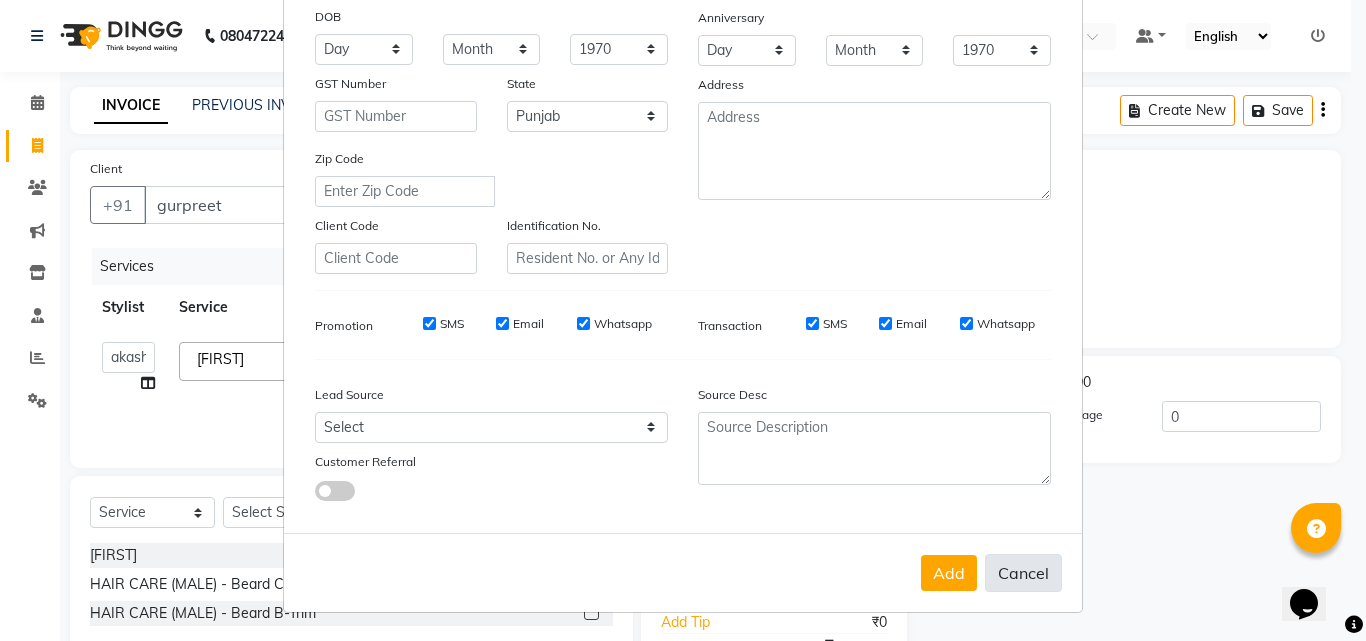 click on "Cancel" at bounding box center (1023, 573) 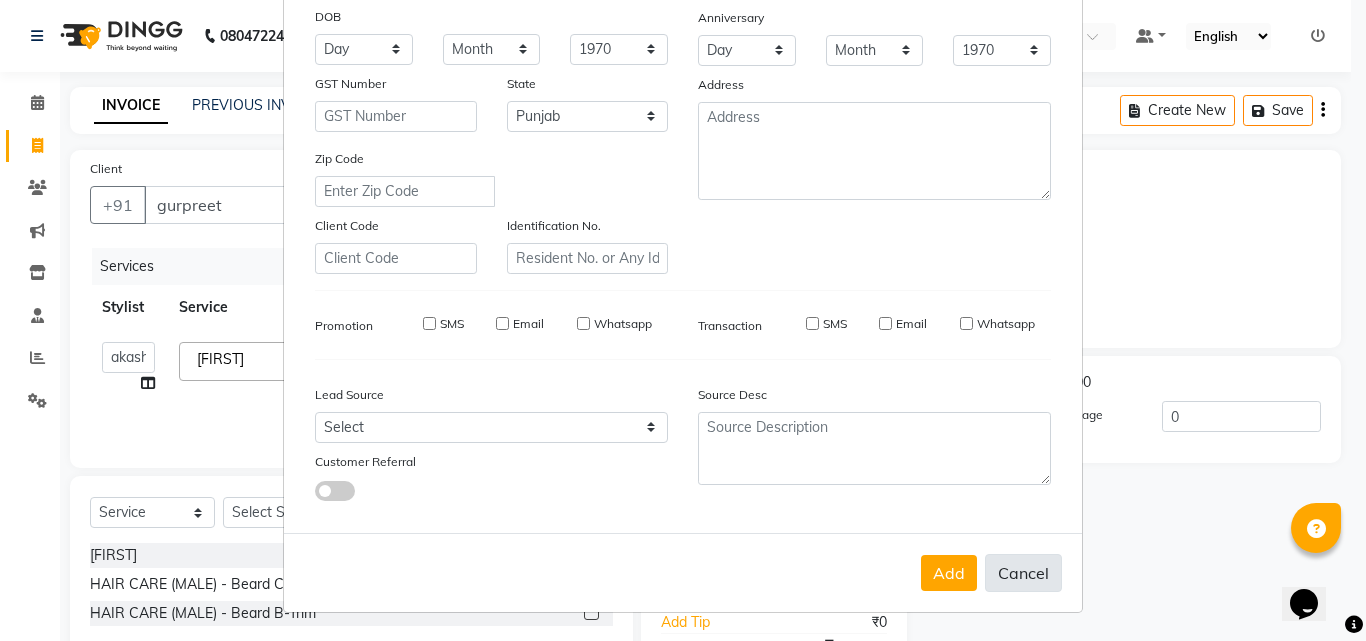 type 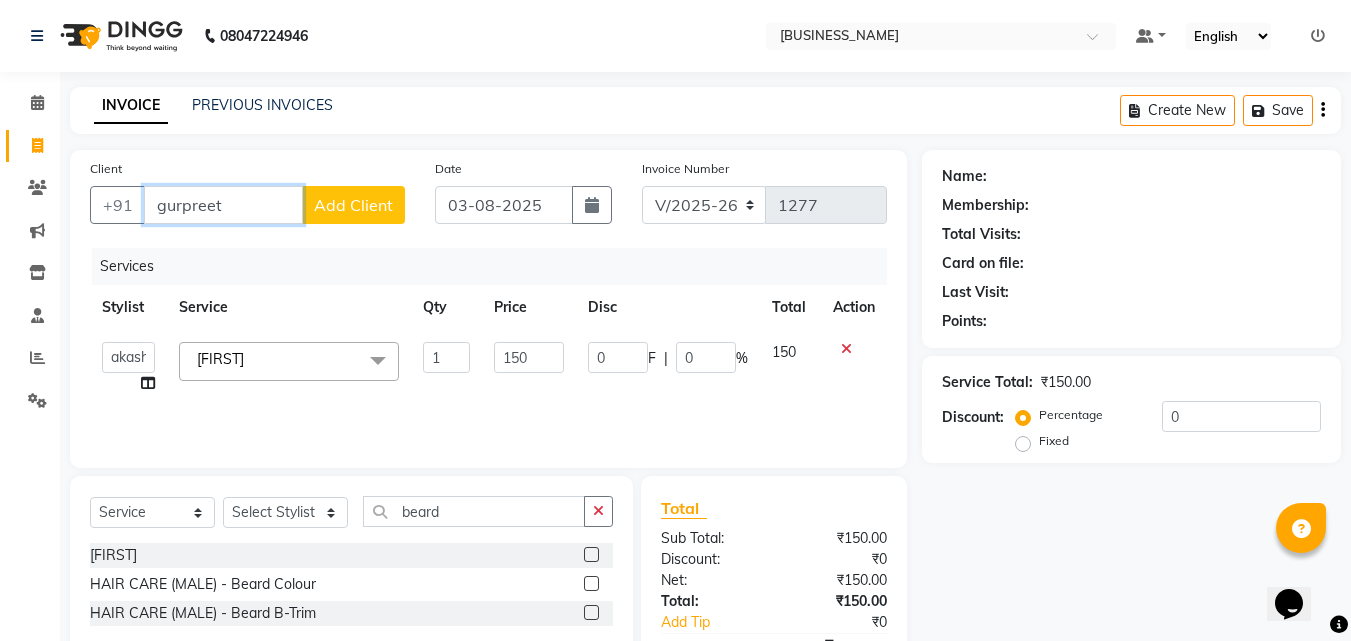 click on "gurpreet" at bounding box center (223, 205) 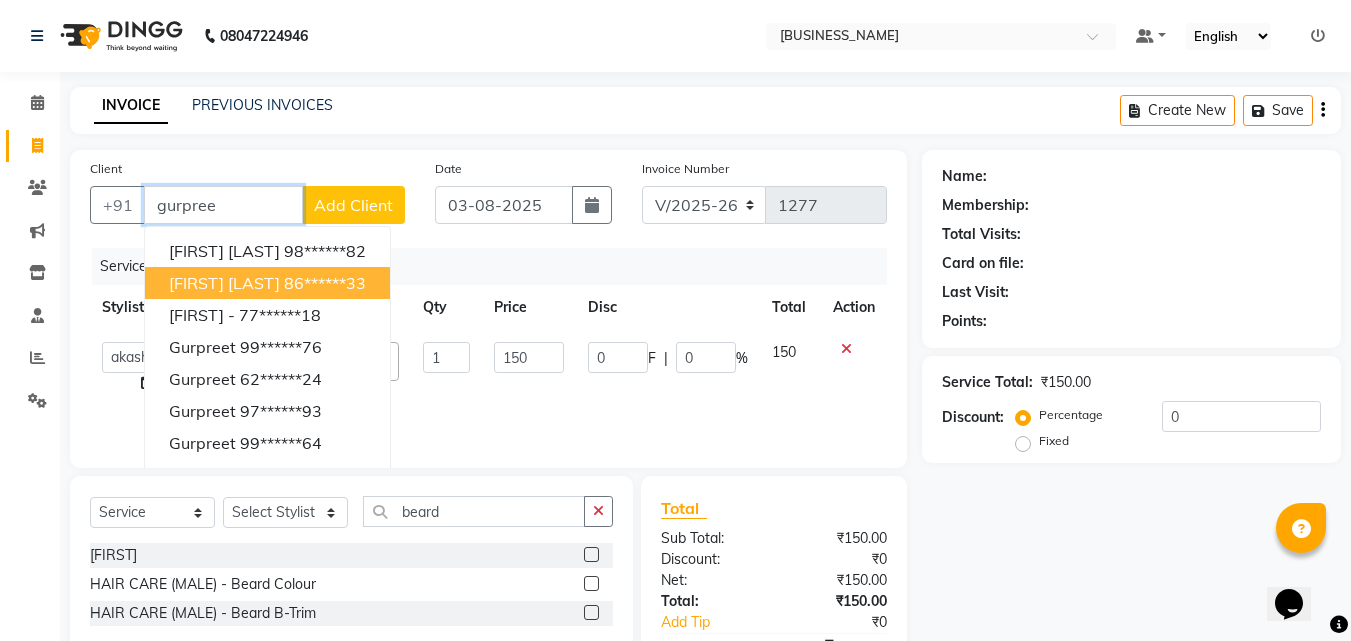 click on "86******33" at bounding box center [325, 283] 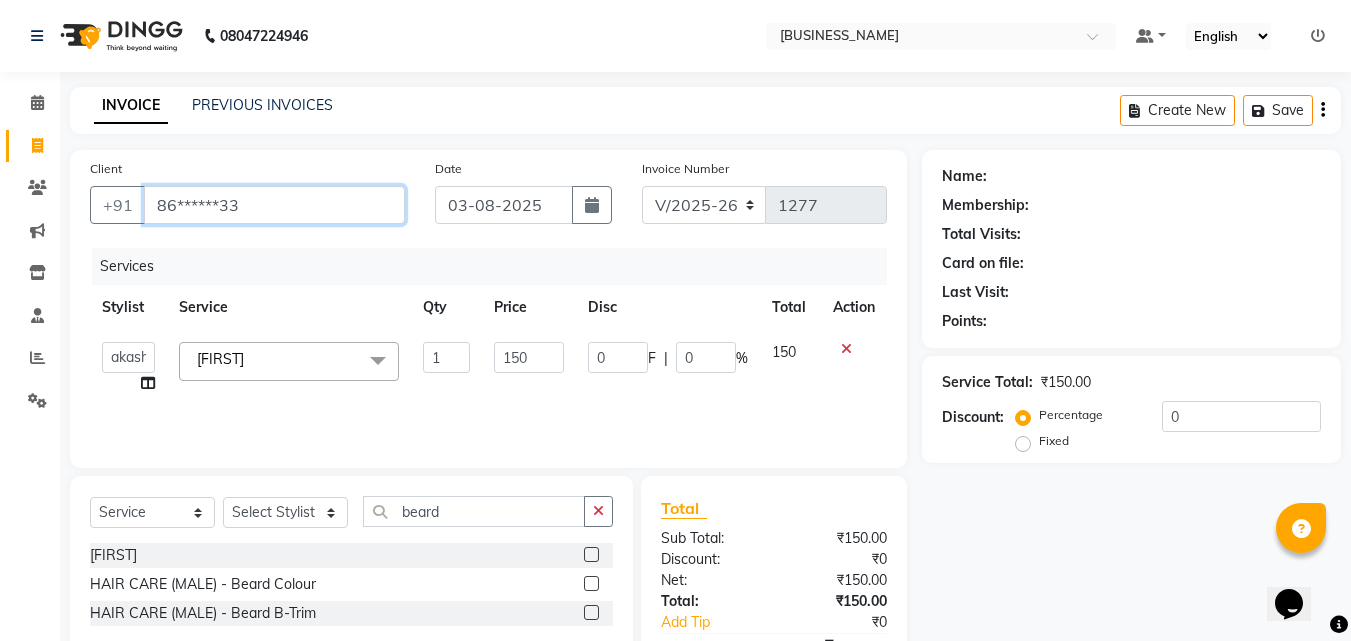 type on "86******33" 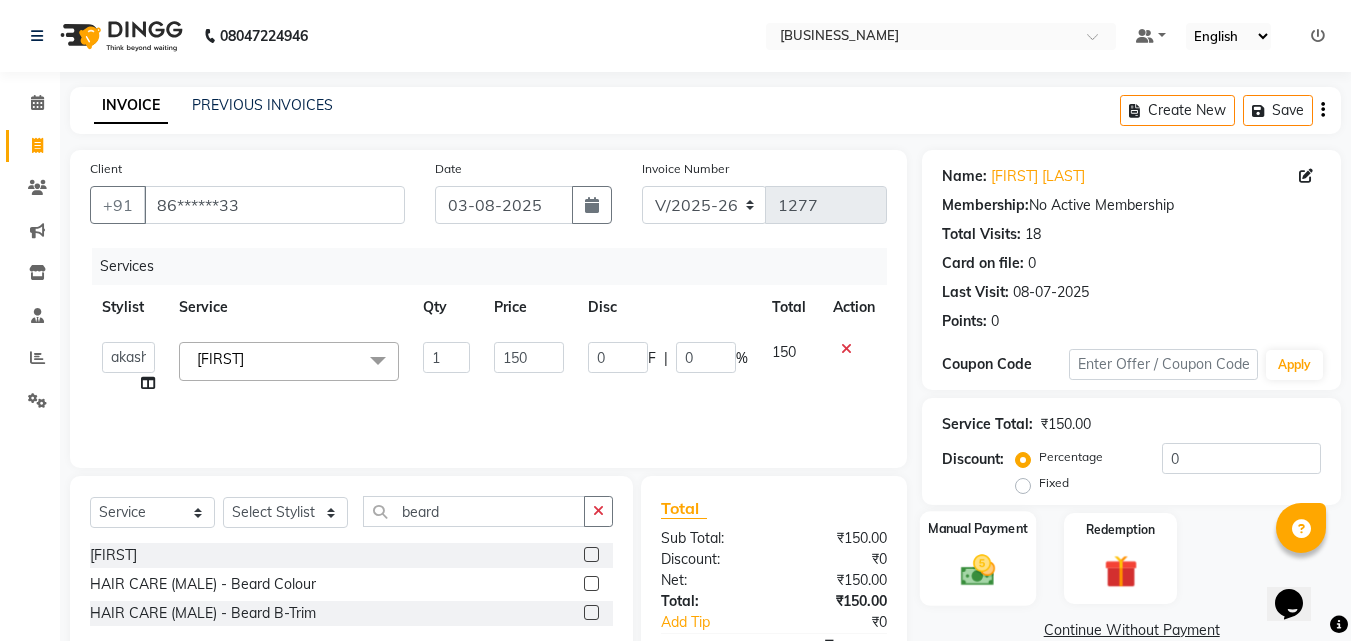 drag, startPoint x: 931, startPoint y: 575, endPoint x: 970, endPoint y: 565, distance: 40.261642 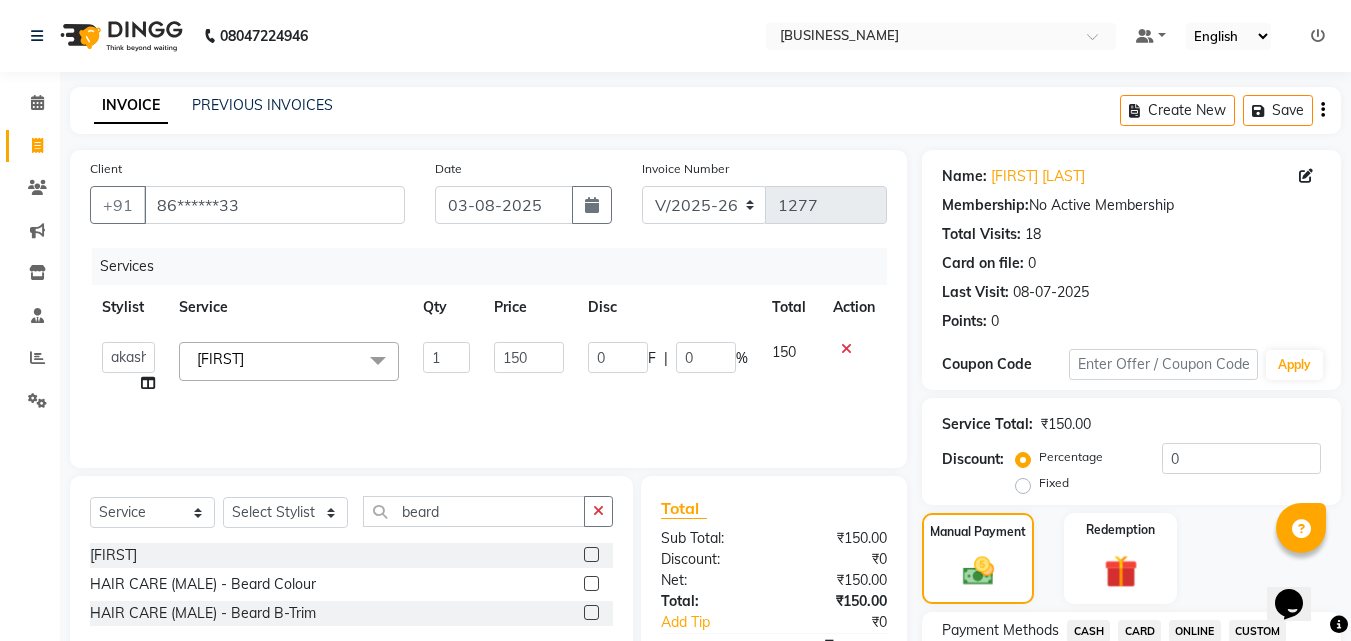 click on "CASH" 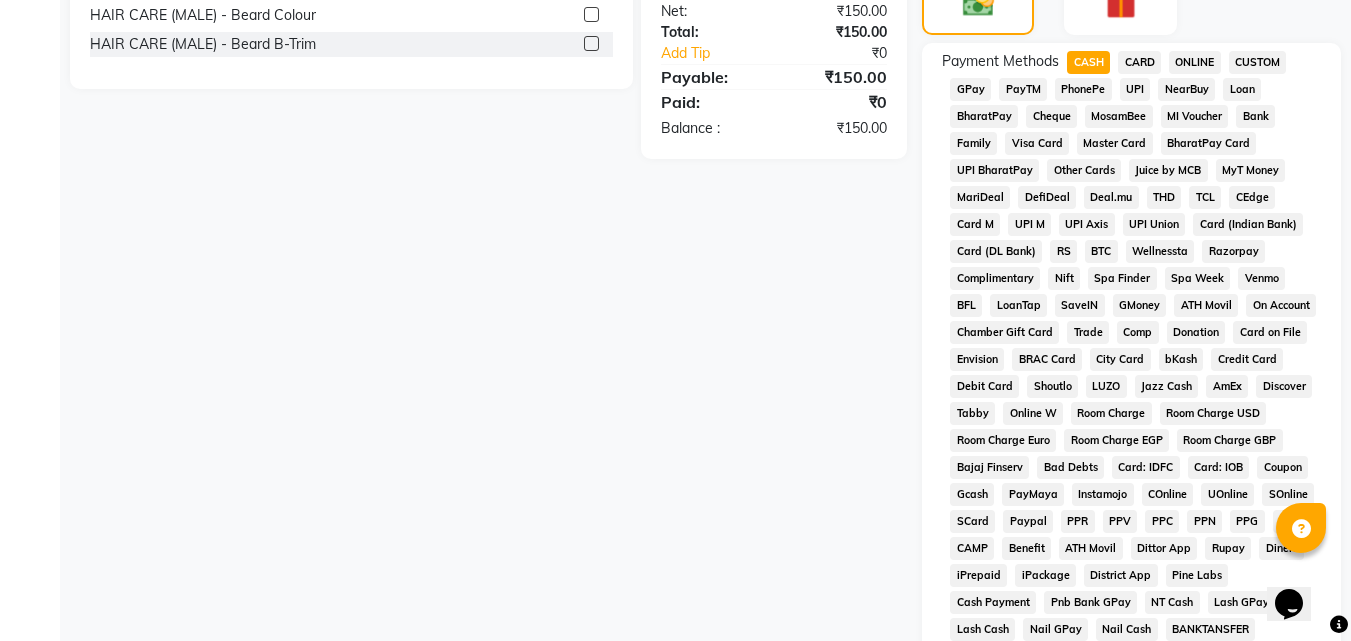 scroll, scrollTop: 800, scrollLeft: 0, axis: vertical 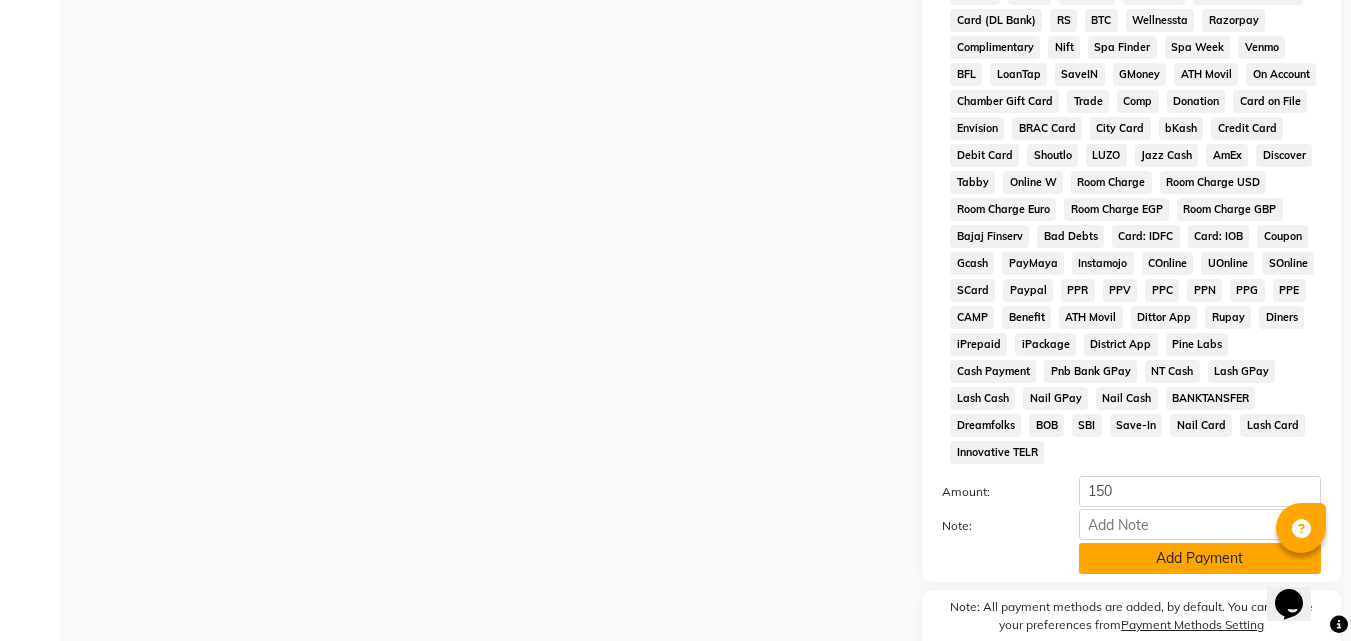 click on "Add Payment" 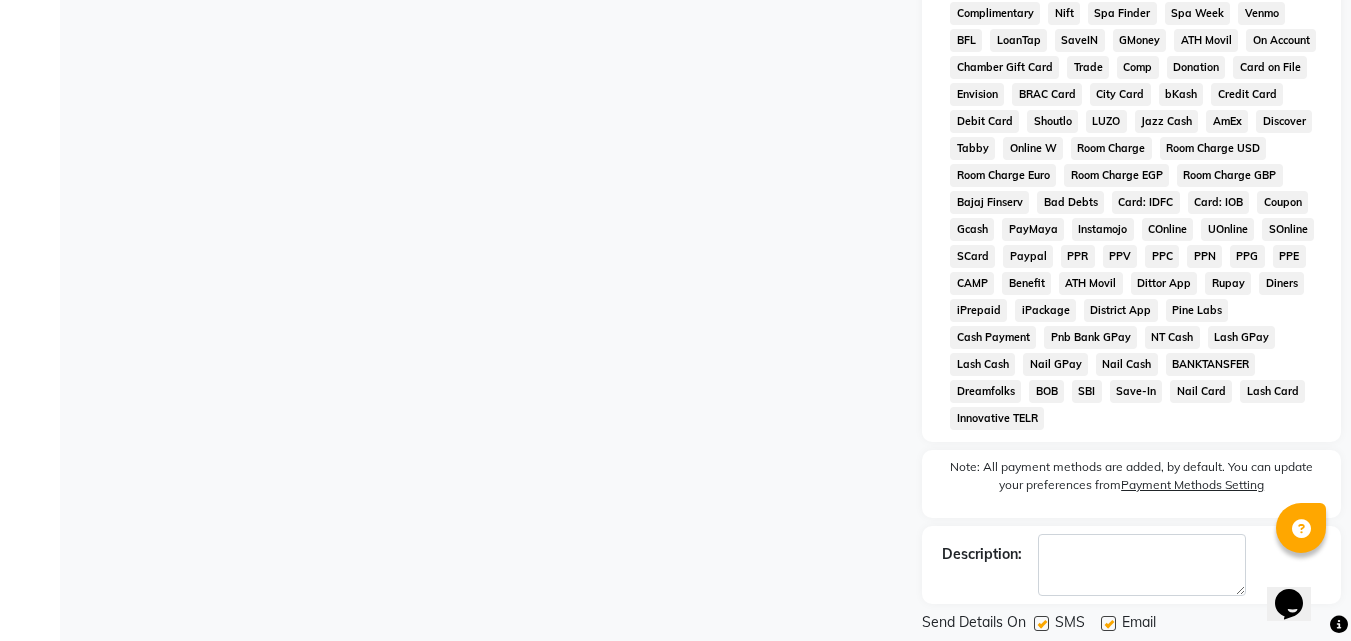 scroll, scrollTop: 895, scrollLeft: 0, axis: vertical 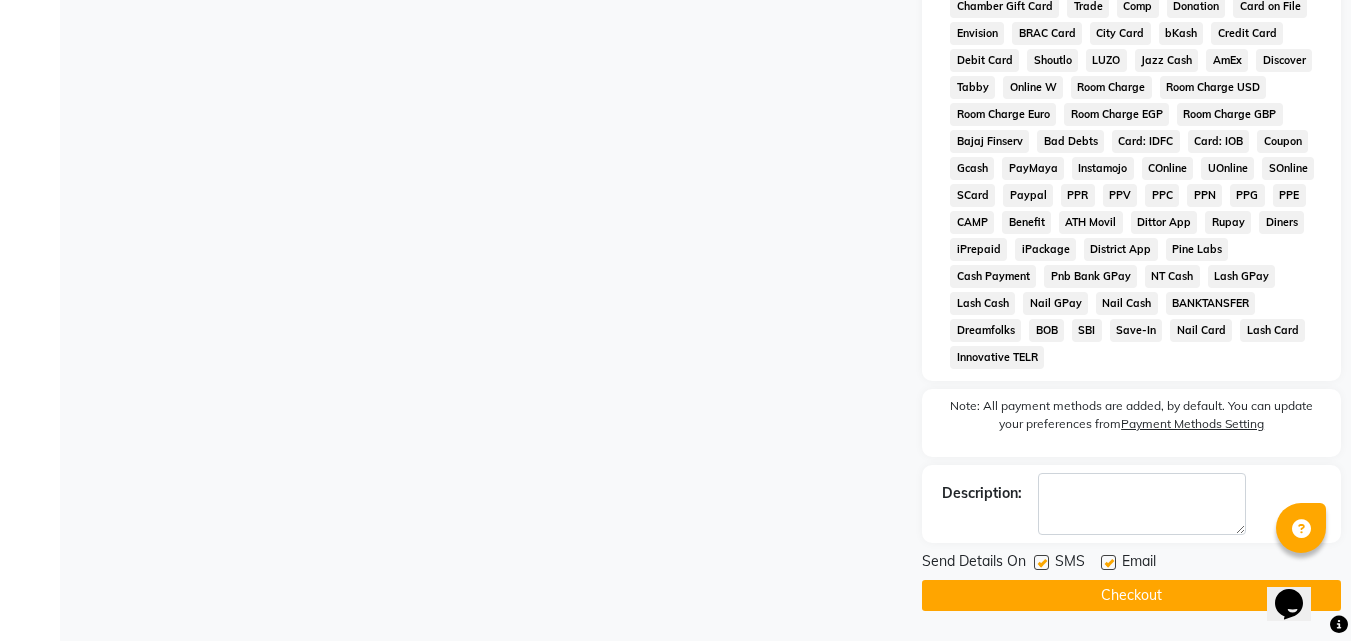 click 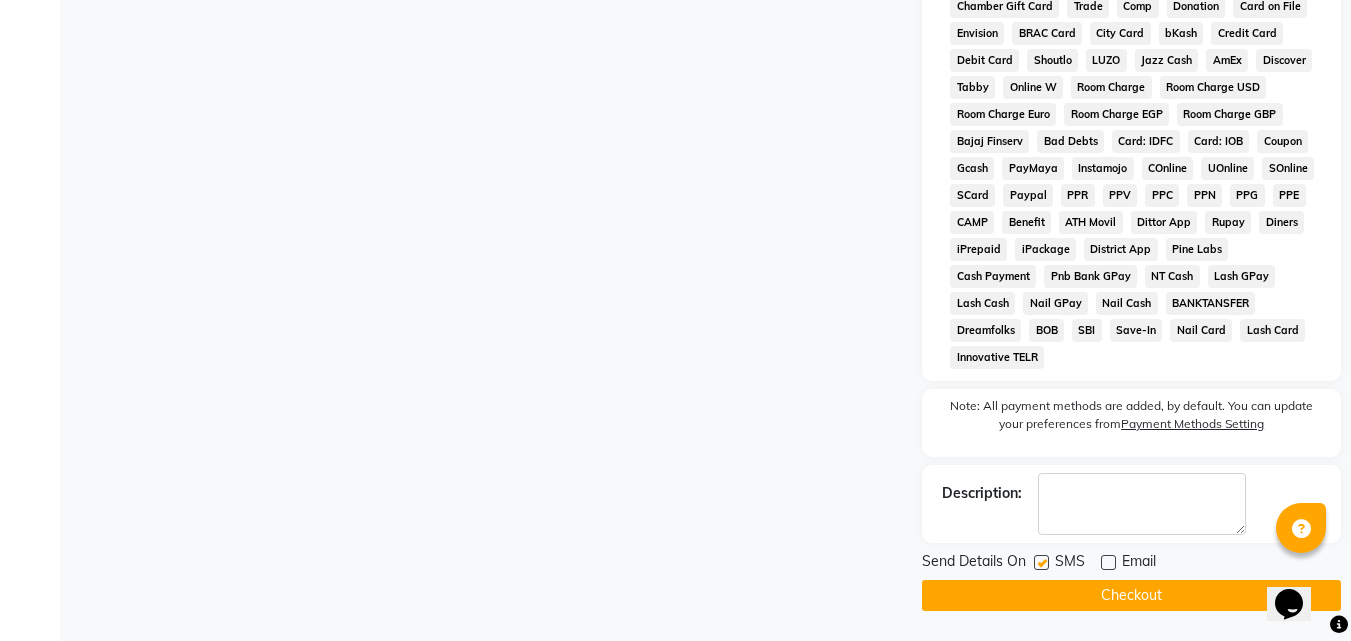click on "Checkout" 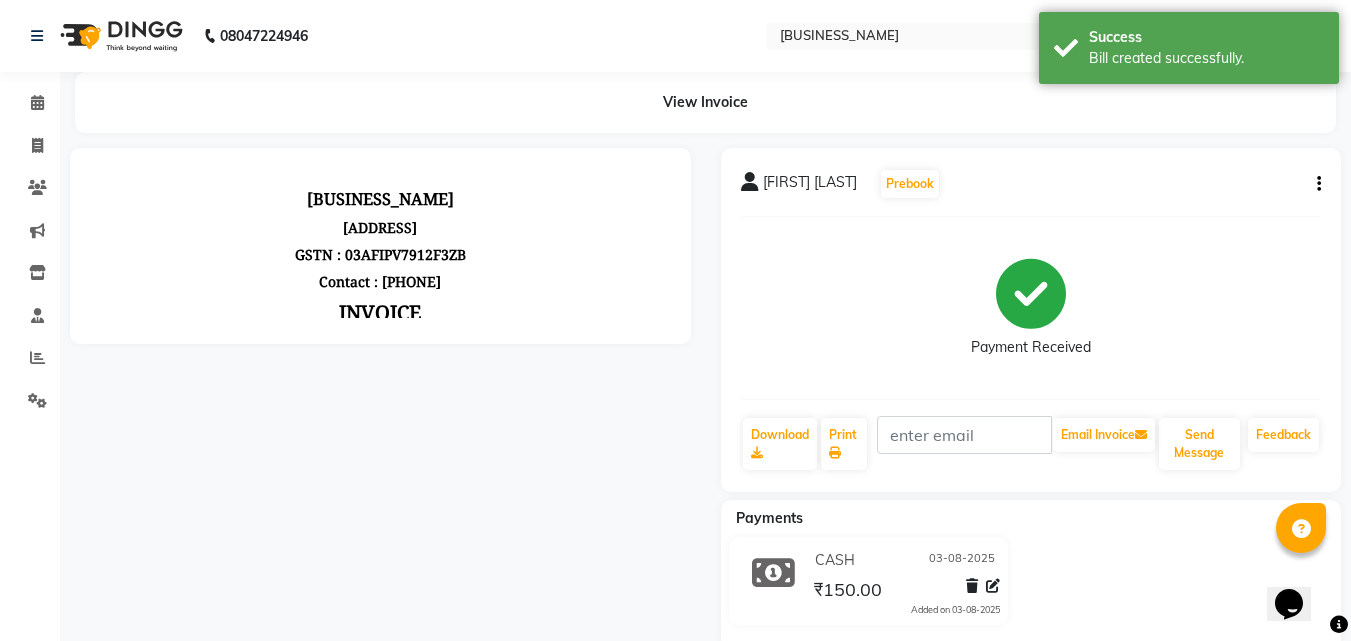 scroll, scrollTop: 0, scrollLeft: 0, axis: both 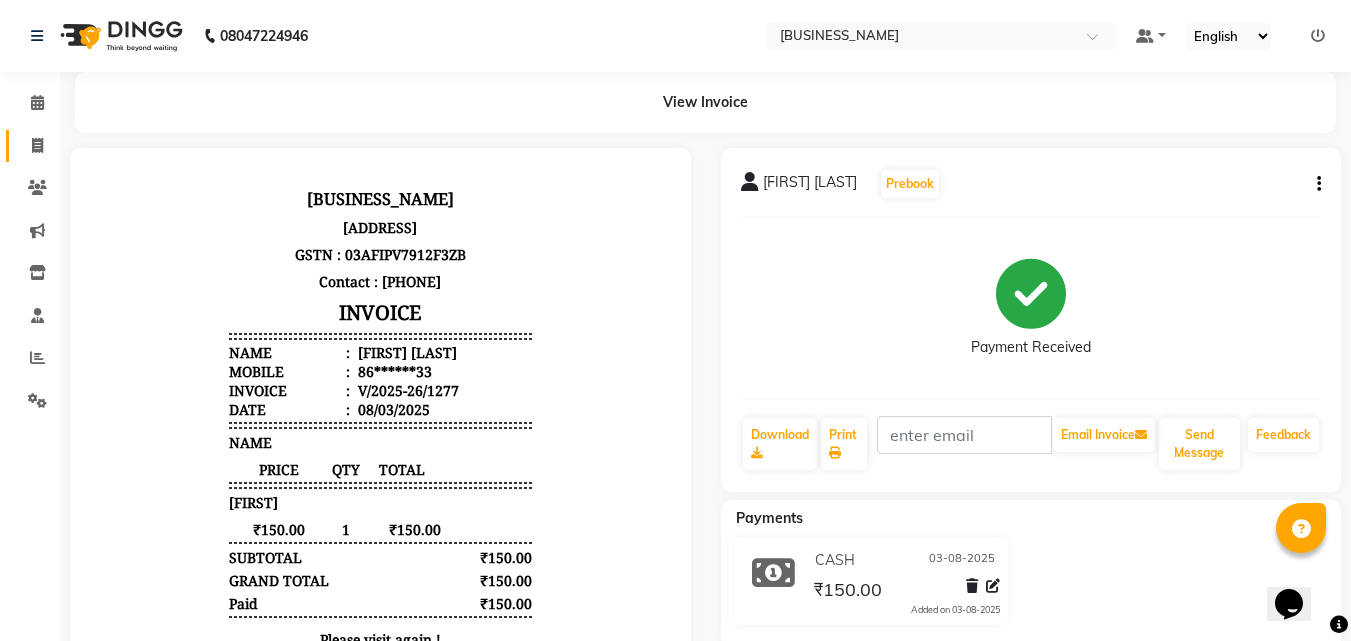click 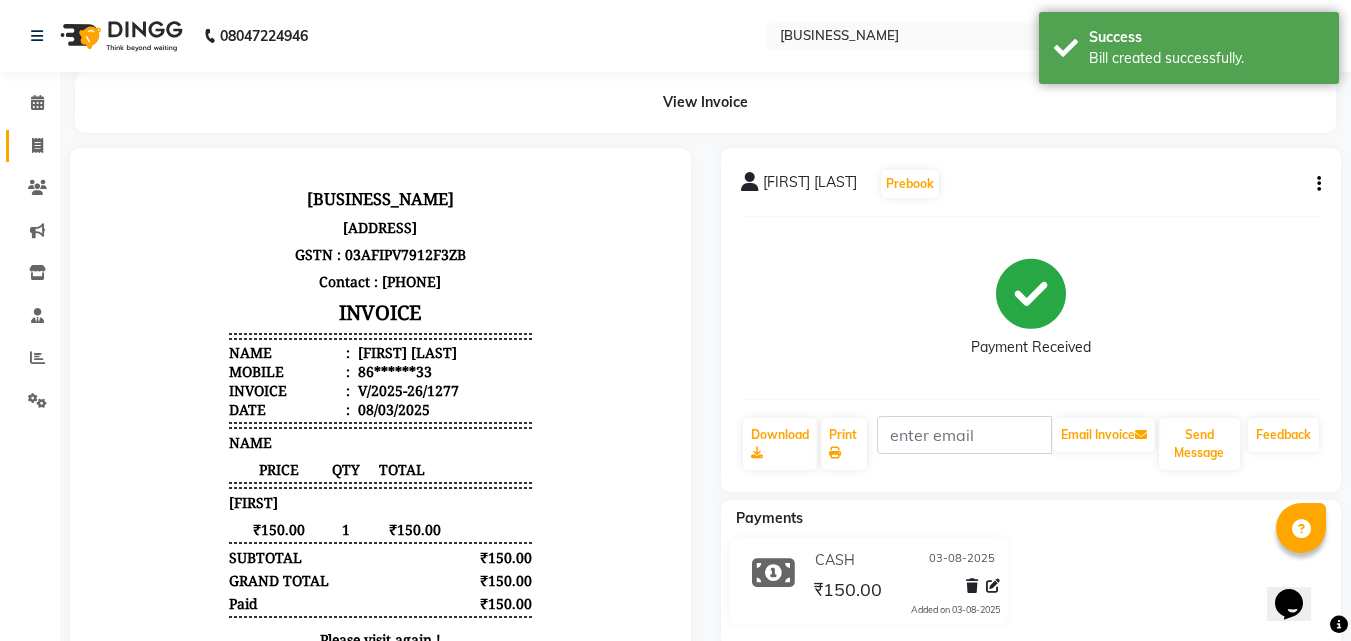 select on "service" 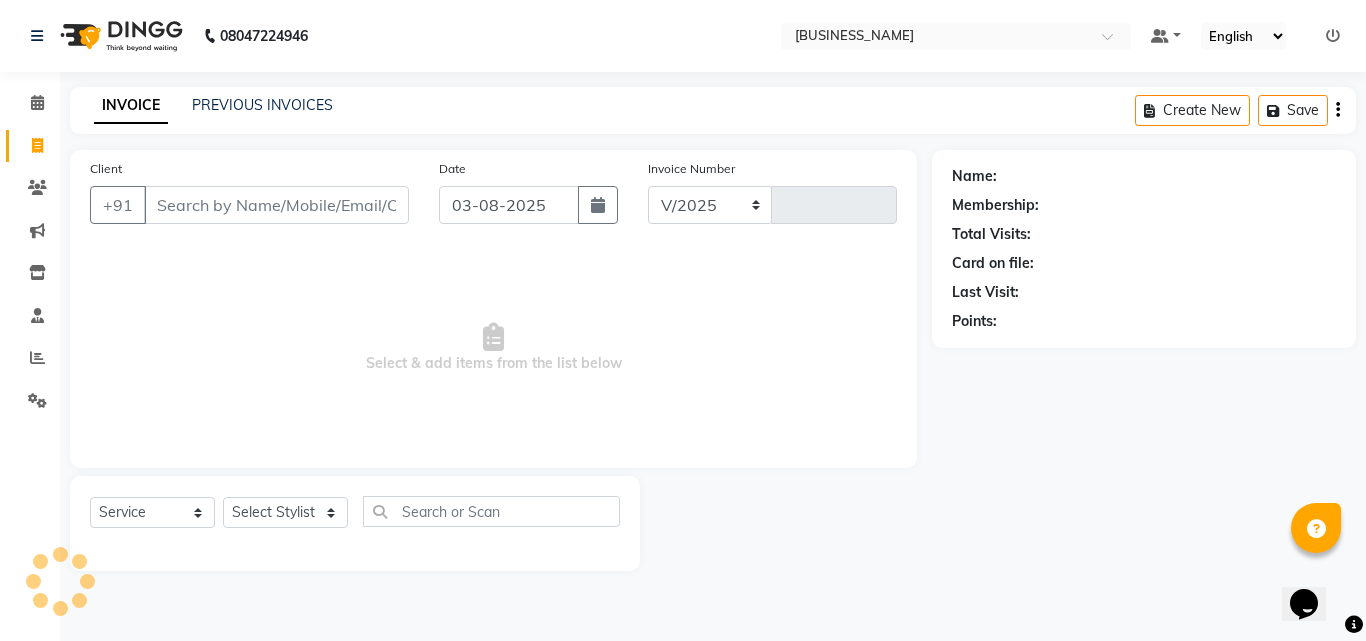 select on "39" 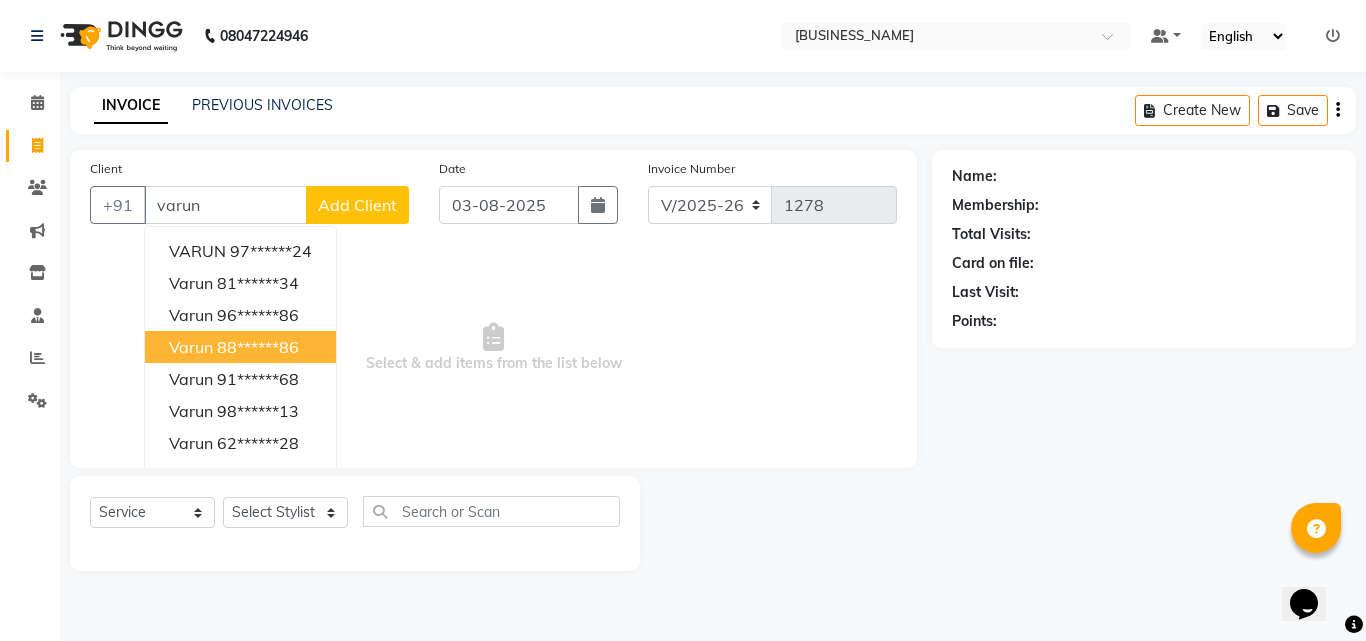 click on "88******86" at bounding box center (258, 347) 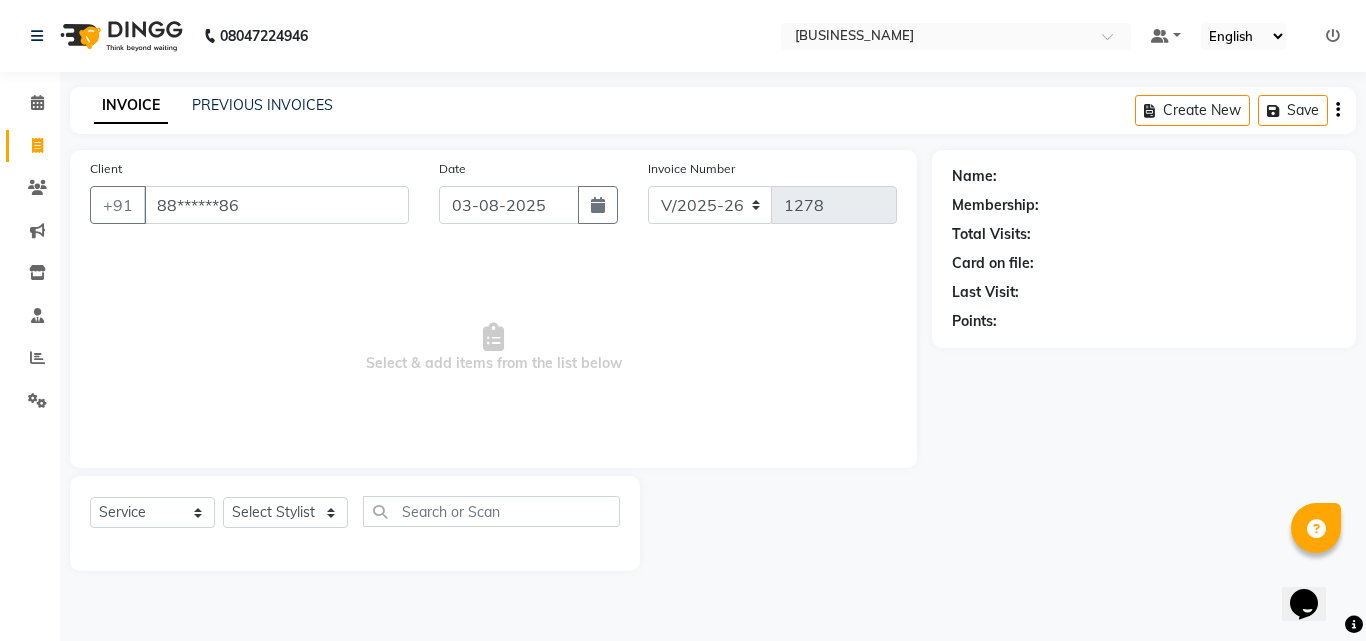 type on "88******86" 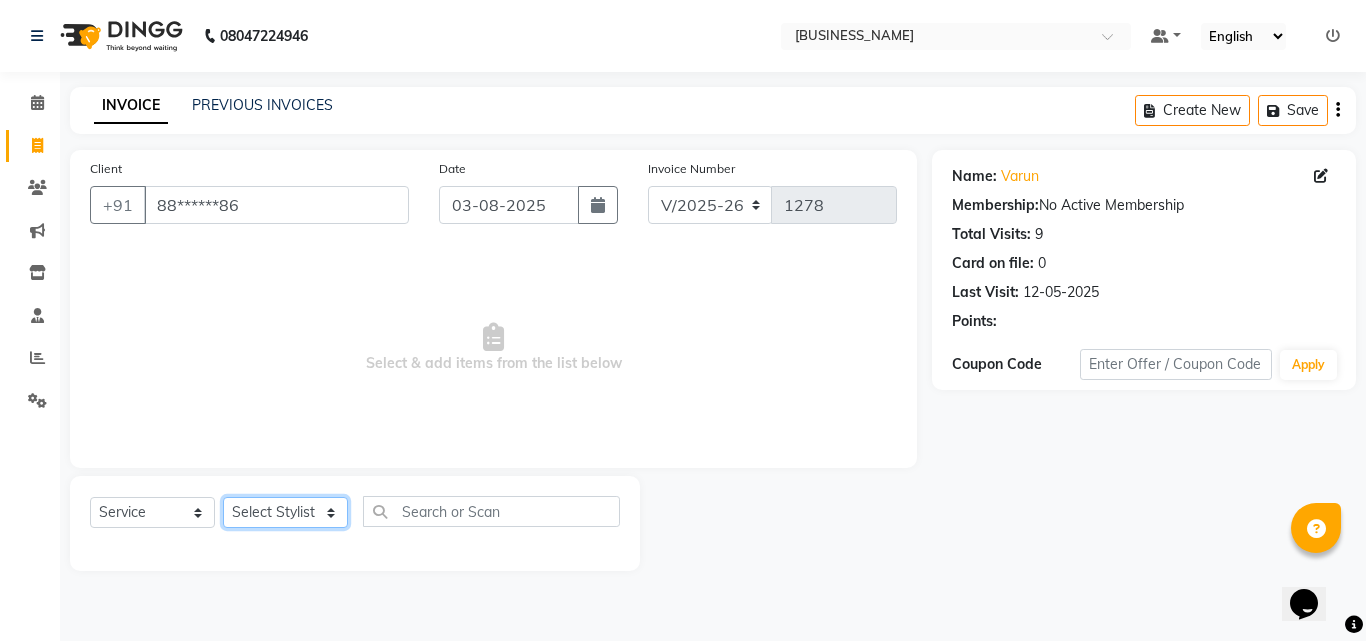 click on "Select Stylist [NAME] [NAME] [NAME] [NAME]  [NAME]    [NAME]   Reception   [NAME]    [NAME]" 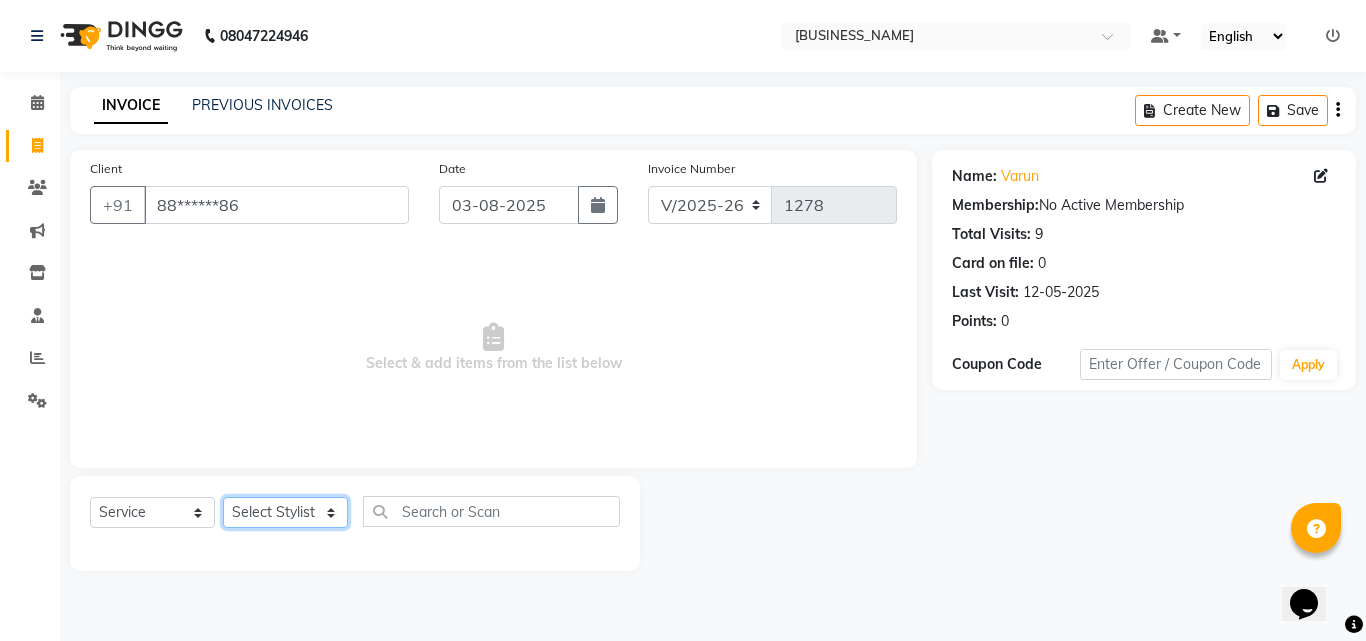 select on "63019" 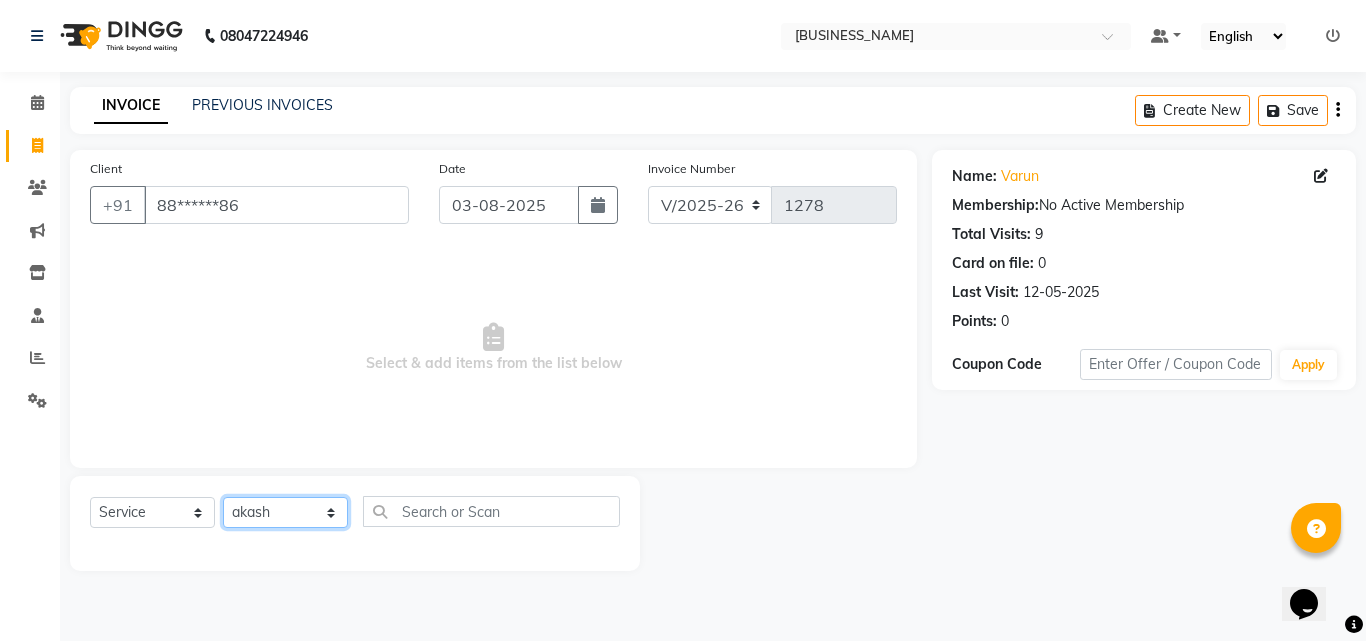 click on "Select Stylist [NAME] [NAME] [NAME] [NAME]  [NAME]    [NAME]   Reception   [NAME]    [NAME]" 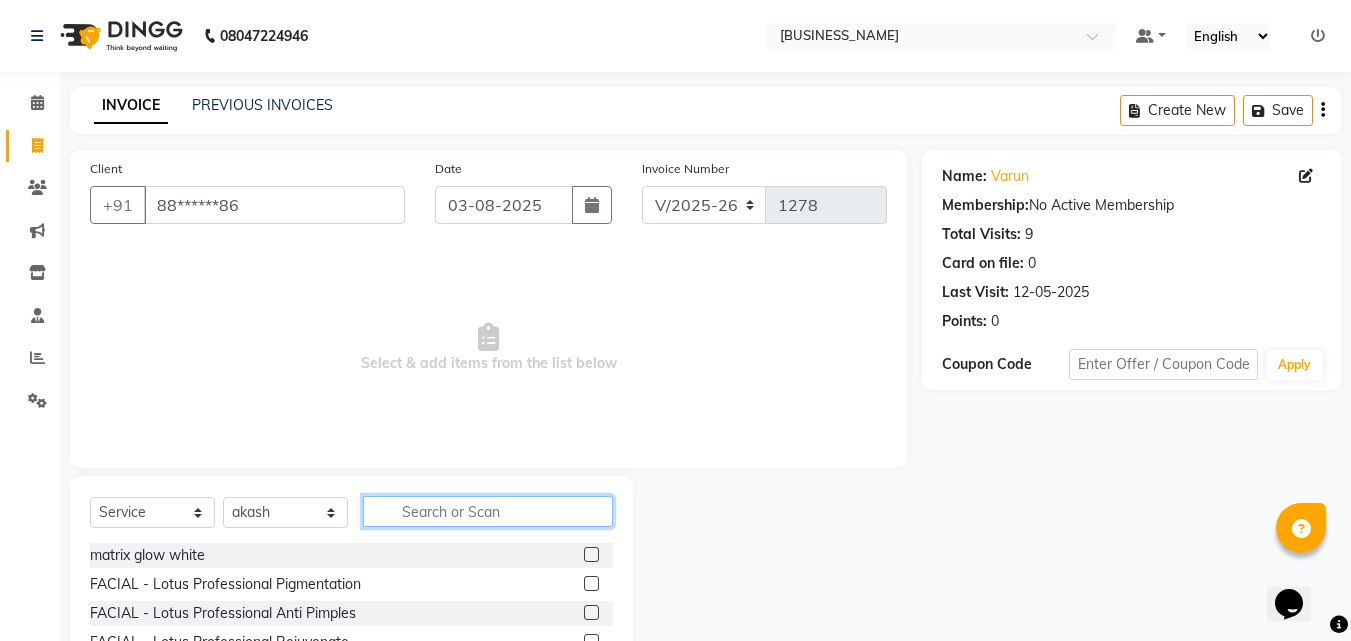 click 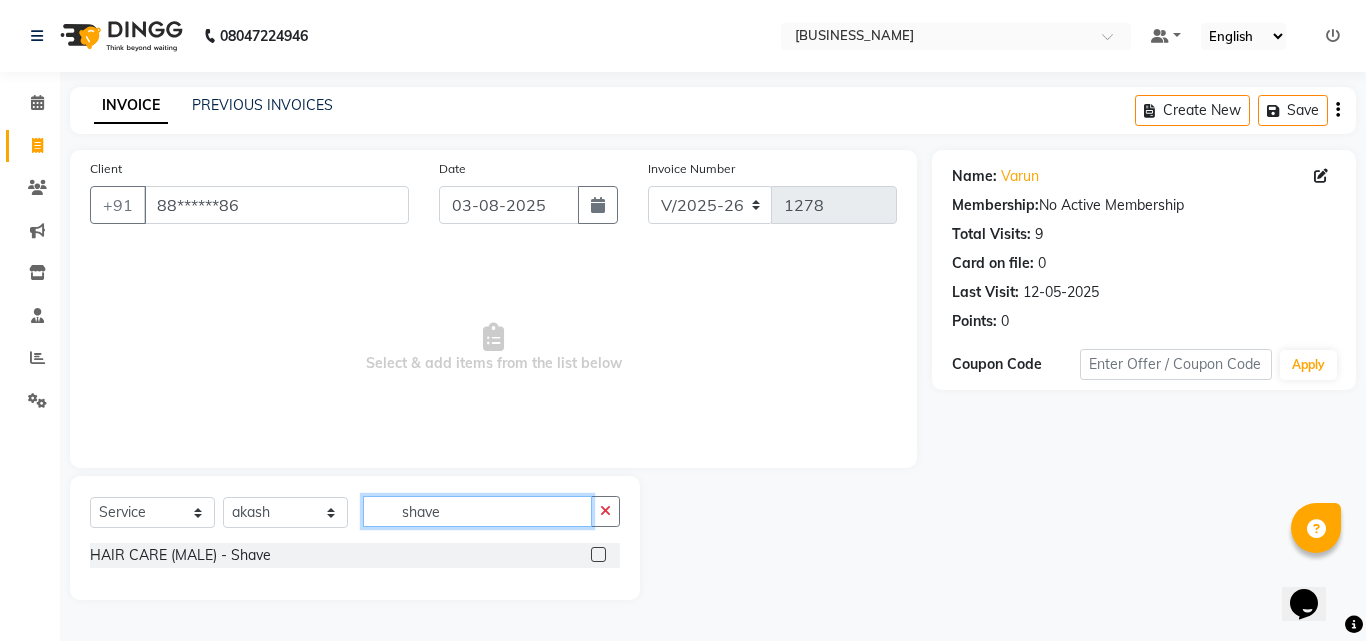type on "shave" 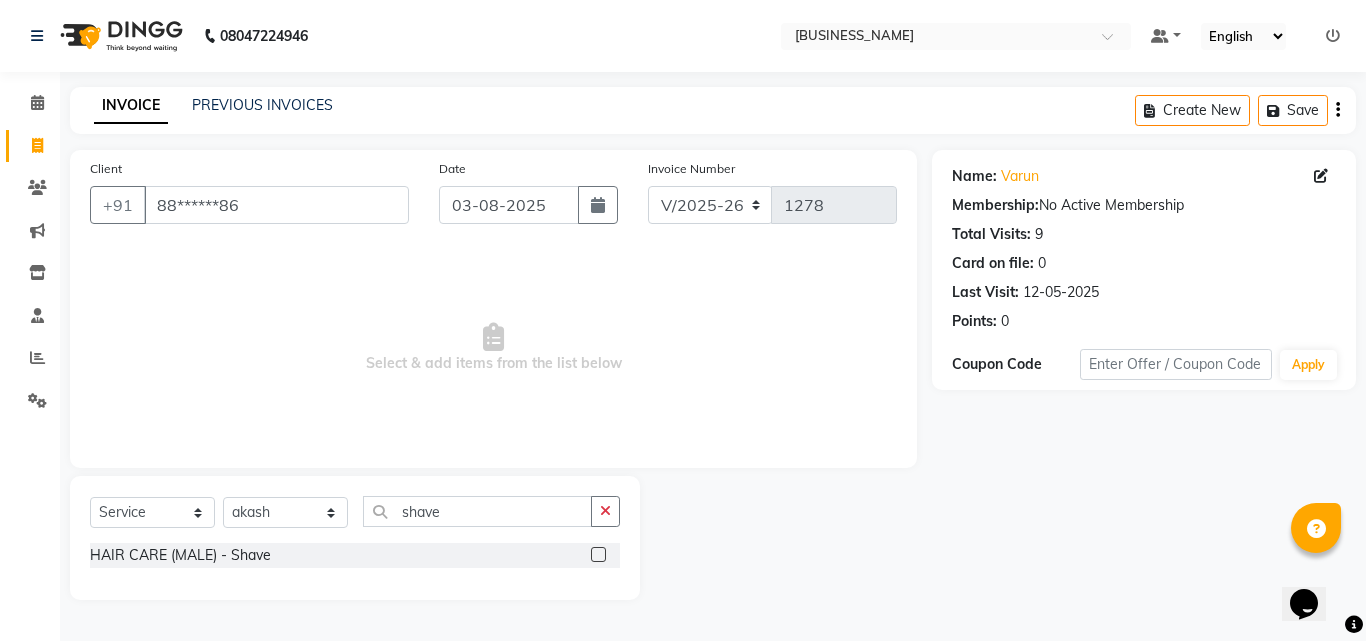 click 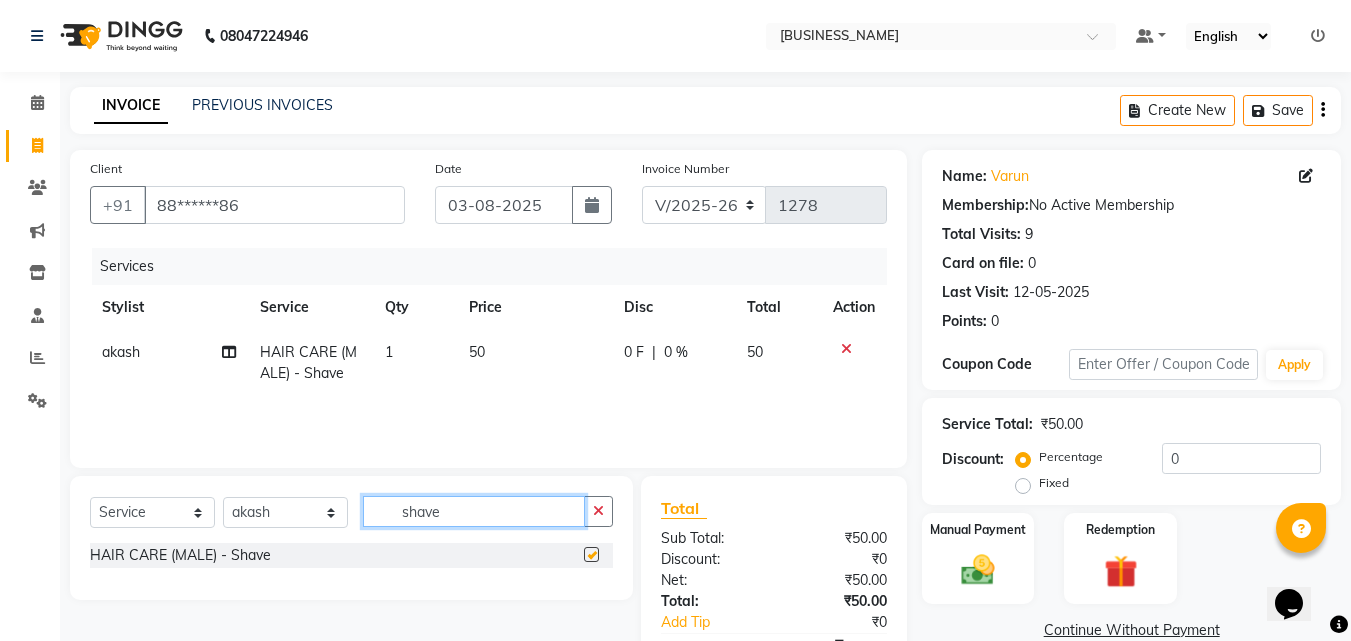 click on "shave" 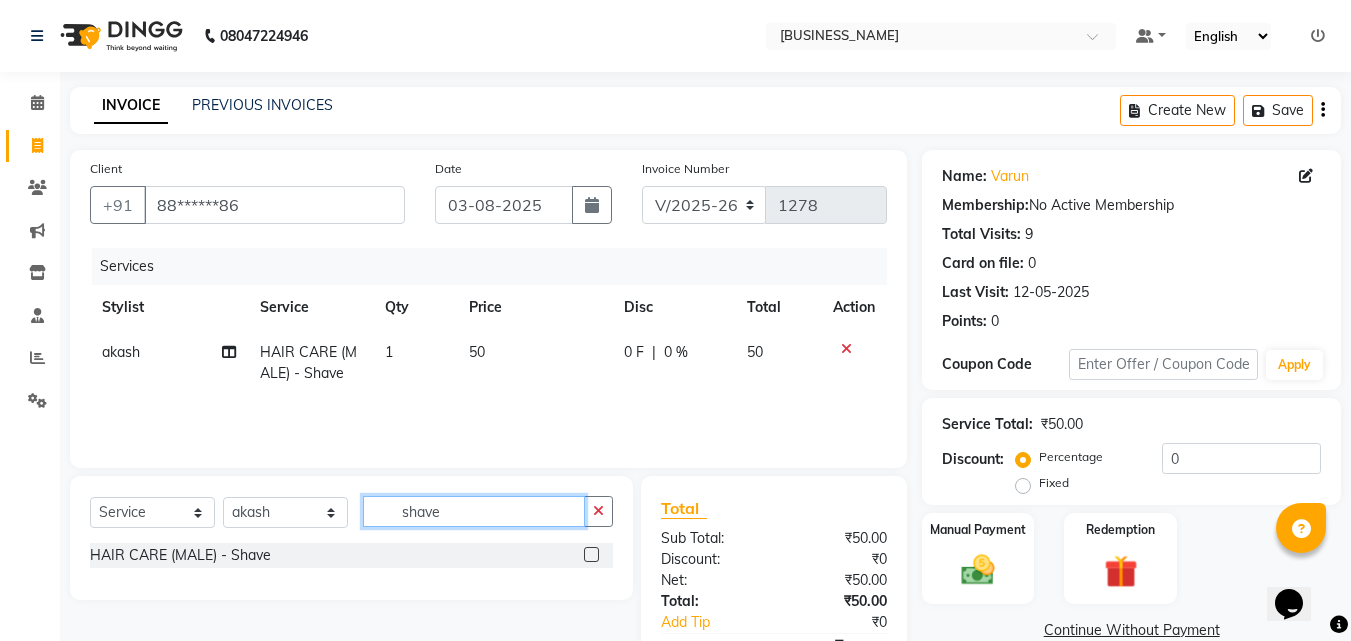 checkbox on "false" 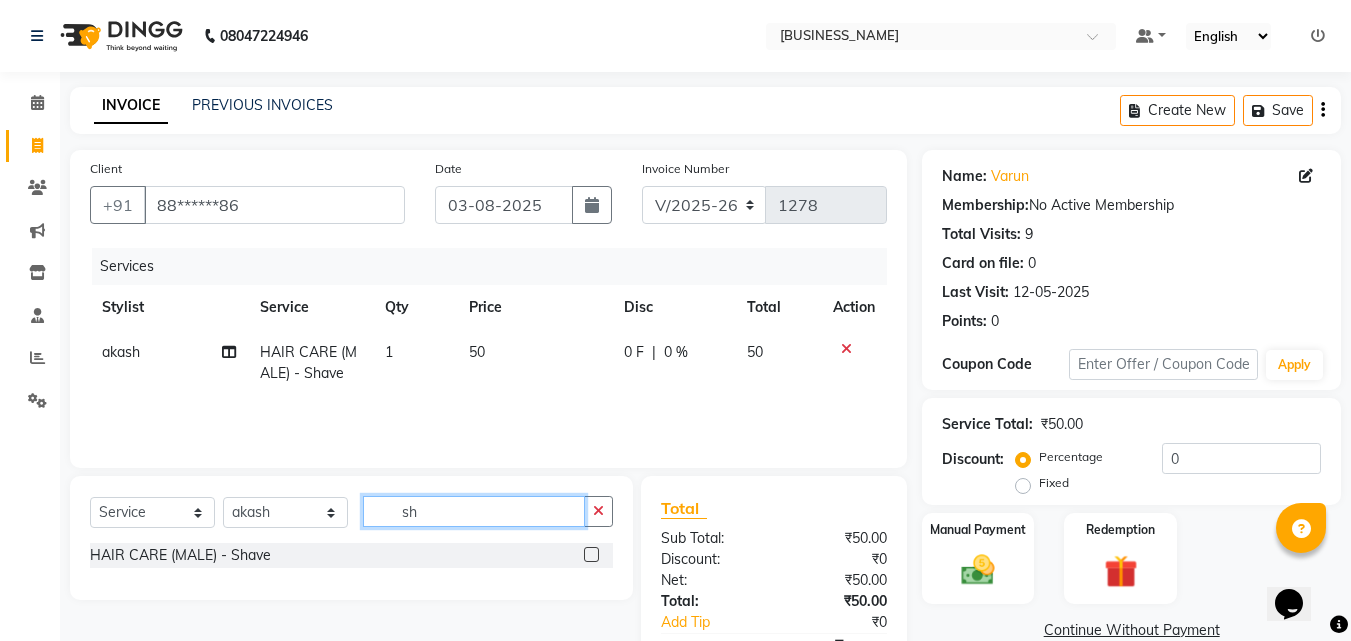 type on "s" 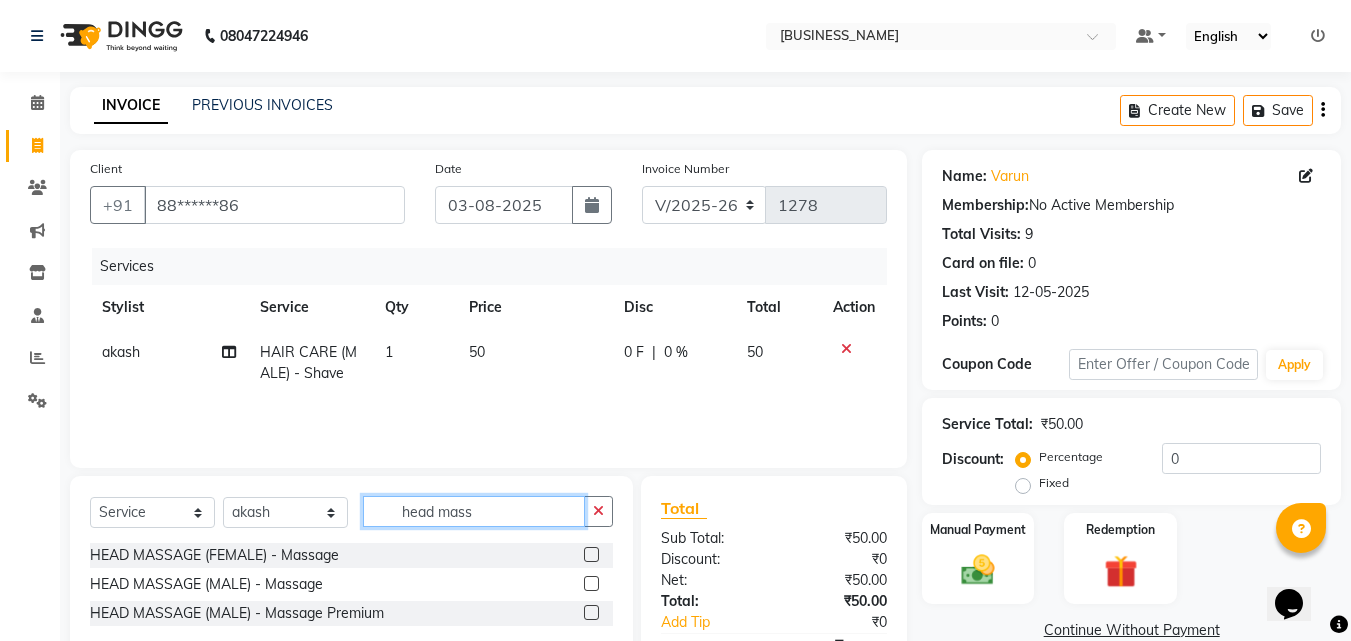 type on "head mass" 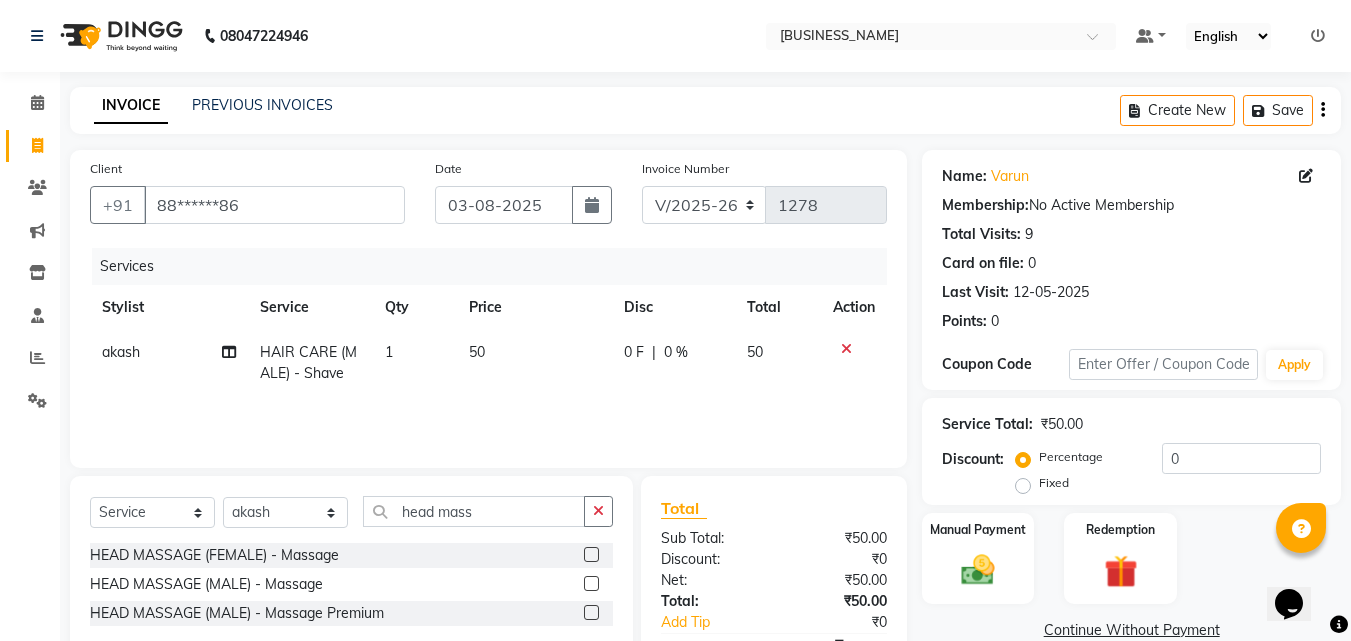 click 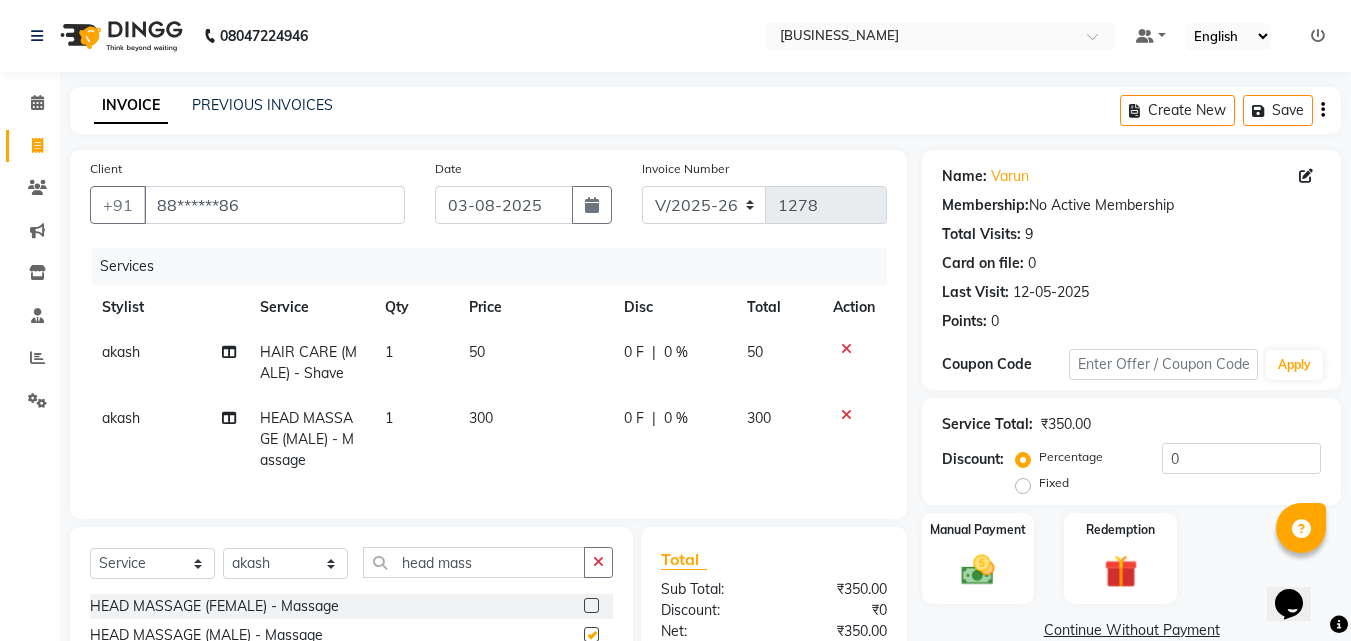 checkbox on "false" 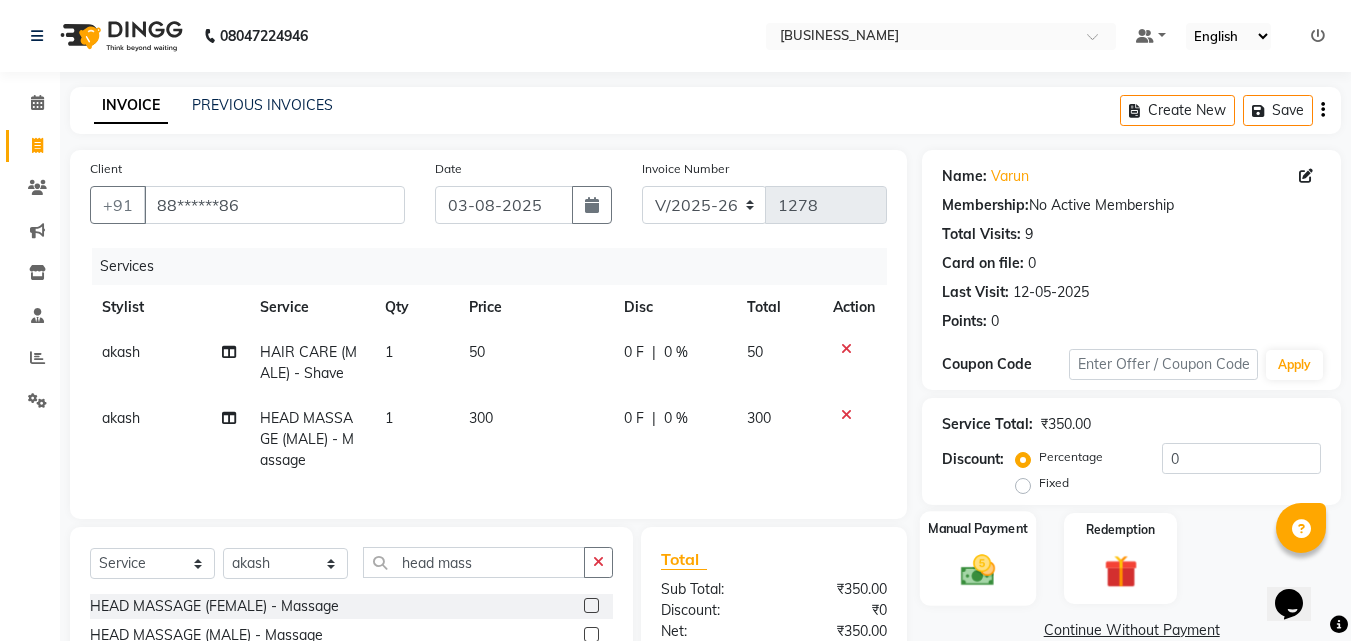 click on "Manual Payment" 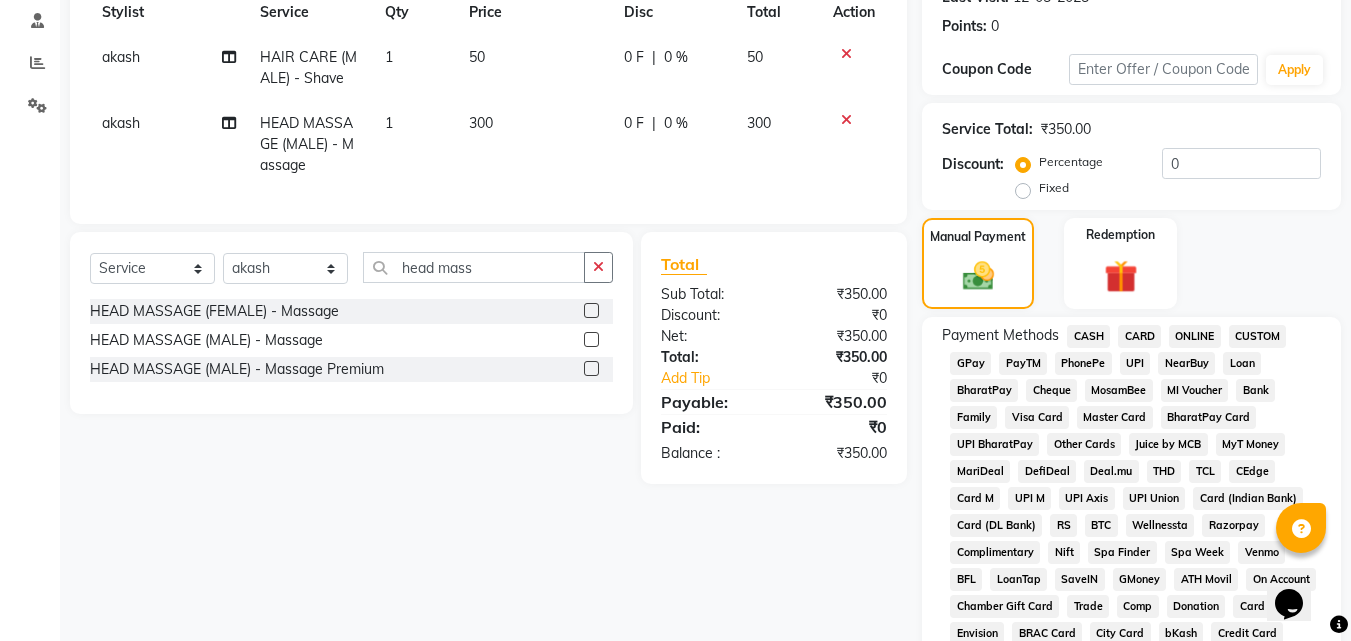 scroll, scrollTop: 400, scrollLeft: 0, axis: vertical 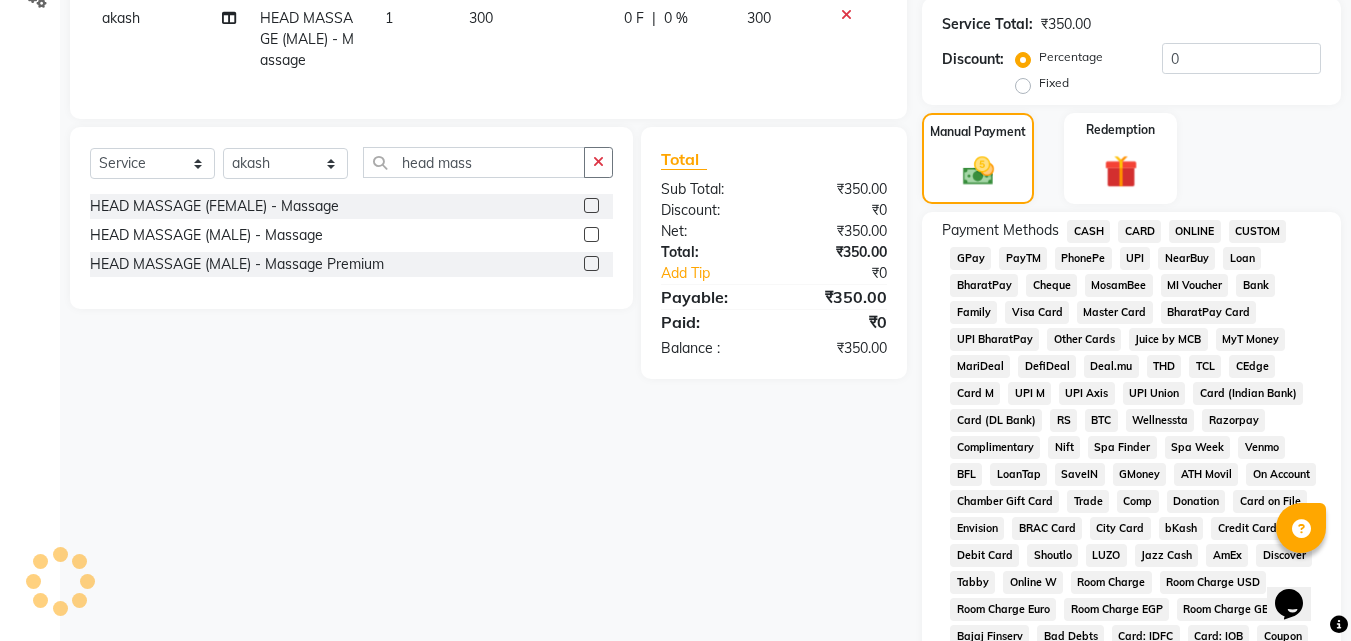 click on "PayTM" 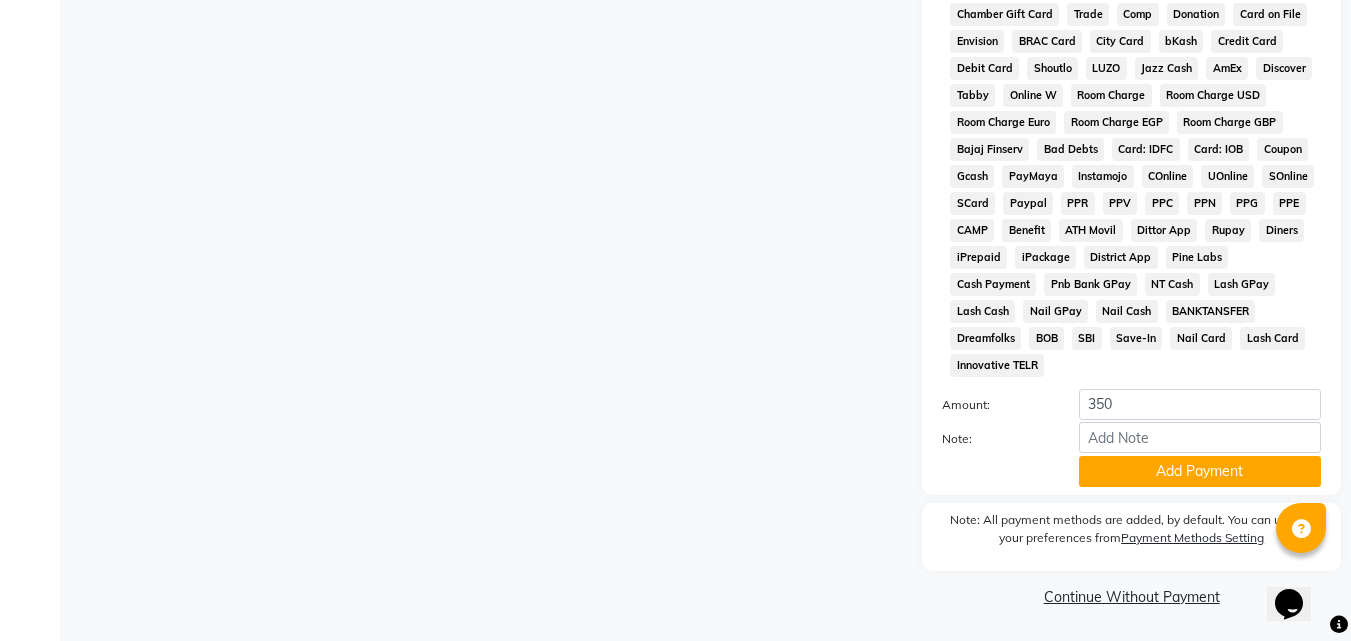 scroll, scrollTop: 888, scrollLeft: 0, axis: vertical 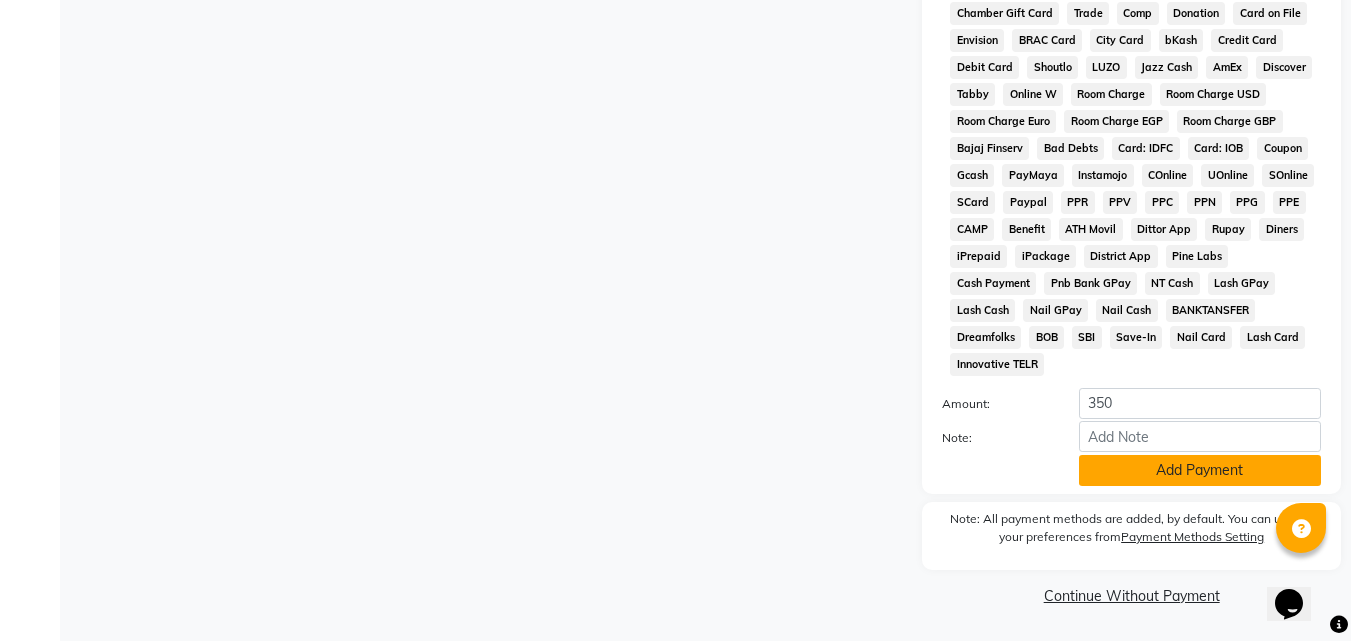 click on "Add Payment" 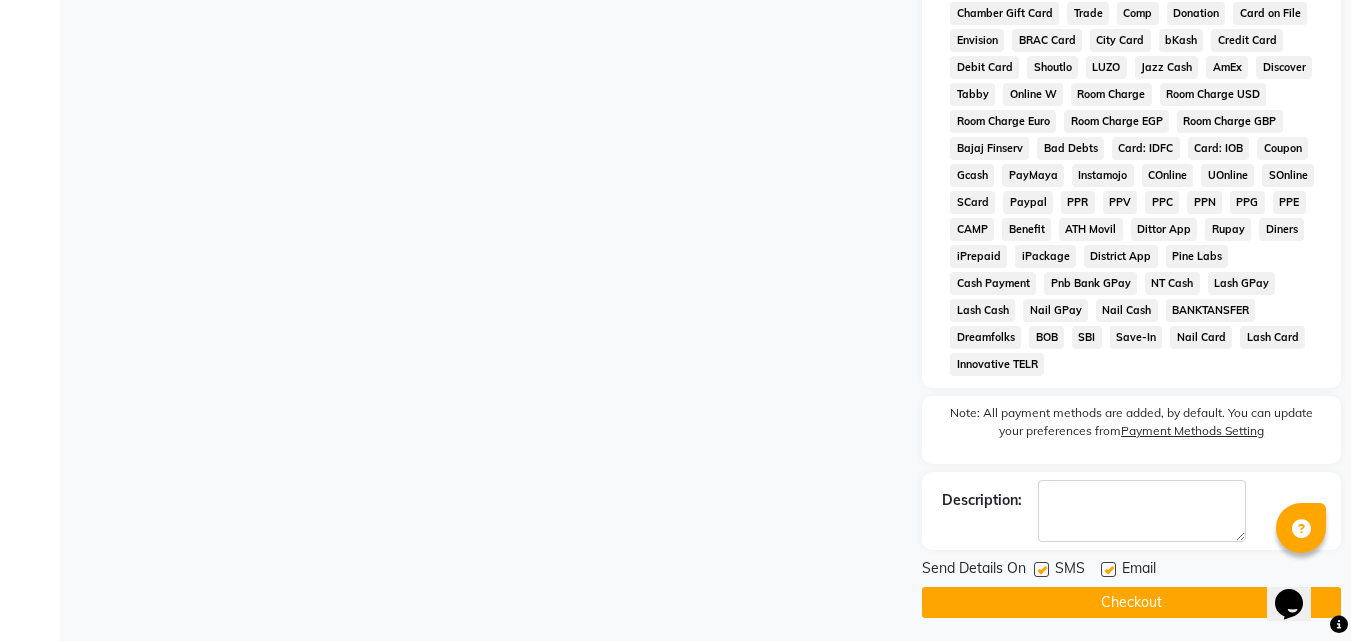 click 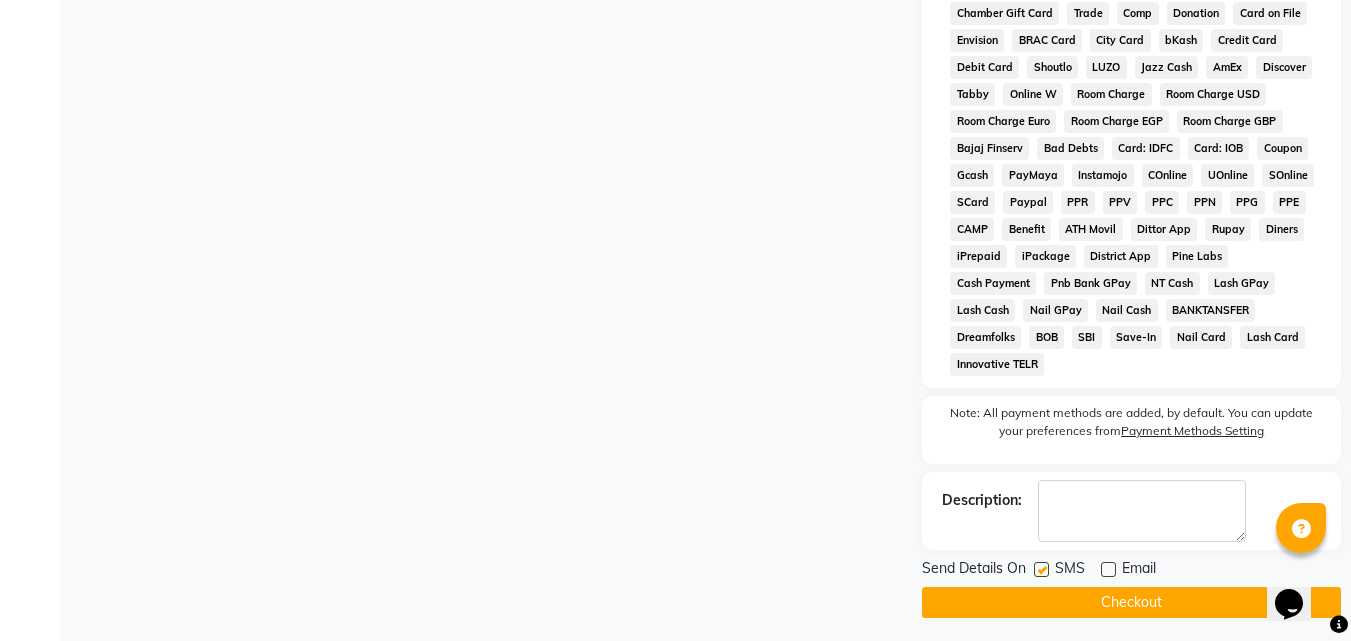 click on "Checkout" 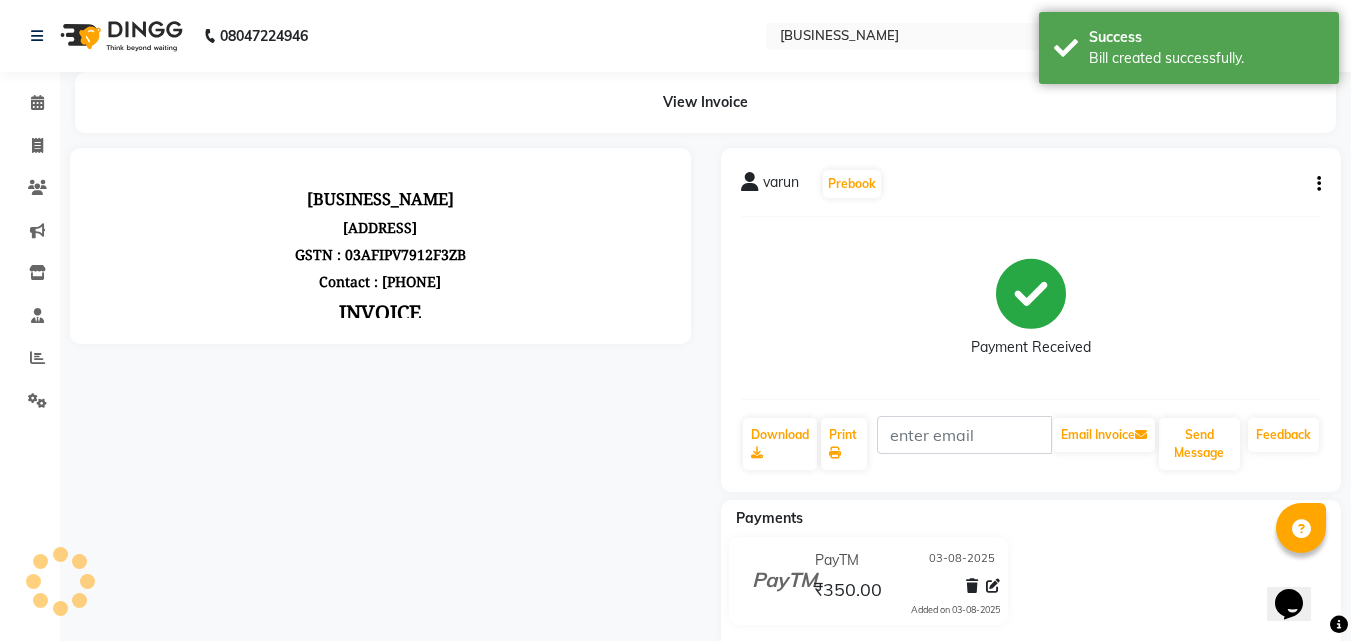 scroll, scrollTop: 0, scrollLeft: 0, axis: both 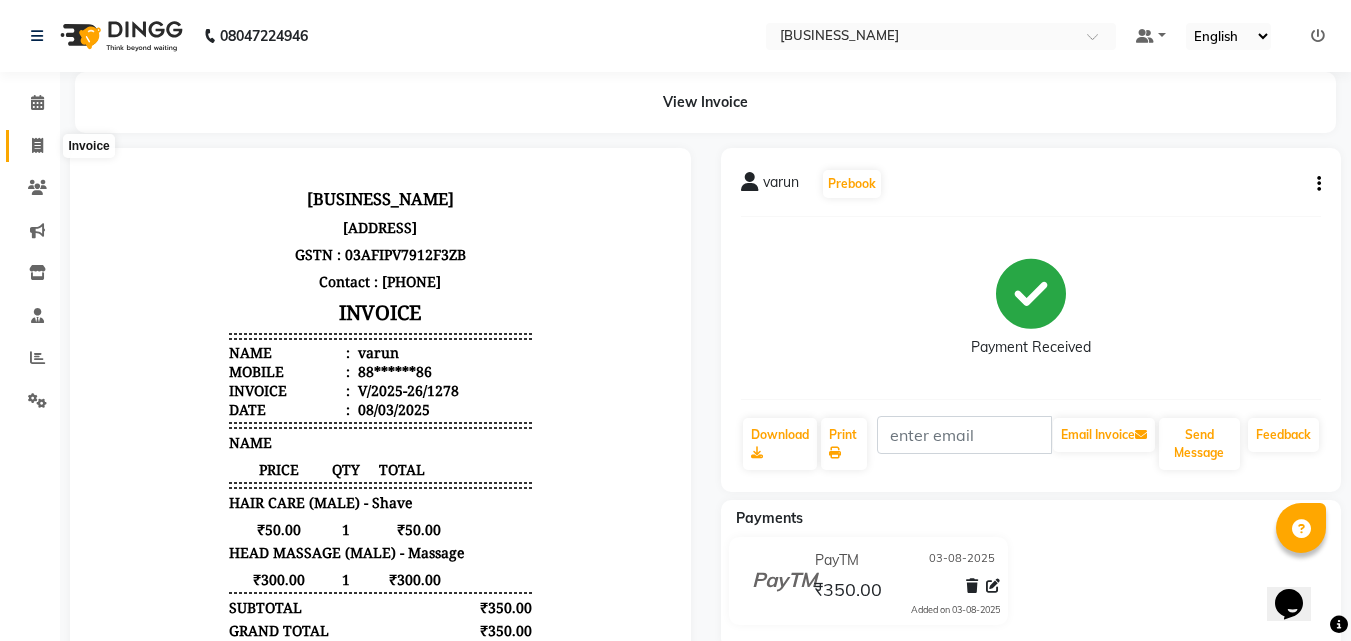 click 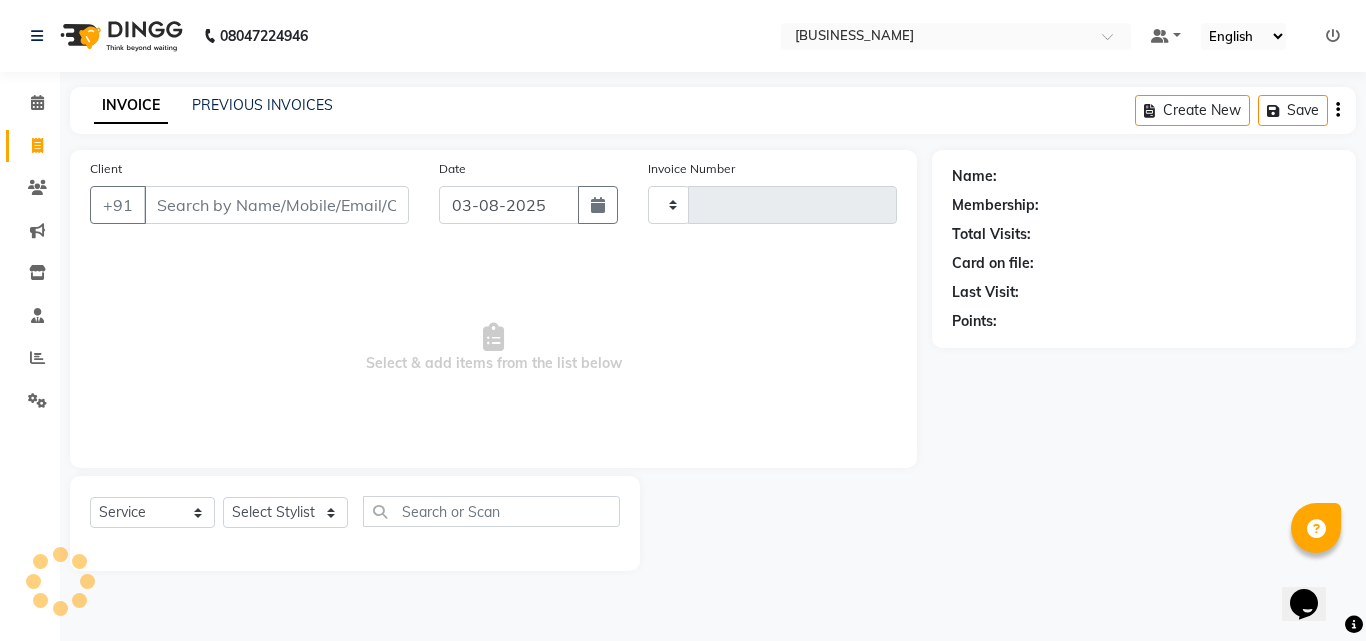 type on "1279" 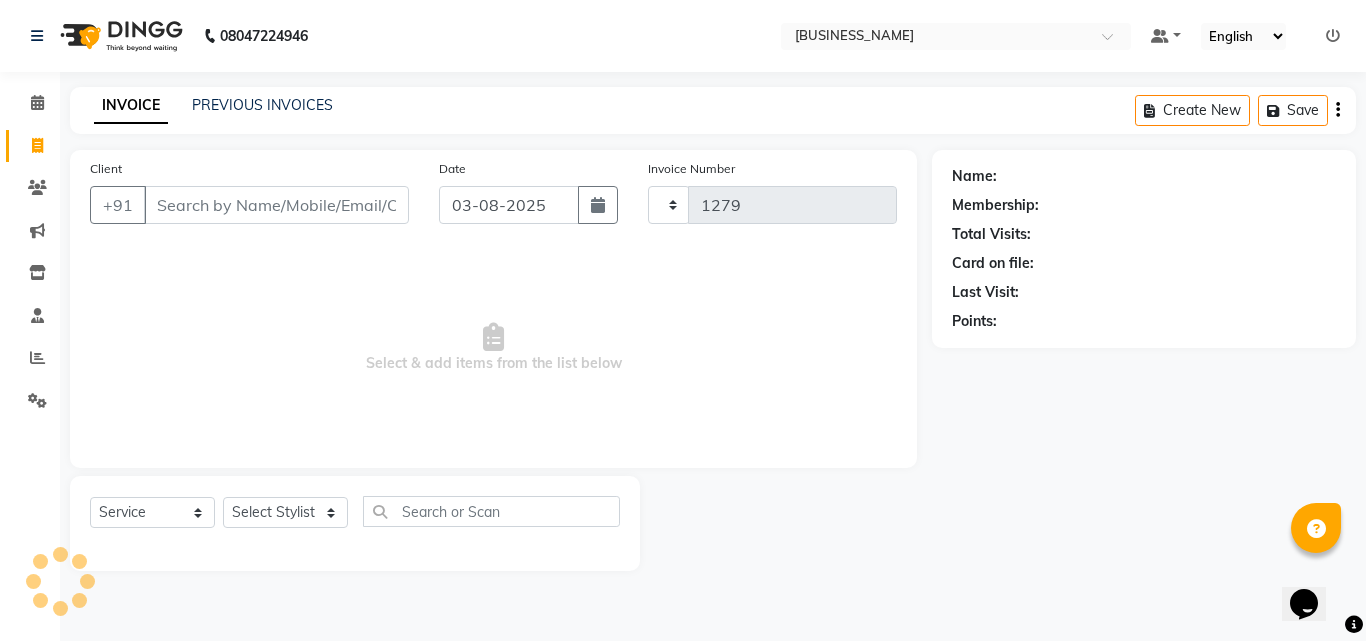 type on "m" 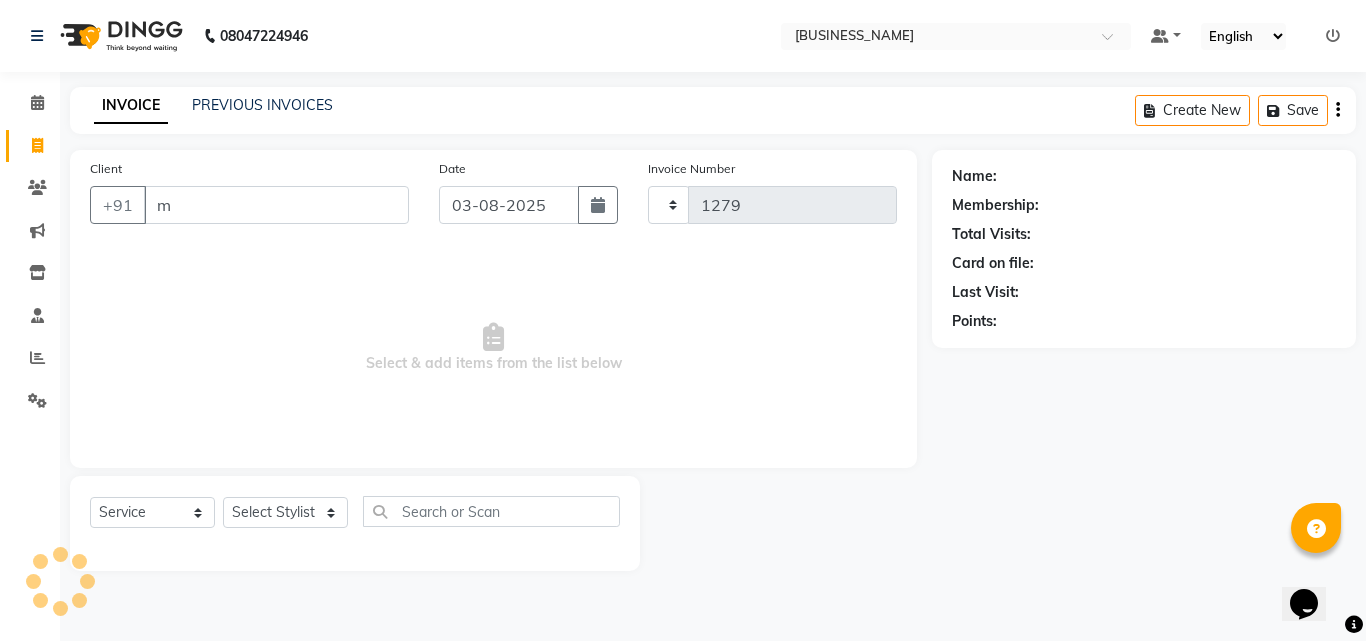select on "39" 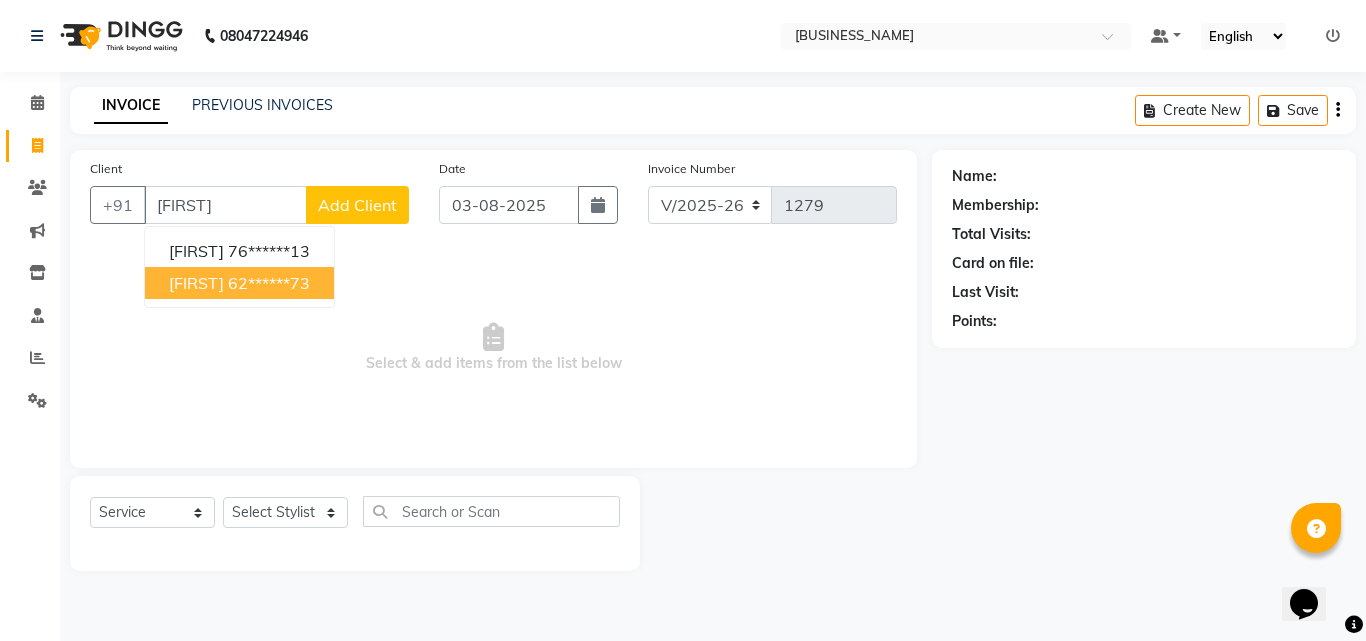click on "[FIRST] [PHONE] [FIRST] [PHONE]" at bounding box center (239, 267) 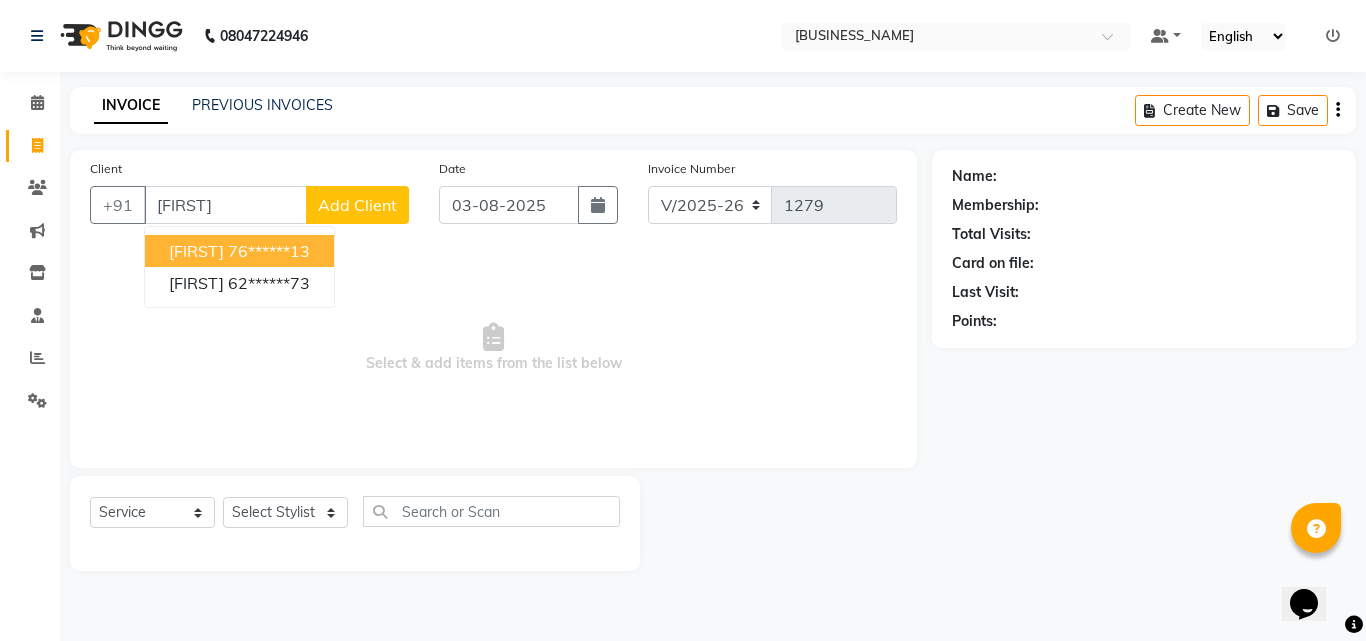 click on "[FIRST] [PHONE]" at bounding box center [239, 251] 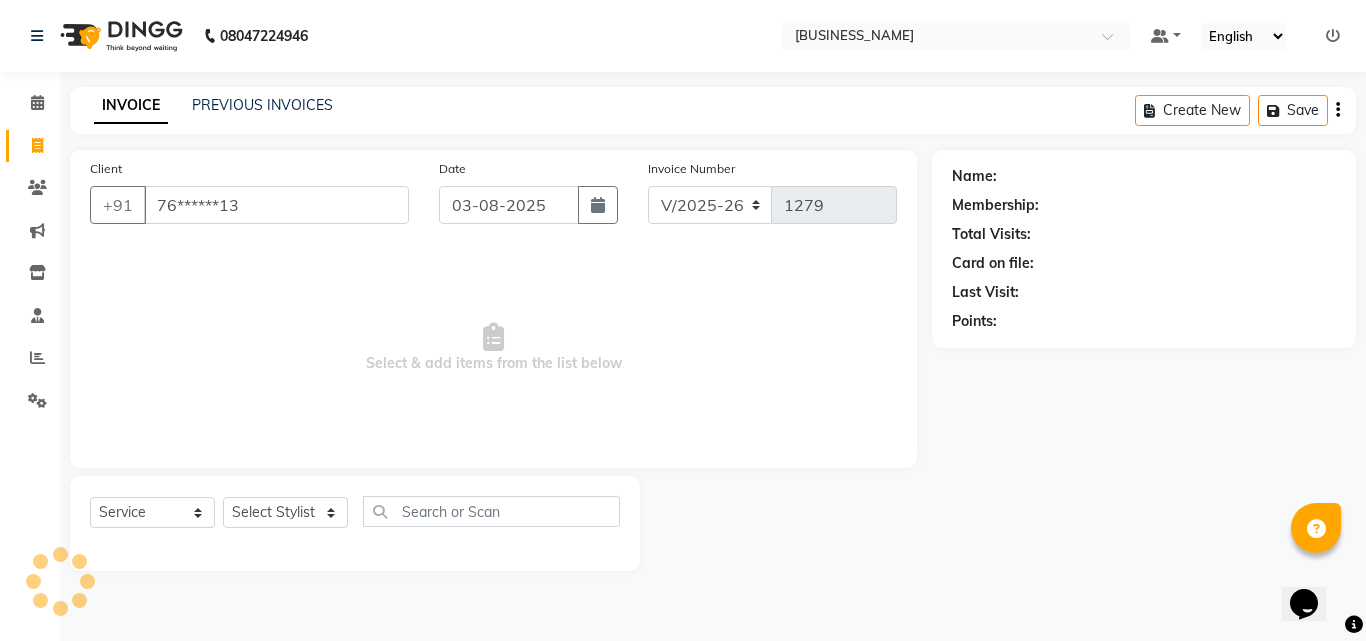 type on "76******13" 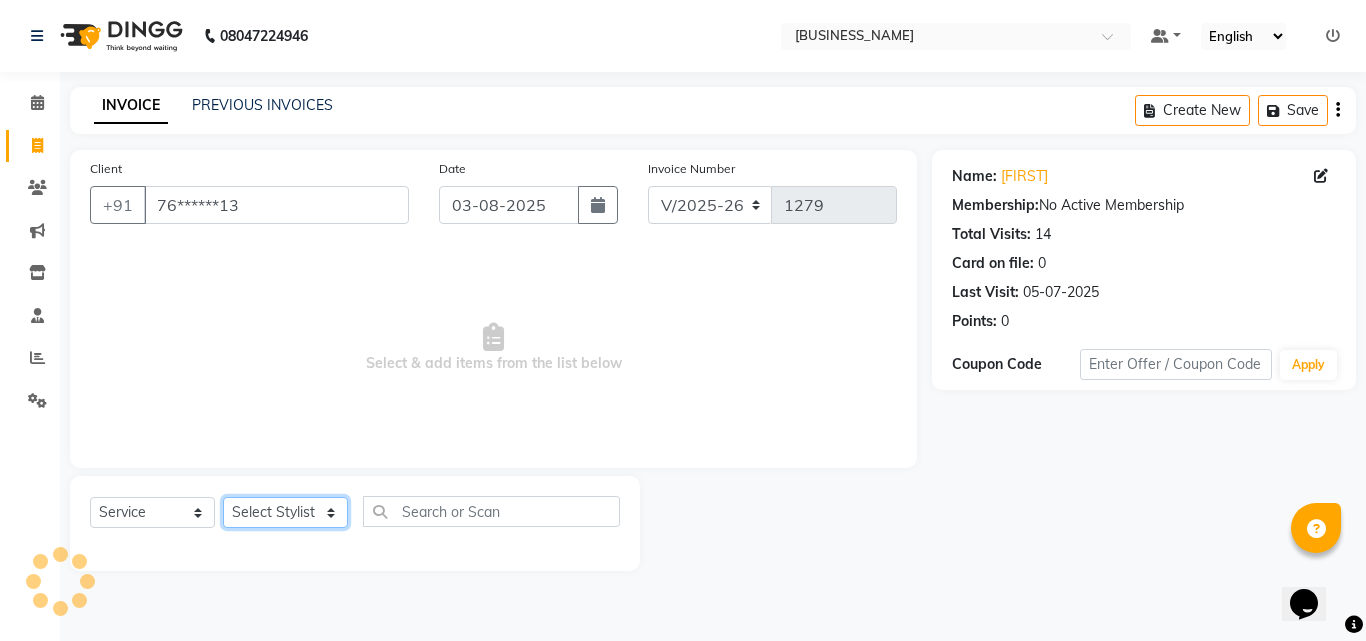 click on "Select Stylist [NAME] [NAME] [NAME] [NAME]  [NAME]    [NAME]   Reception   [NAME]    [NAME]" 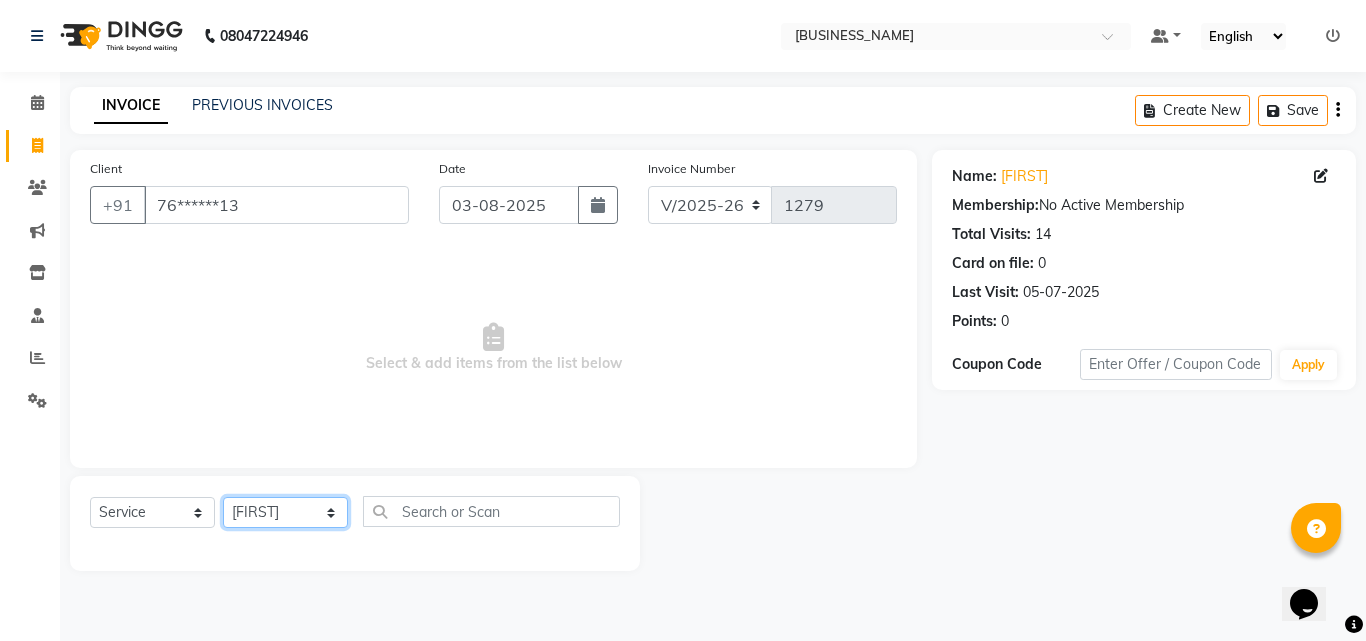 click on "Select Stylist [NAME] [NAME] [NAME] [NAME]  [NAME]    [NAME]   Reception   [NAME]    [NAME]" 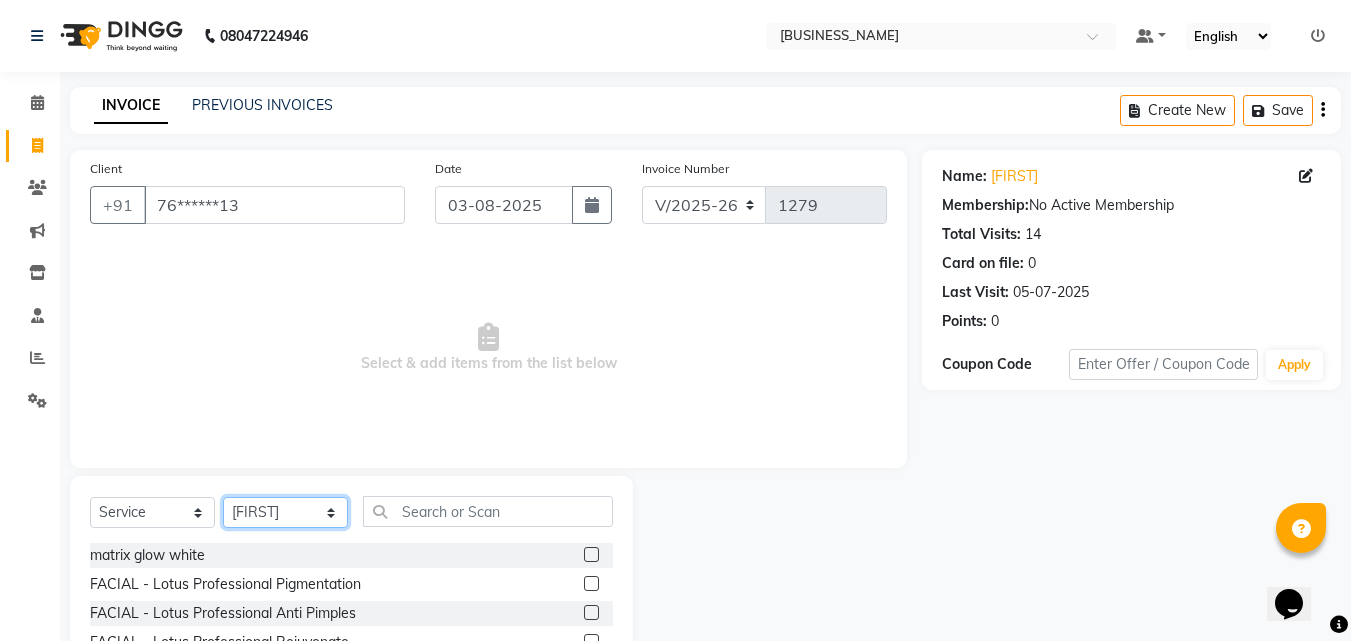 click on "Select Stylist [NAME] [NAME] [NAME] [NAME]  [NAME]    [NAME]   Reception   [NAME]    [NAME]" 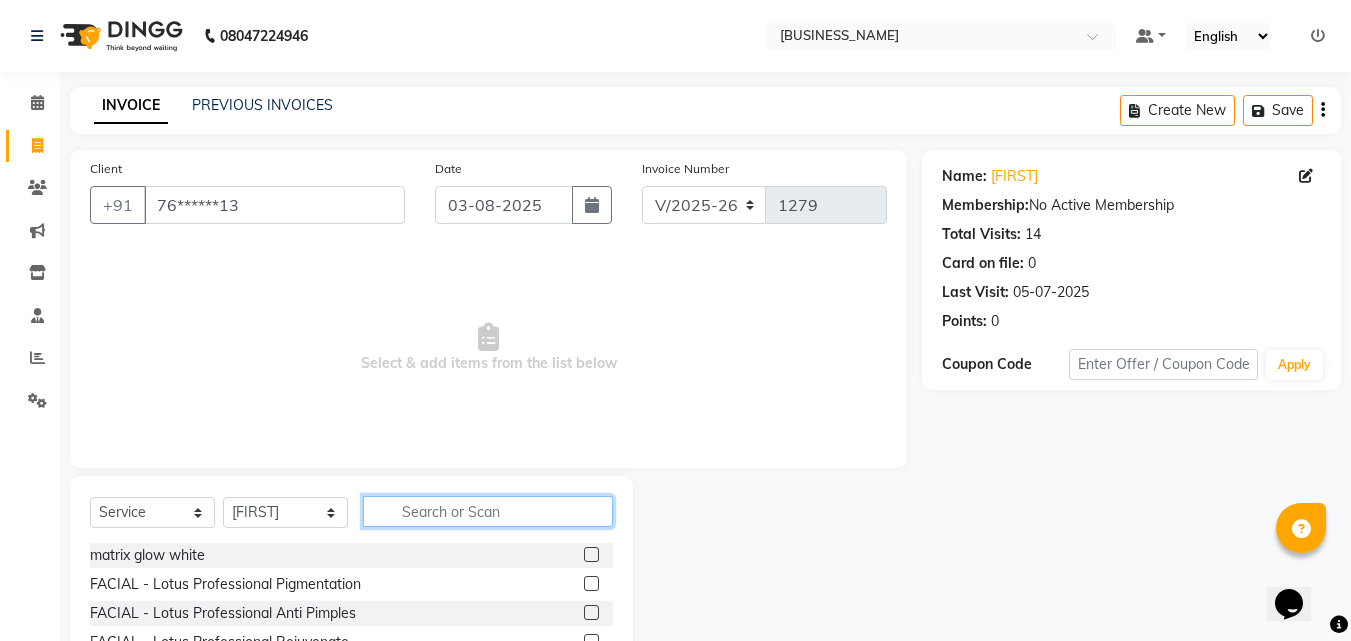 click 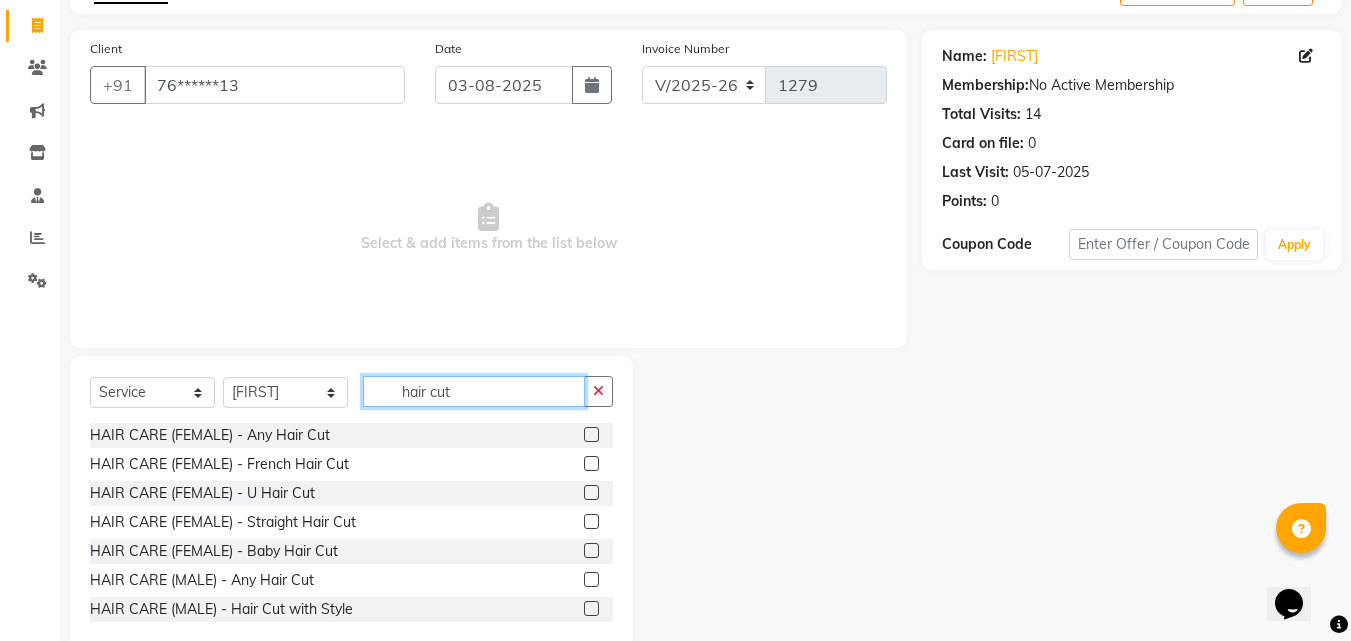 scroll, scrollTop: 160, scrollLeft: 0, axis: vertical 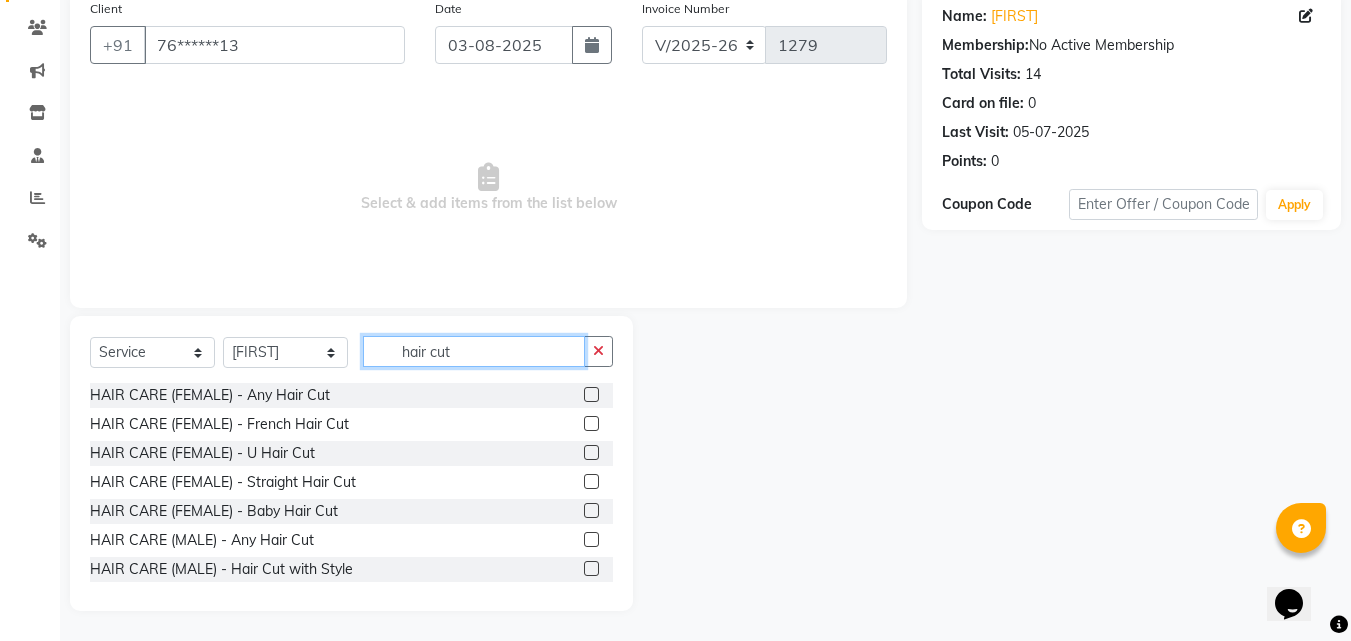 type on "hair cut" 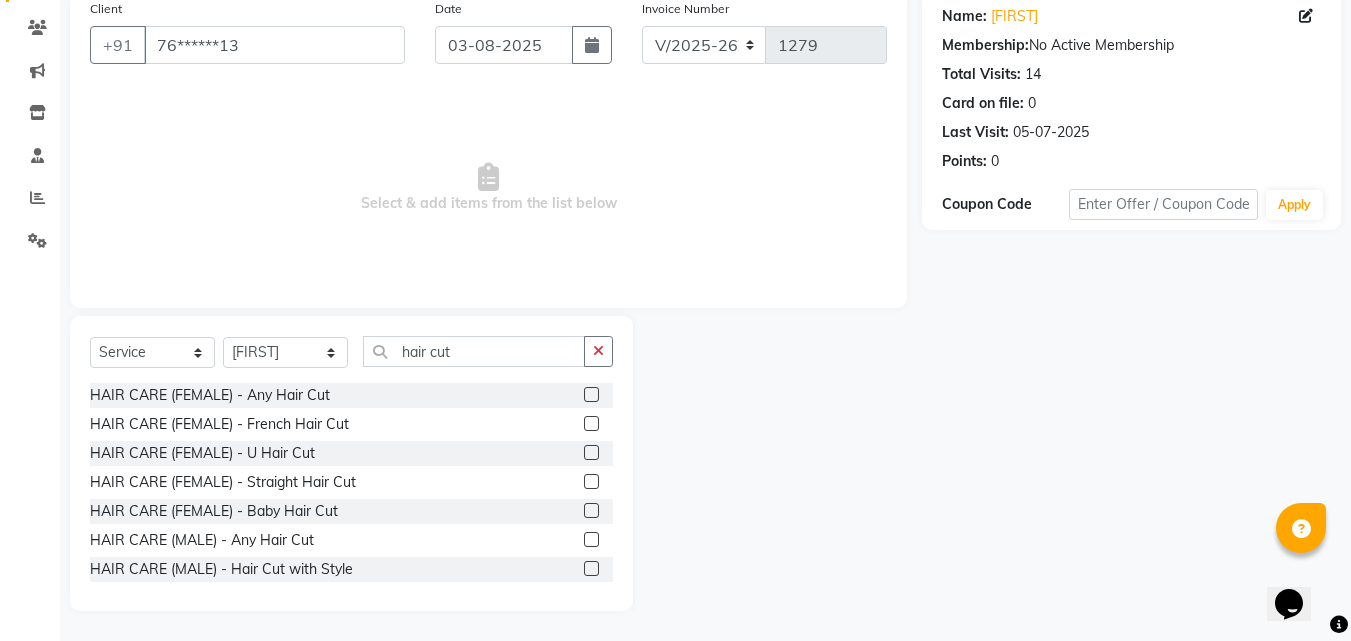 click 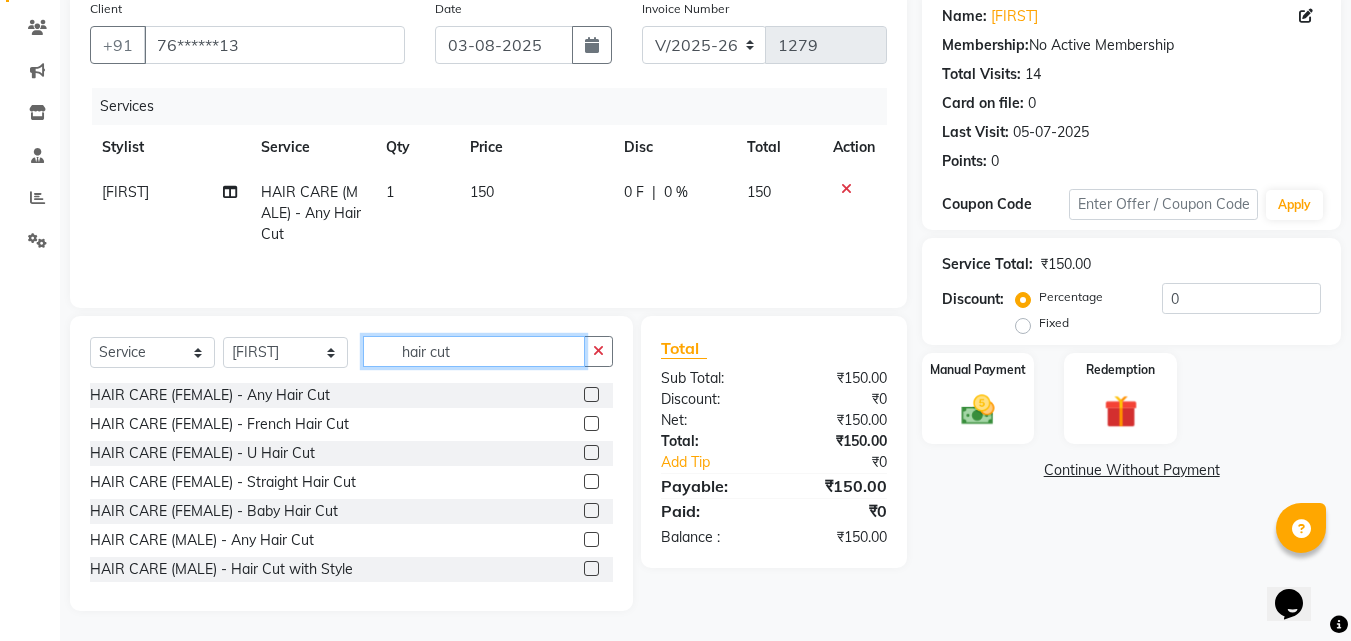 checkbox on "false" 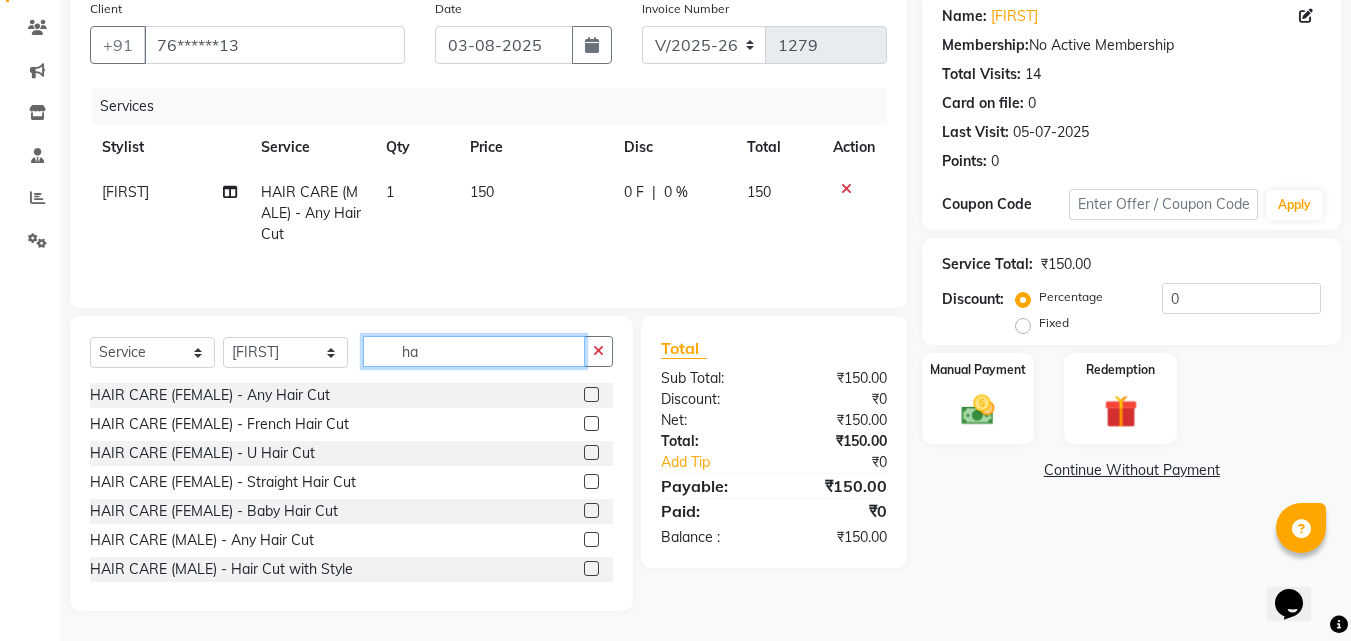 type on "h" 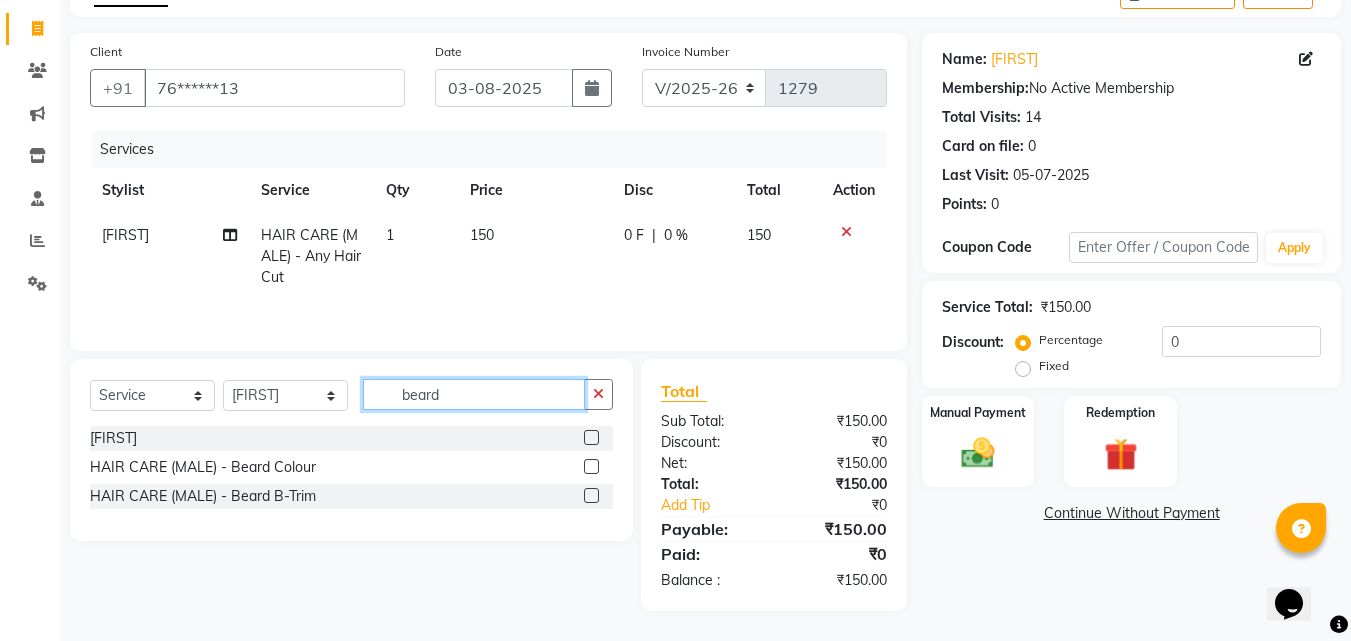 scroll, scrollTop: 117, scrollLeft: 0, axis: vertical 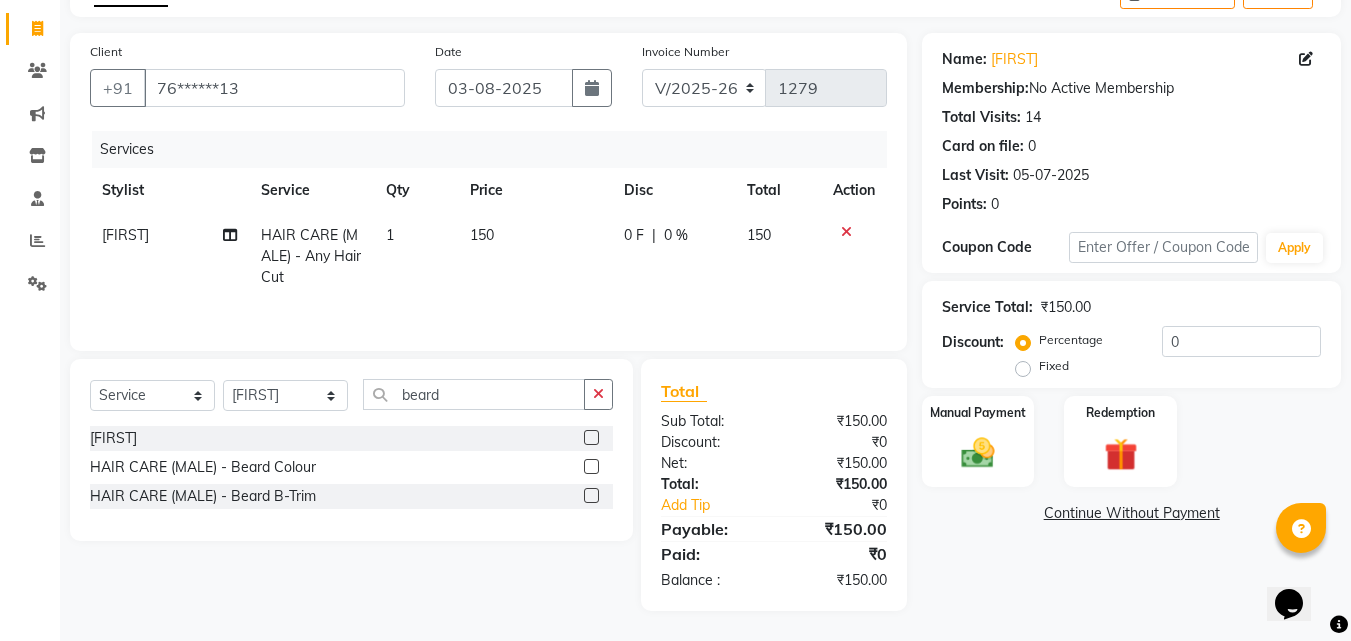 click 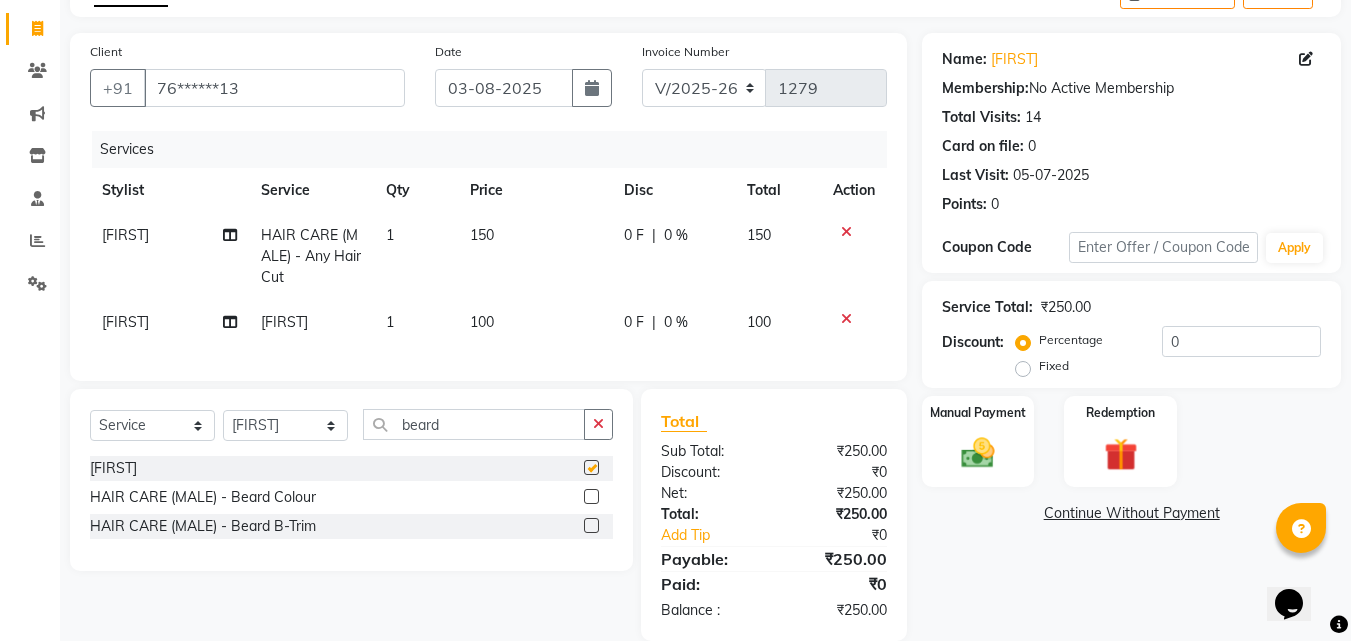 checkbox on "false" 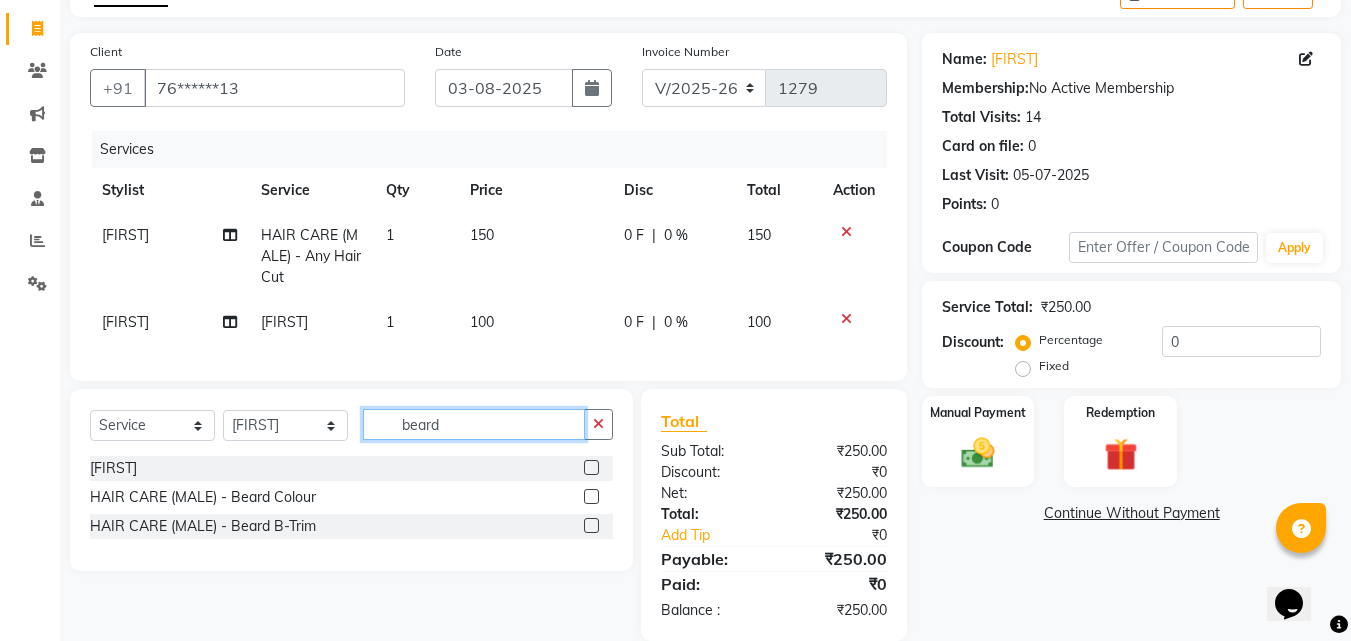 click on "beard" 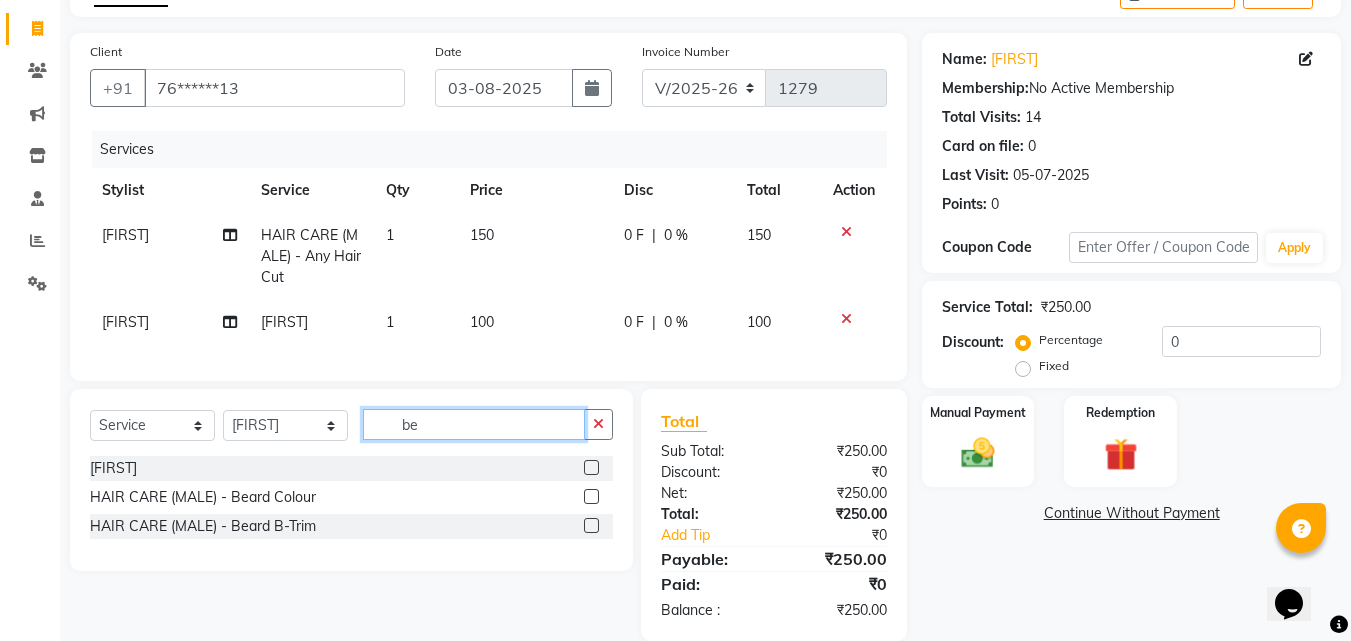 type on "b" 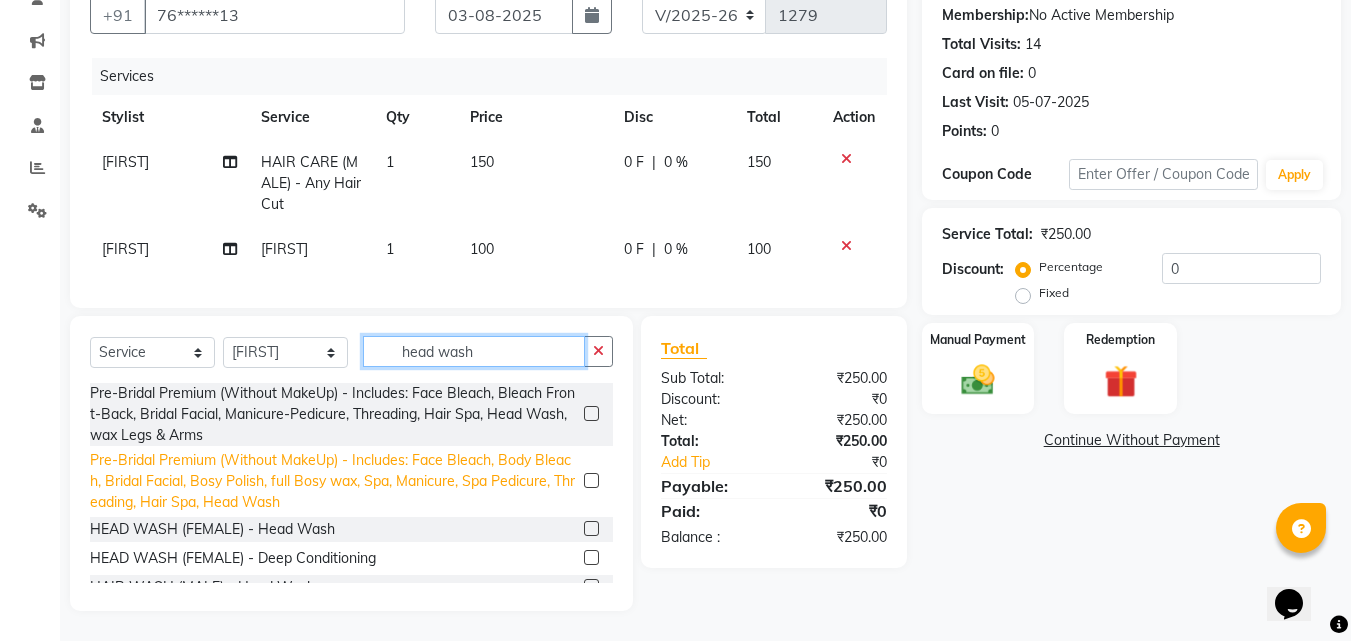 scroll, scrollTop: 247, scrollLeft: 0, axis: vertical 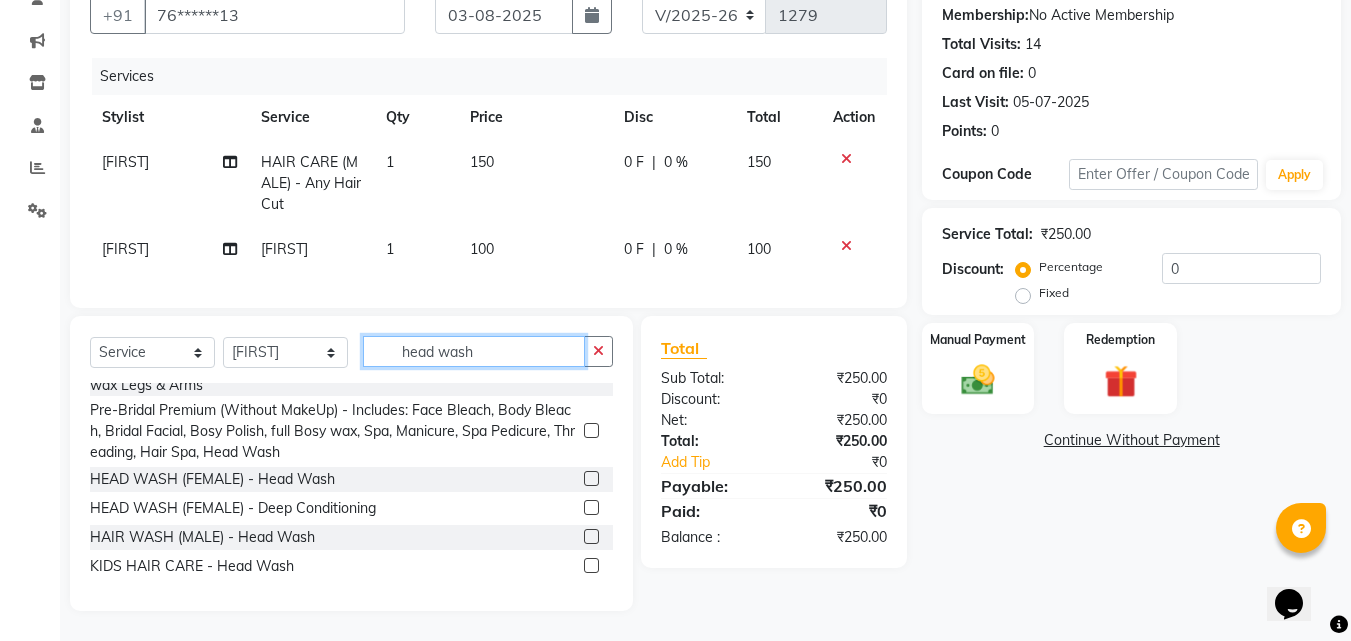type on "head wash" 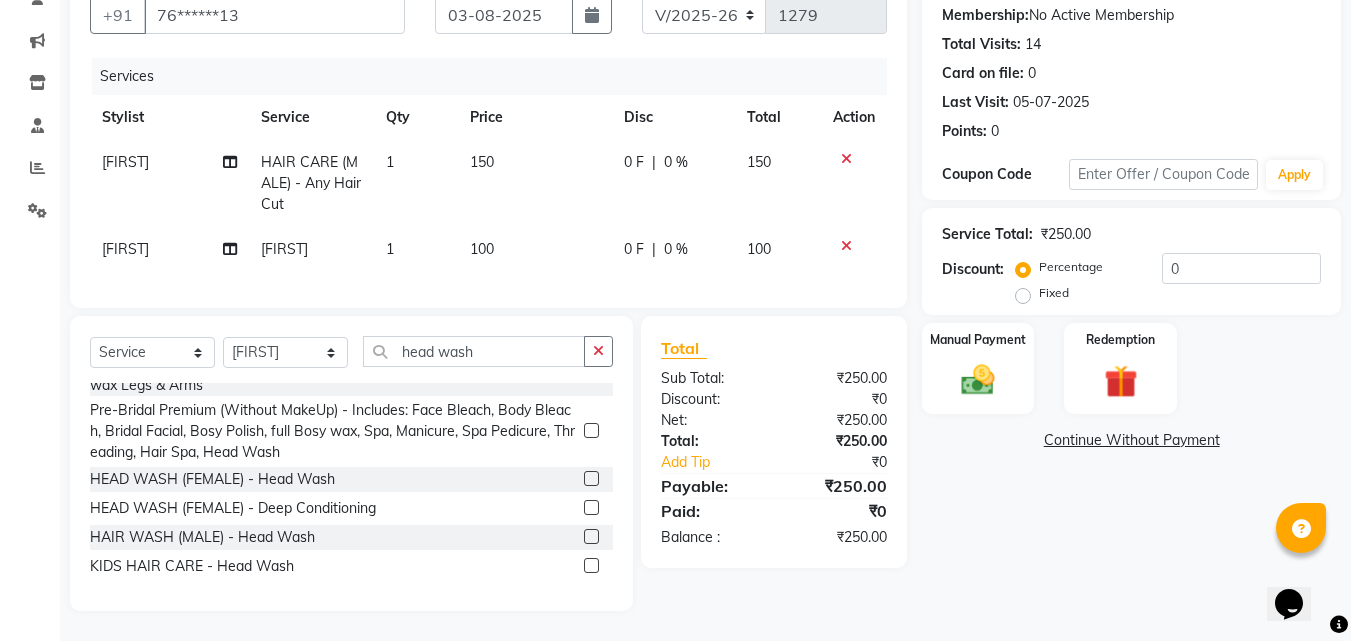click 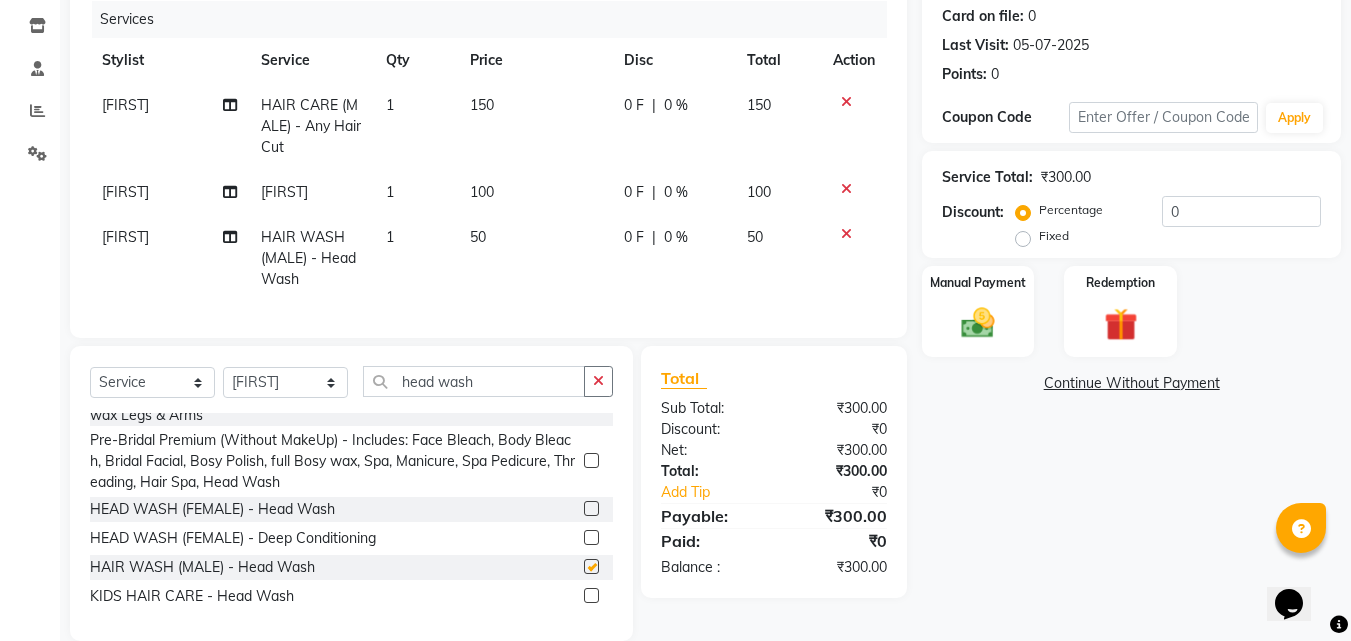 checkbox on "false" 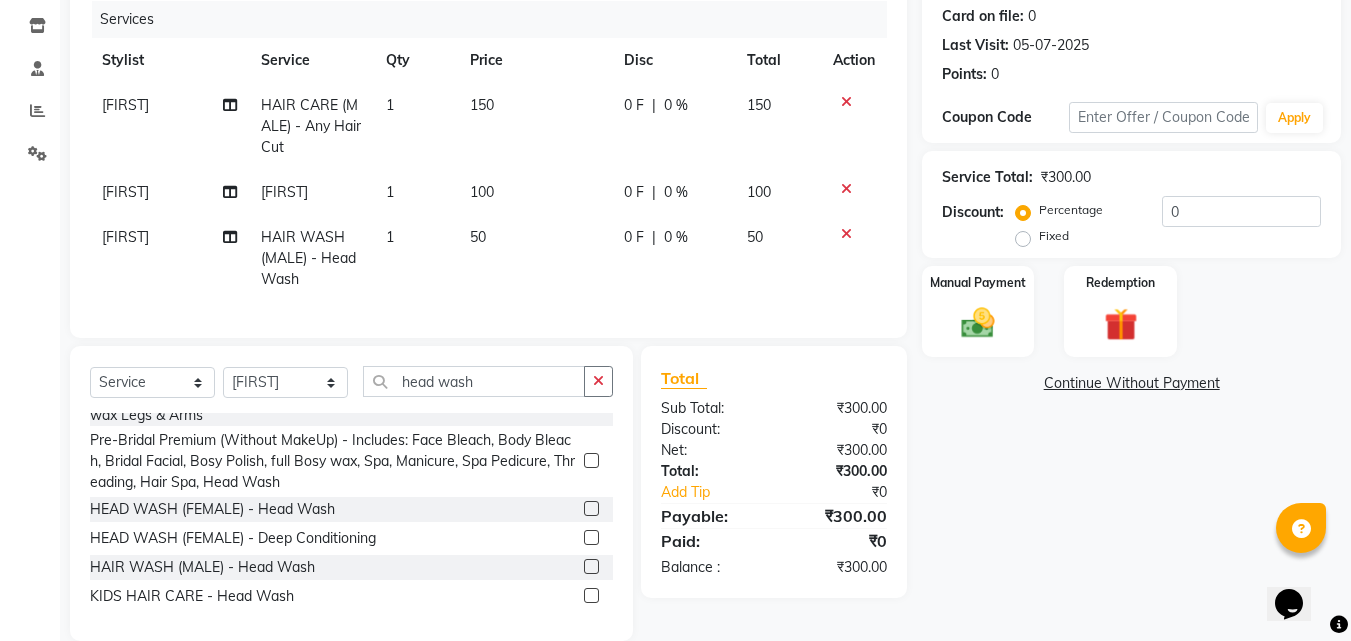 click on "150" 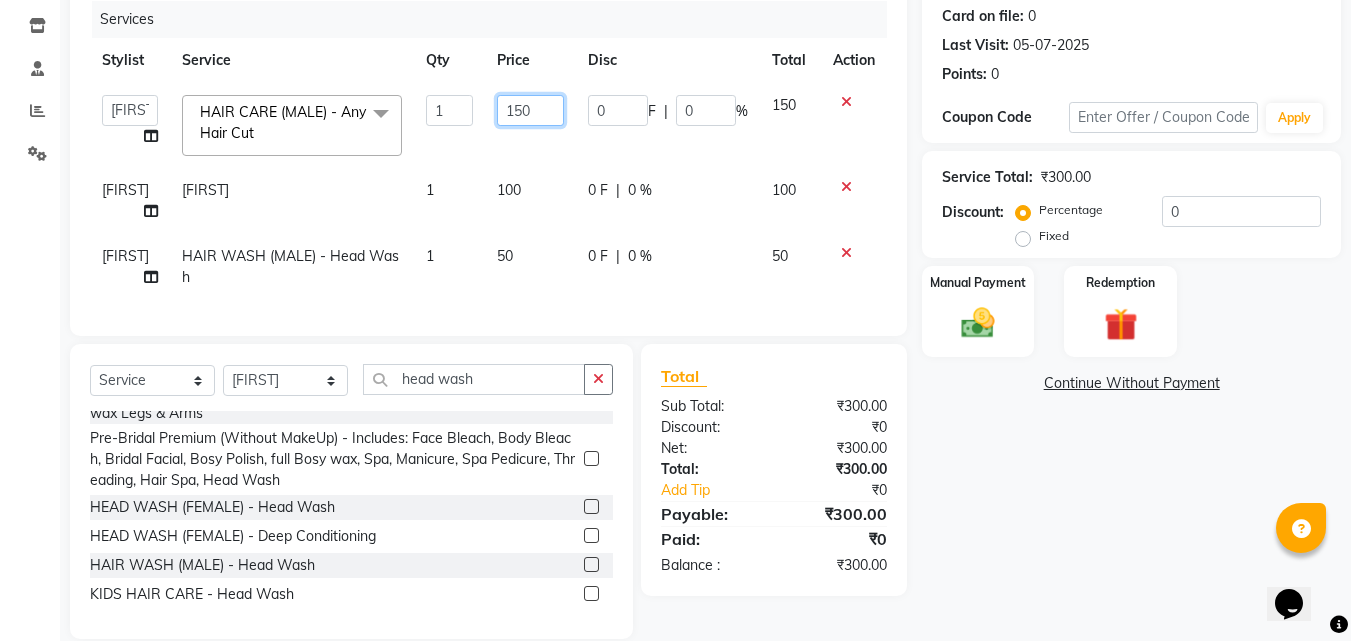 click on "150" 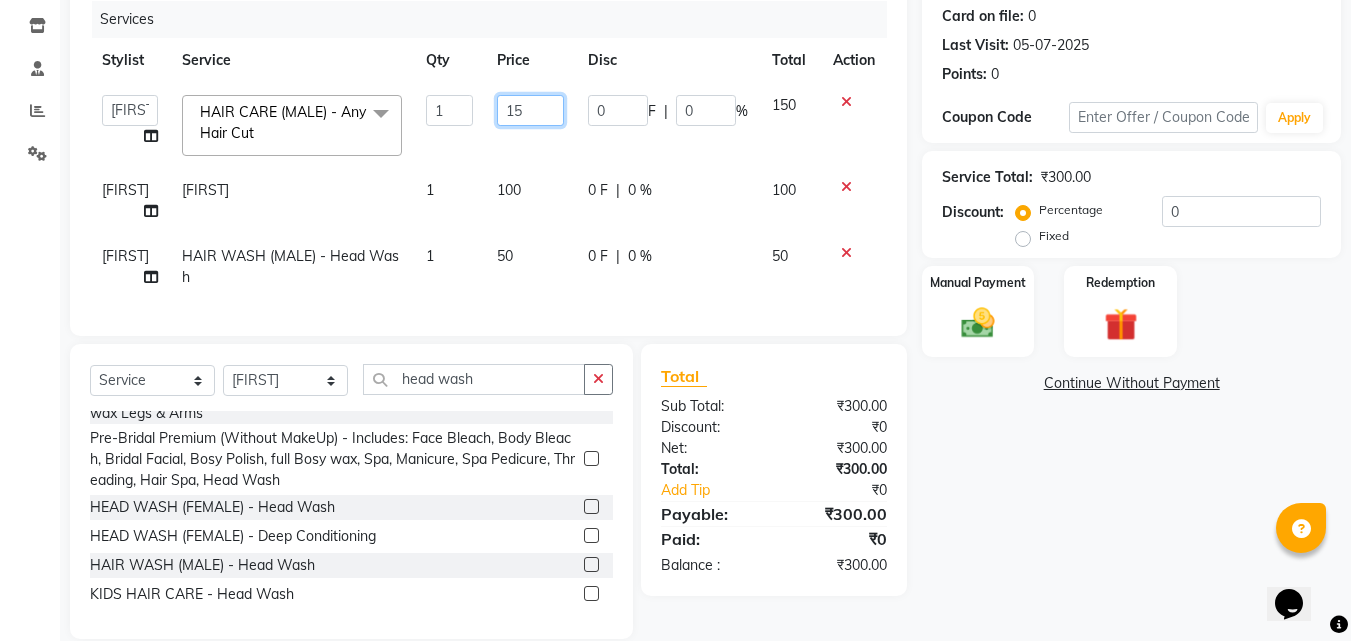 type on "1" 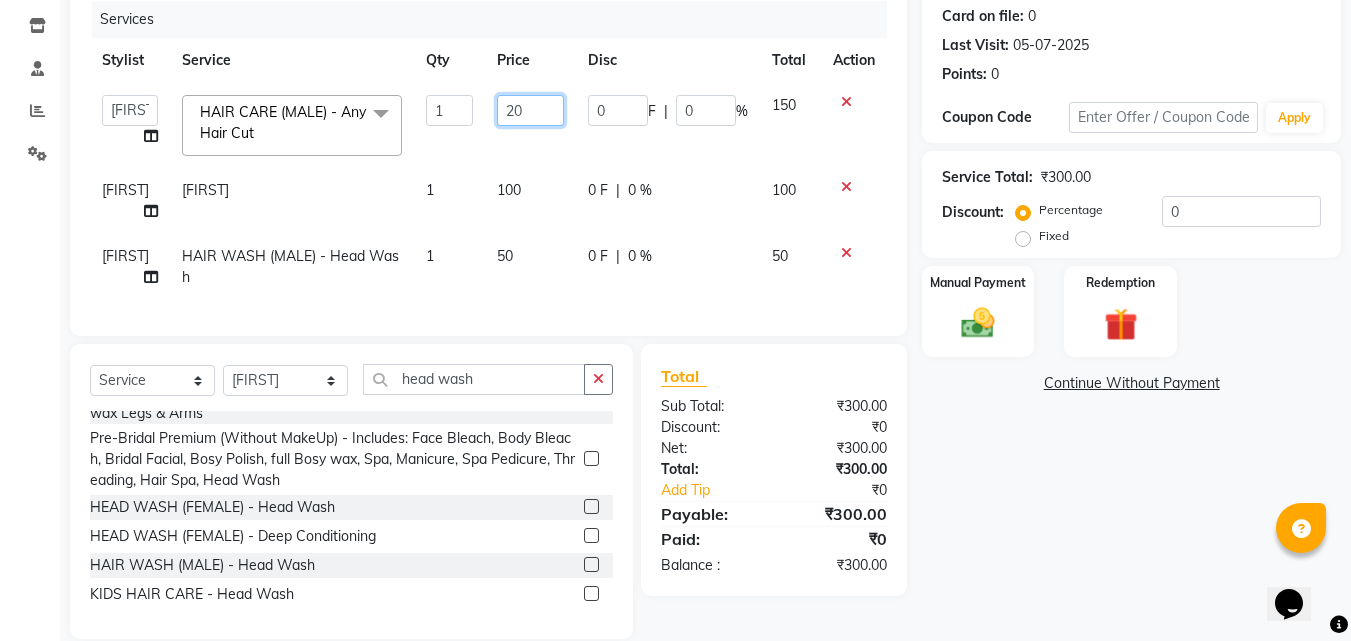 type on "200" 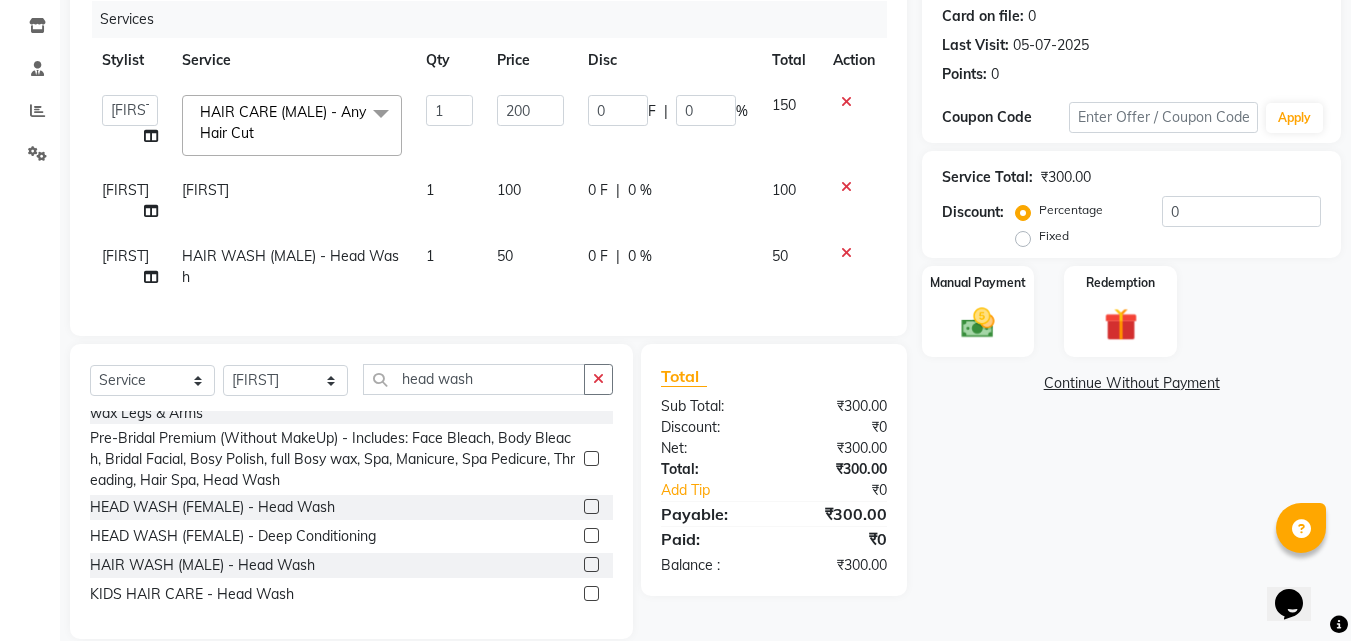 click on "100" 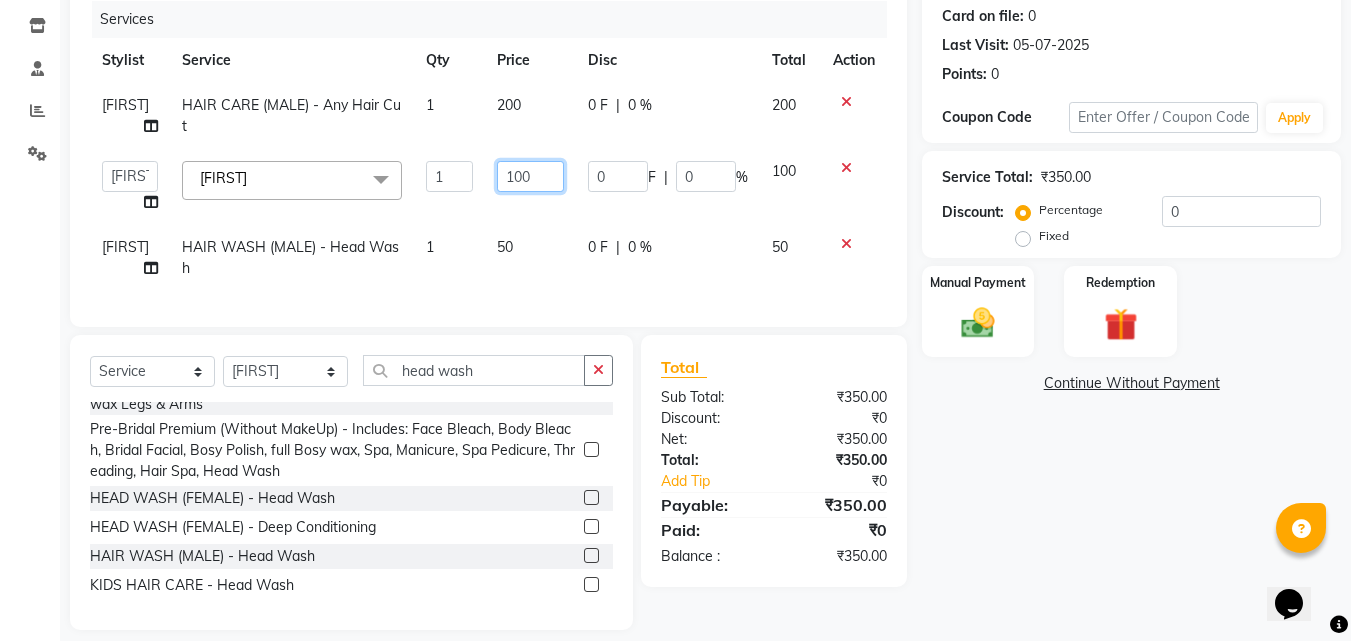 click on "100" 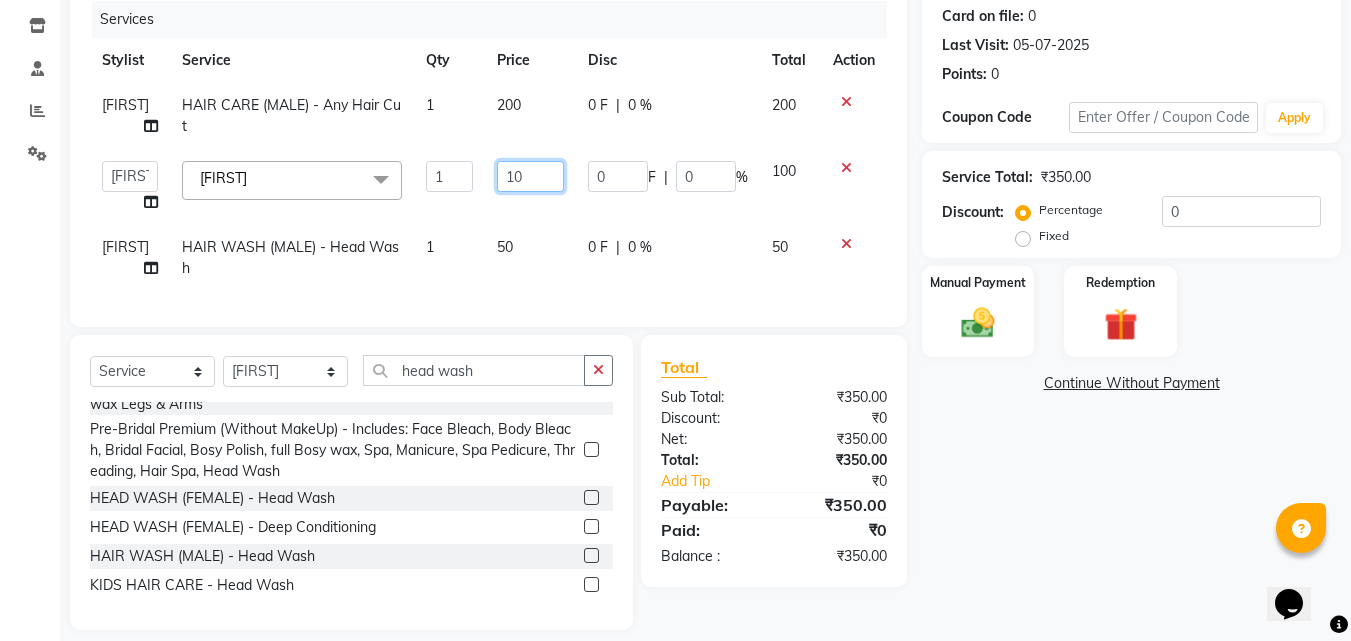 type on "150" 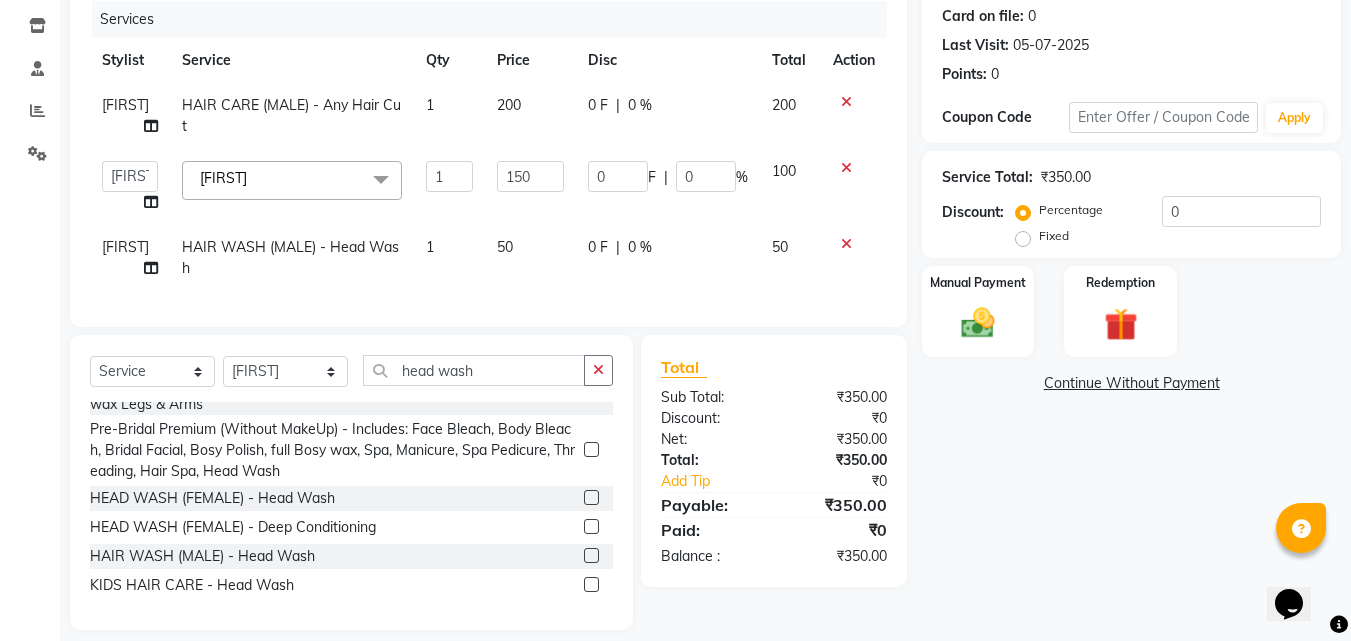 click on "[FIRST] HAIR WASH (MALE) - Head Wash 1 50 0 F | 0 % 50" 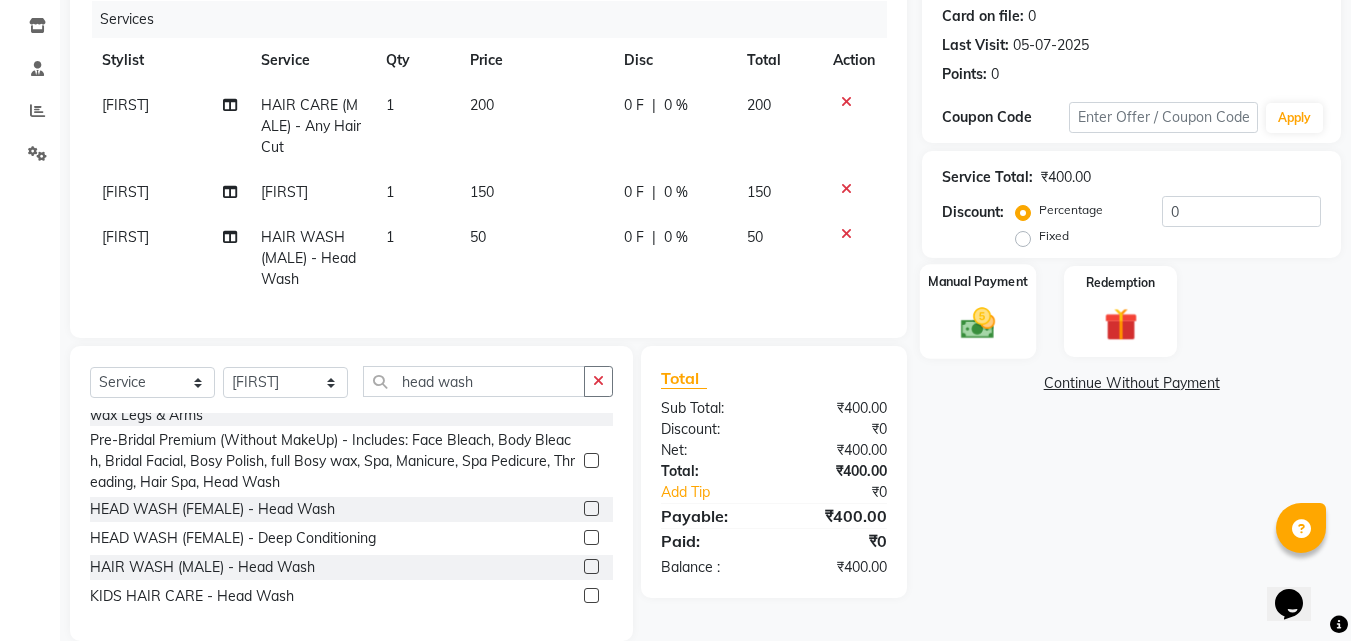 click 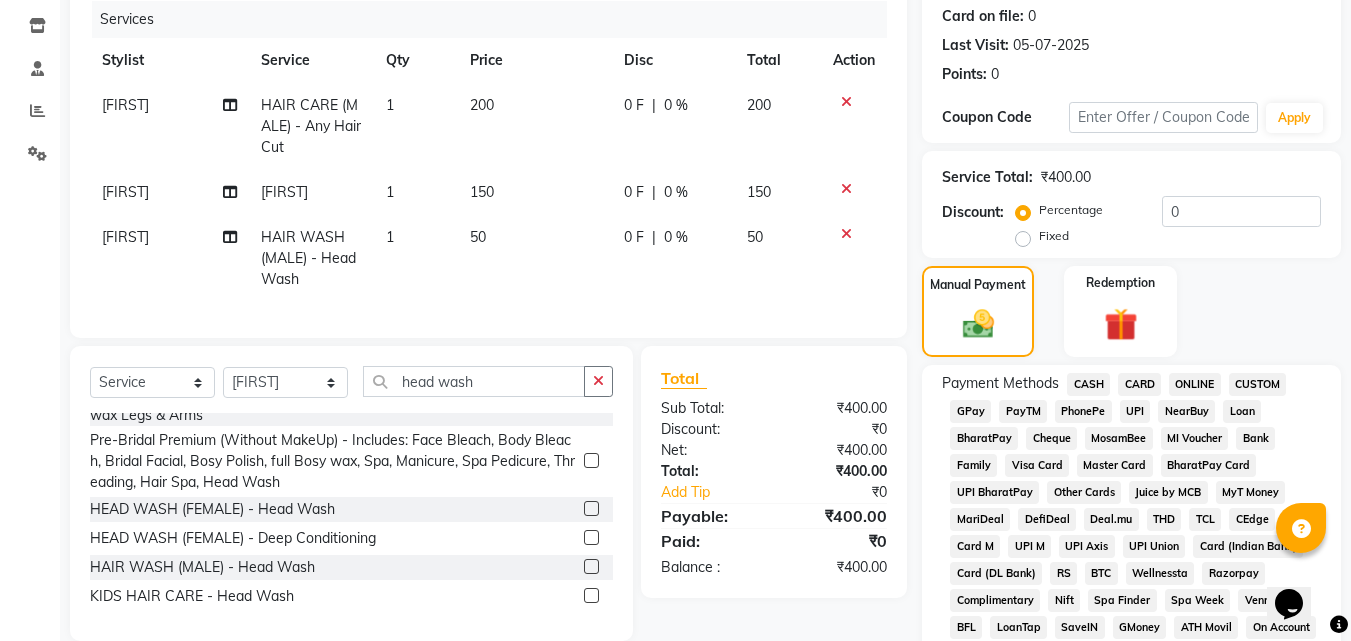 click on "CASH" 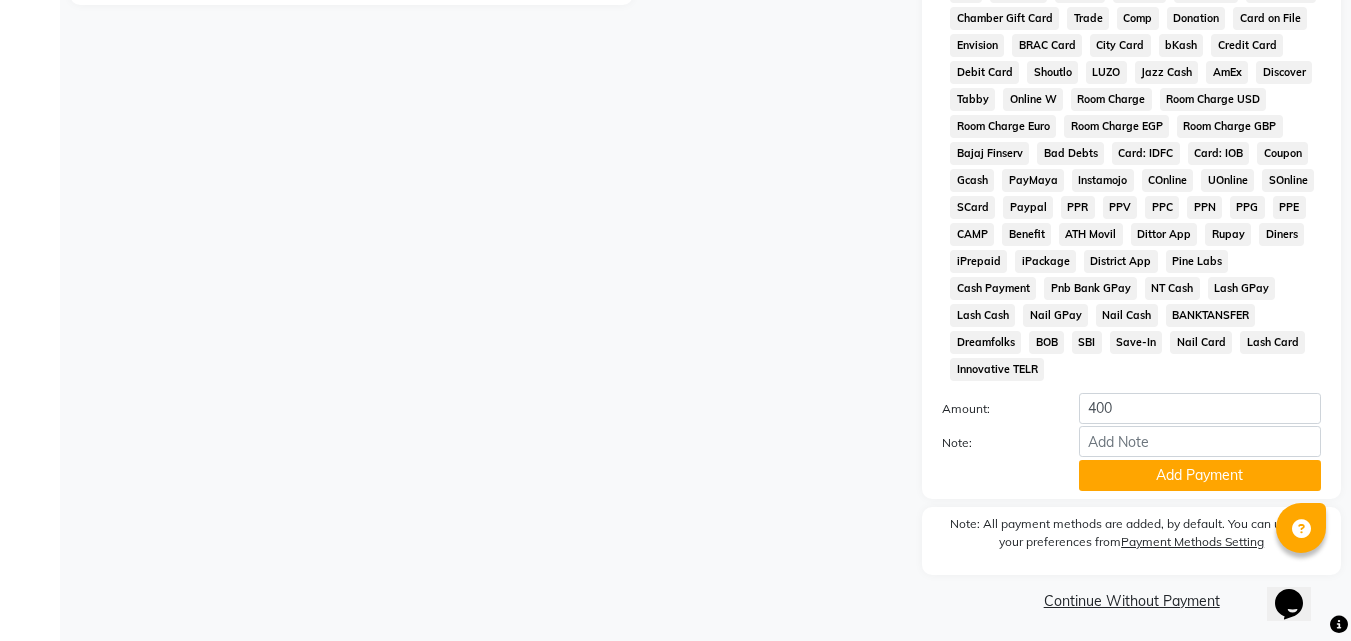 scroll, scrollTop: 888, scrollLeft: 0, axis: vertical 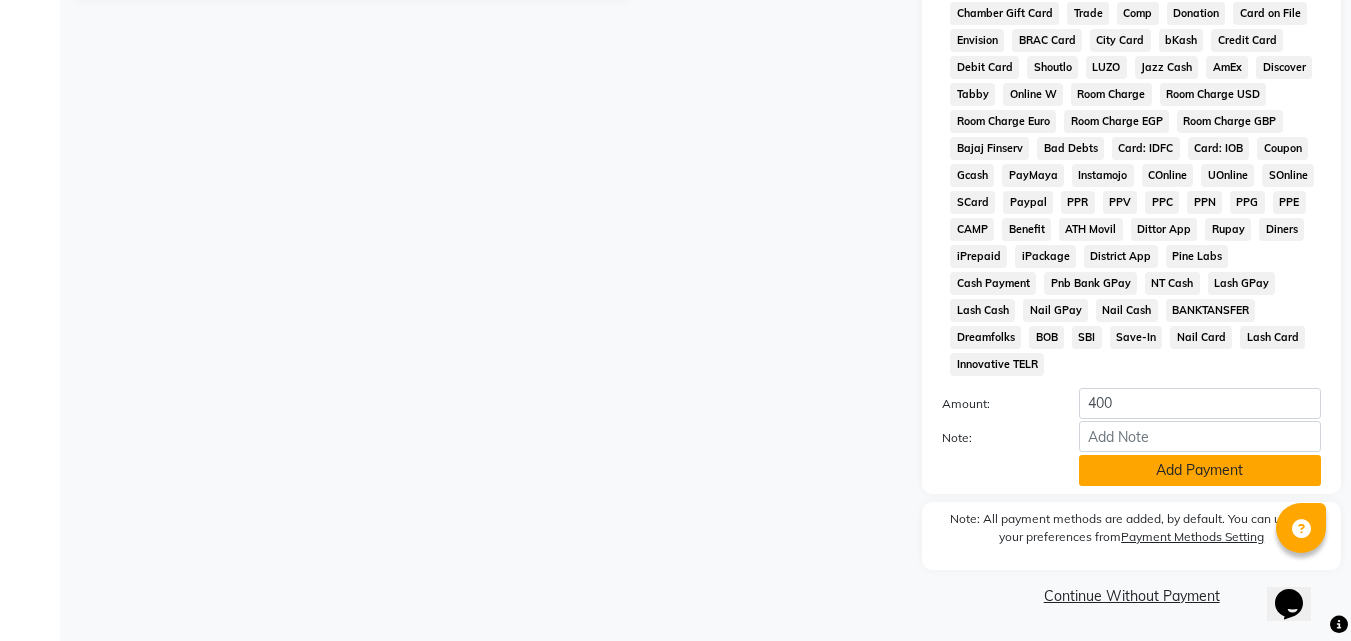click on "Add Payment" 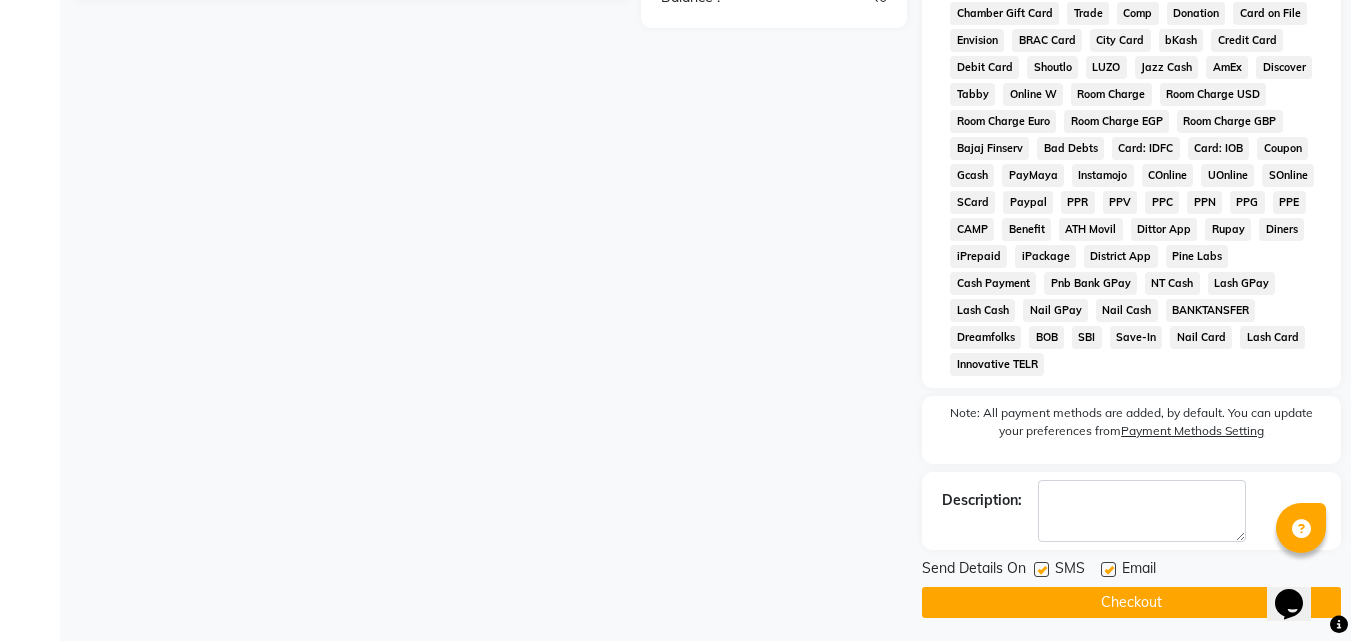 click 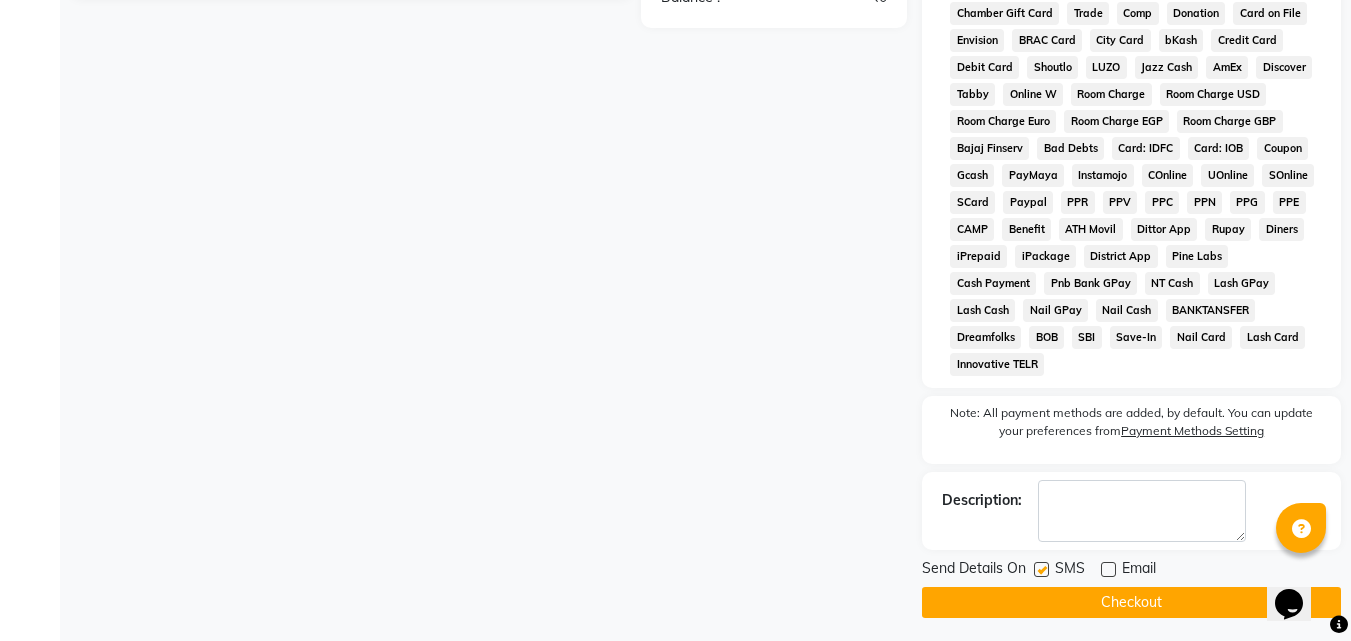 drag, startPoint x: 1097, startPoint y: 590, endPoint x: 1063, endPoint y: 583, distance: 34.713108 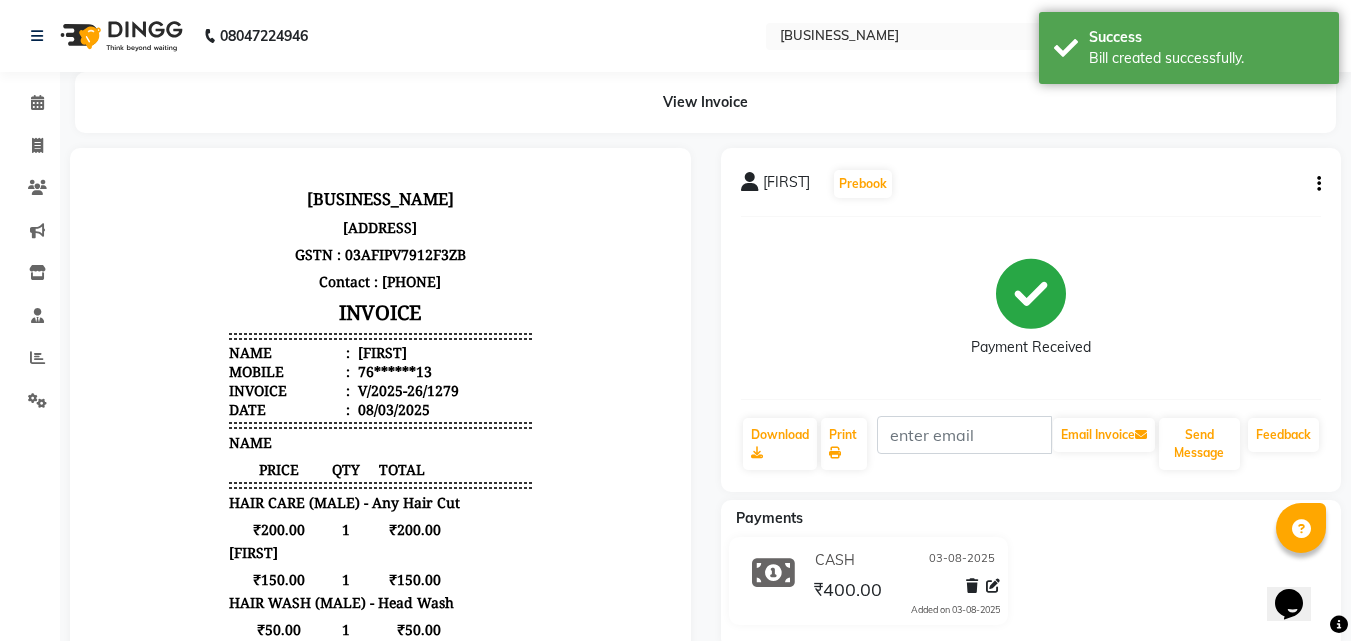scroll, scrollTop: 0, scrollLeft: 0, axis: both 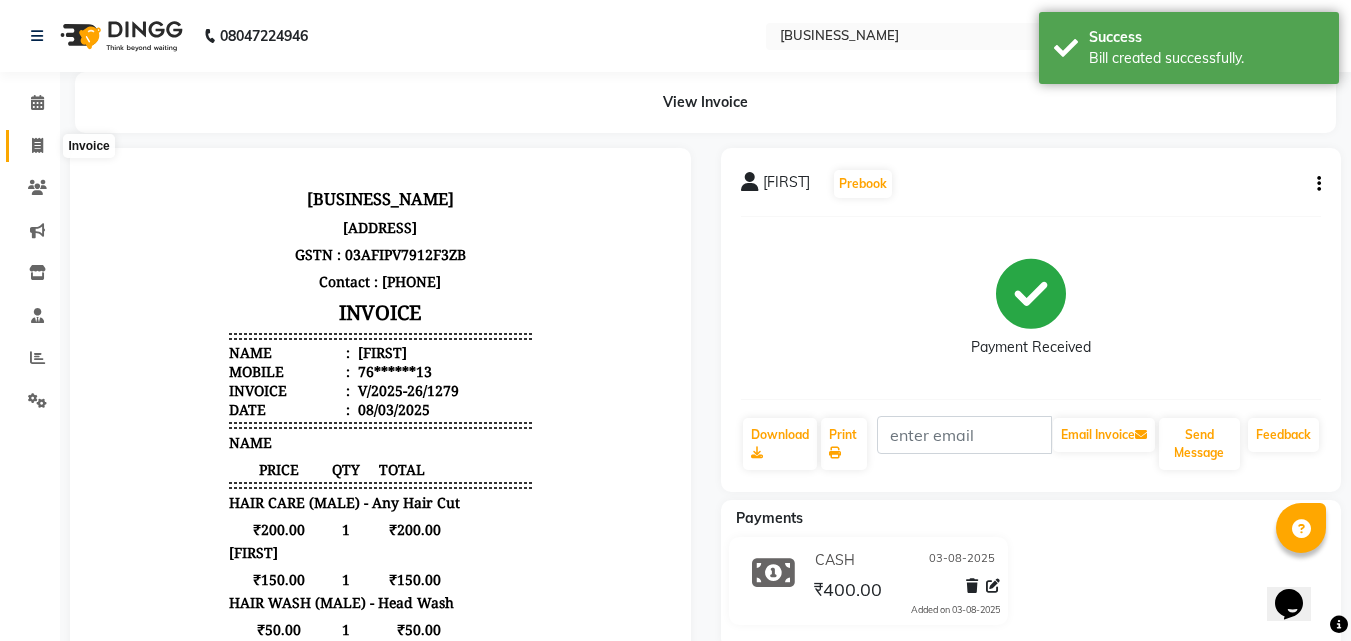 drag, startPoint x: 44, startPoint y: 154, endPoint x: 35, endPoint y: 149, distance: 10.29563 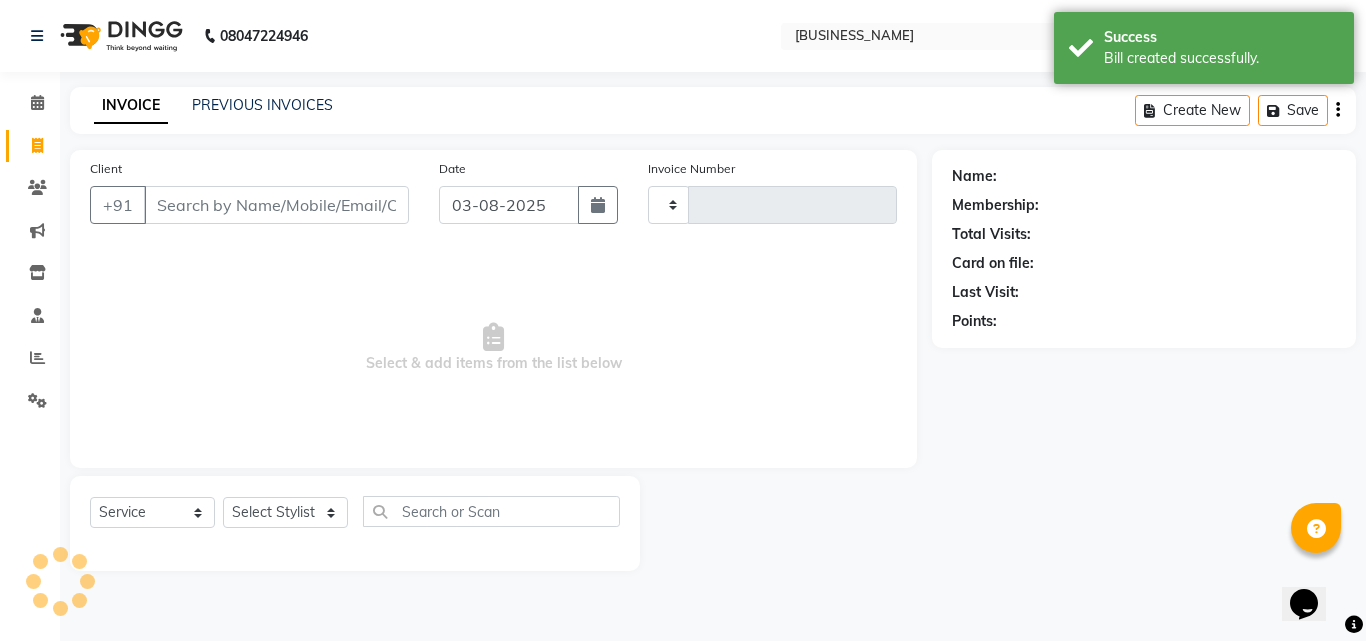 type on "j" 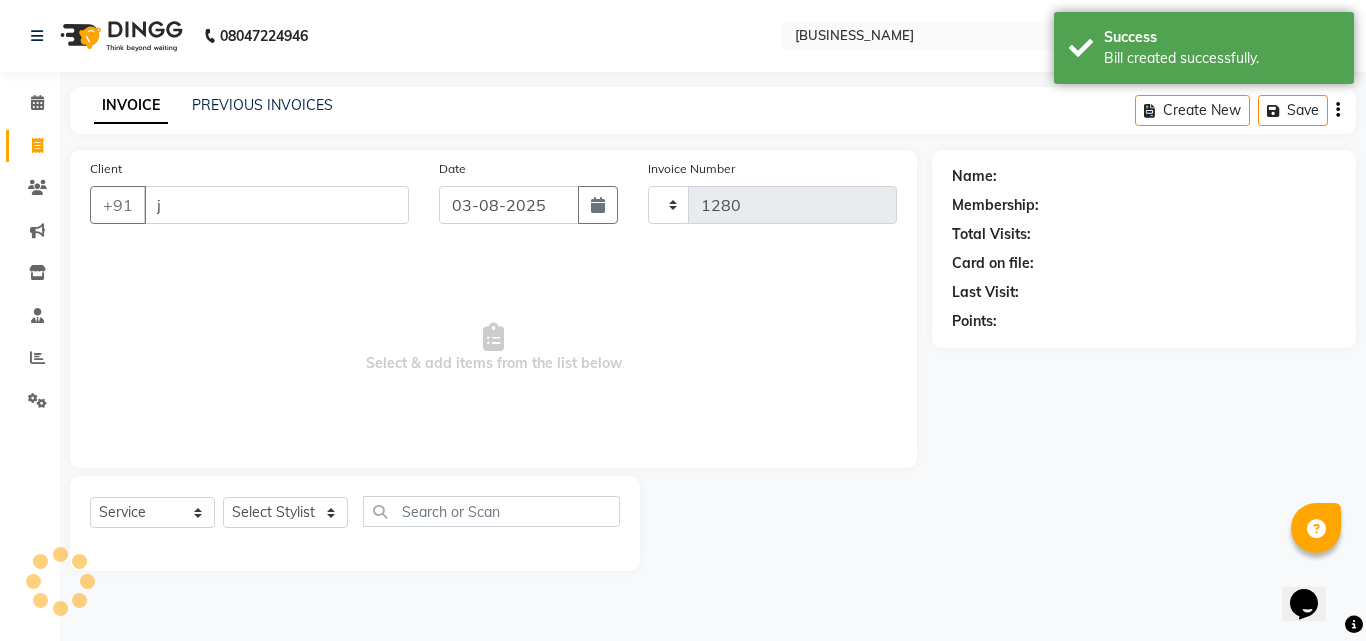 select on "39" 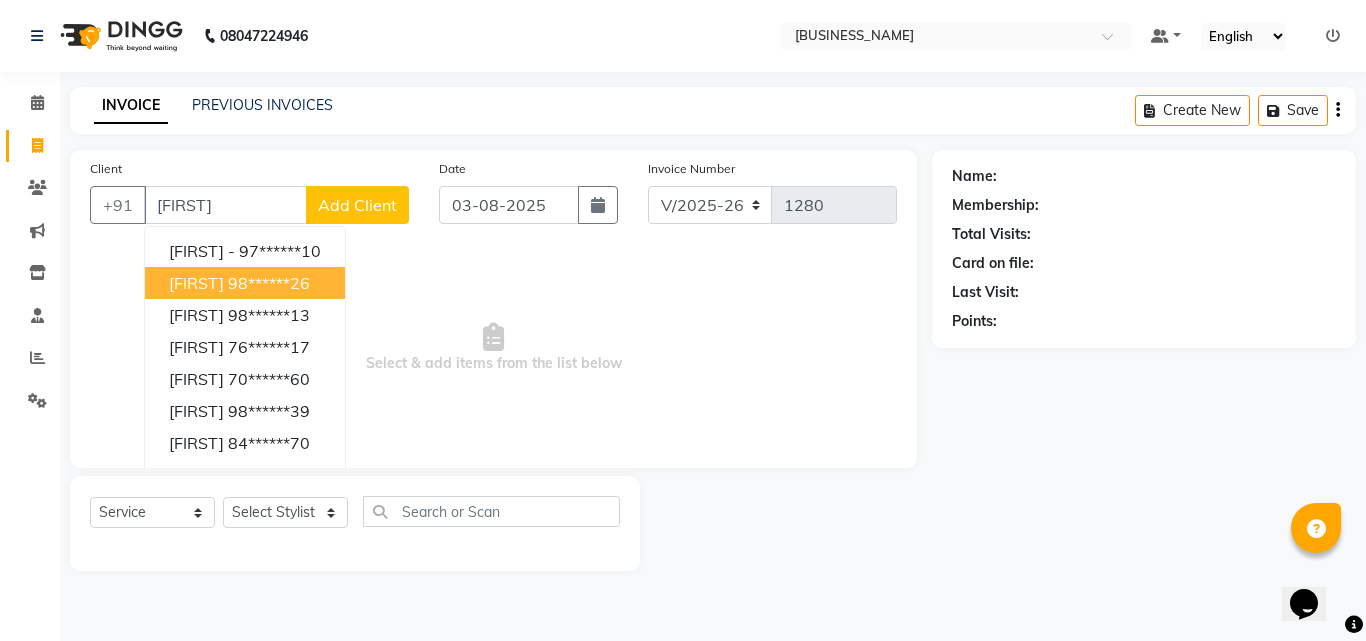 click on "[FIRST] [PHONE]" at bounding box center [245, 283] 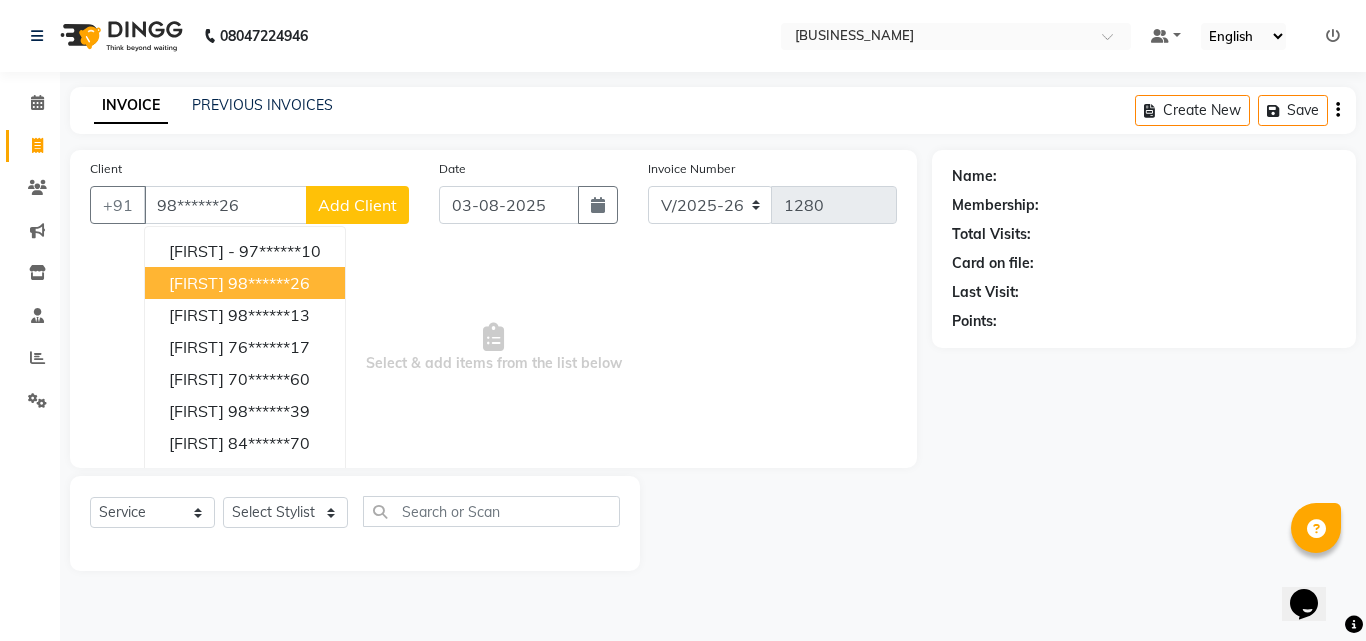 type on "98******26" 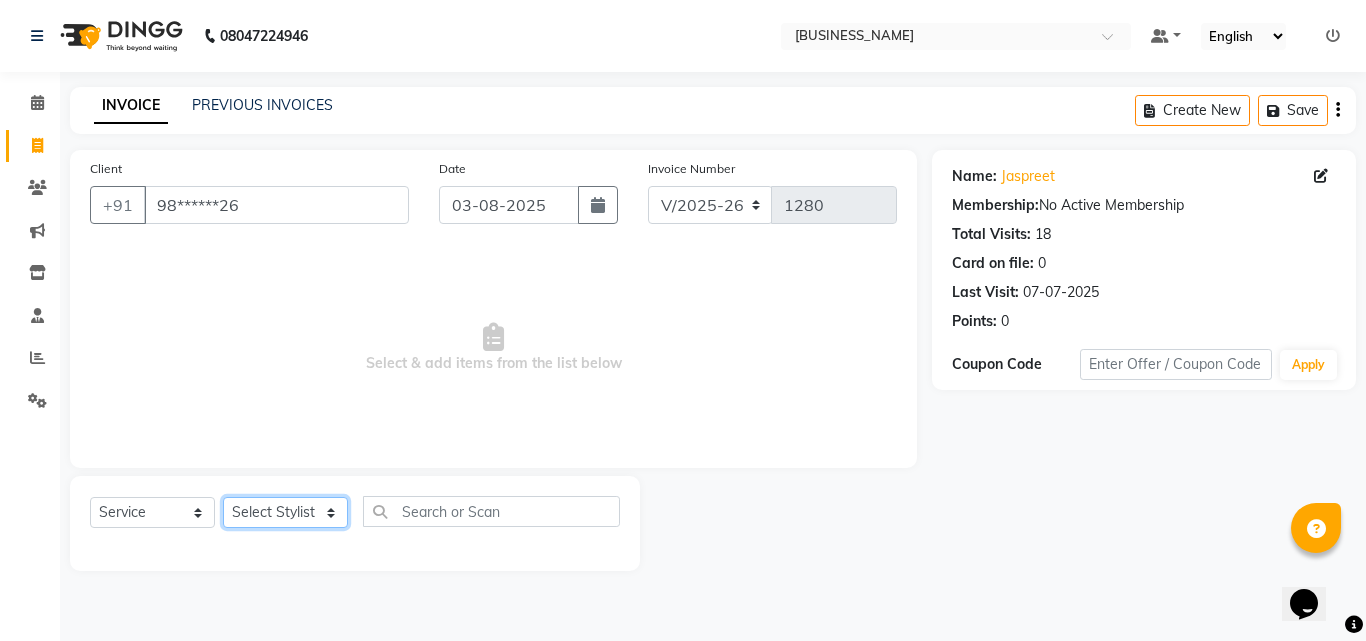 click on "Select Stylist [NAME] [NAME] [NAME] [NAME]  [NAME]    [NAME]   Reception   [NAME]    [NAME]" 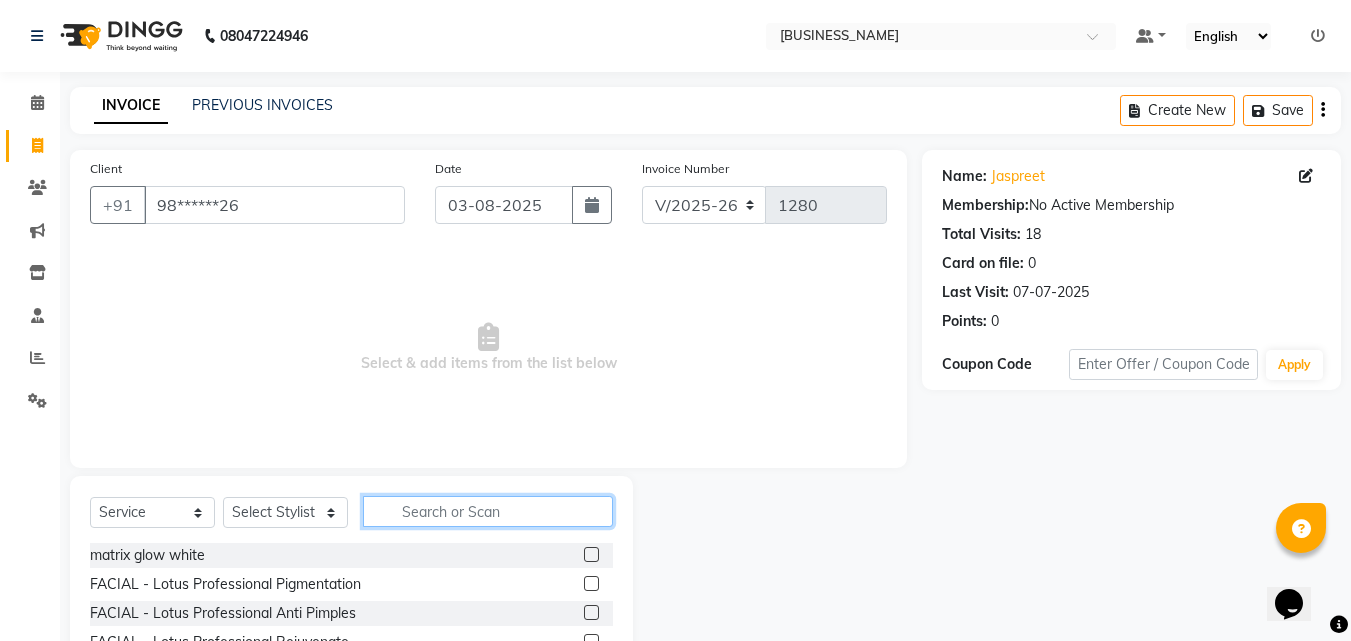 click 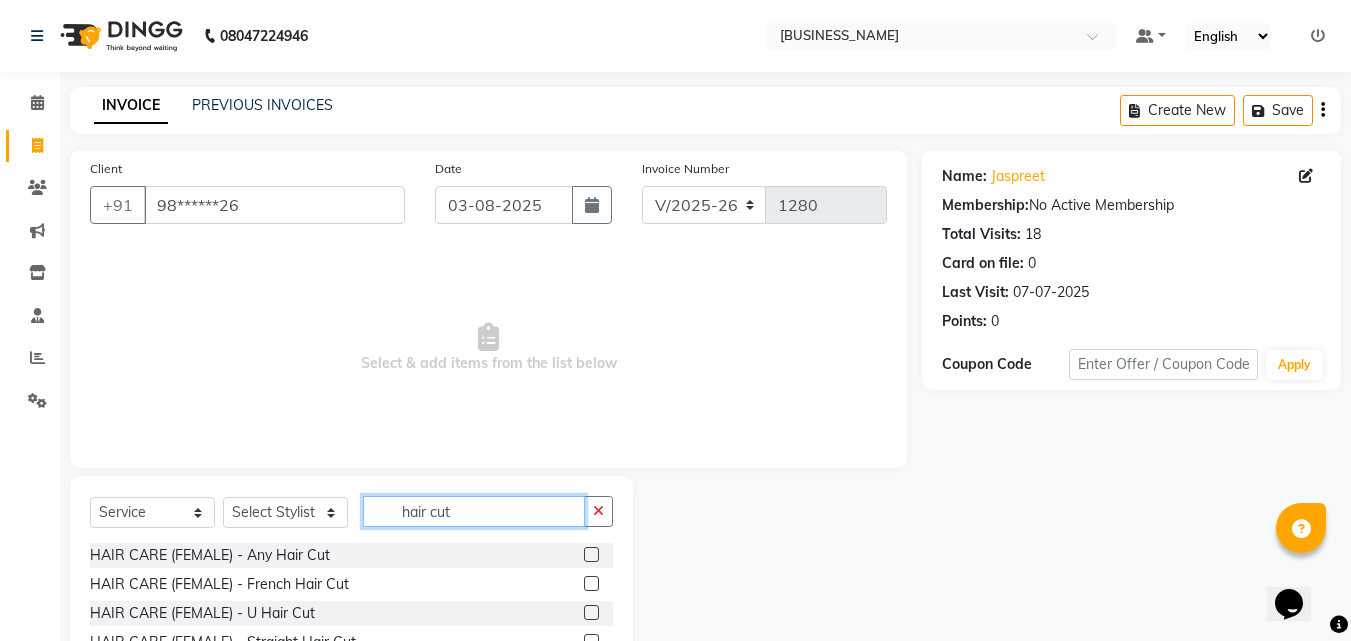 scroll, scrollTop: 160, scrollLeft: 0, axis: vertical 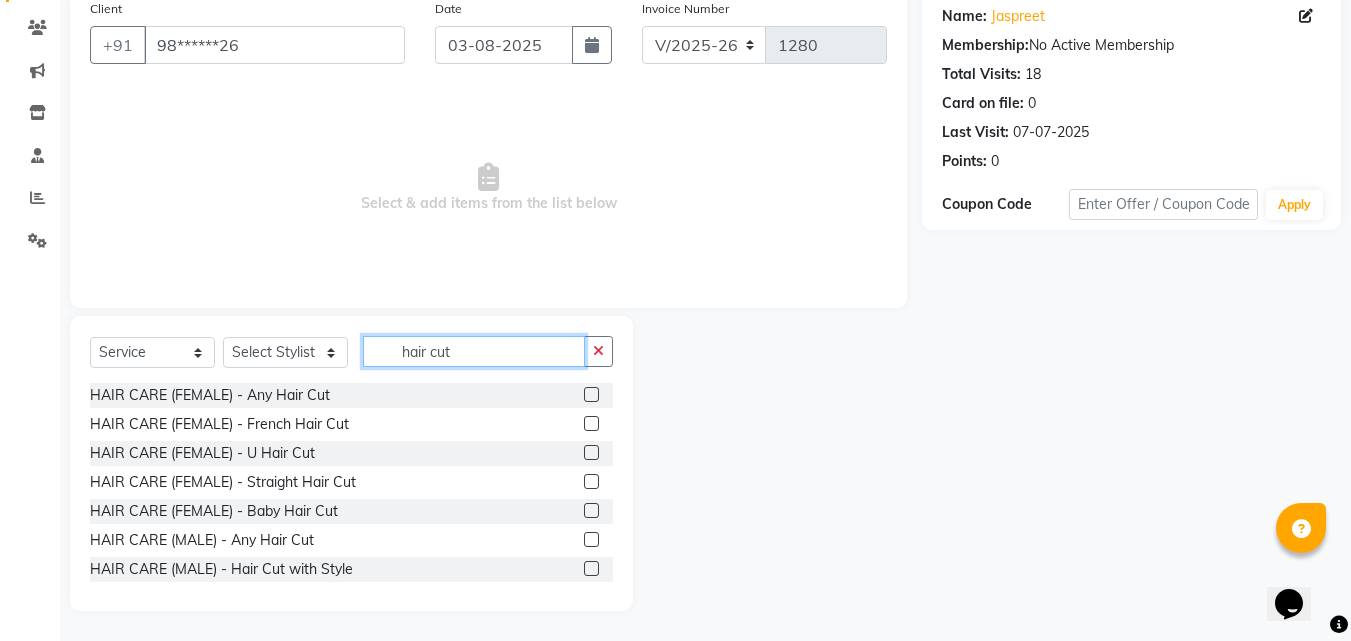 type on "hair cut" 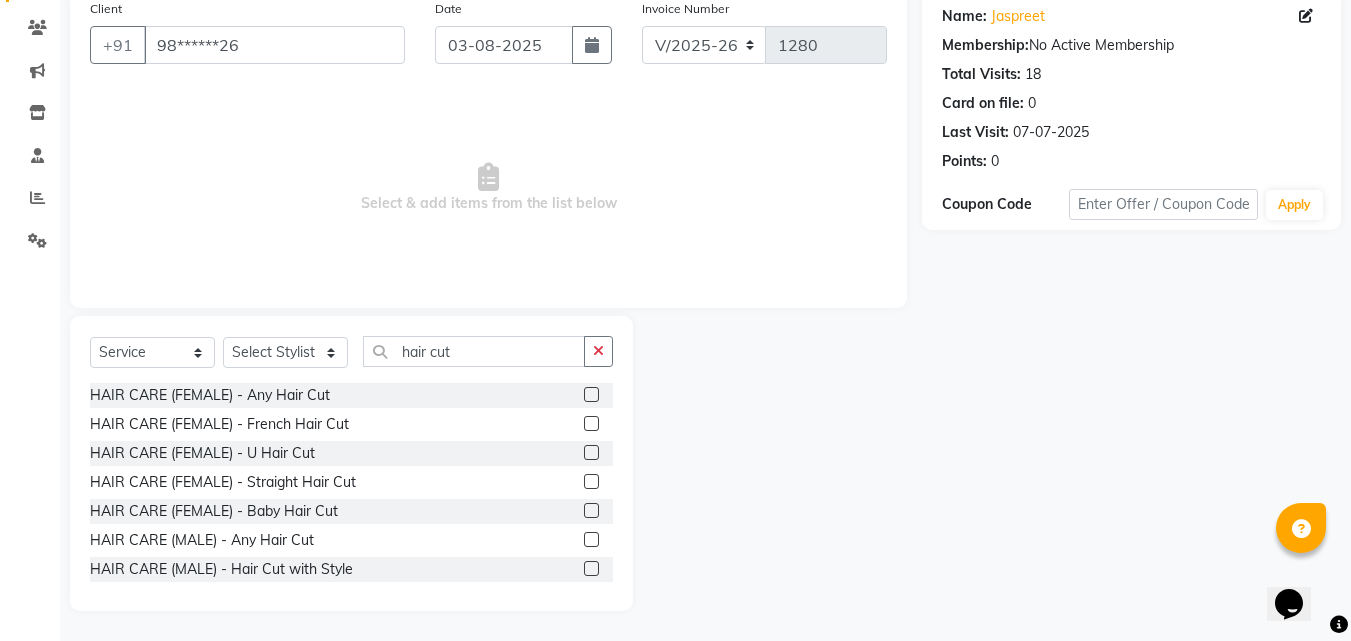 click on "HAIR CARE (MALE) - Any Hair Cut" 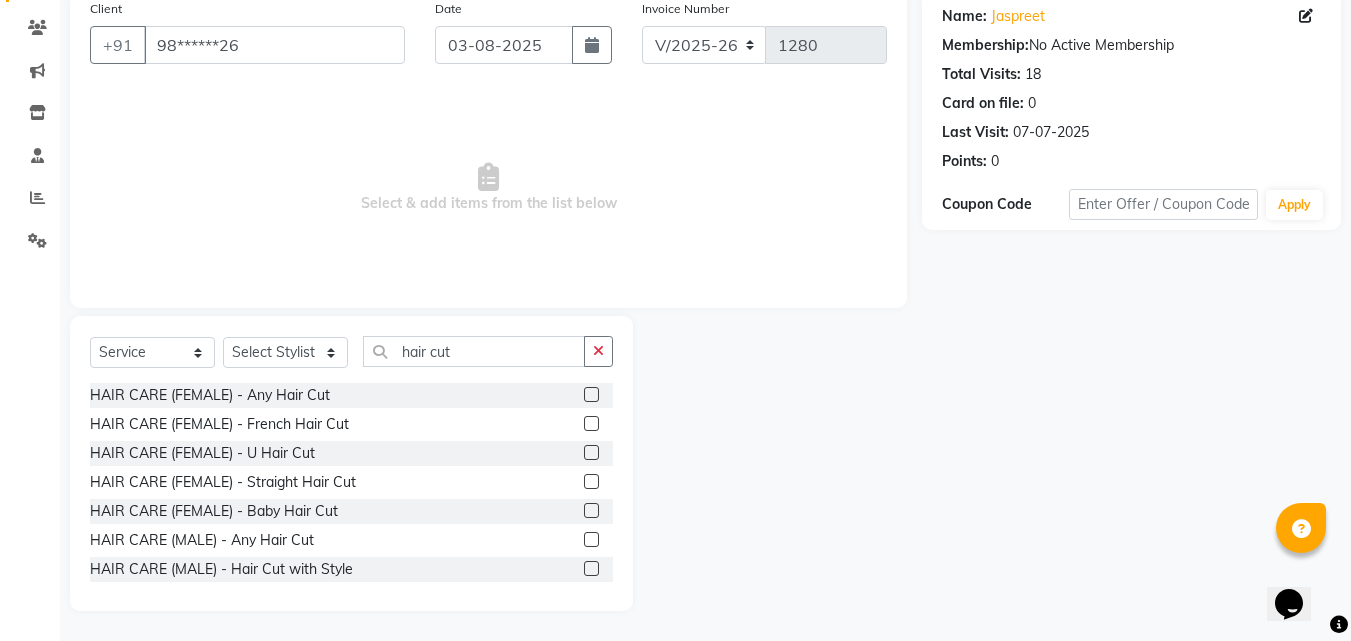 click 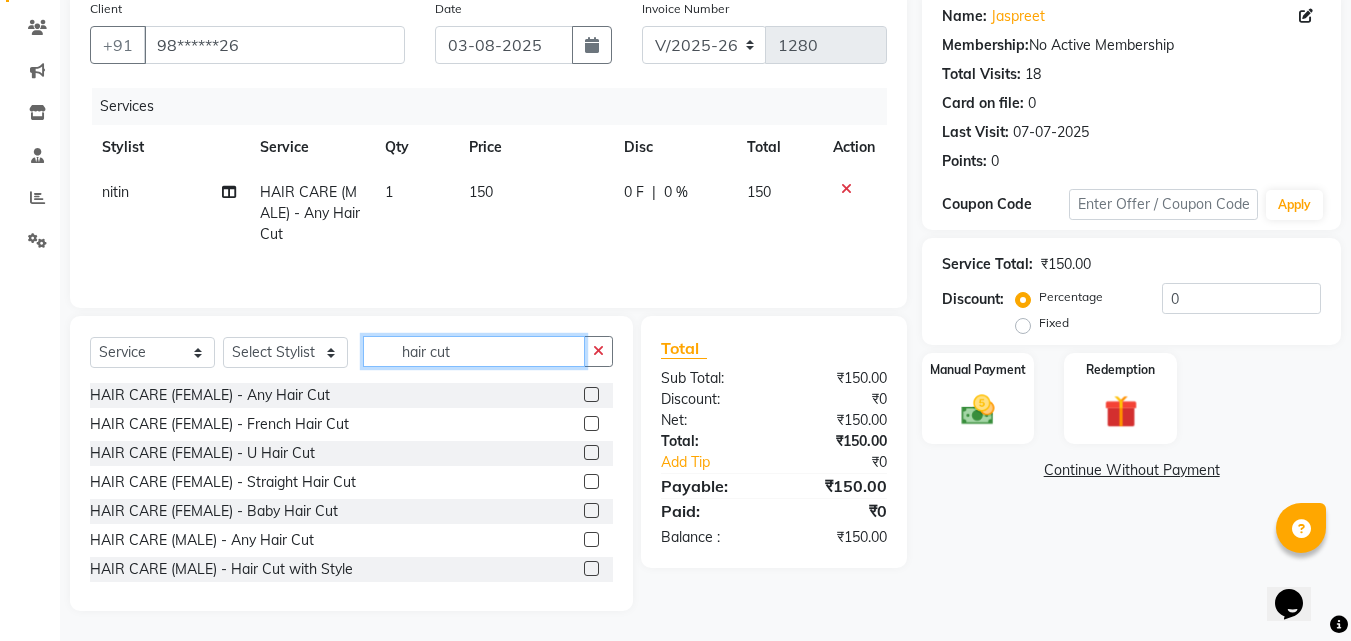 checkbox on "false" 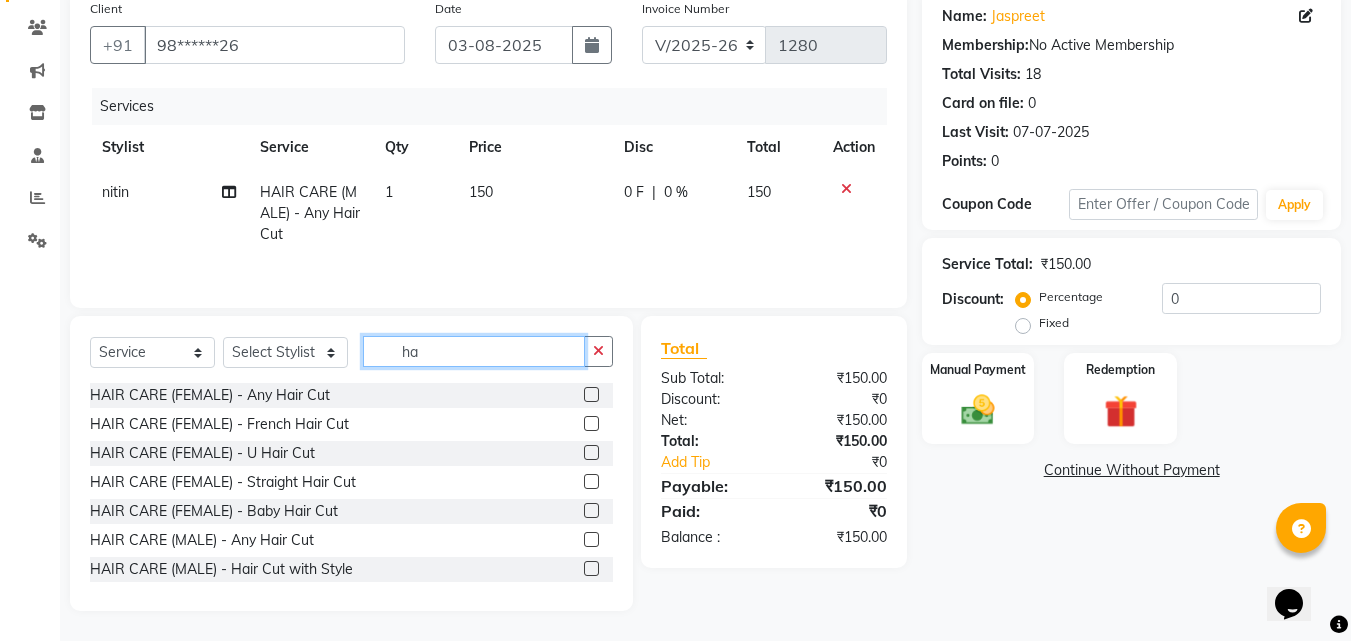 type on "h" 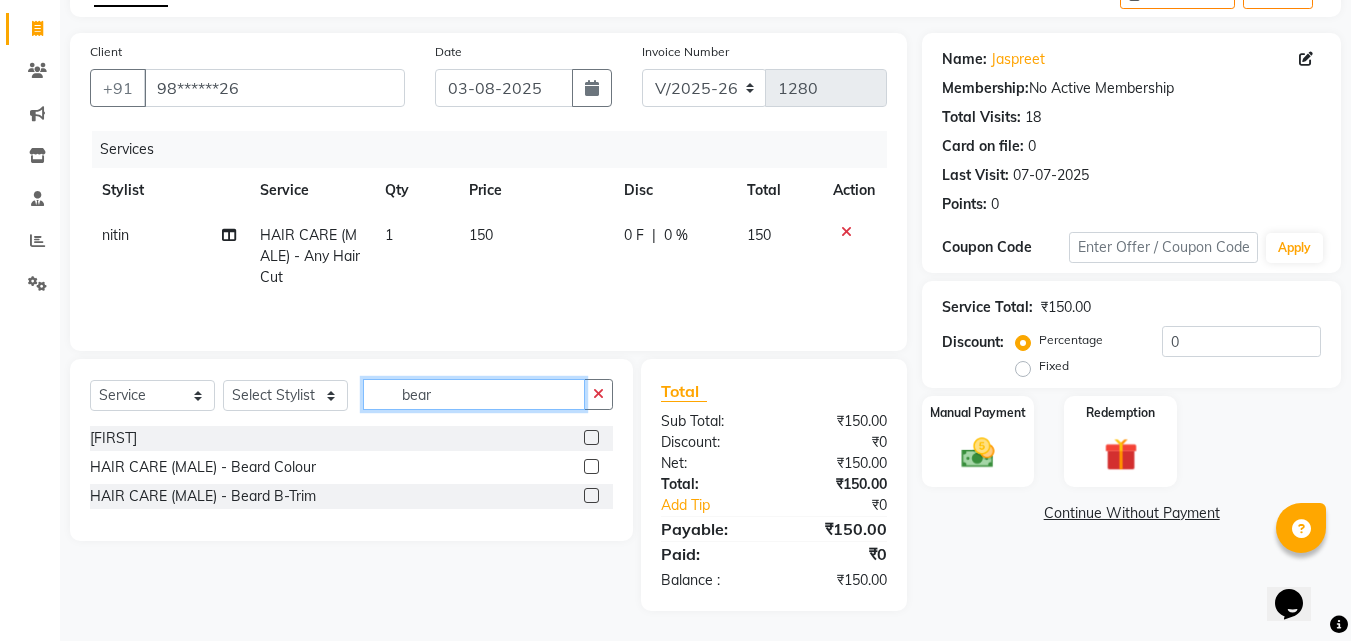 scroll, scrollTop: 117, scrollLeft: 0, axis: vertical 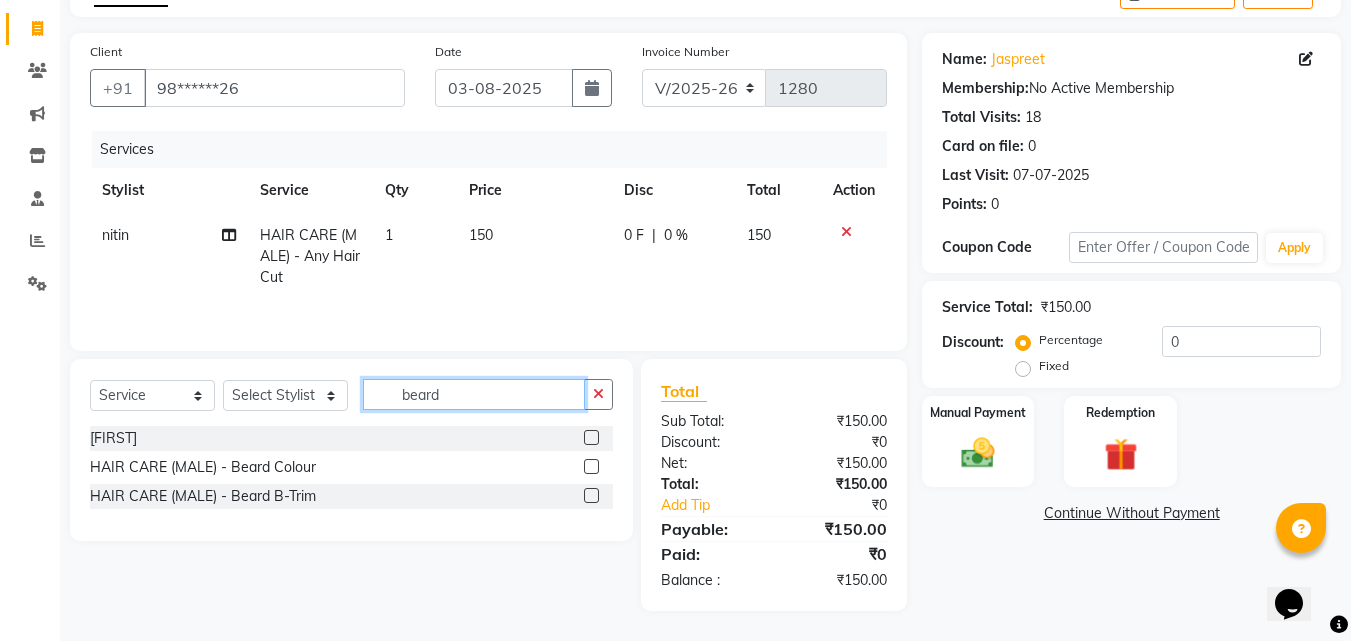 type on "beard" 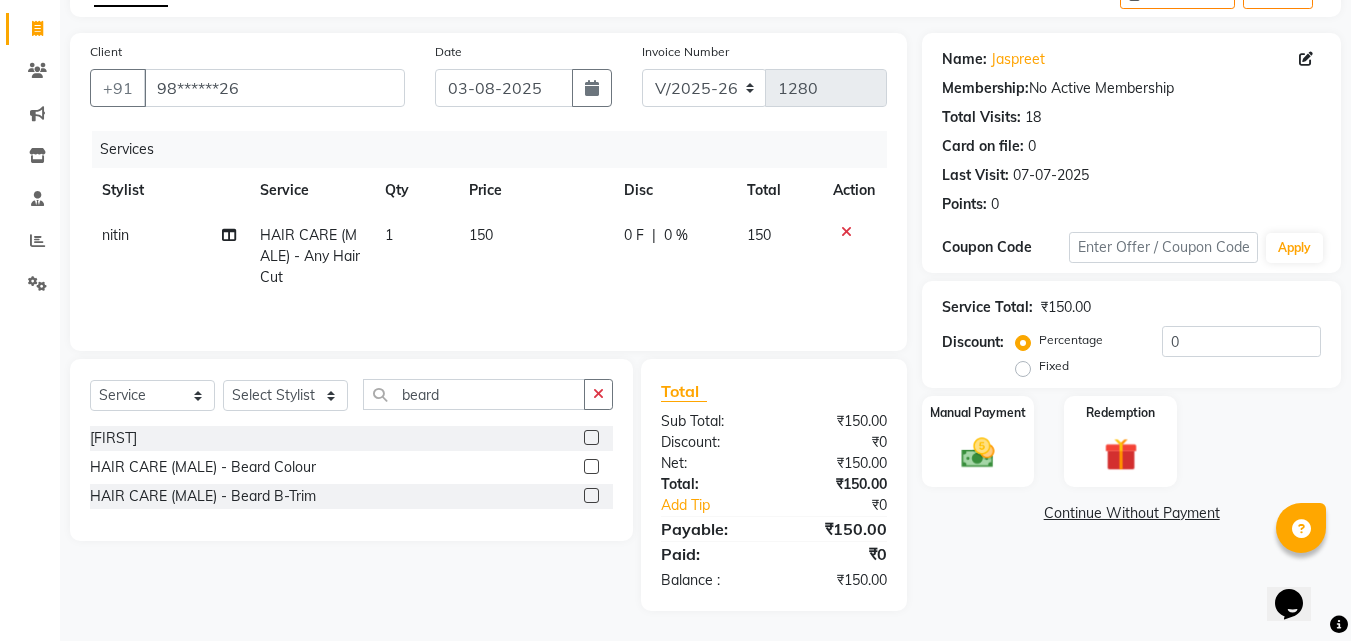 click 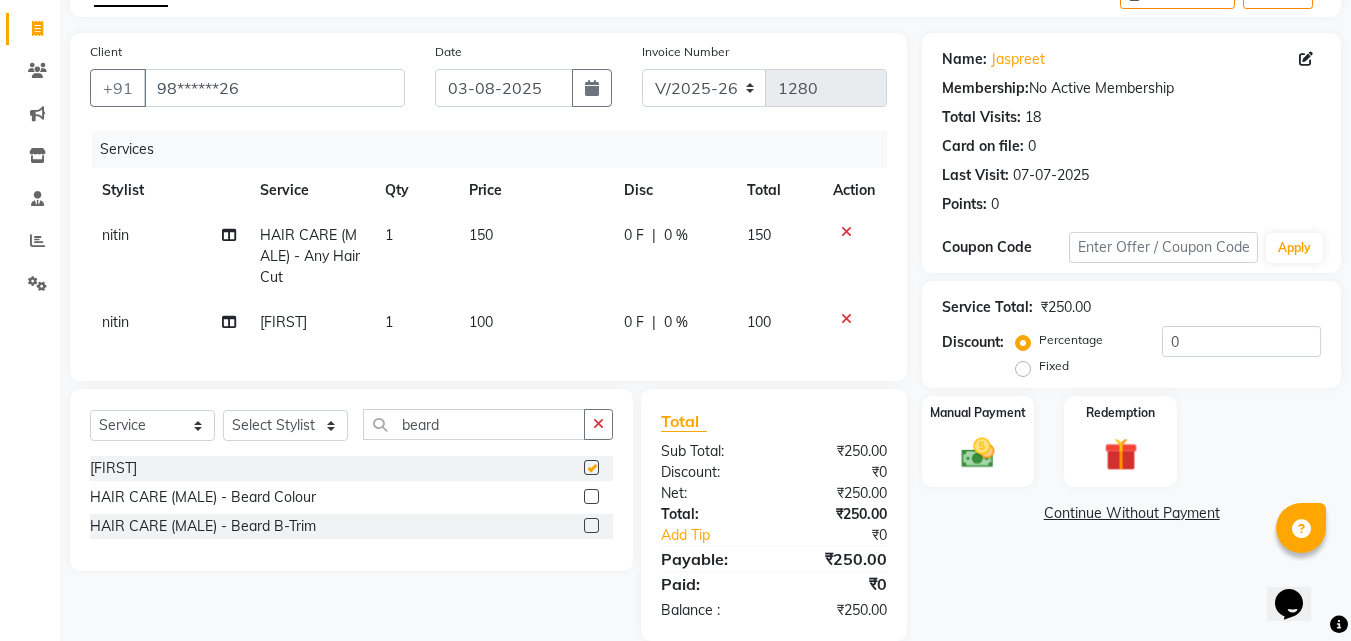 checkbox on "false" 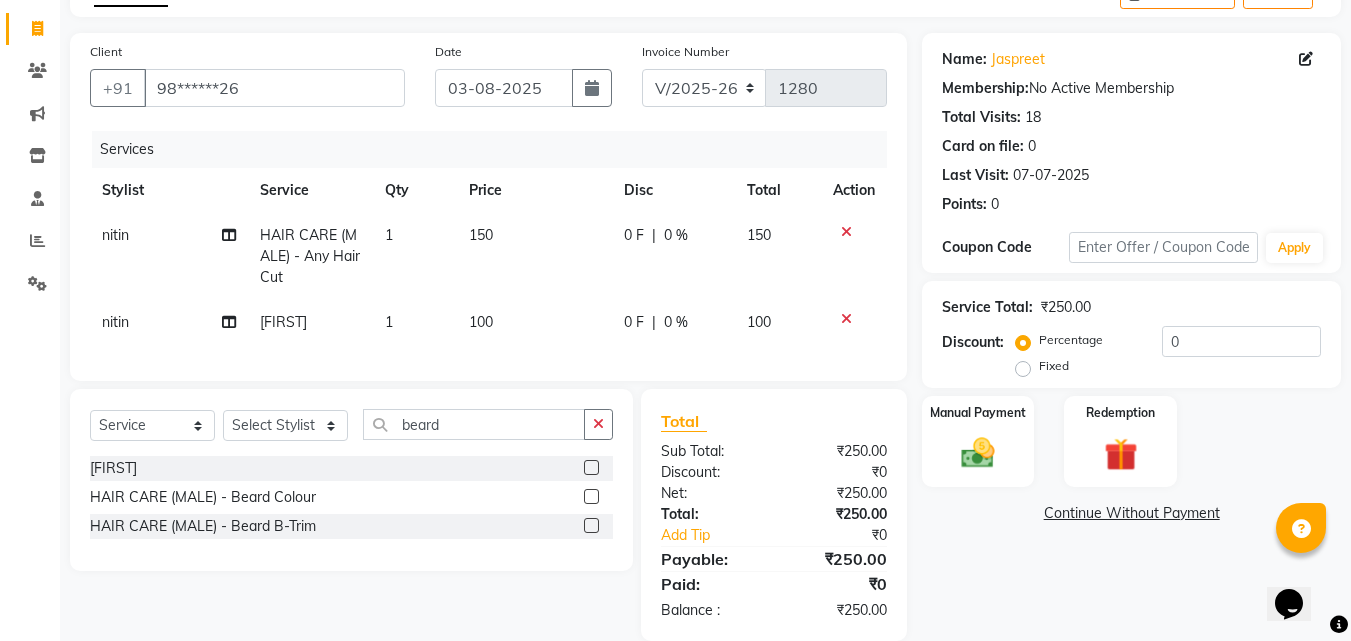 click on "150" 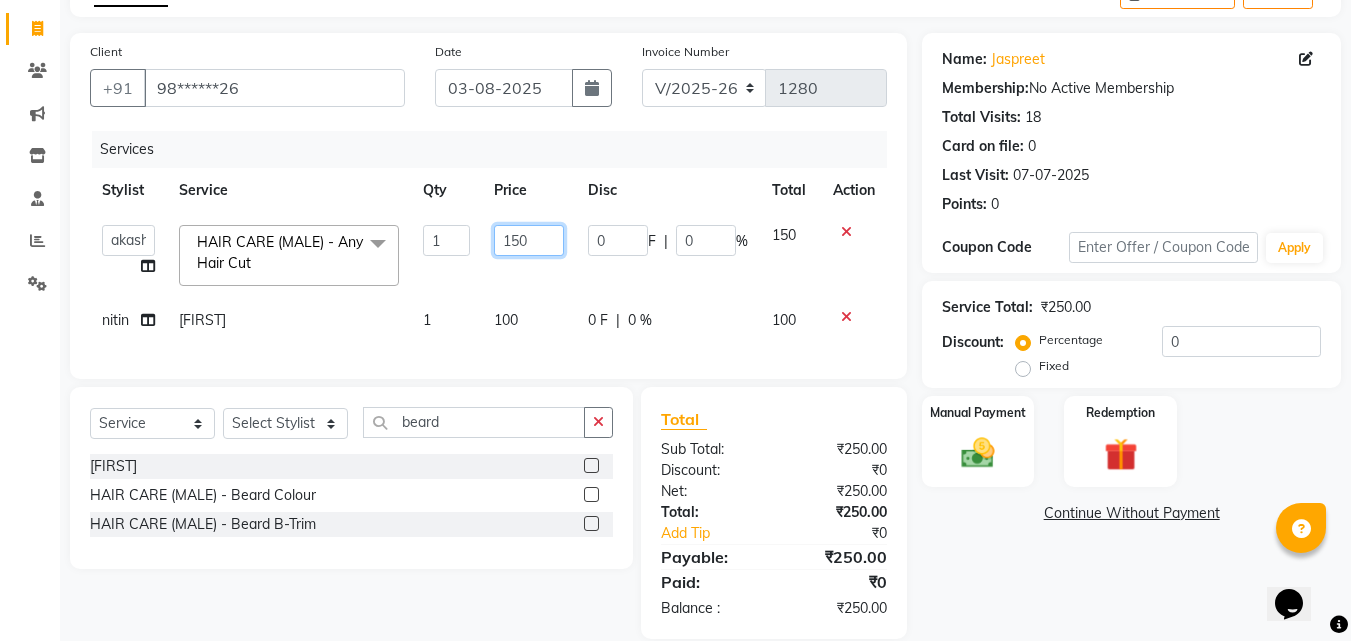 click on "150" 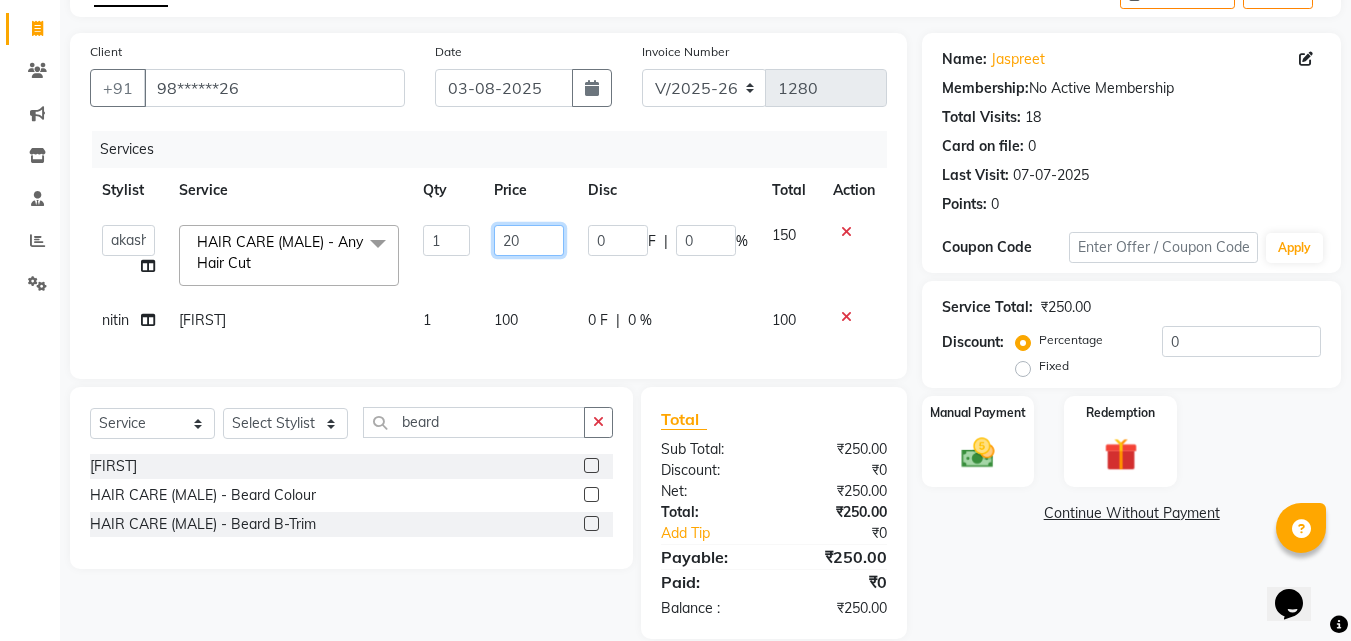 type on "200" 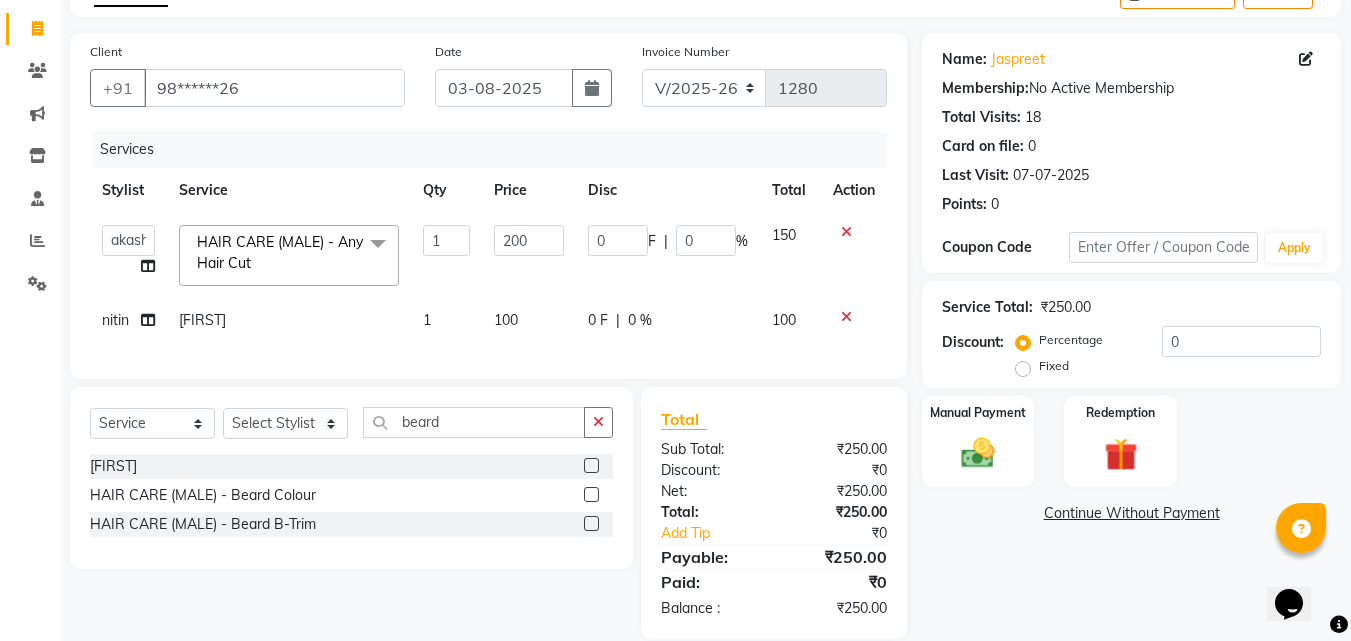 click on "100" 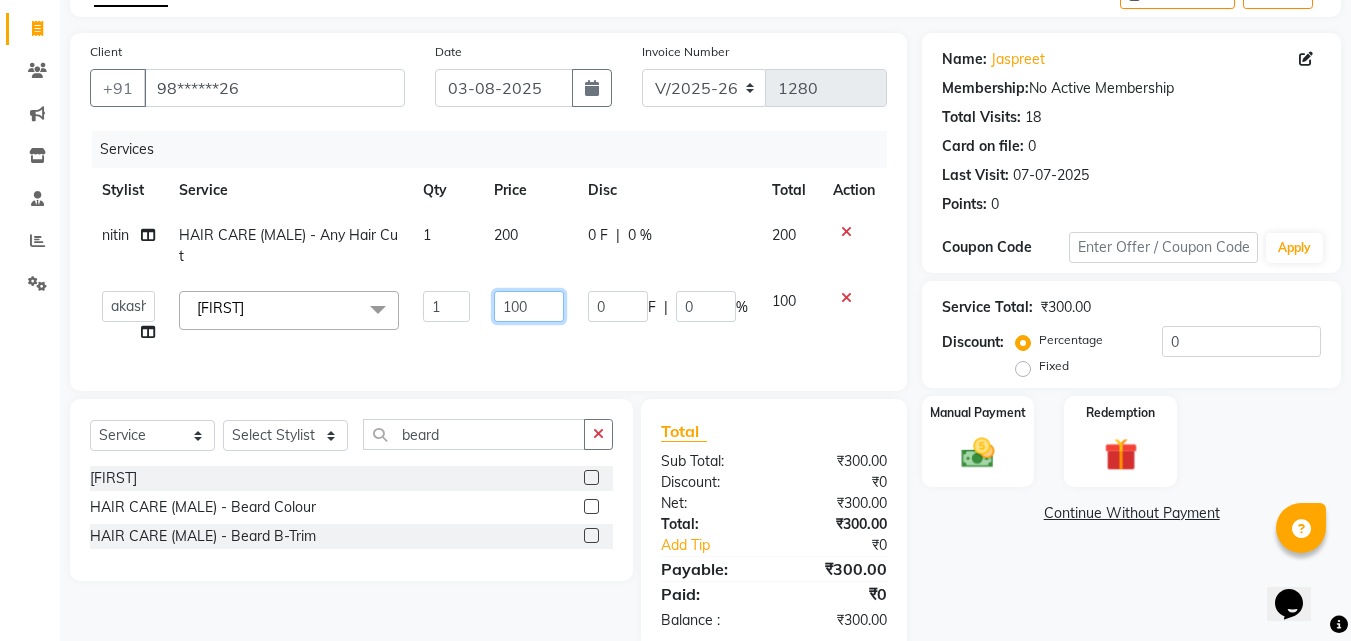 click on "100" 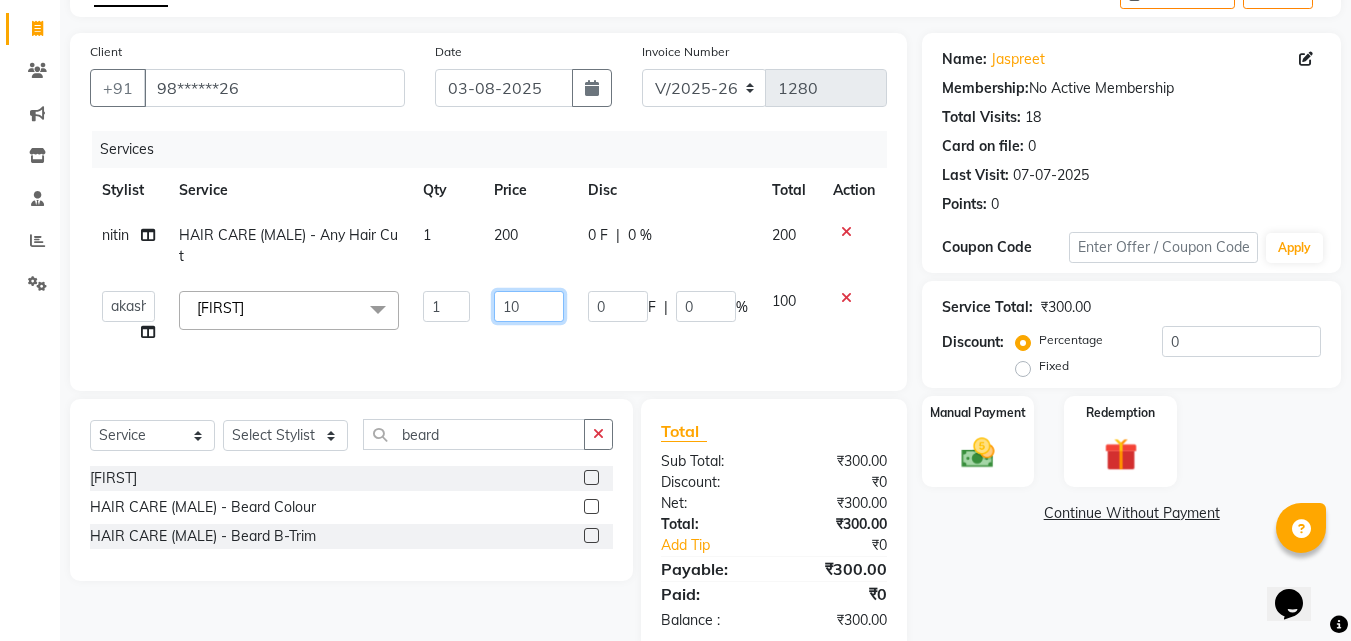 type on "1" 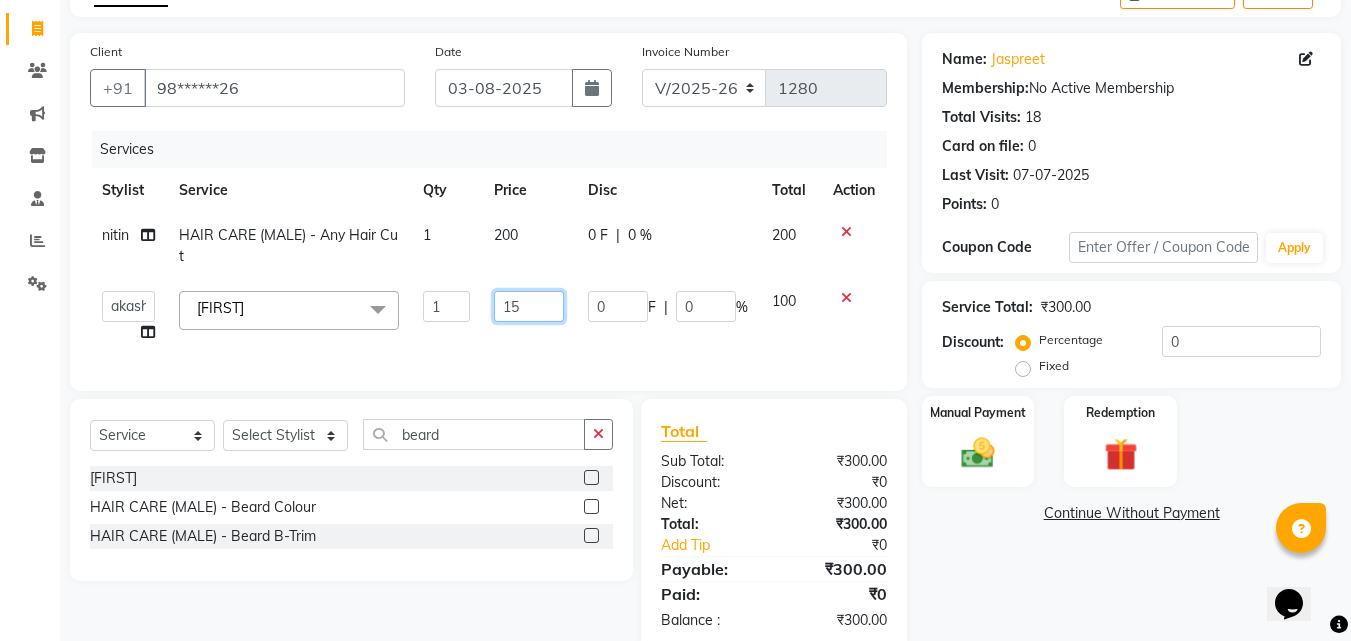 type on "150" 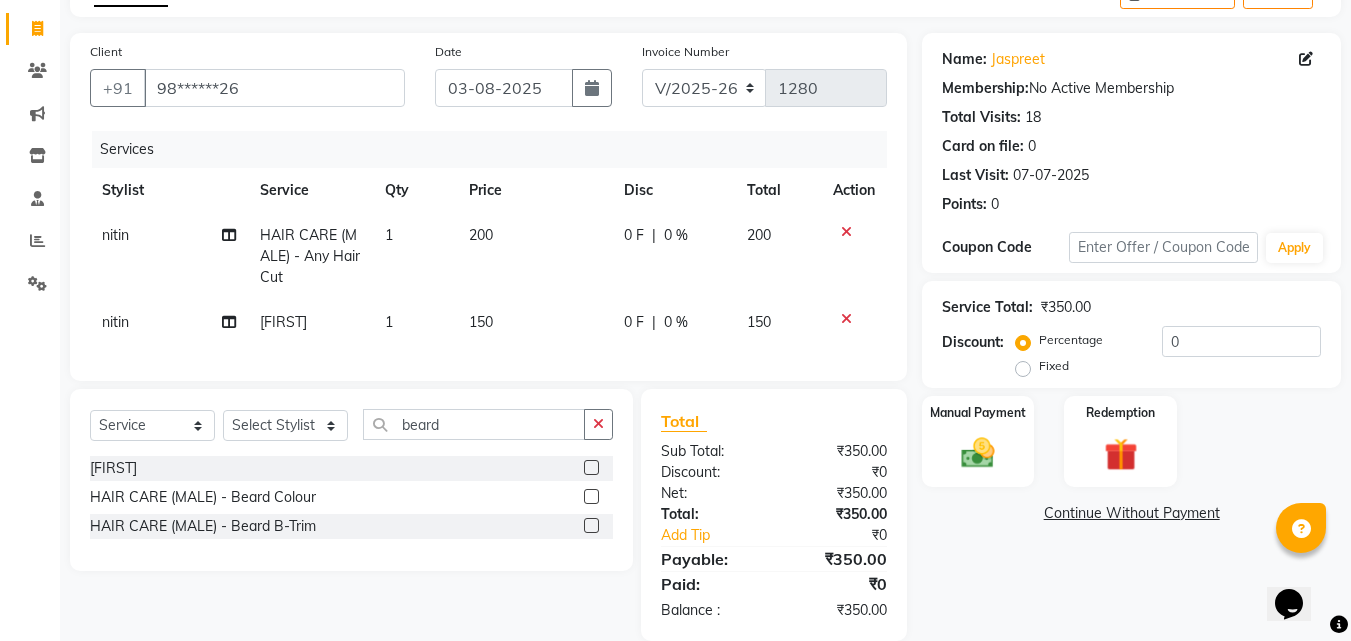 click on "150" 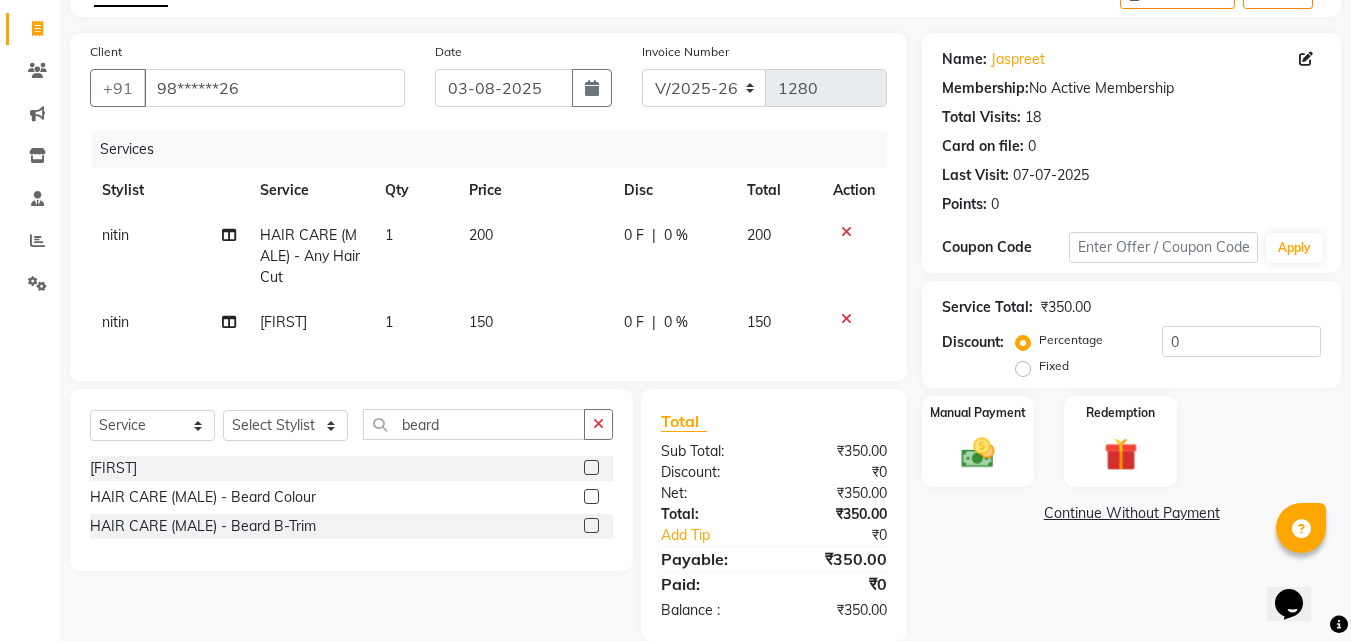 select on "[ZIP]" 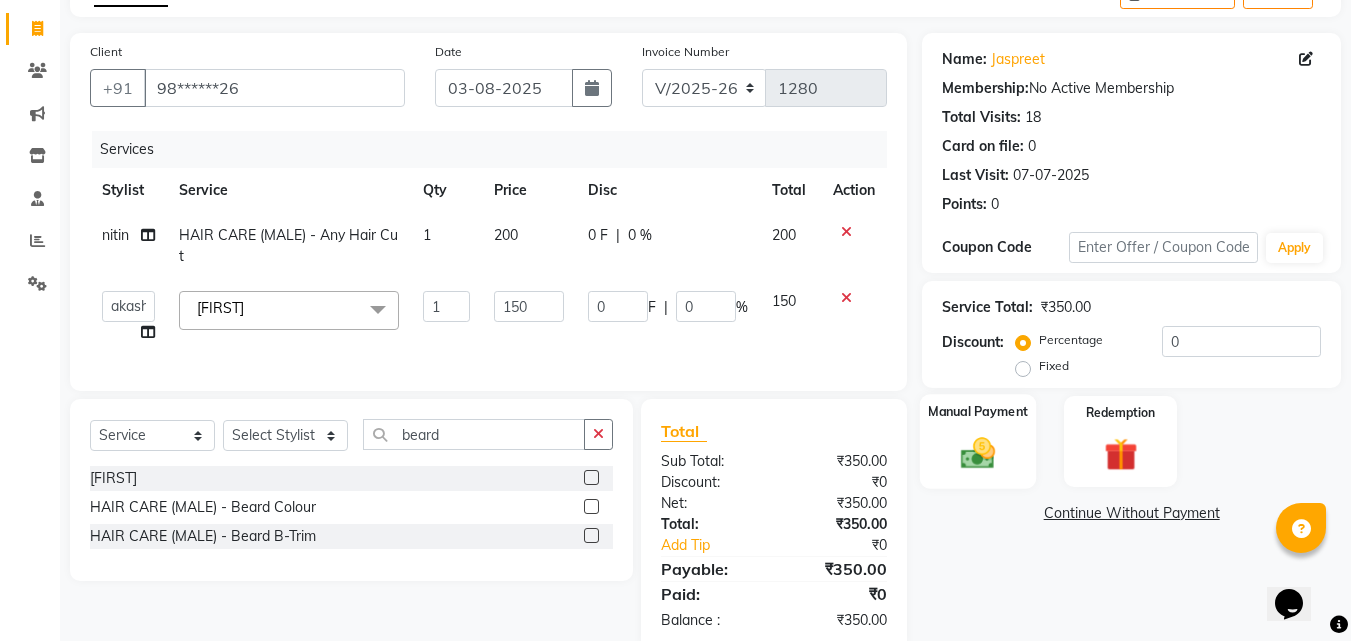 click 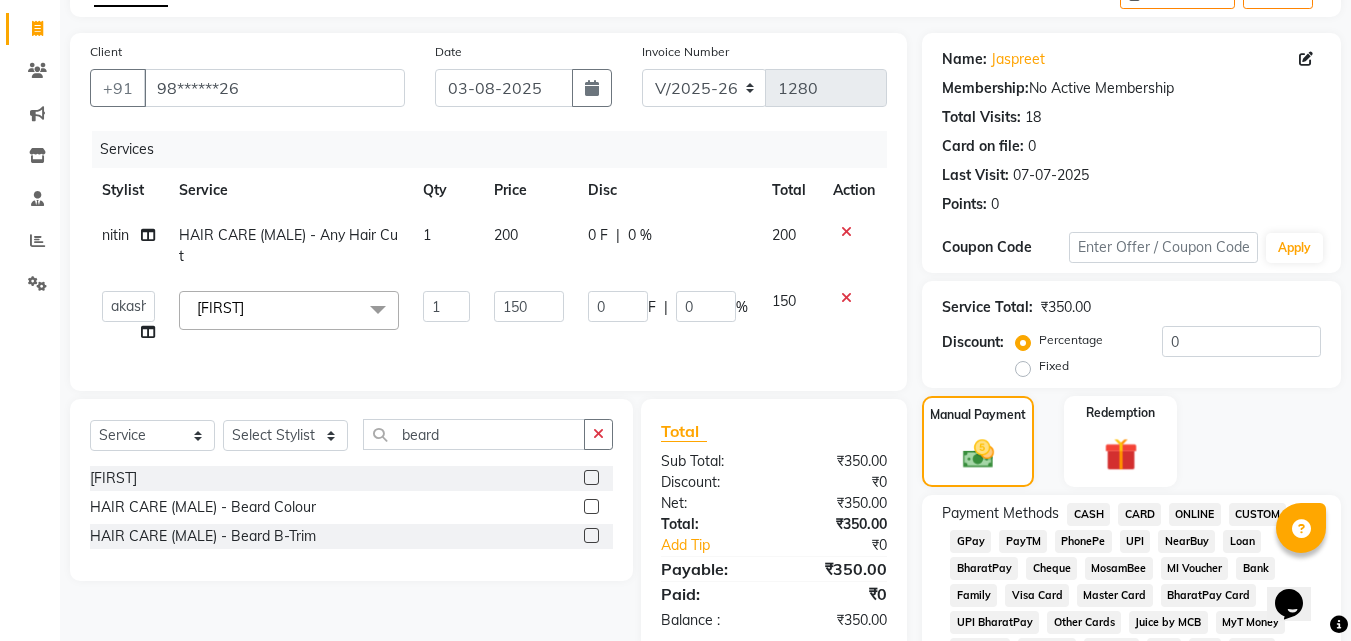 click on "PayTM" 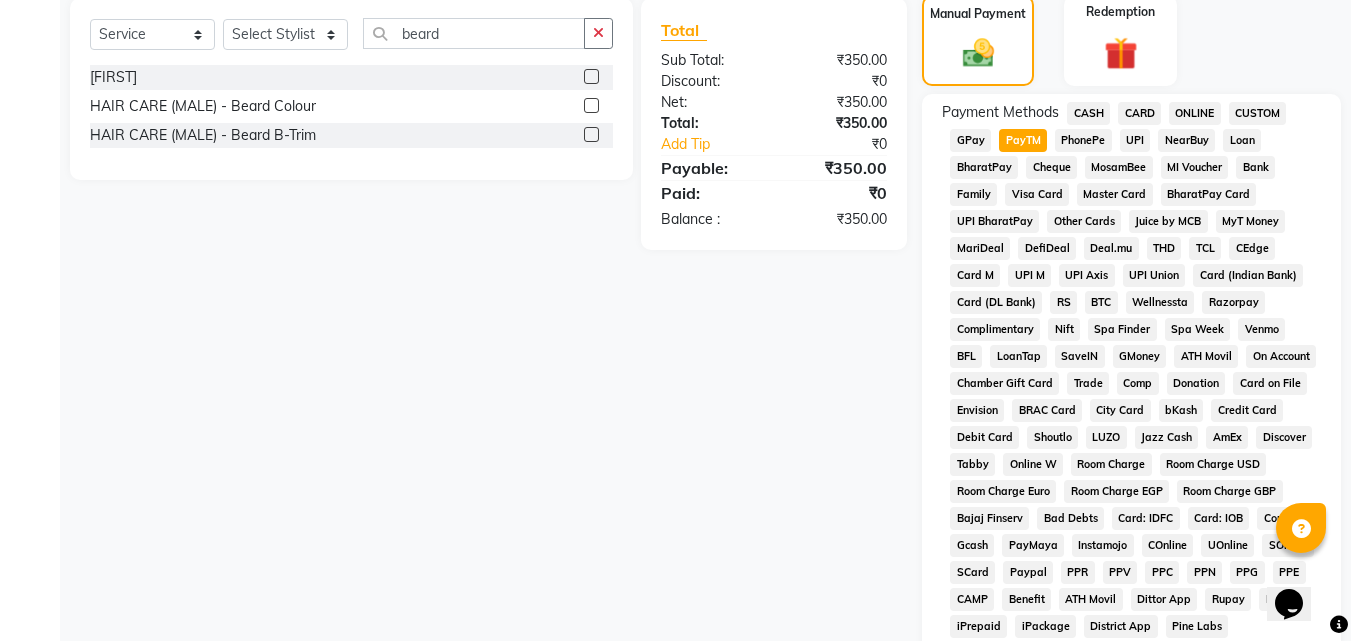 scroll, scrollTop: 817, scrollLeft: 0, axis: vertical 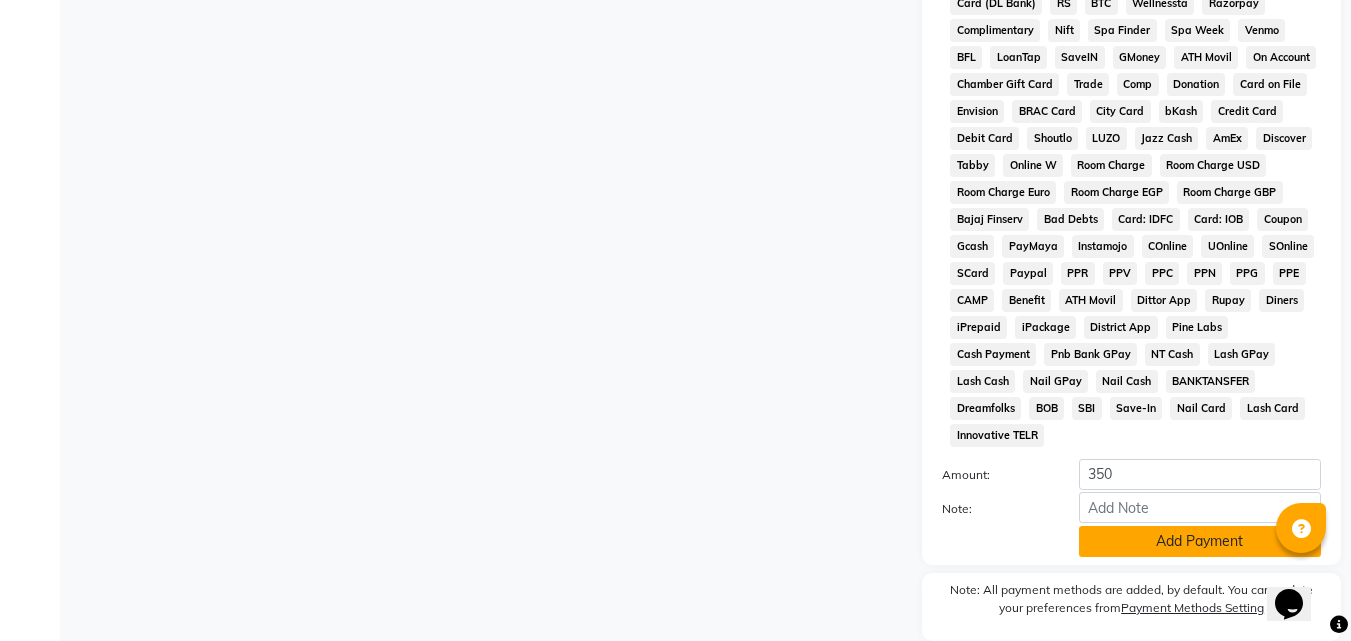 click on "Add Payment" 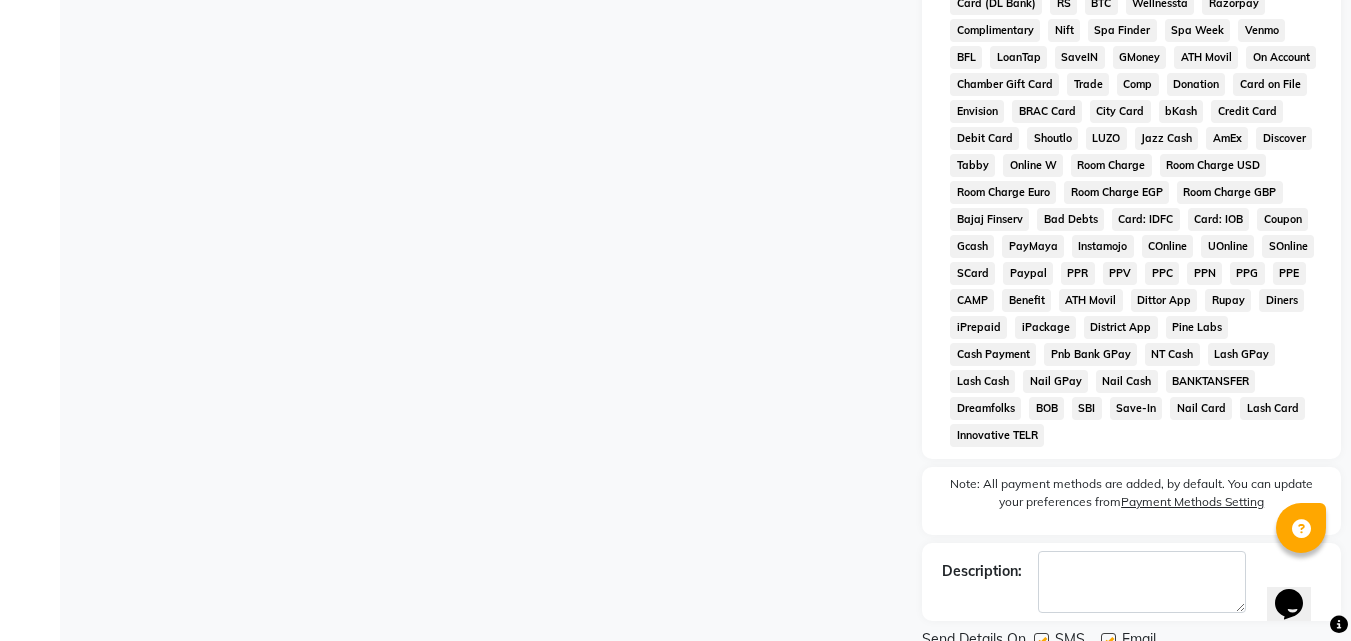 click 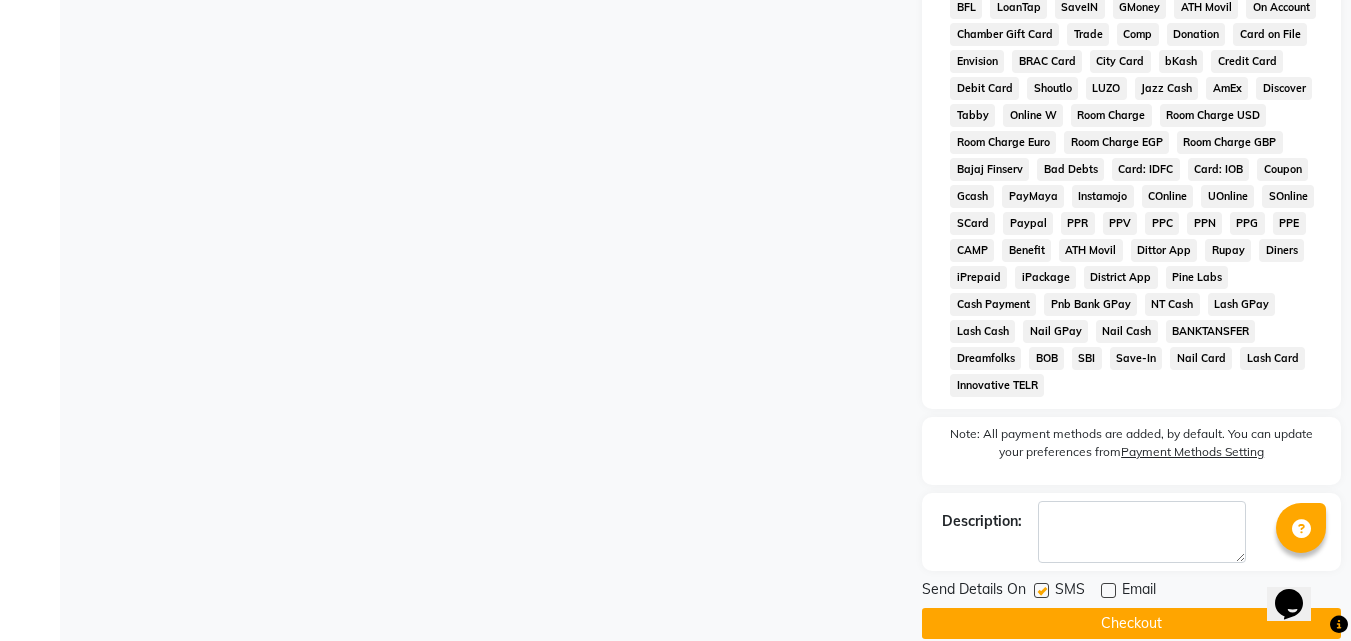 scroll, scrollTop: 895, scrollLeft: 0, axis: vertical 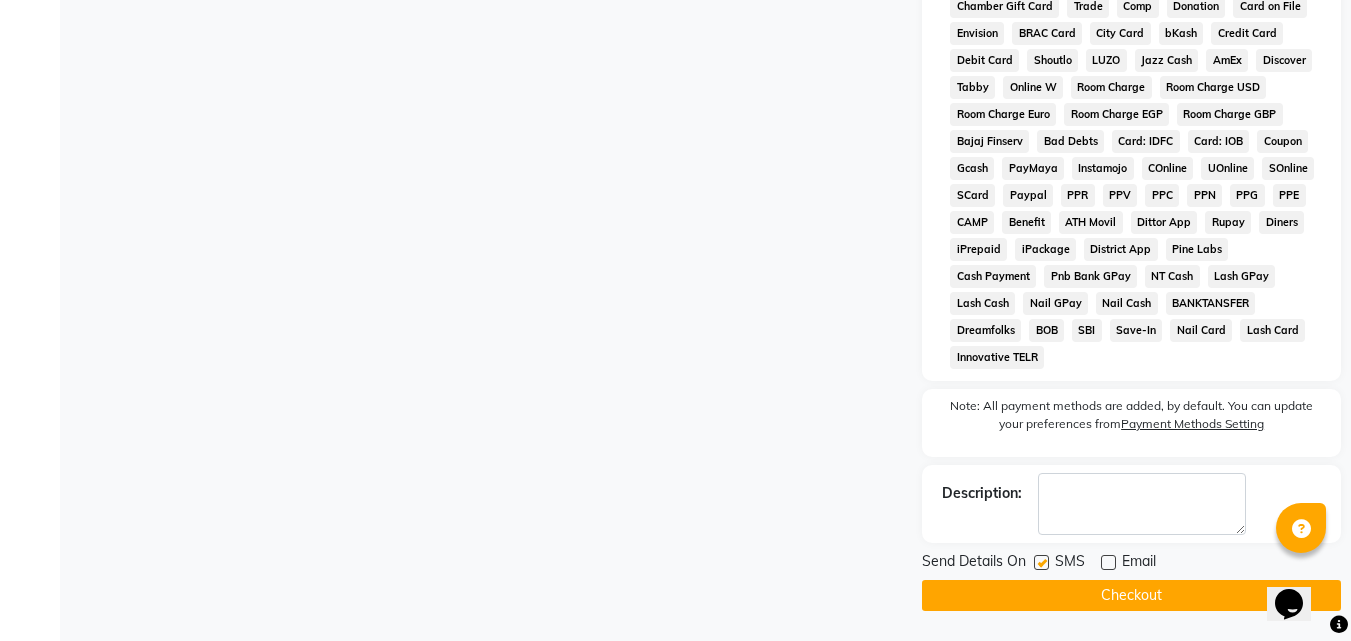 click on "Checkout" 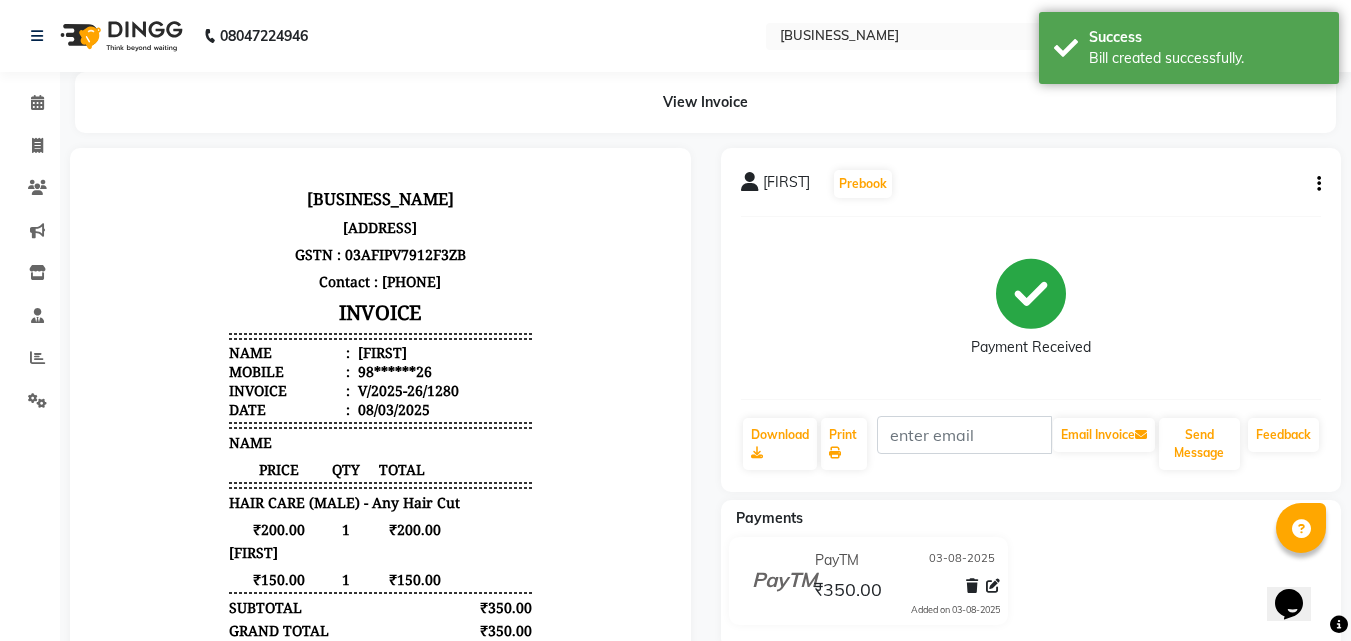 scroll, scrollTop: 0, scrollLeft: 0, axis: both 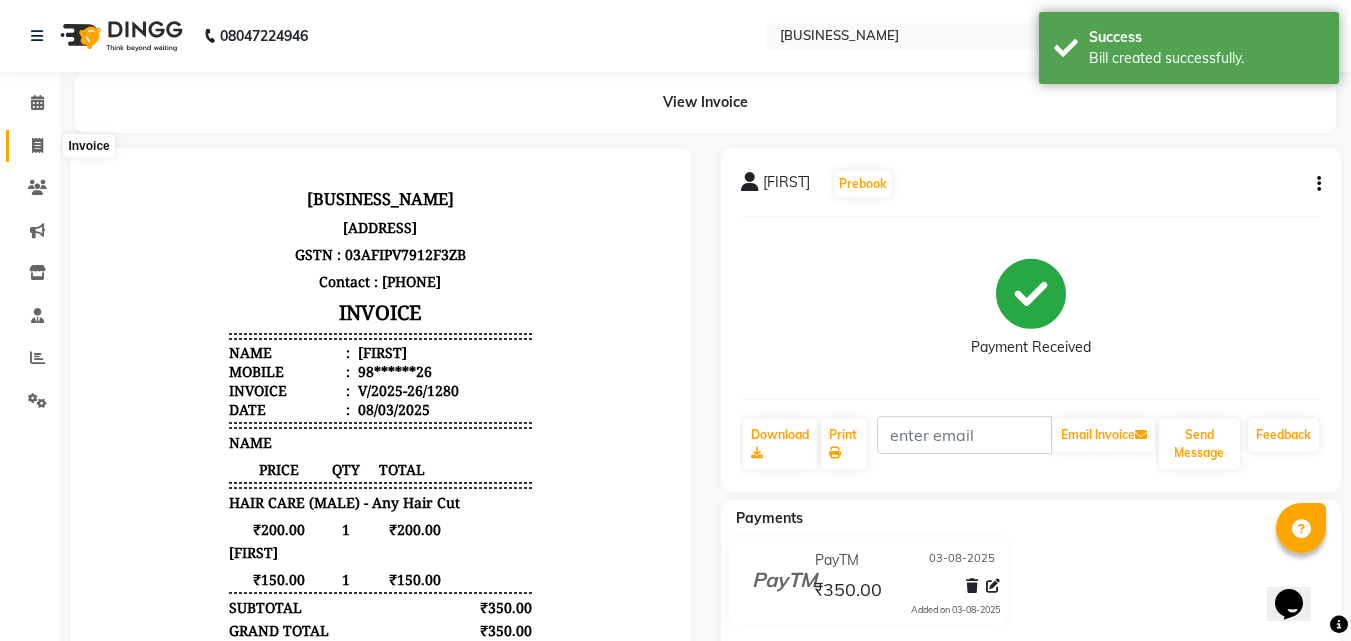 click 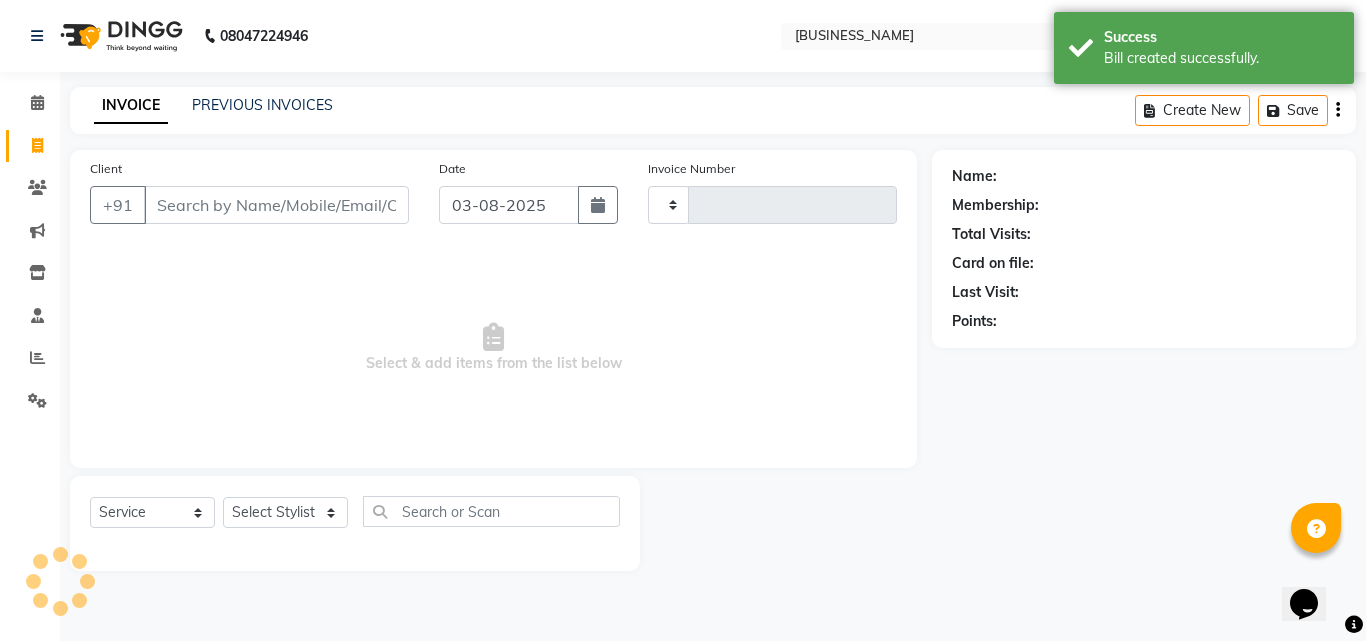 type on "1281" 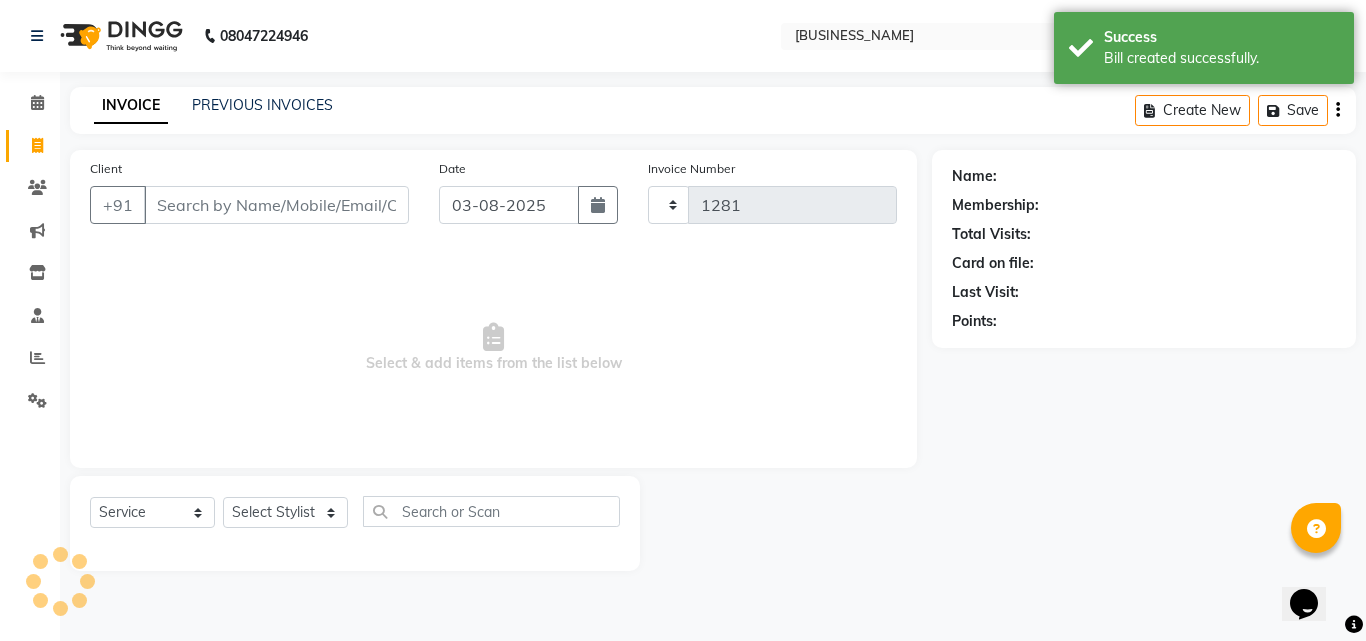 select on "39" 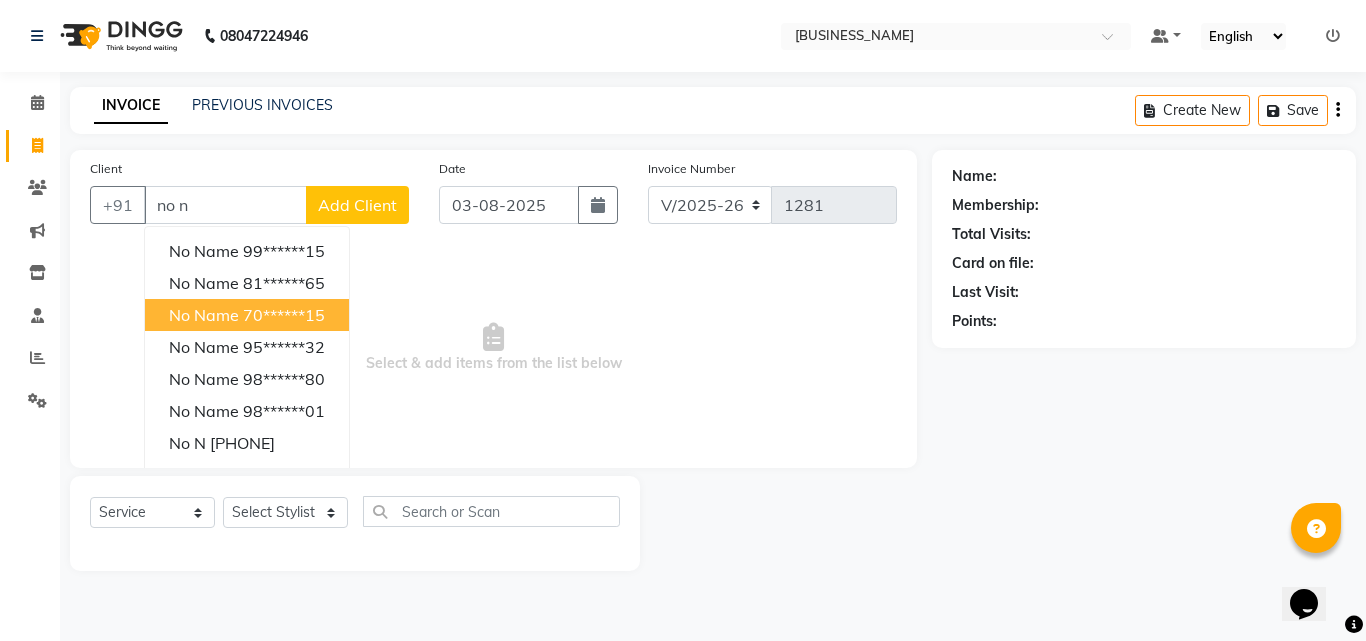 click on "no name [PHONE]" at bounding box center (247, 315) 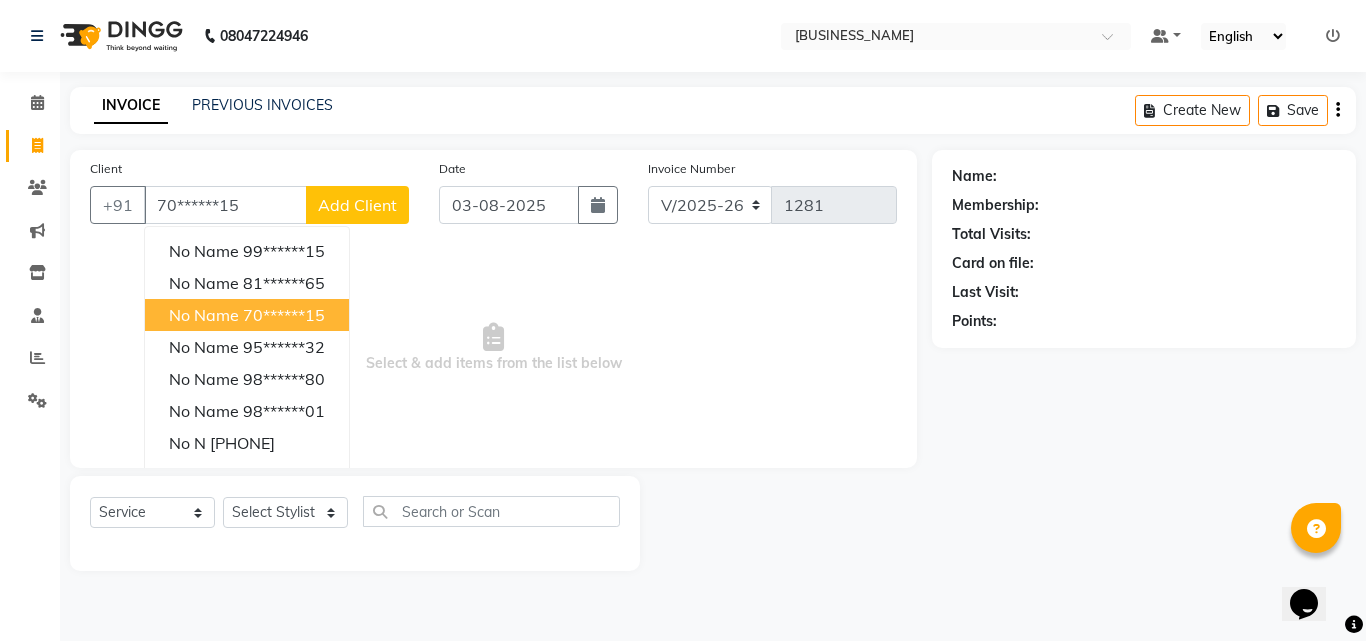 type on "70******15" 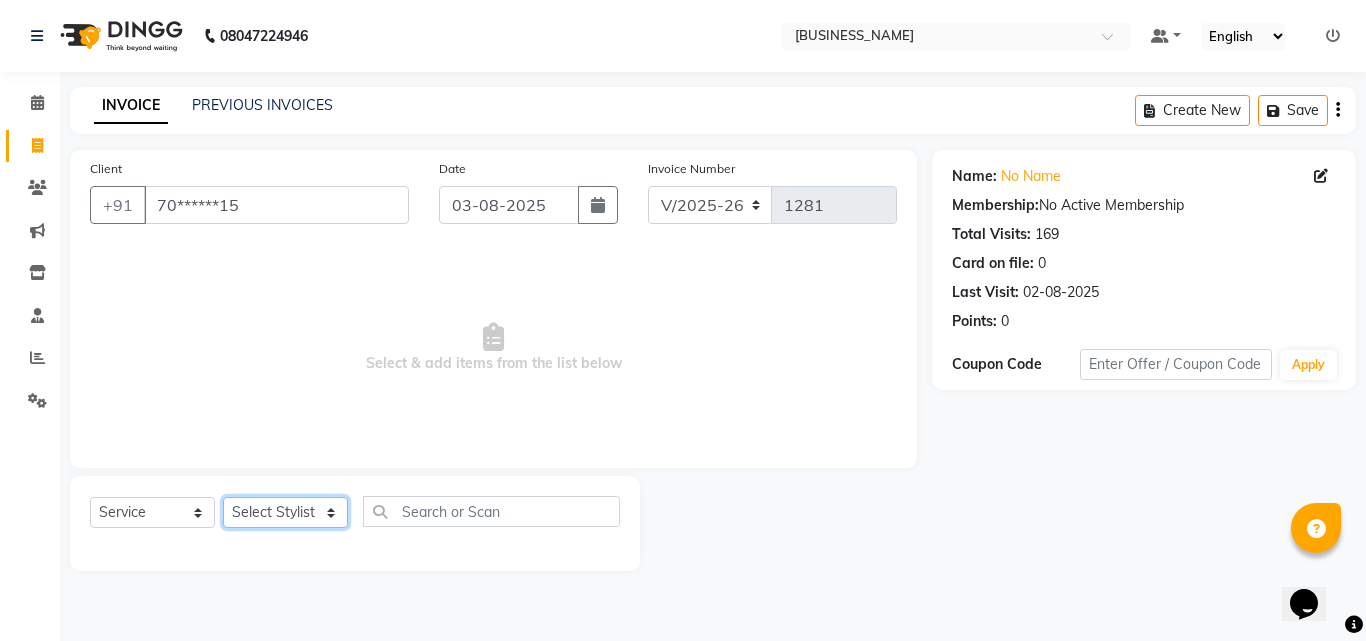 click on "Select Stylist [NAME] [NAME] [NAME] [NAME]  [NAME]    [NAME]   Reception   [NAME]    [NAME]" 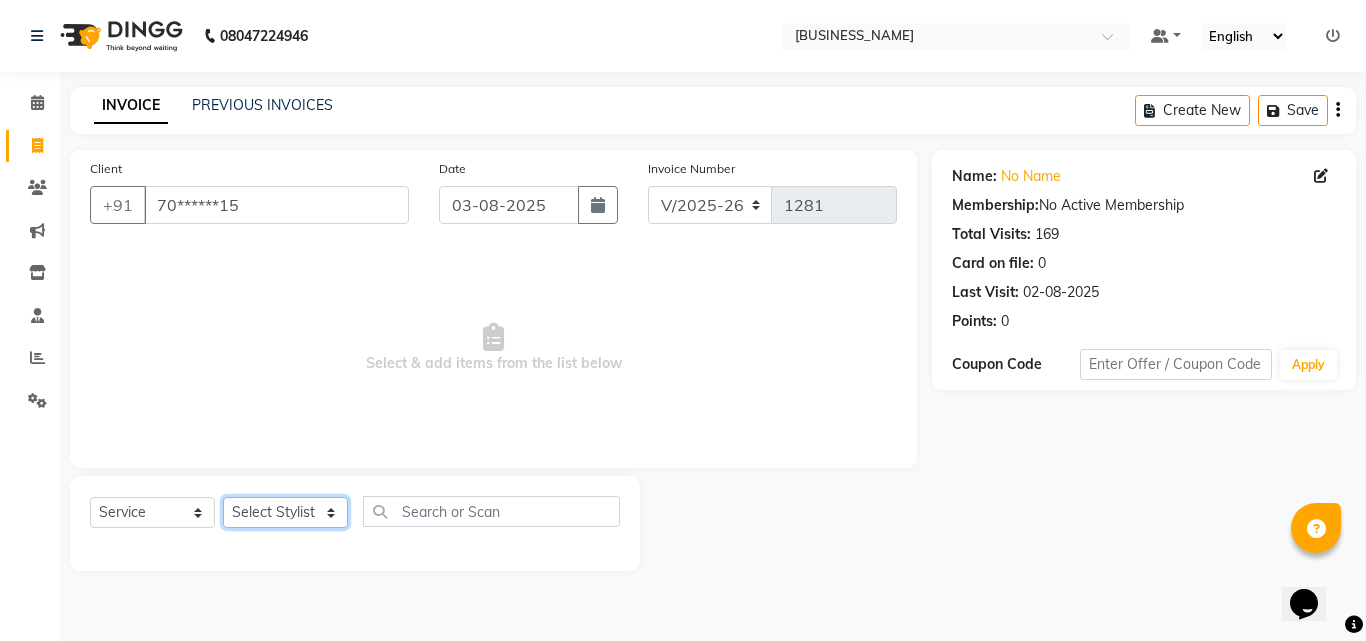 select on "87388" 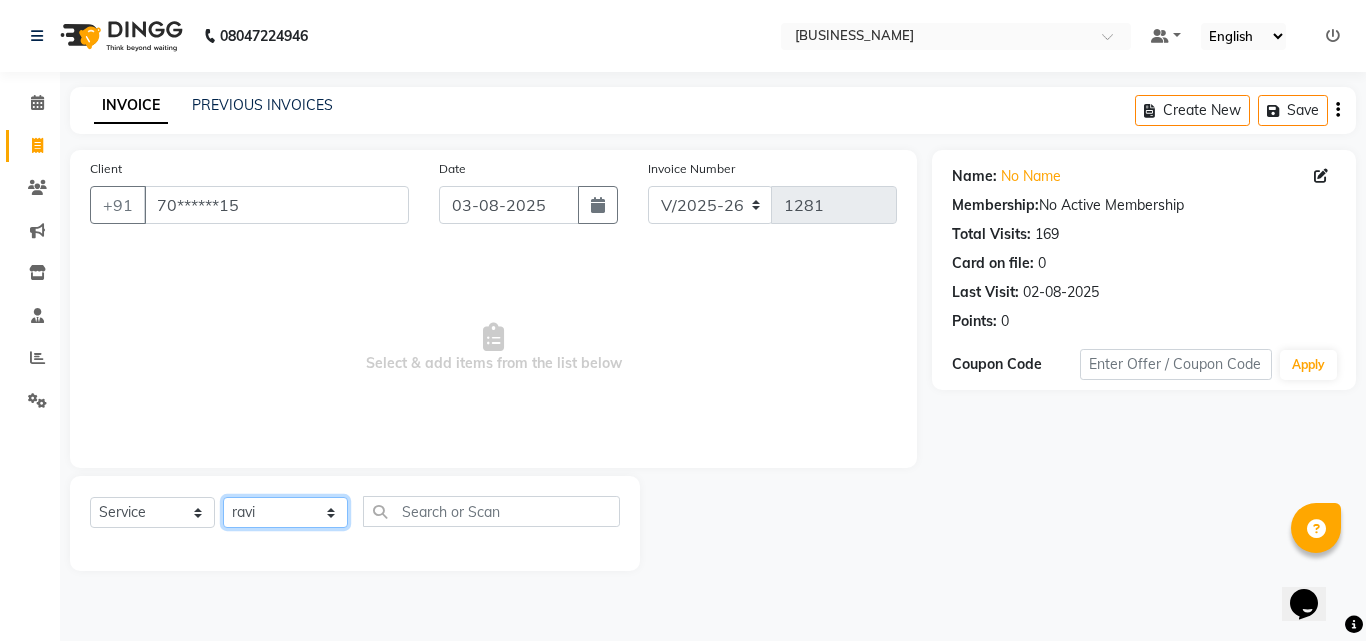 click on "Select Stylist [NAME] [NAME] [NAME] [NAME]  [NAME]    [NAME]   Reception   [NAME]    [NAME]" 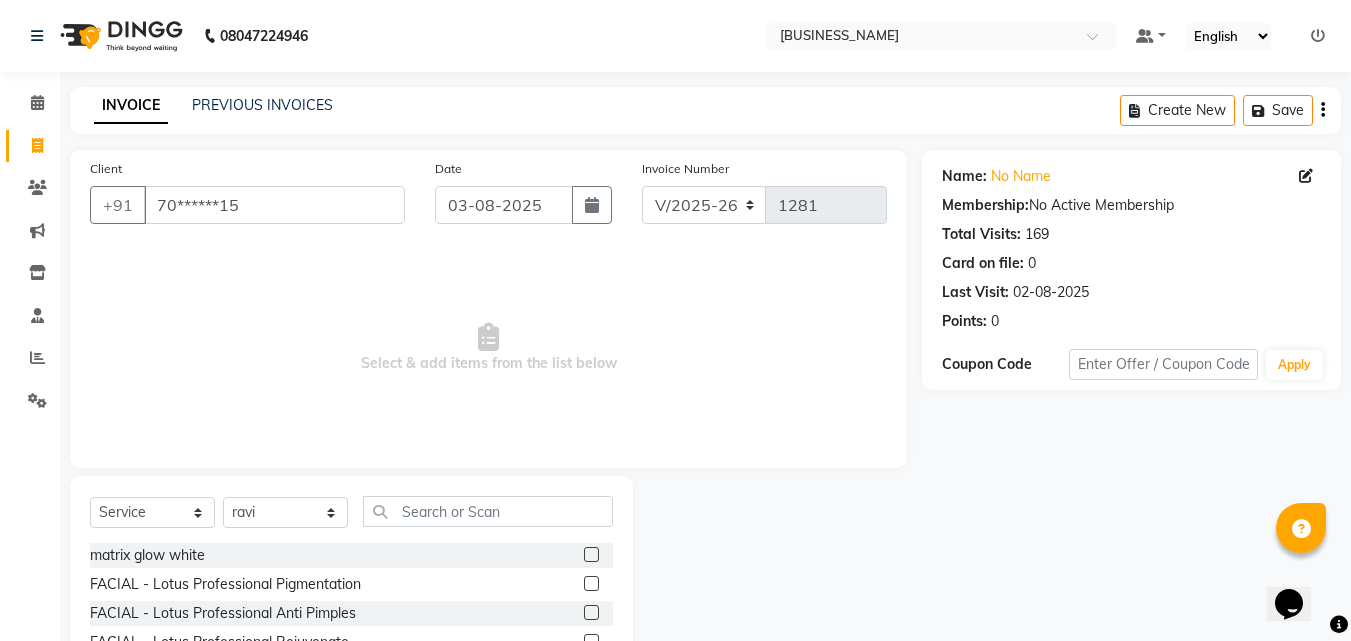 click on "Select  Service  Product  Membership  Package Voucher Prepaid Gift Card  Select Stylist [NAME] [NAME] [NAME] [NAME]  [NAME]    [NAME]   Reception   [NAME]    [NAME]  matrix glow white  FACIAL - Lotus Professional Pigmentation  FACIAL - Lotus Professional AntiPimples  FACIAL - Lotus Professional Rejuvenate  FACIAL - Lotus Professional Hydration  FACIAL - Lotus Professional Instant Glow  FACIAL - Lotus Professional Forever Gold  FACIAL - Phytomo Whitening  FACIAL - Cheryl's (Matrix) Instant Glow  FACIAL - Cheryl's (Matrix) Sensei Acne Treatment  FACIAL - Cheryl's (Matrix) Fairness Treatment  FACIAL - Cheryl's (Matrix) Fairness Treatment for Sensitive  FACIAL - Lotus Ultimo (Premium) Oyster Pearl Whitening  FACIAL - Lotus Ultimo (Premium) Platinum Anti Ageing  FACIAL - Lotus Ultimo (Premium) Gold 24 Karat  FACIAL - Lotus Professional Fruit Facial Whitening  FACIAL - Lotus Professional Fruit Facial Pigmentation  FACIAL - Lotus Professional Fruit Facial Anti Ageing  FACIAL - KERATIN  phytomo facial  bob cut" 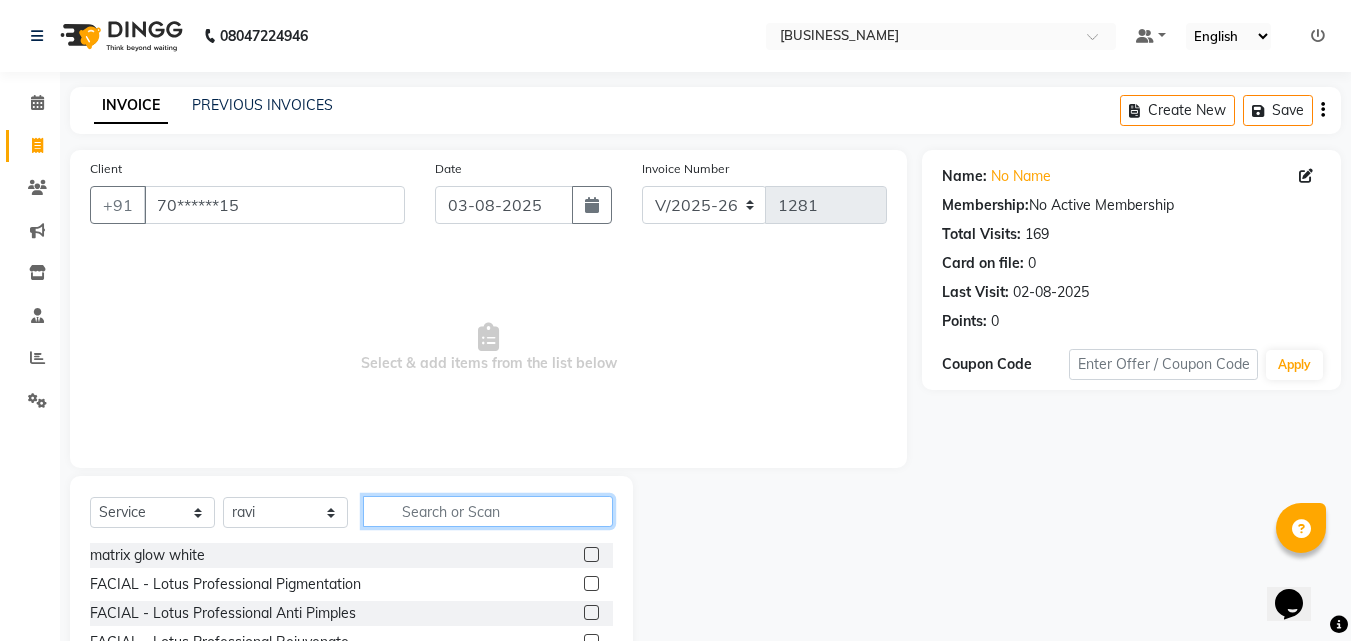 click 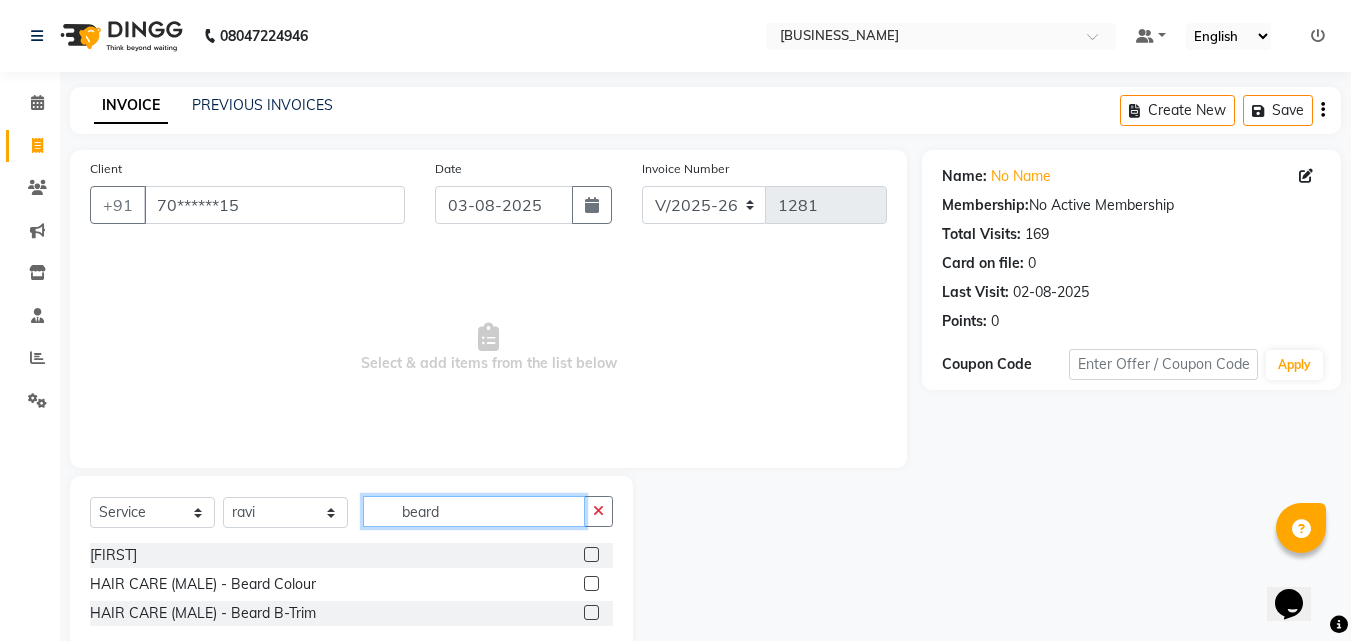 type on "beard" 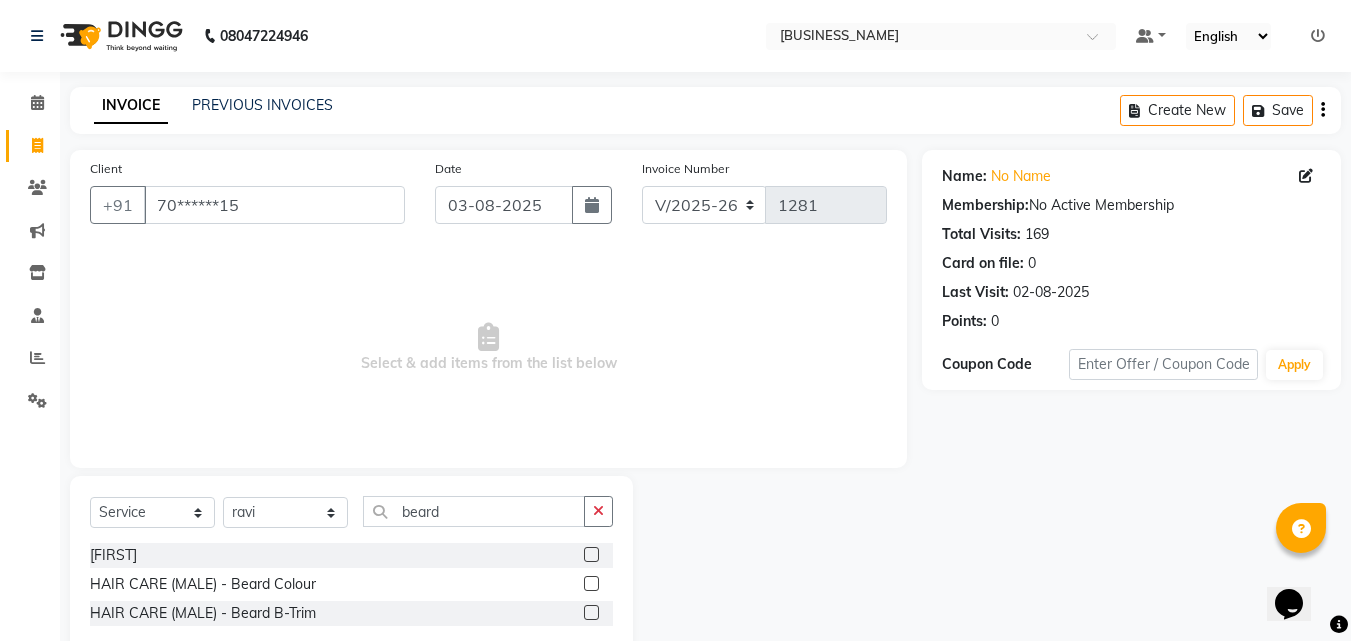 click 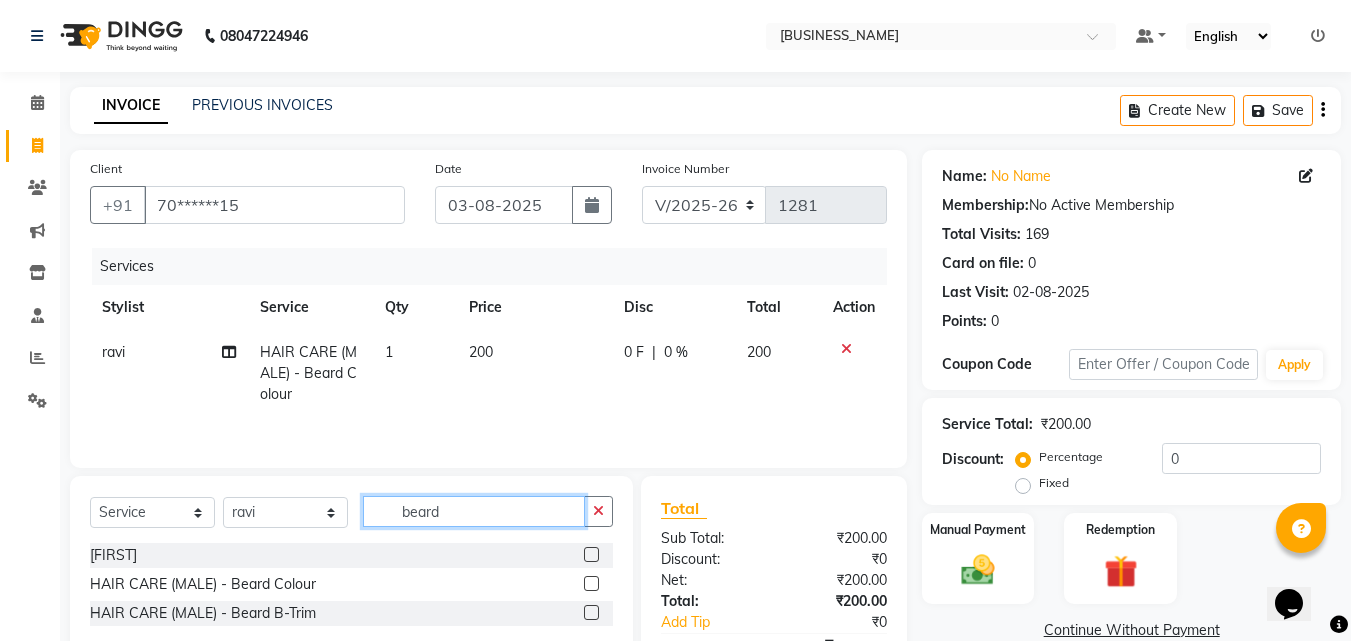 checkbox on "false" 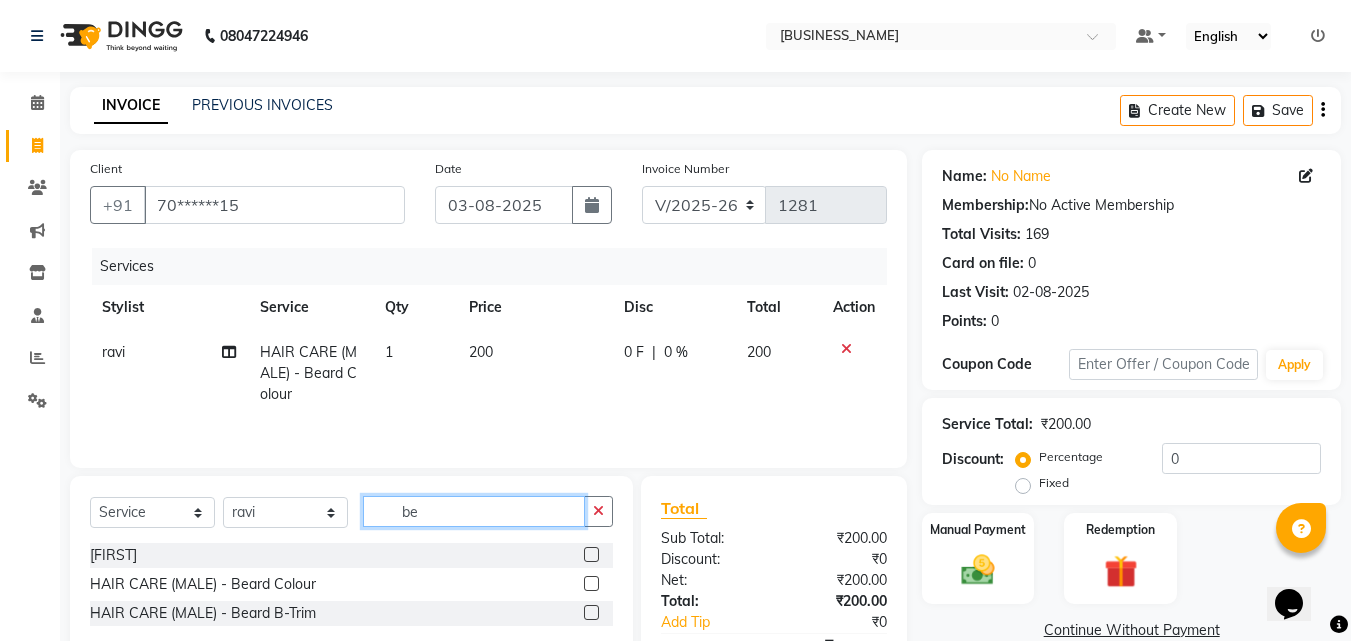 type on "b" 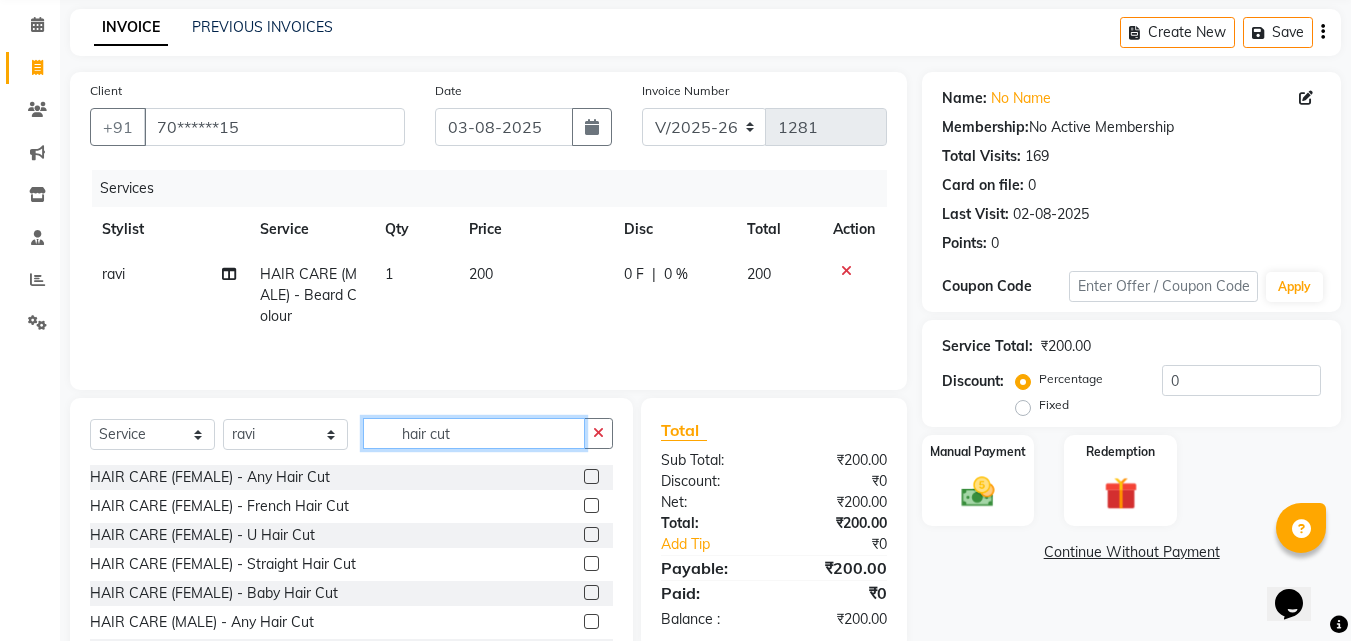 scroll, scrollTop: 160, scrollLeft: 0, axis: vertical 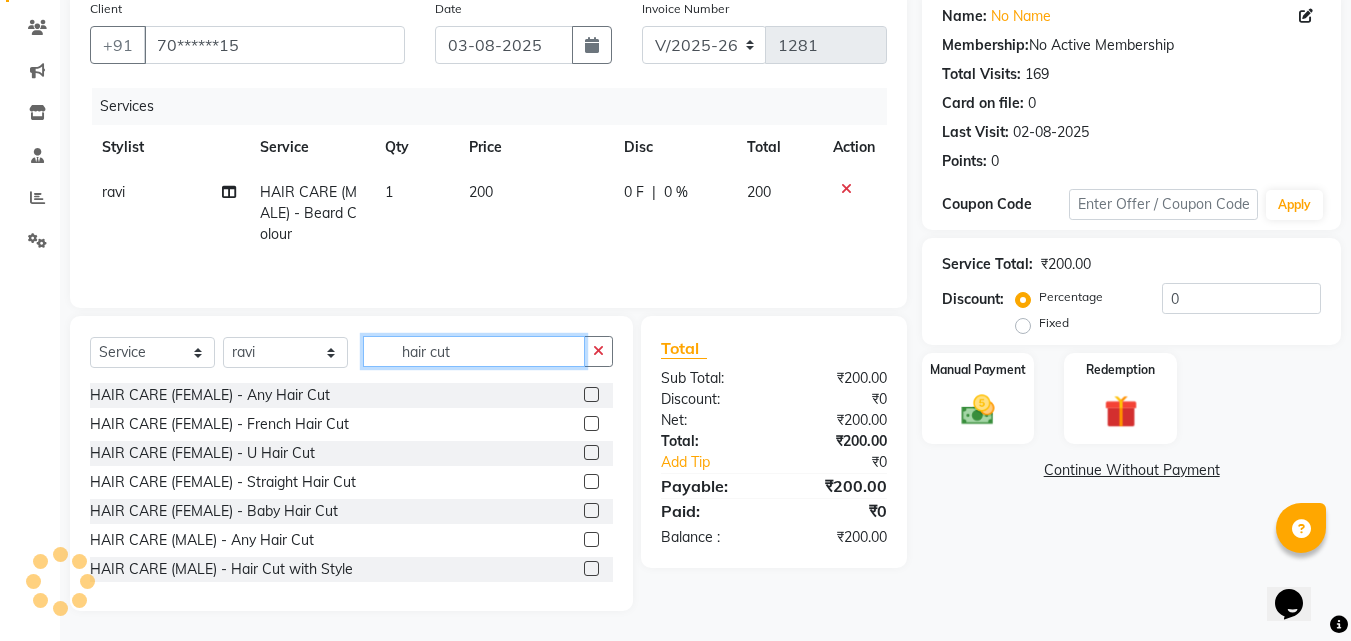 type on "hair cut" 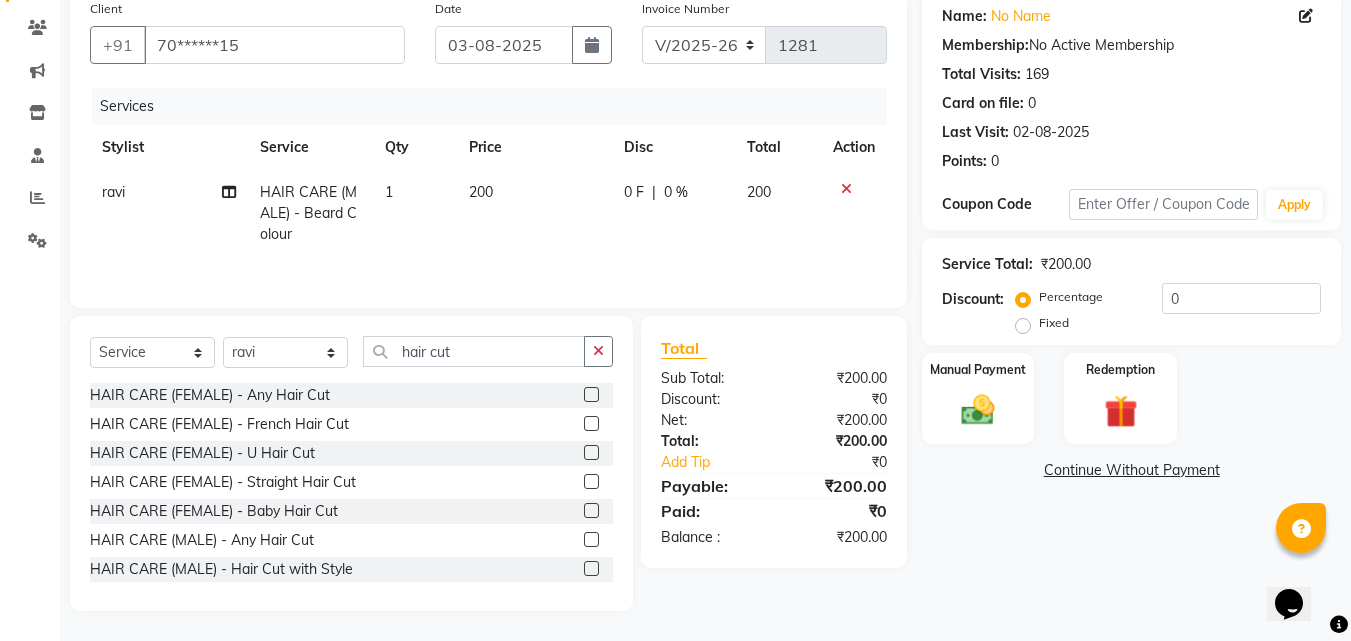 click 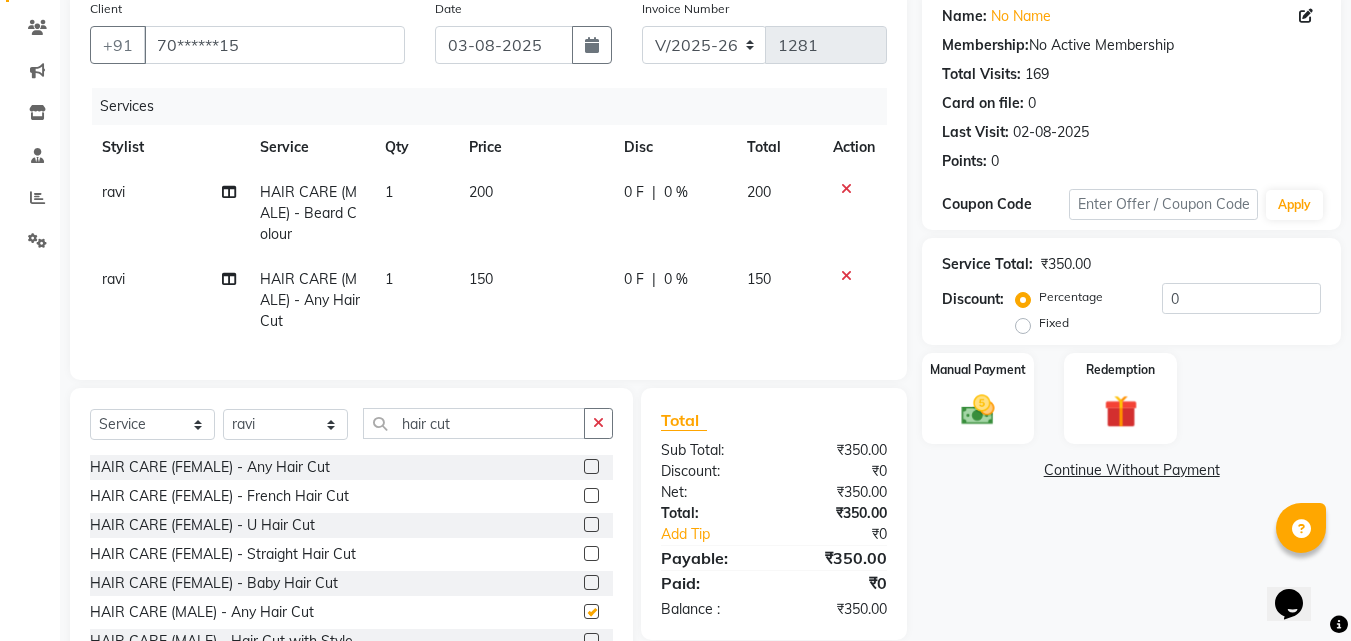 checkbox on "false" 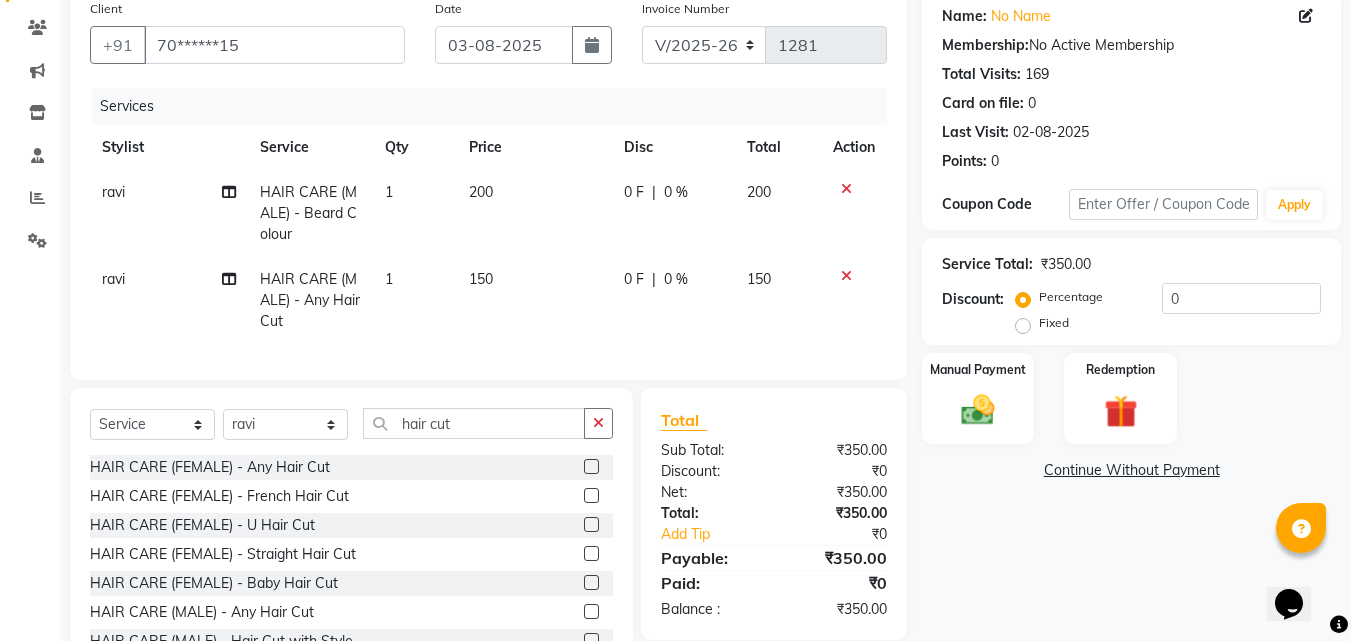 click on "150" 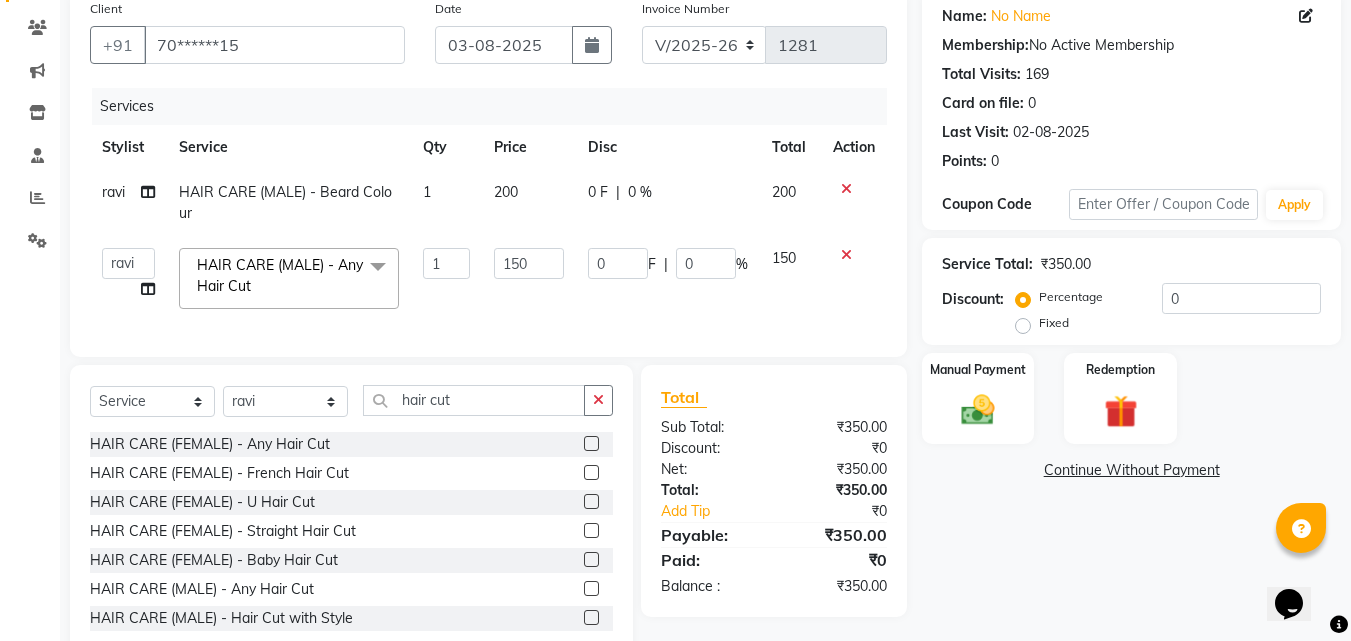 click on "0 F | 0 %" 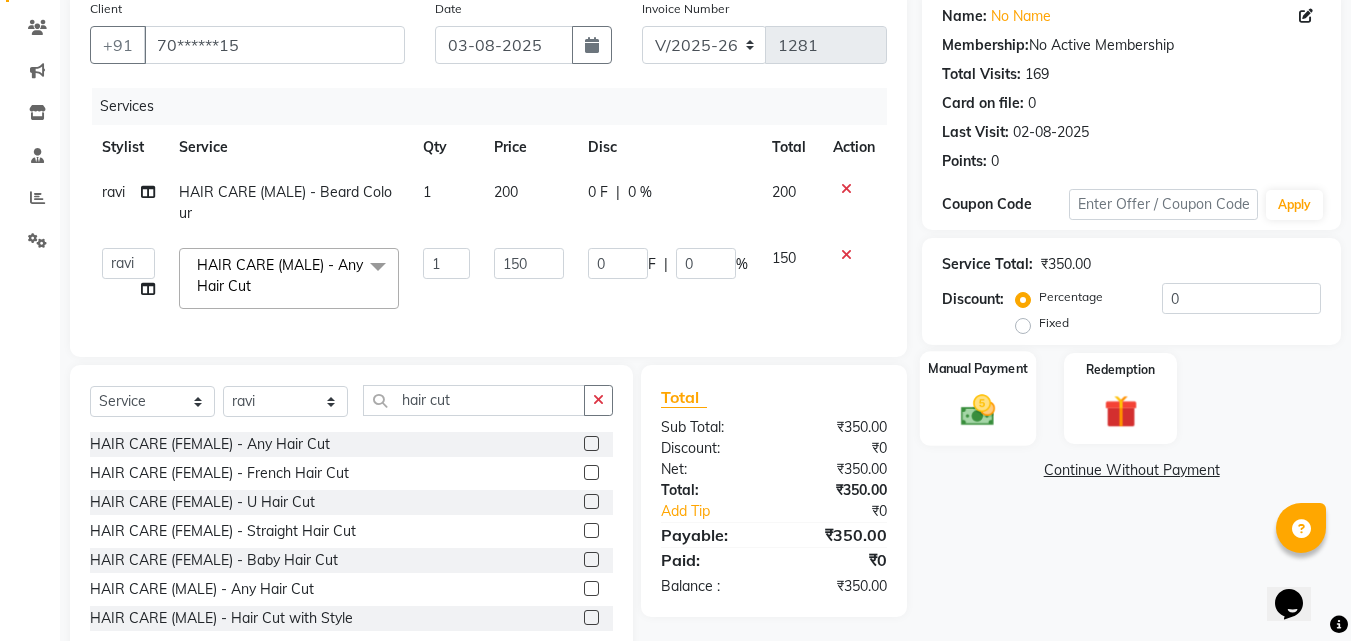 click on "Manual Payment" 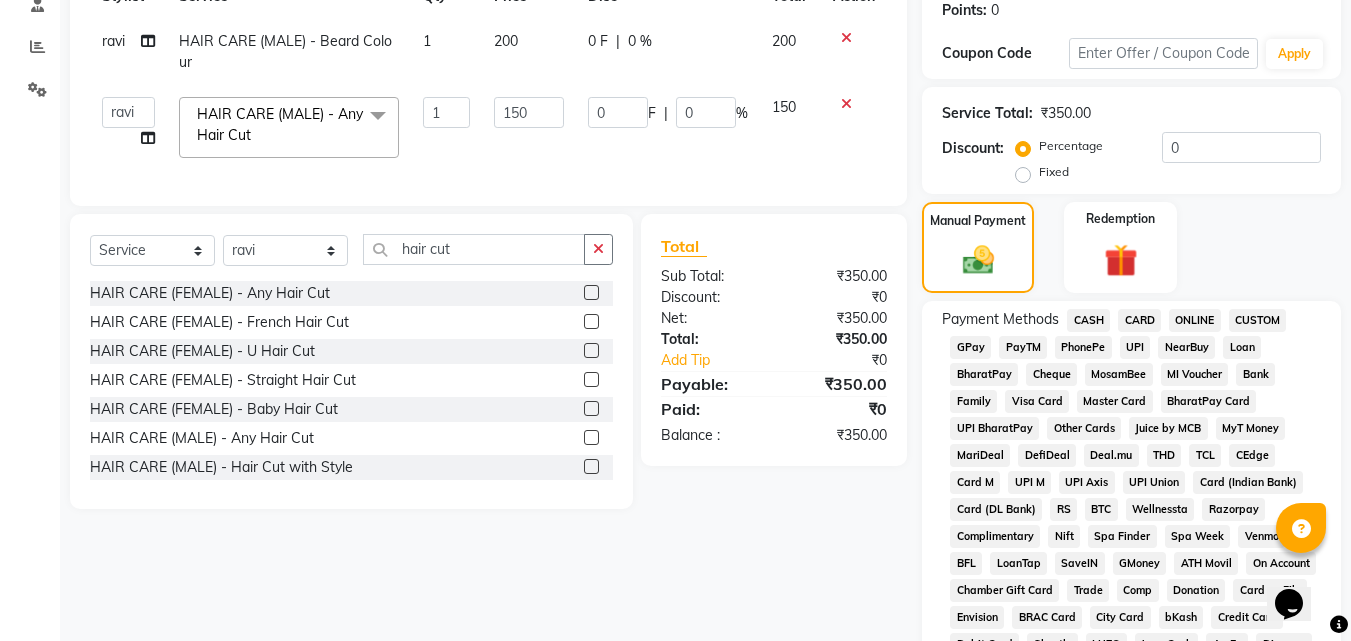 scroll, scrollTop: 560, scrollLeft: 0, axis: vertical 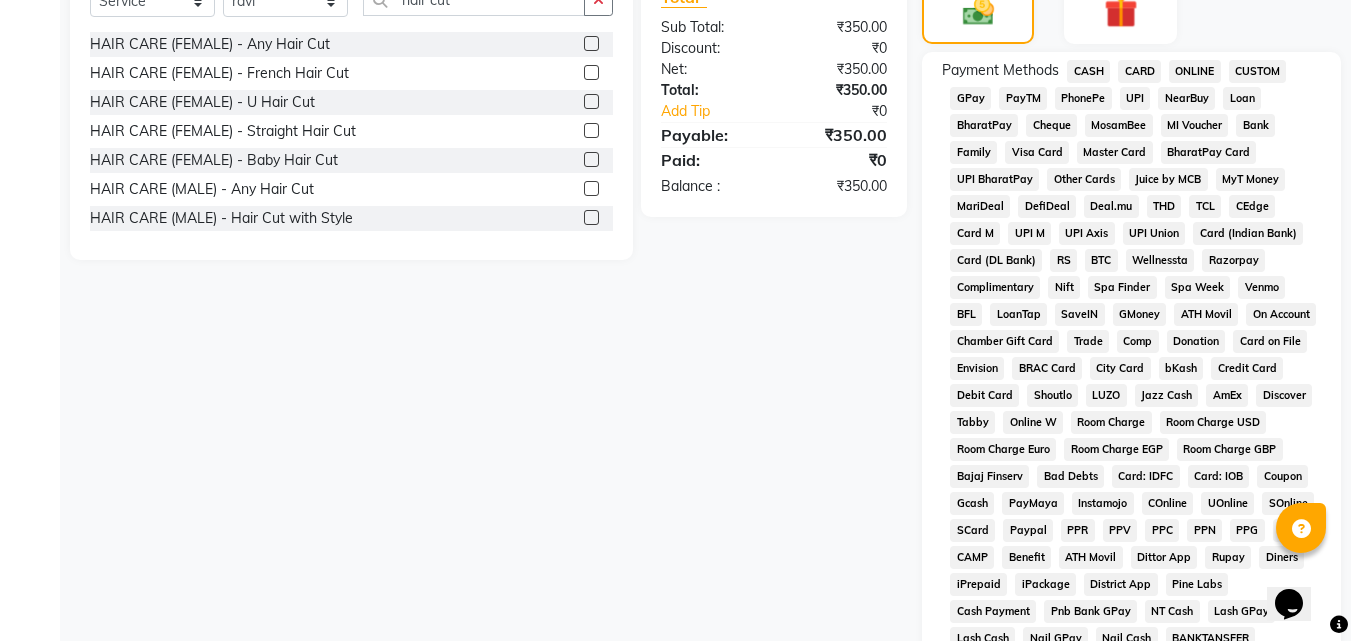 click on "CASH" 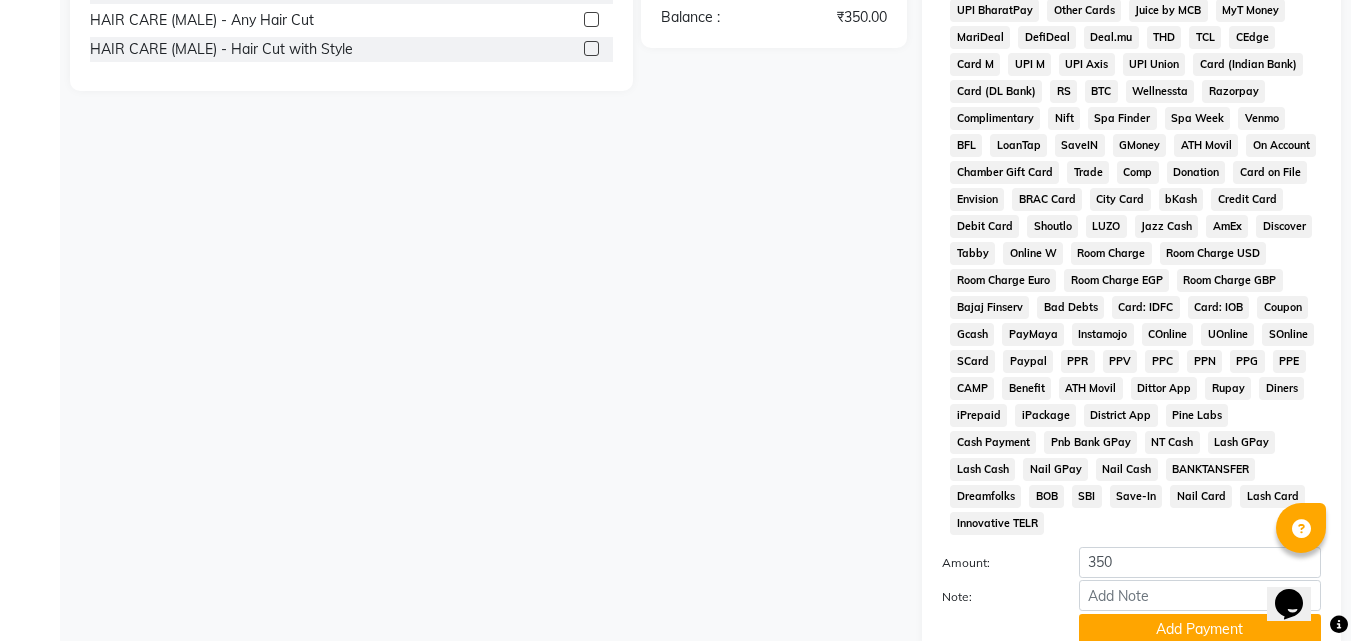 scroll, scrollTop: 888, scrollLeft: 0, axis: vertical 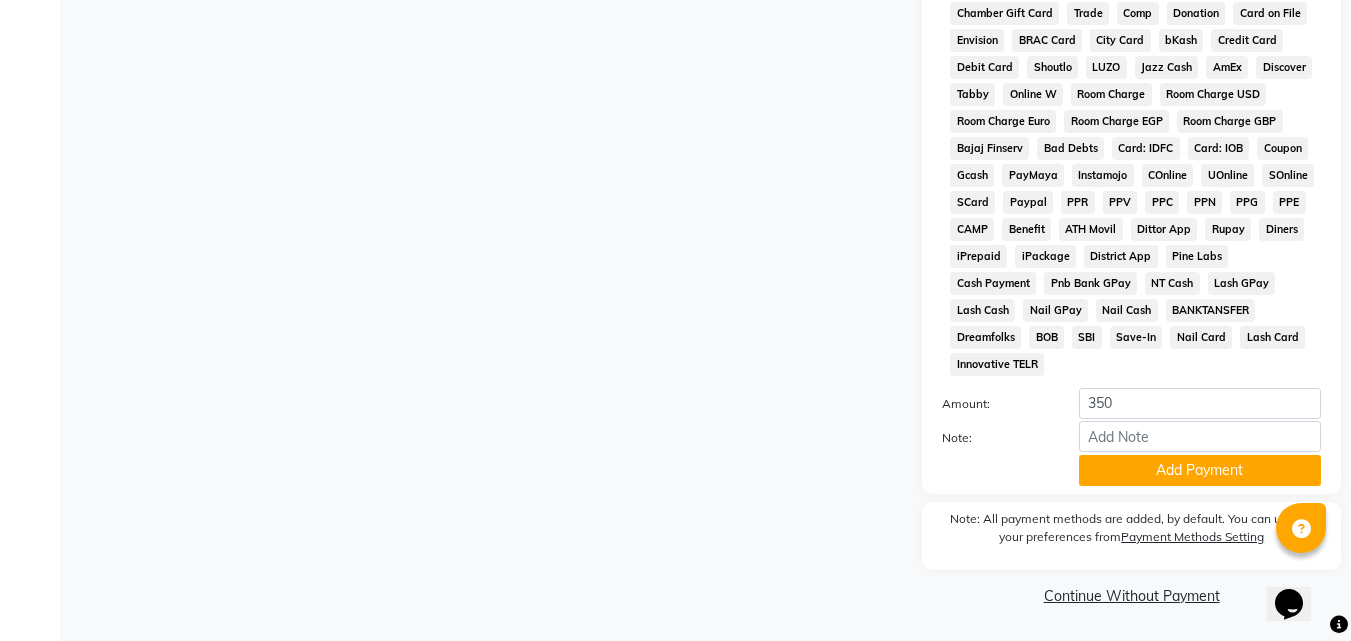 click on "Add Payment" 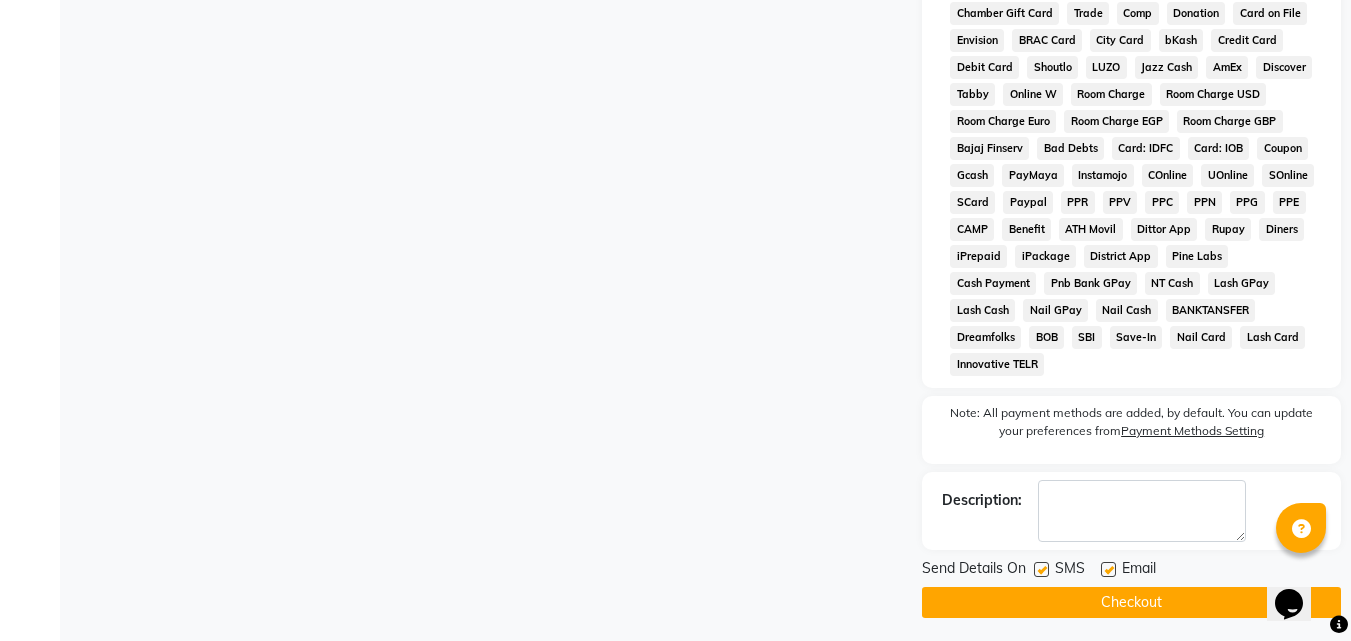 click 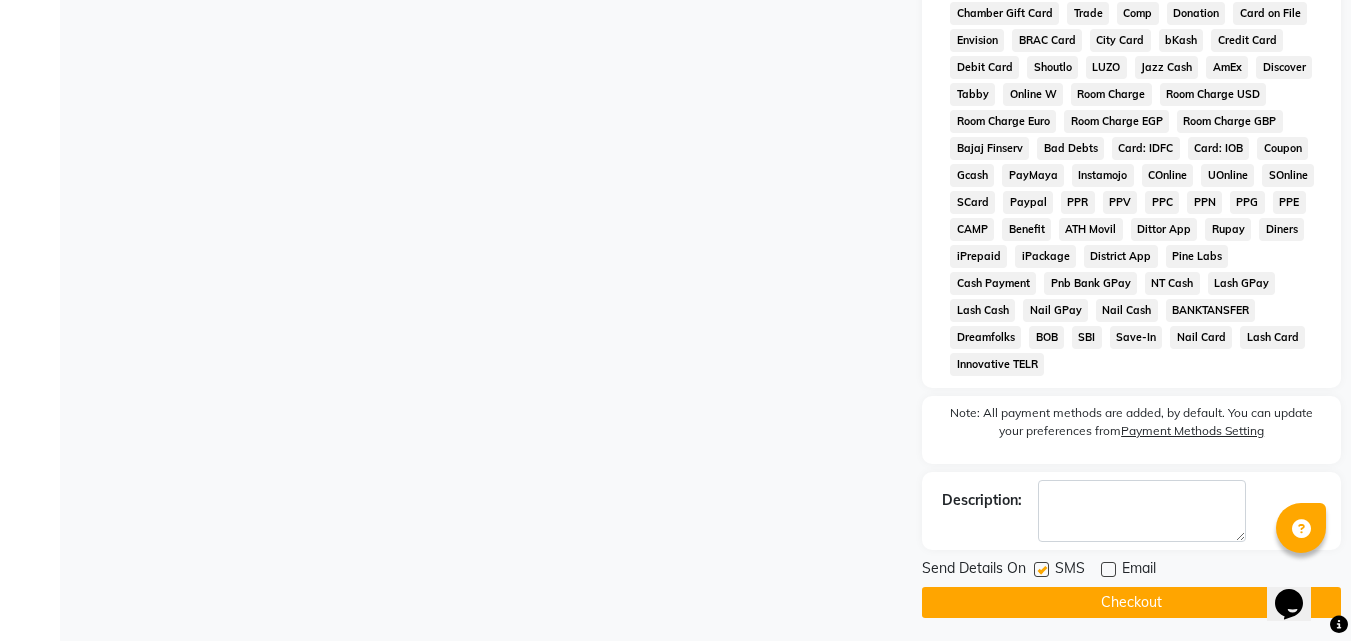click on "Checkout" 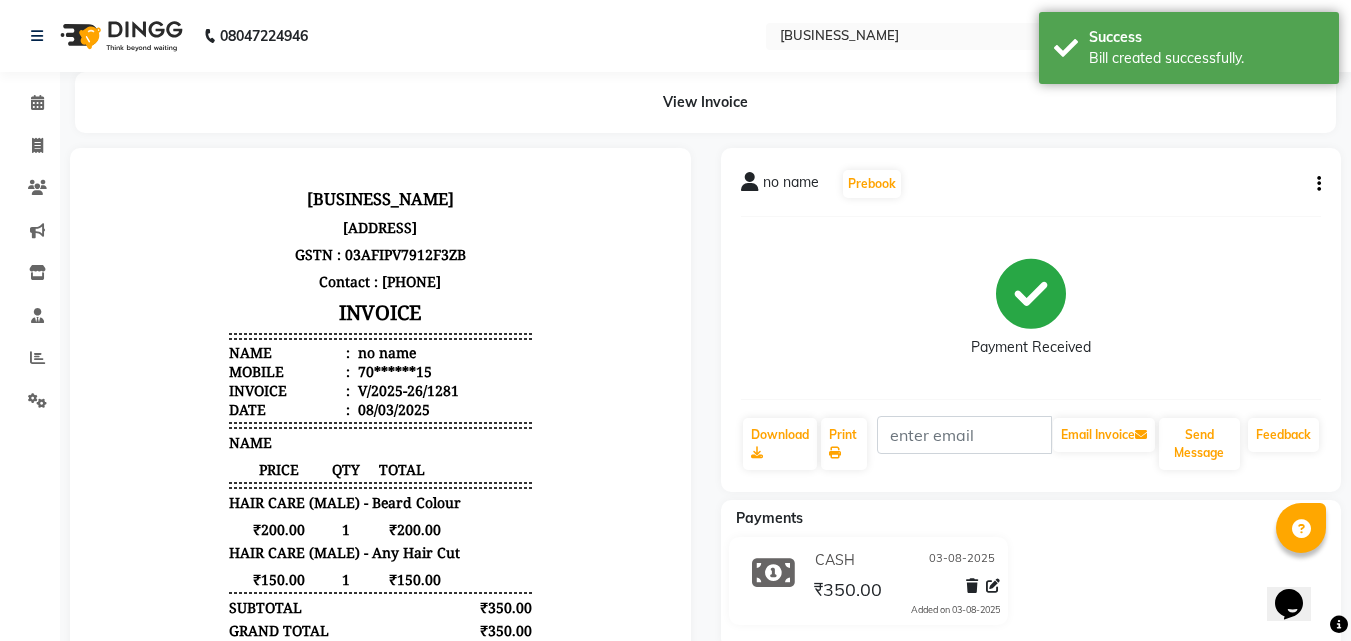 scroll, scrollTop: 0, scrollLeft: 0, axis: both 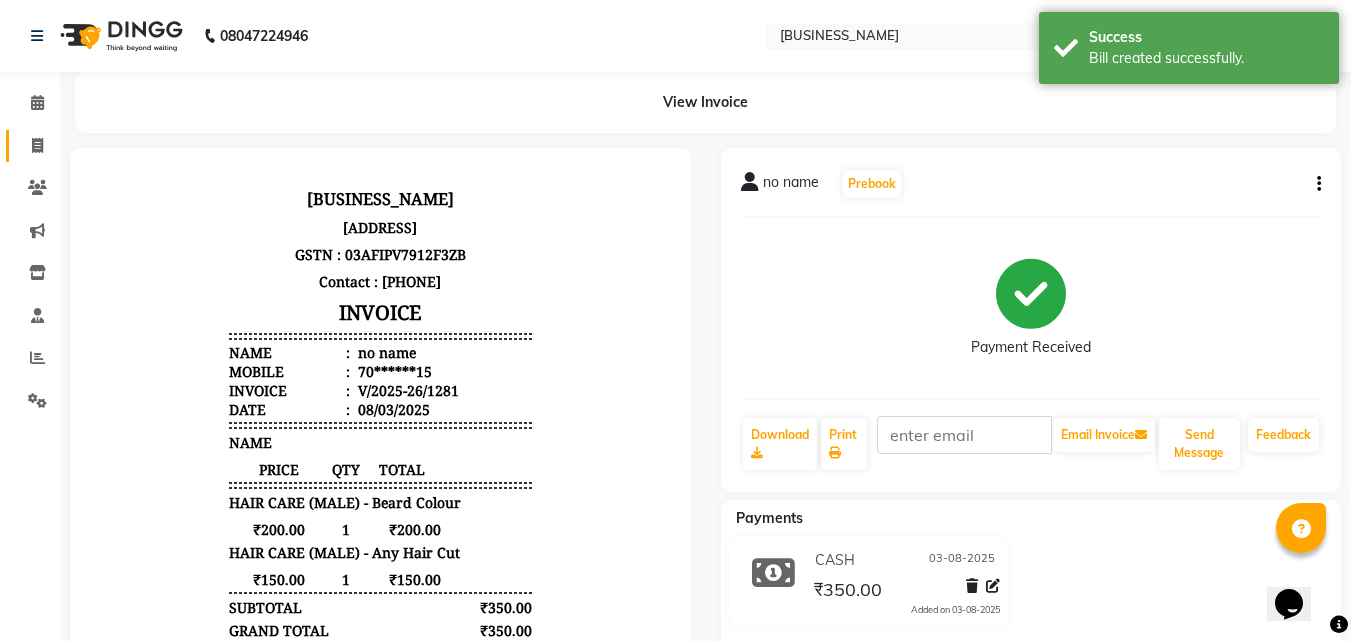 click on "Invoice" 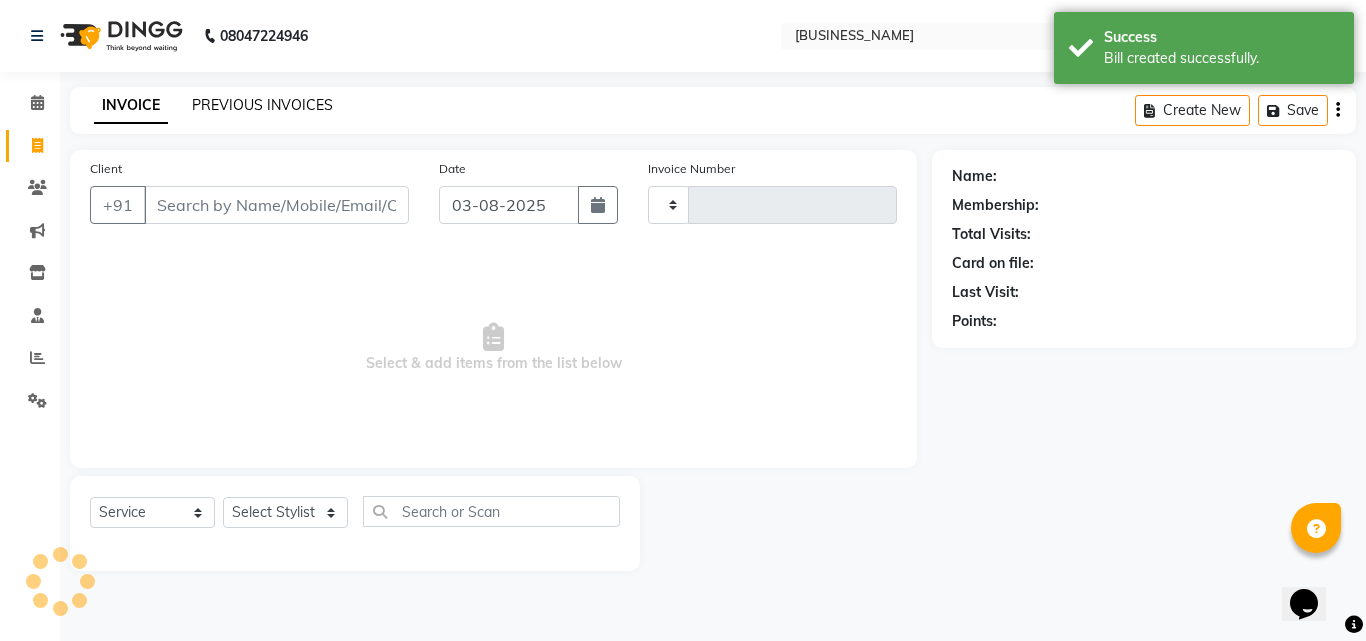 type on "1282" 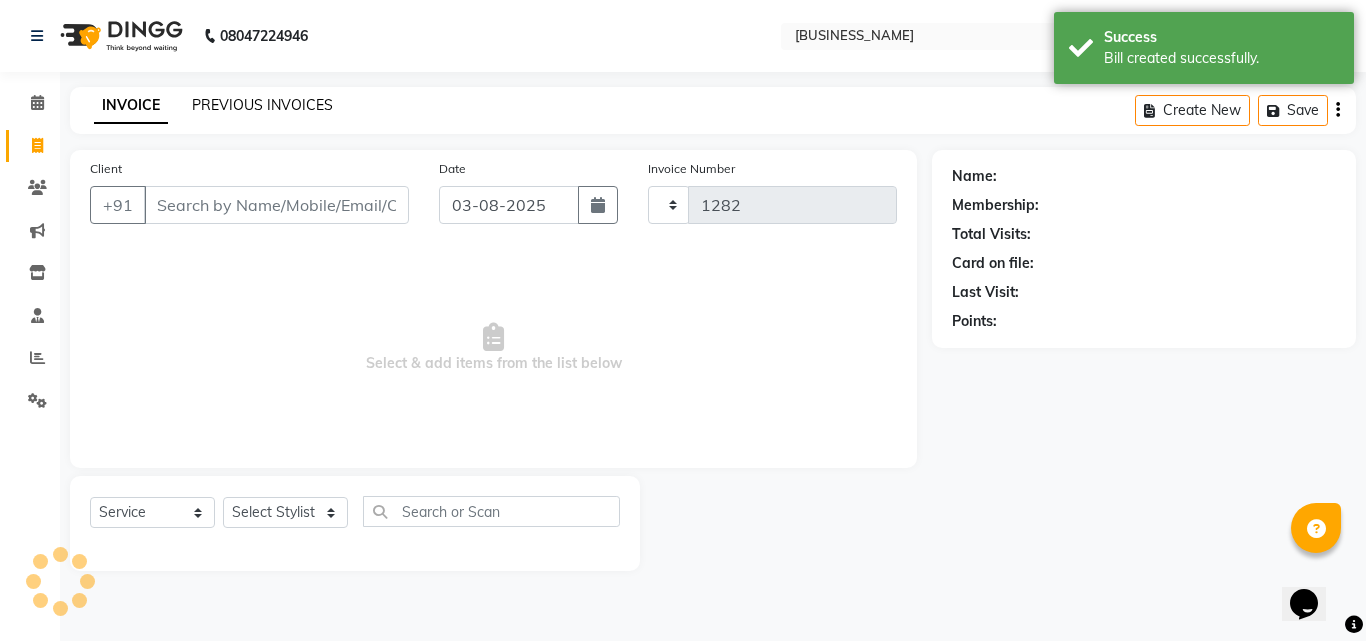 select on "39" 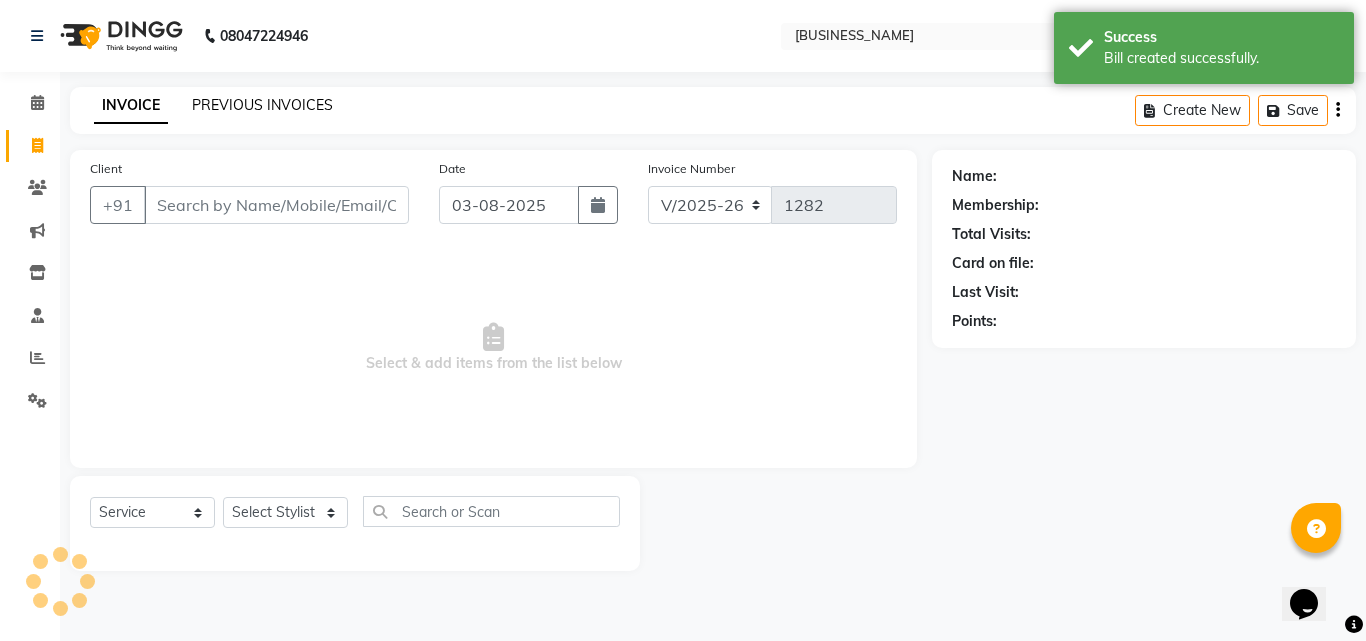 click on "PREVIOUS INVOICES" 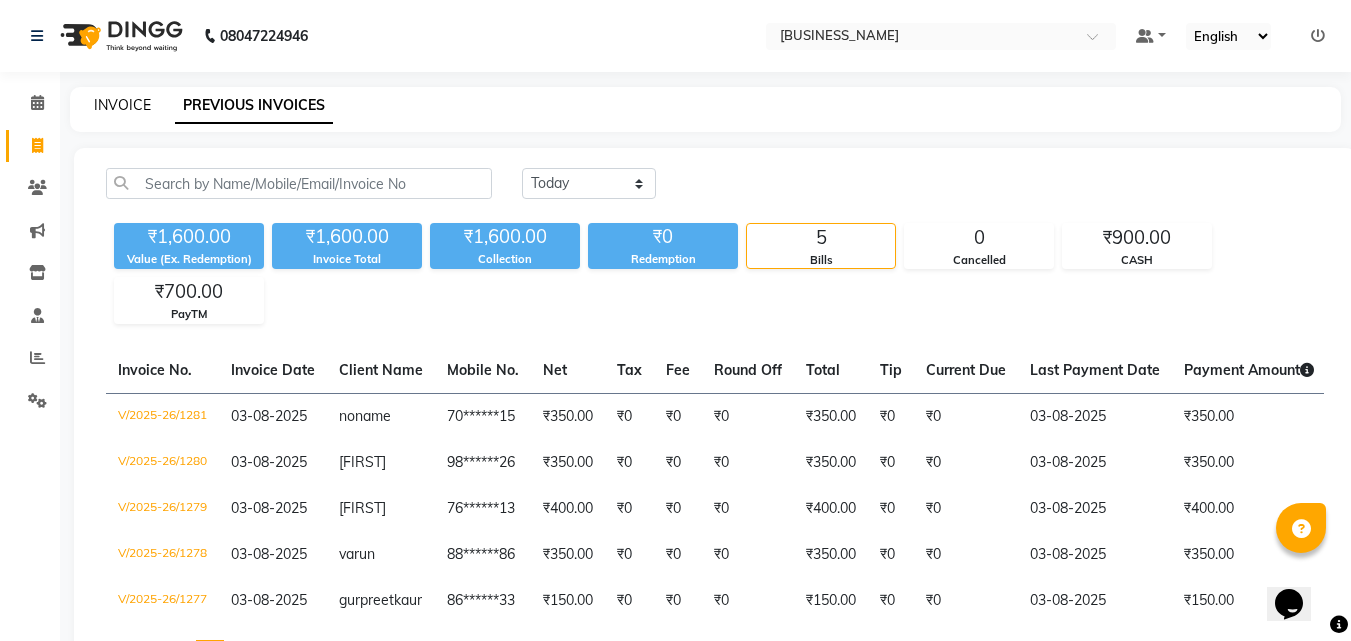 click on "INVOICE" 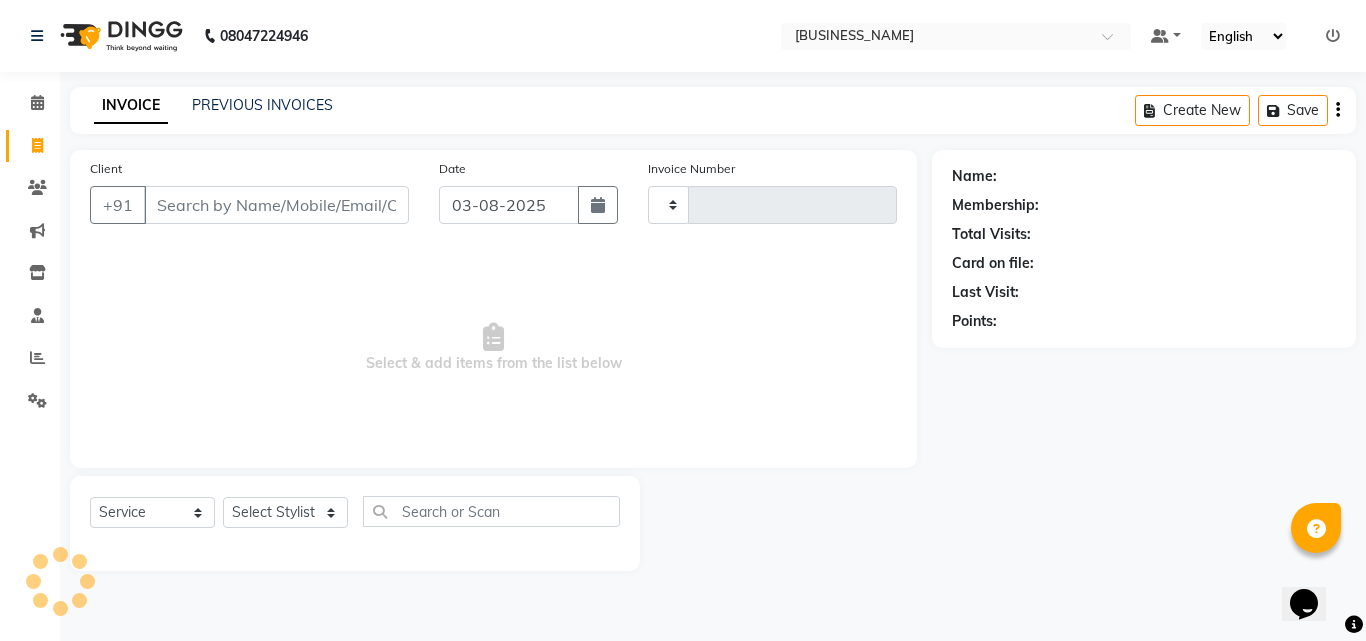 type on "1282" 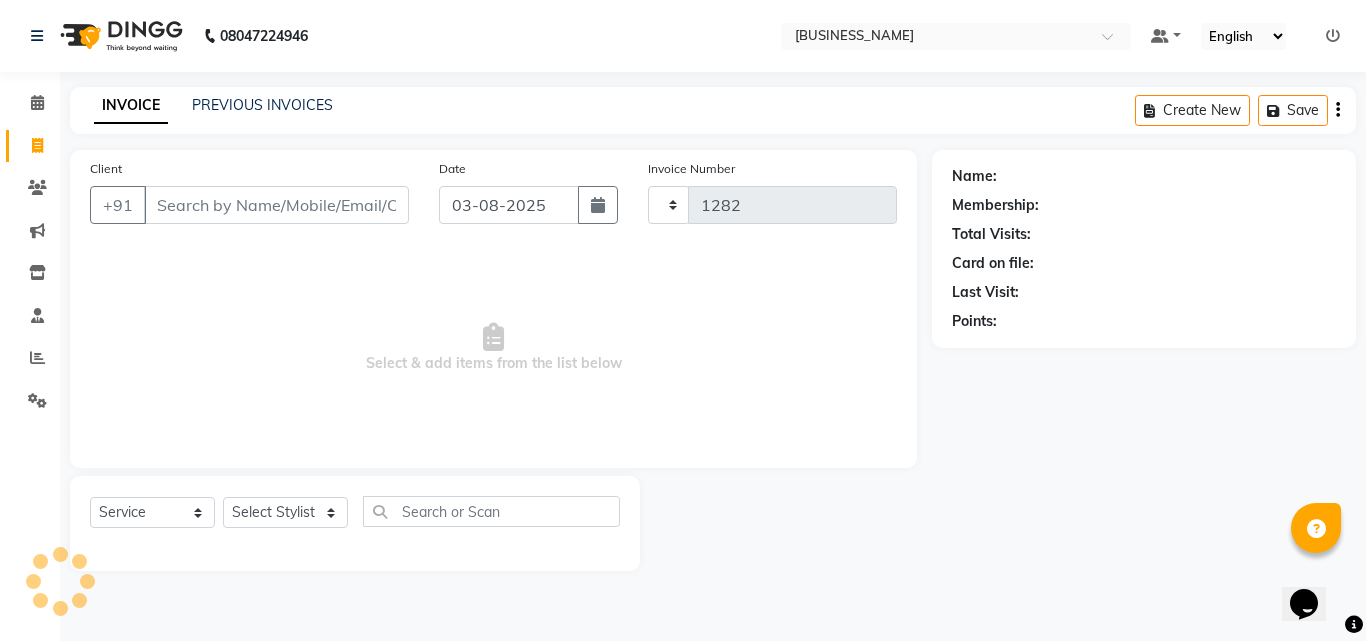 select on "39" 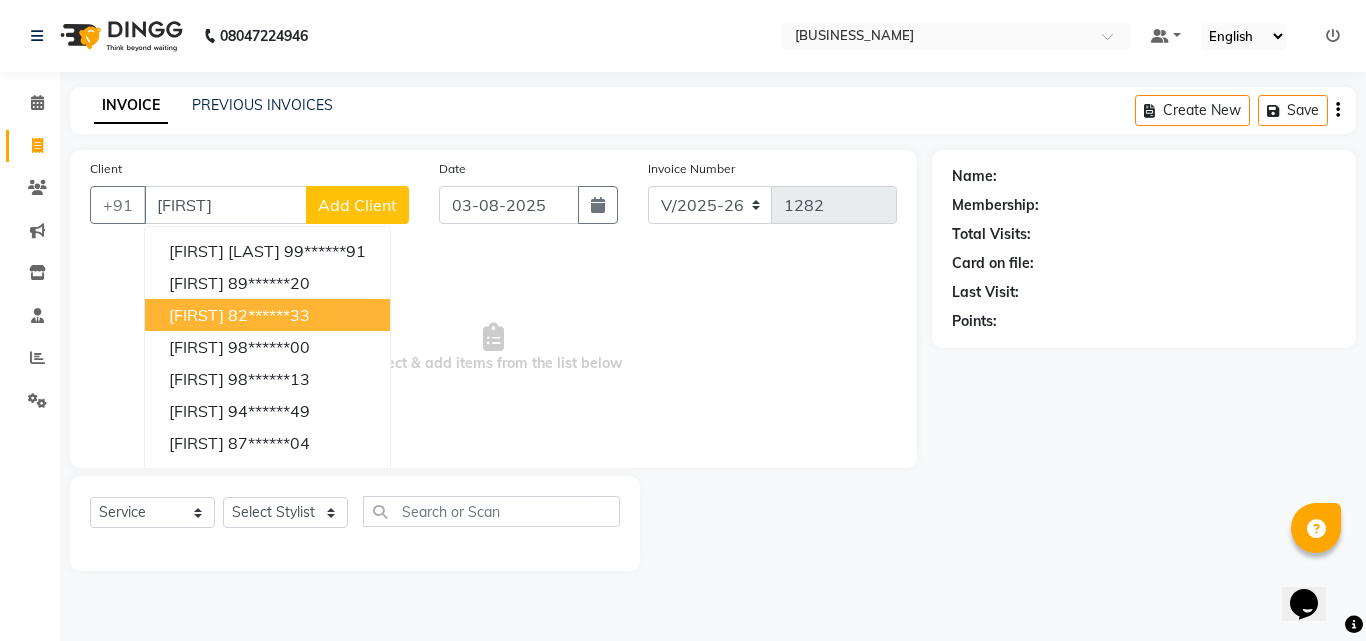 click on "82******33" at bounding box center [269, 315] 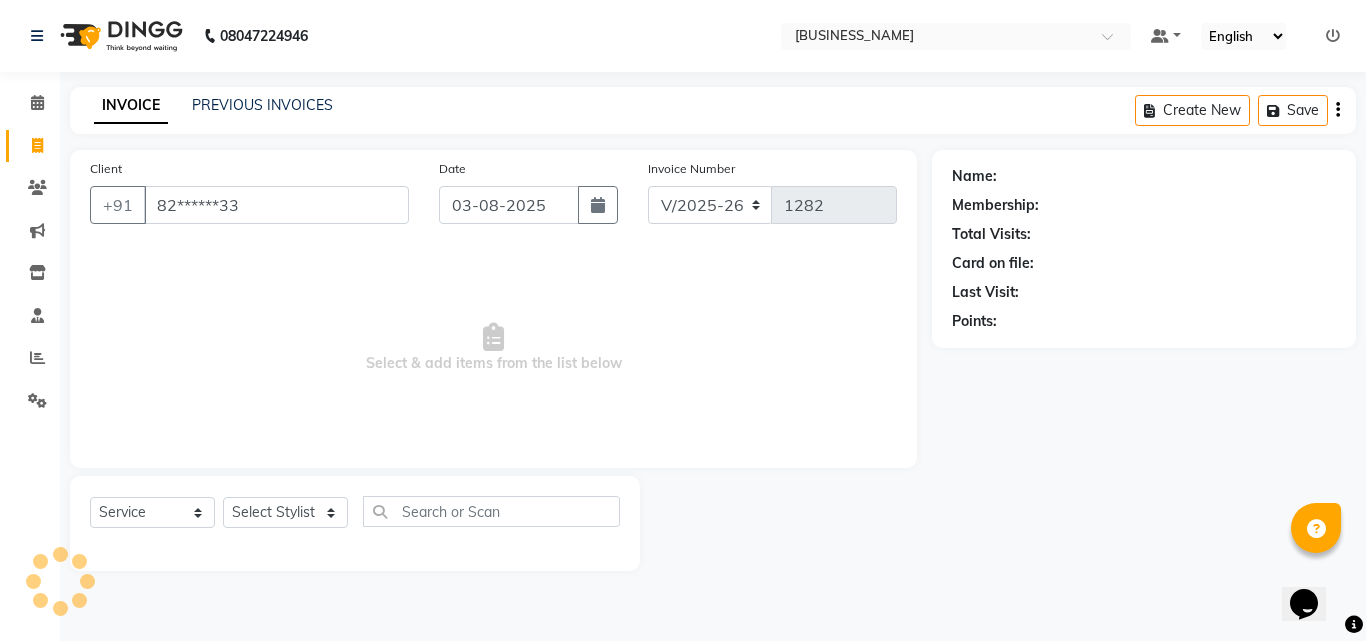 type on "82******33" 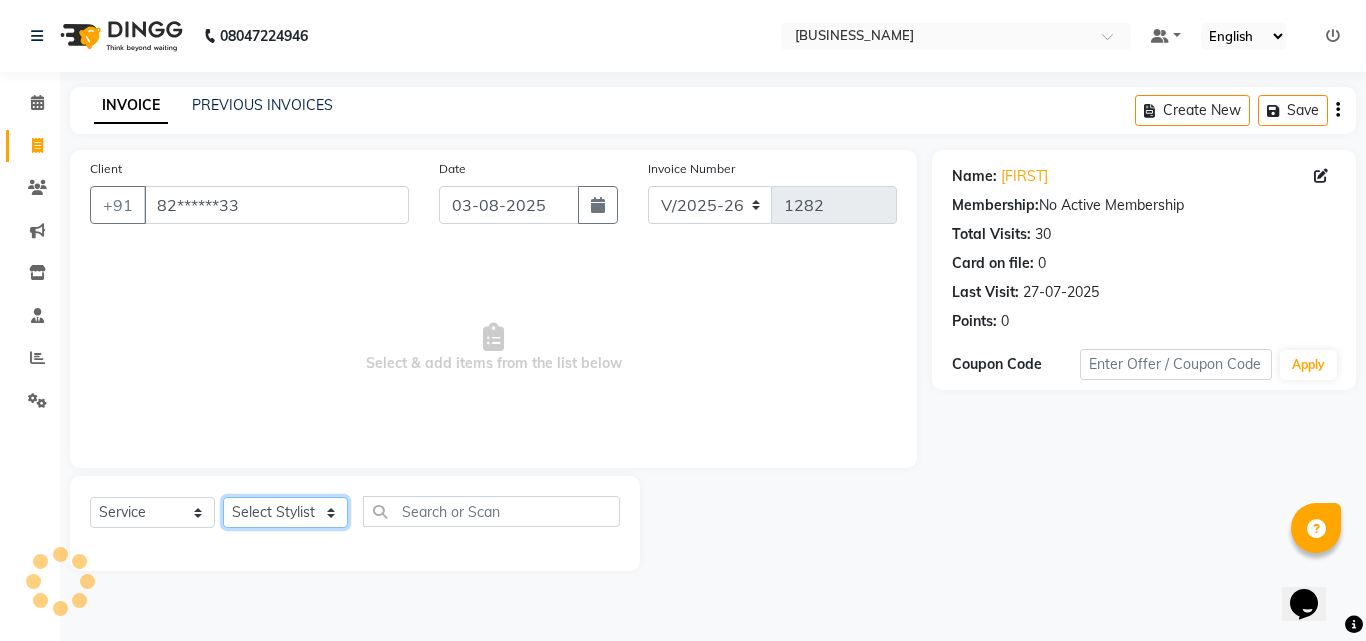 click on "Select Stylist [NAME] [NAME] [NAME] [NAME]  [NAME]    [NAME]   Reception   [NAME]    [NAME]" 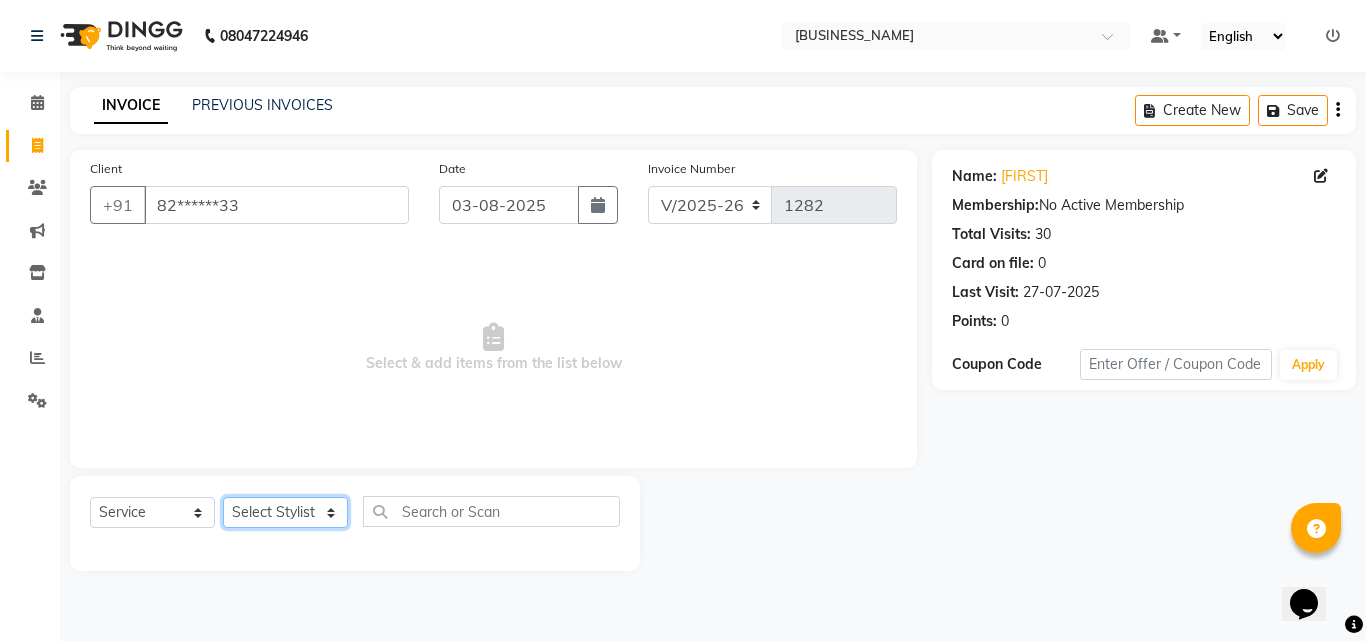 select on "52402" 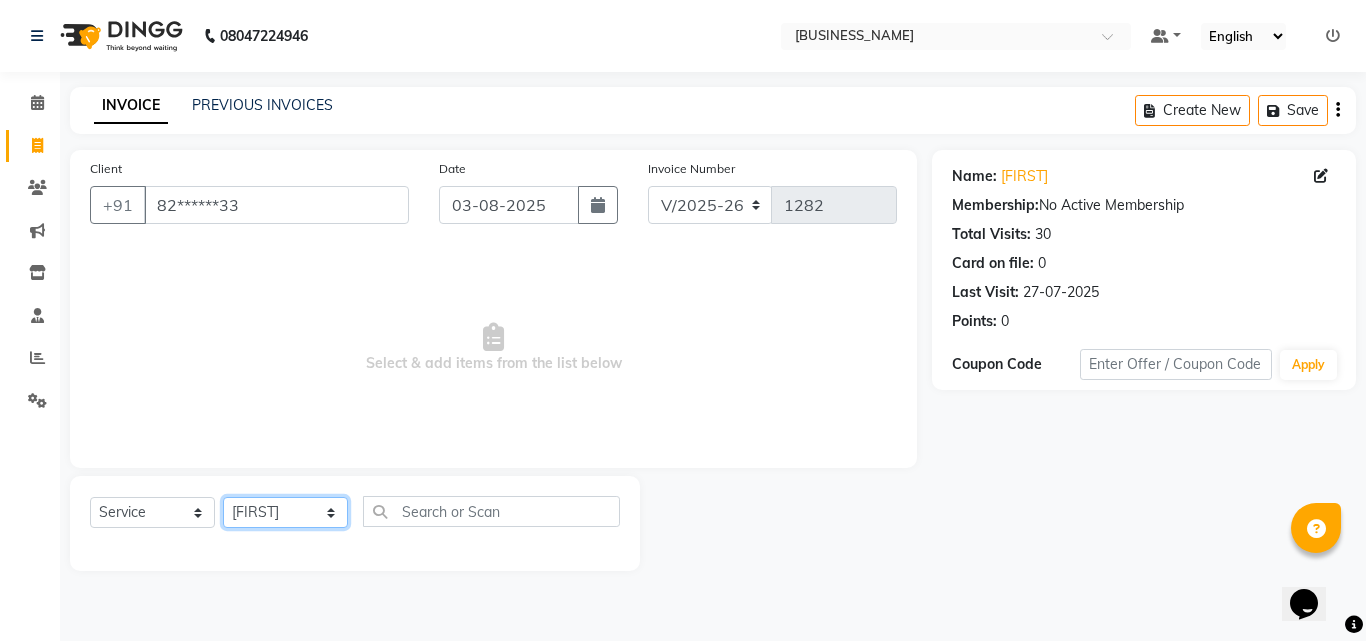 click on "Select Stylist [NAME] [NAME] [NAME] [NAME]  [NAME]    [NAME]   Reception   [NAME]    [NAME]" 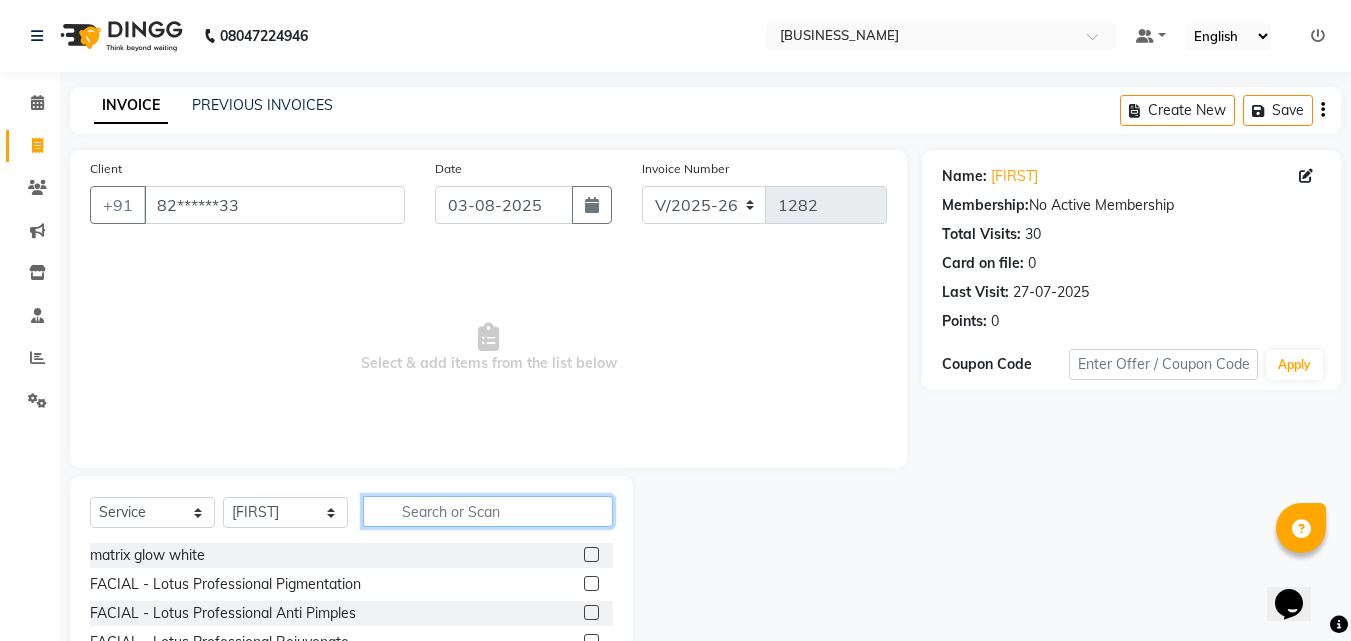 click 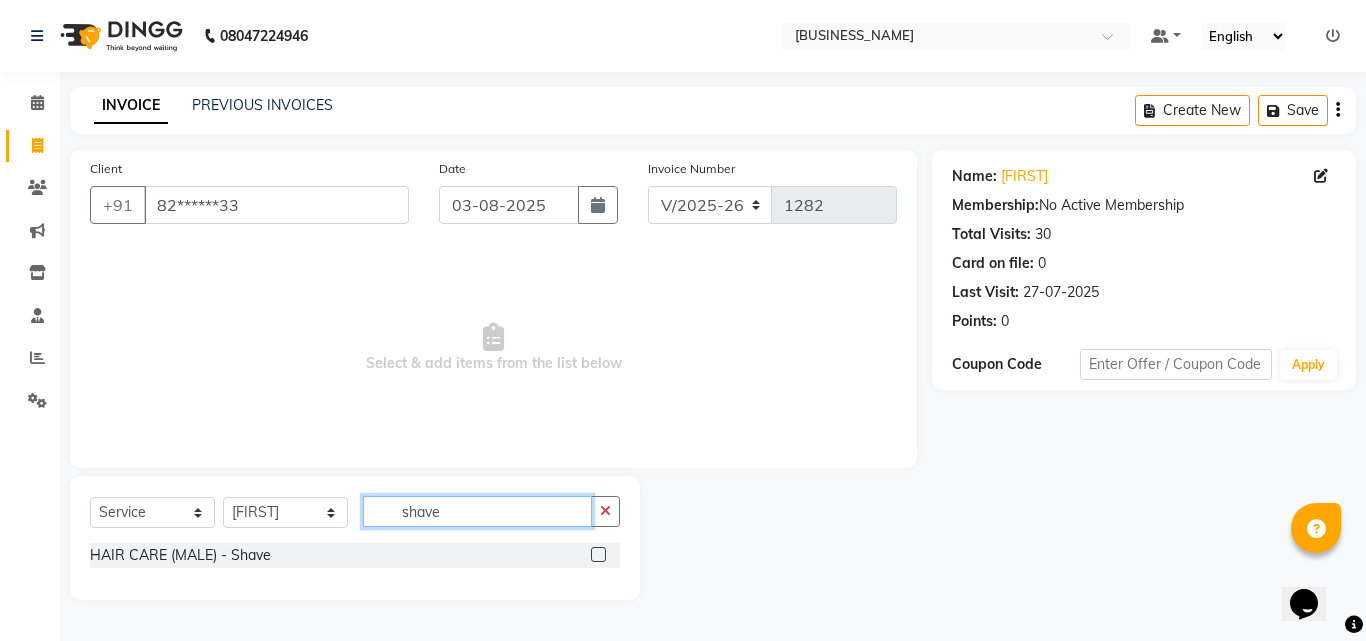 type on "shave" 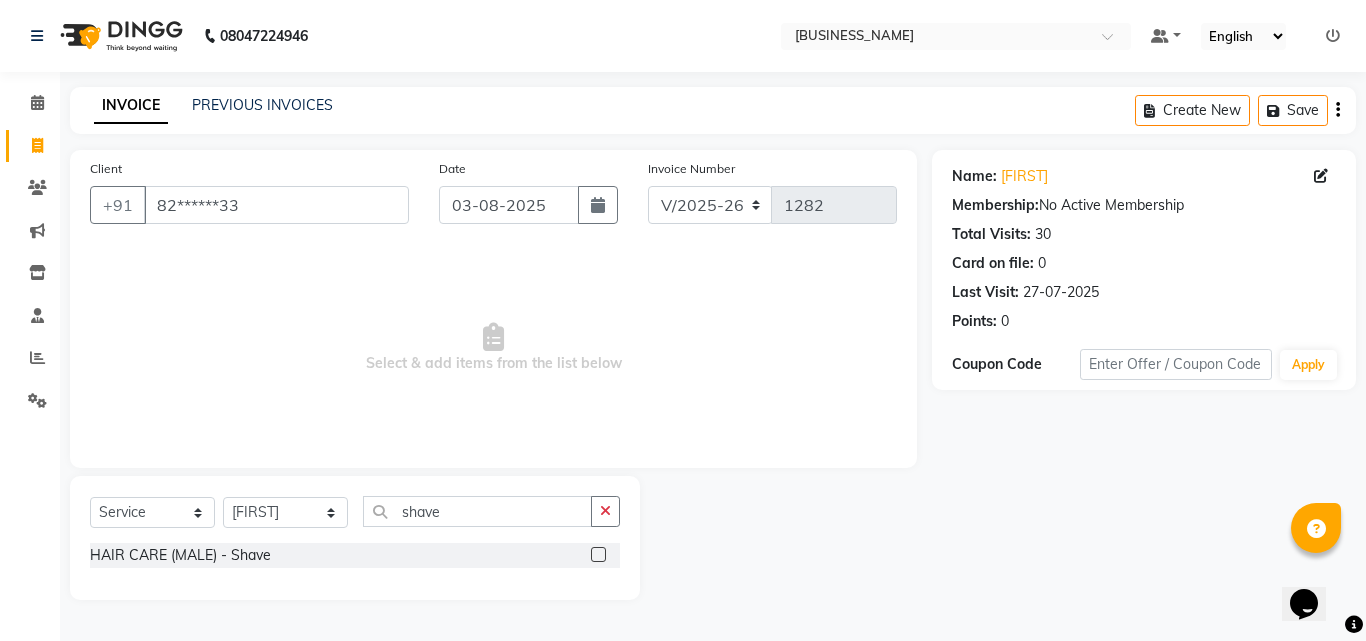 click 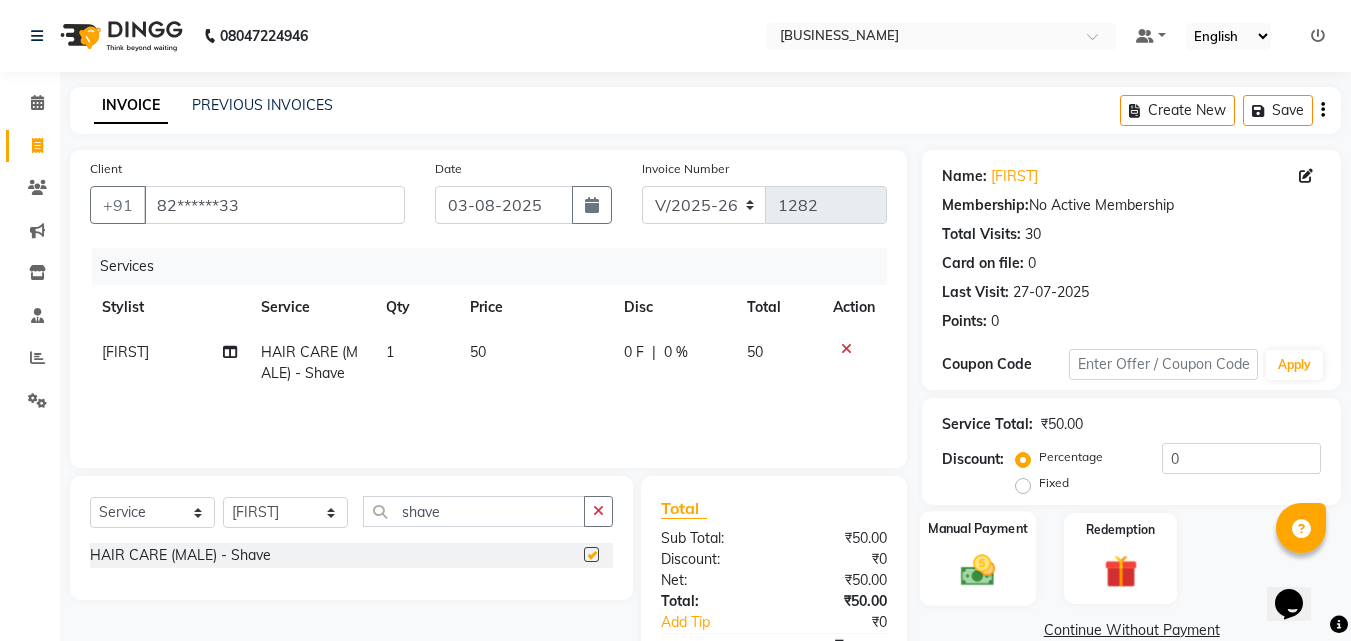 checkbox on "false" 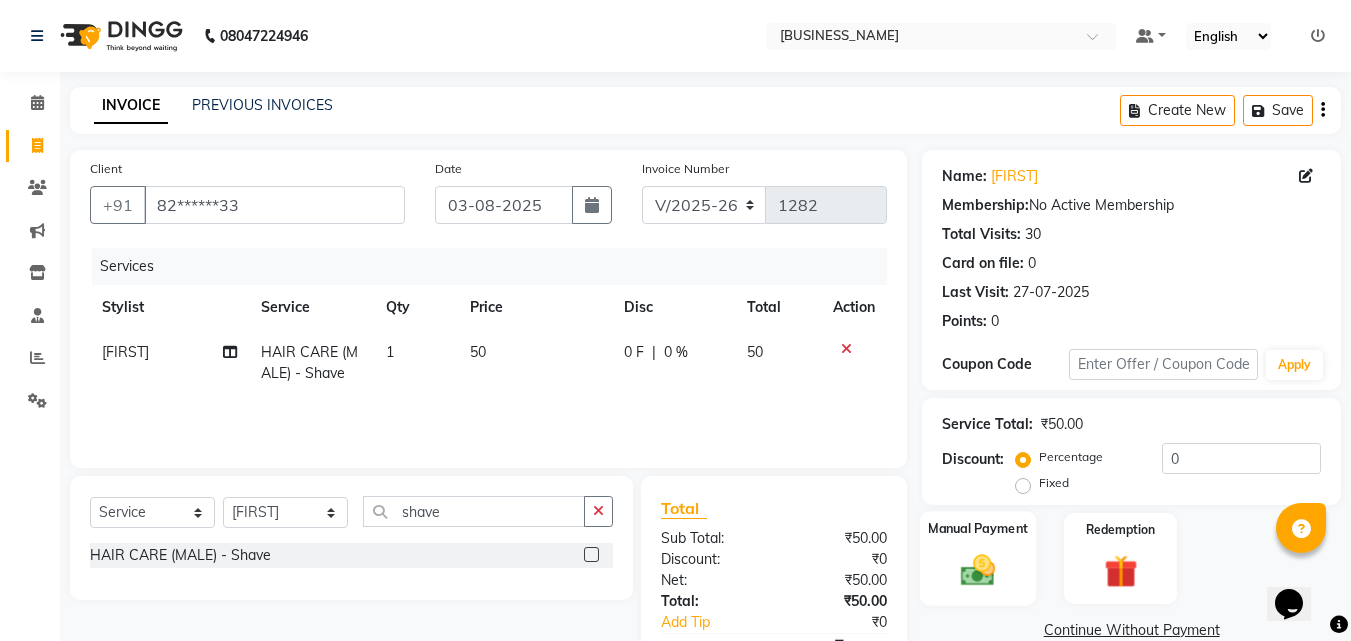 click on "Manual Payment" 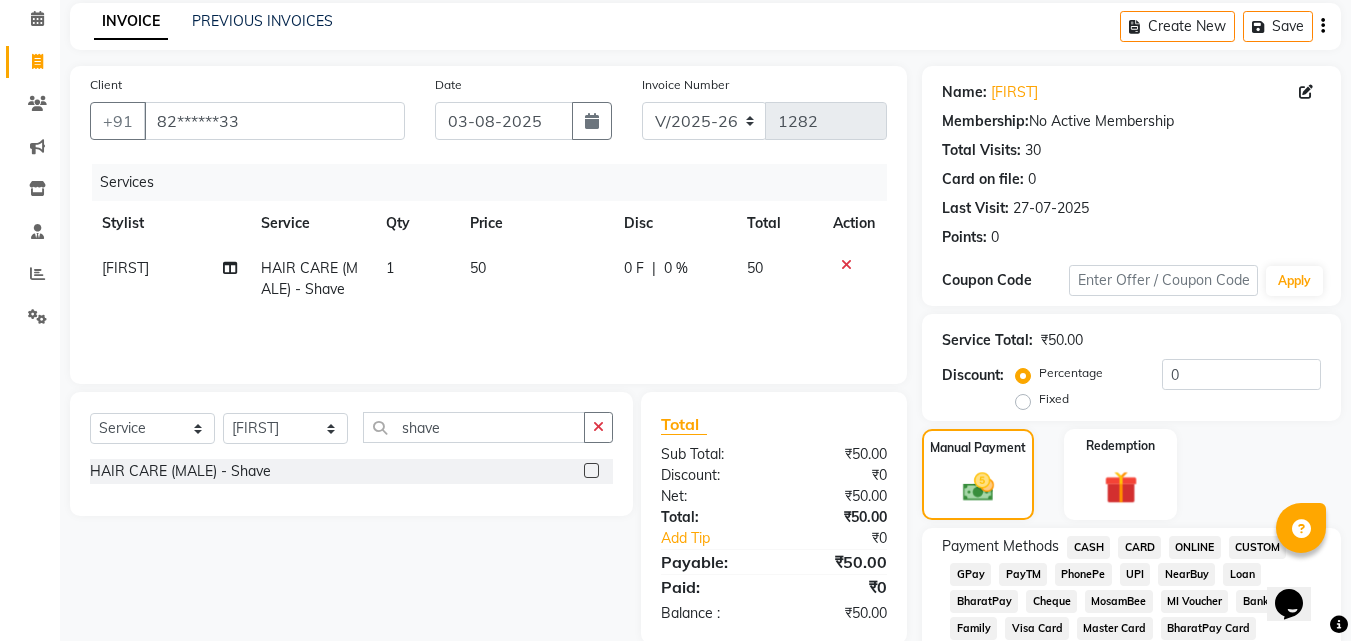 scroll, scrollTop: 400, scrollLeft: 0, axis: vertical 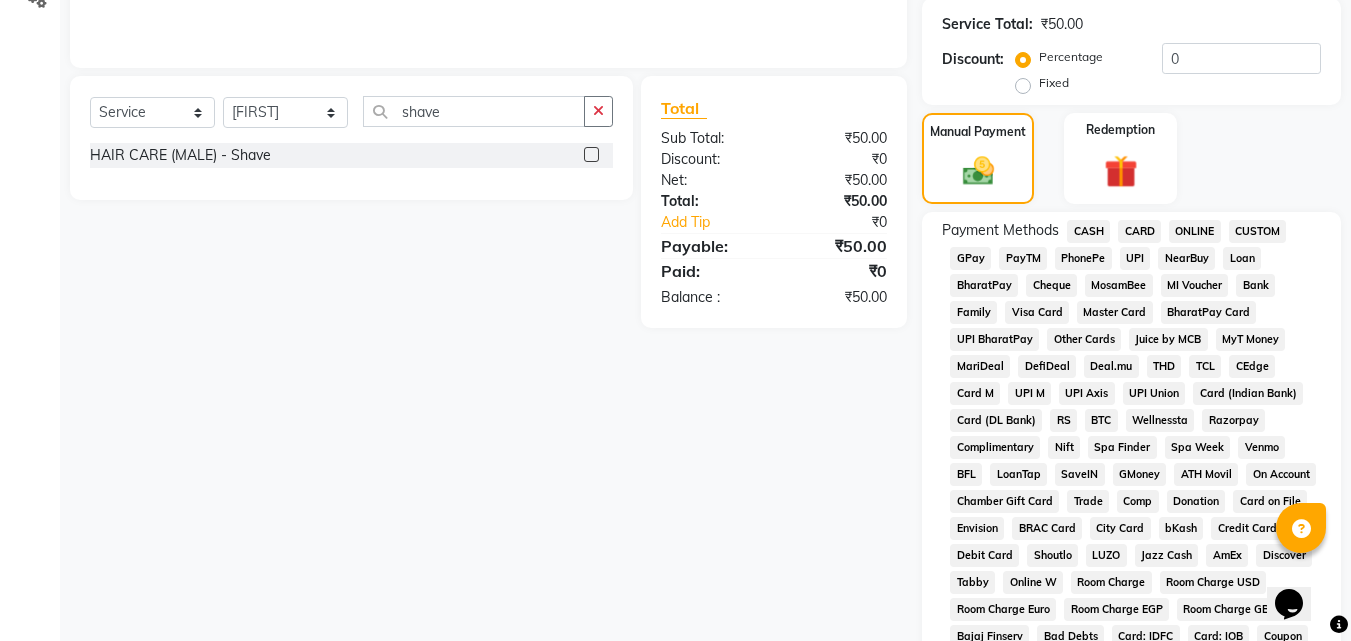 click on "CASH" 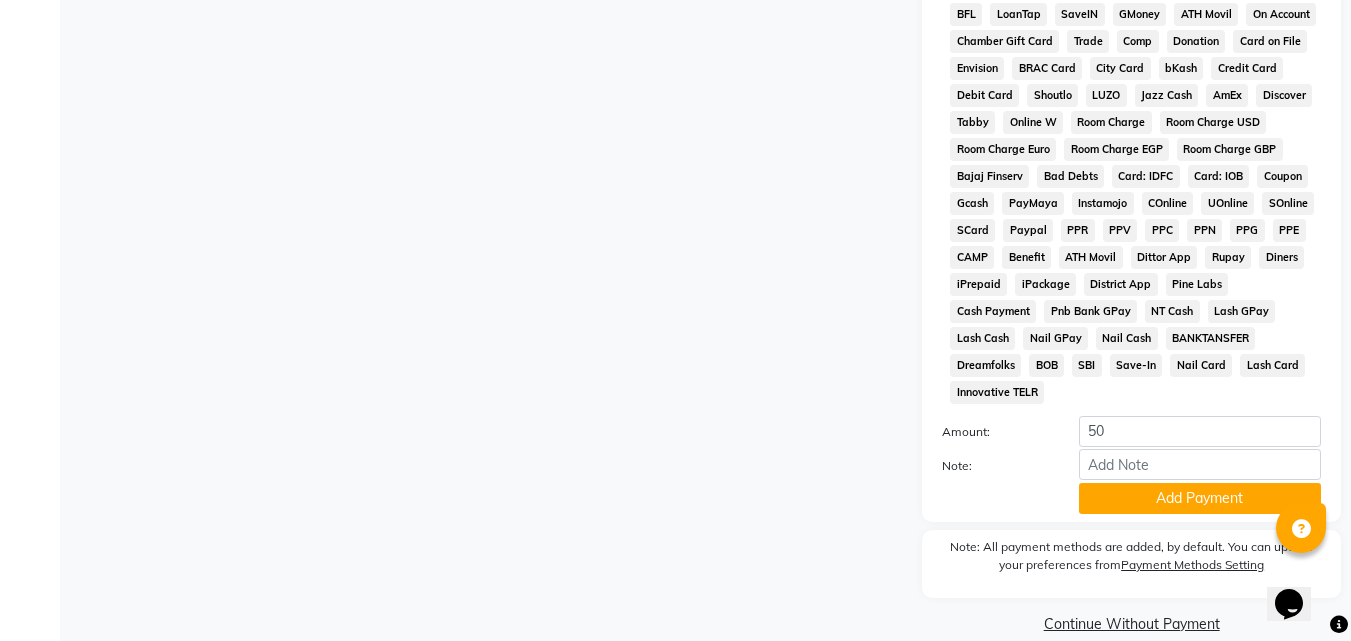 scroll, scrollTop: 888, scrollLeft: 0, axis: vertical 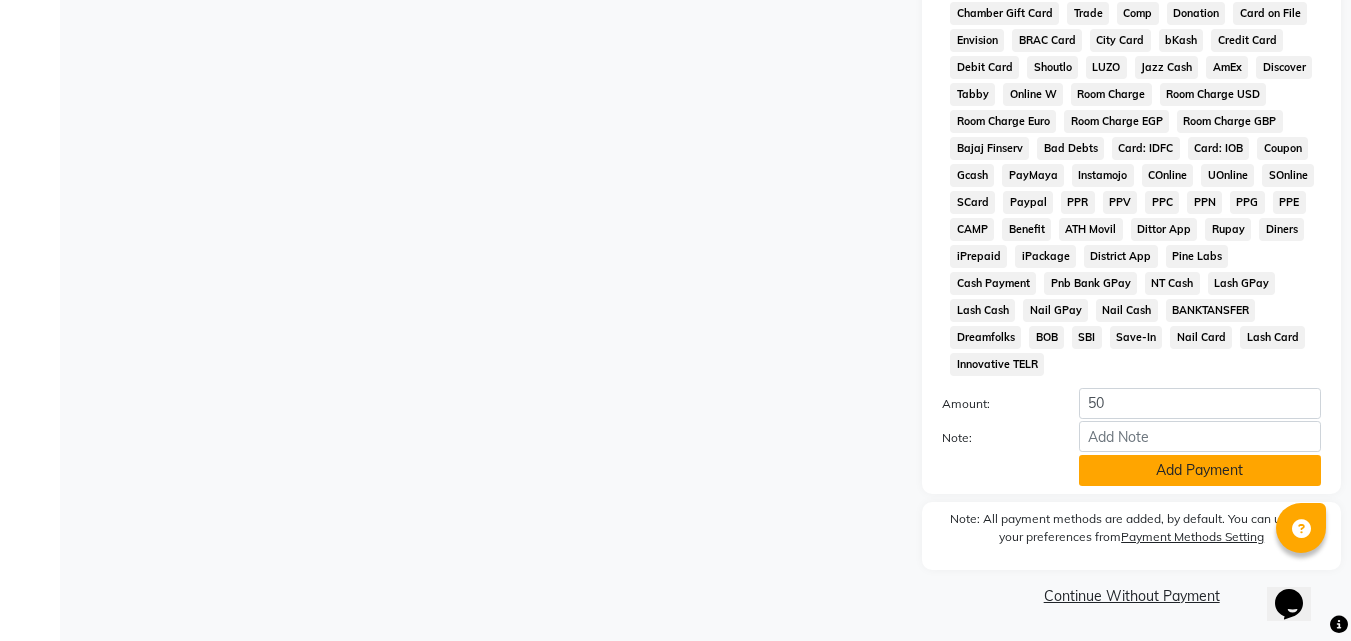 click on "Add Payment" 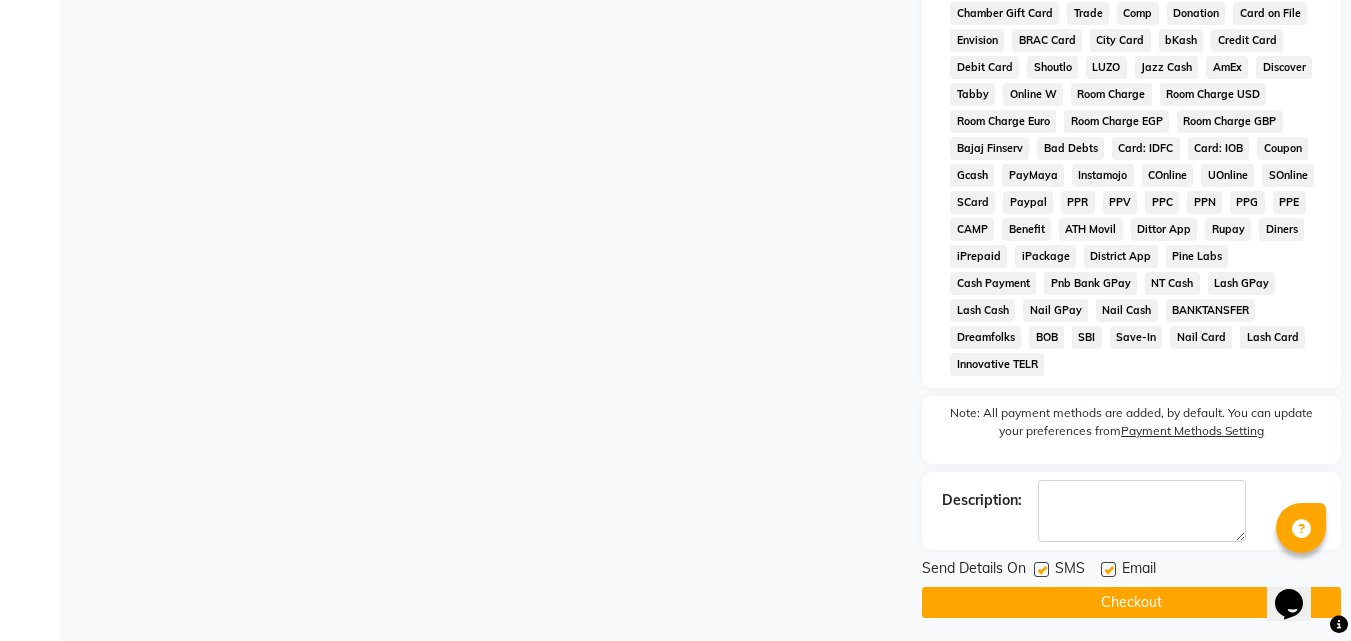 click 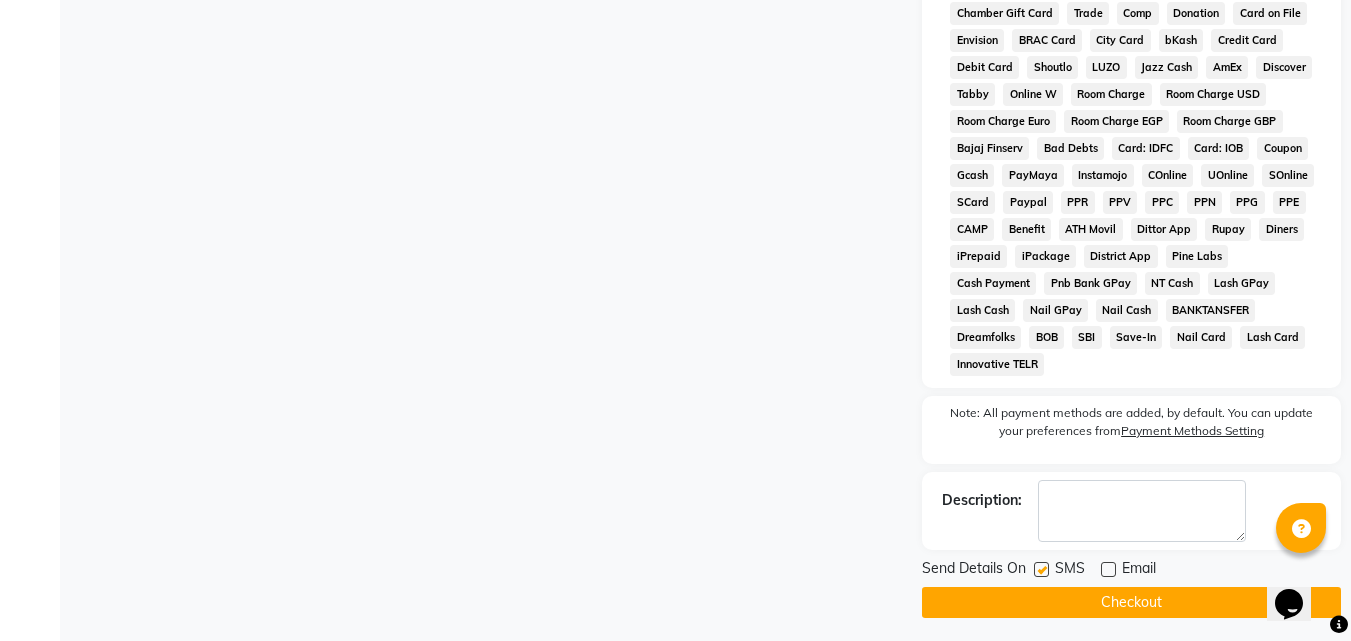 click on "Checkout" 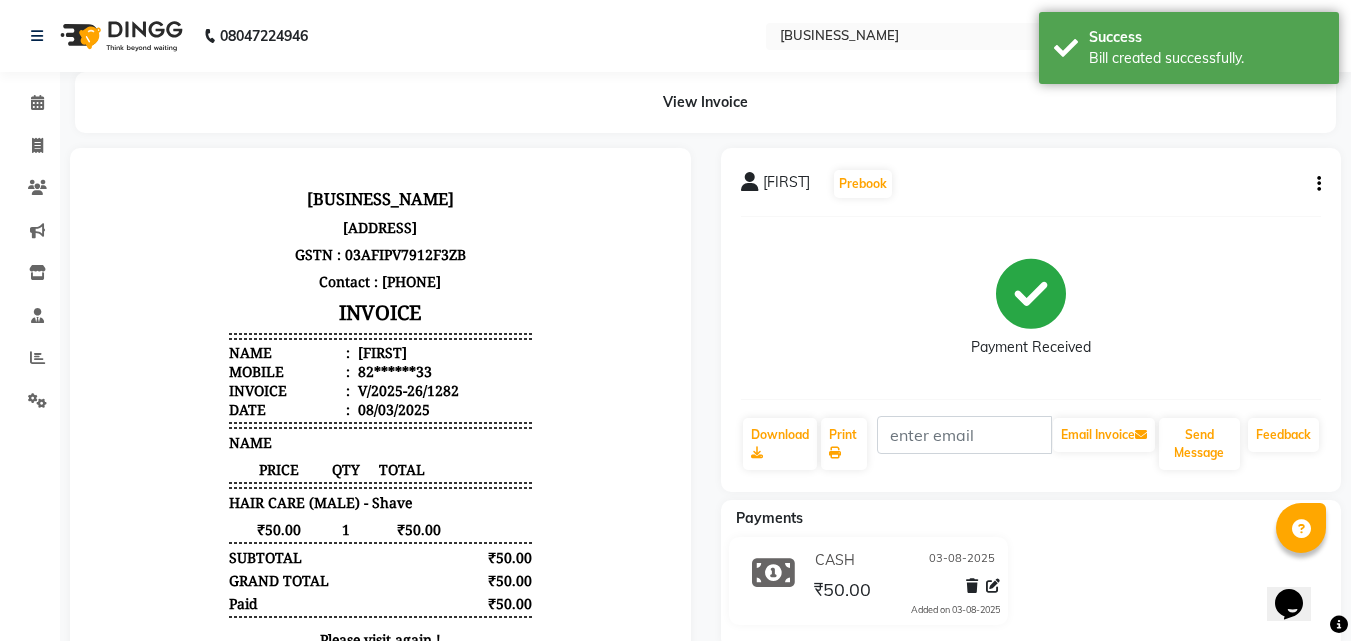 scroll, scrollTop: 0, scrollLeft: 0, axis: both 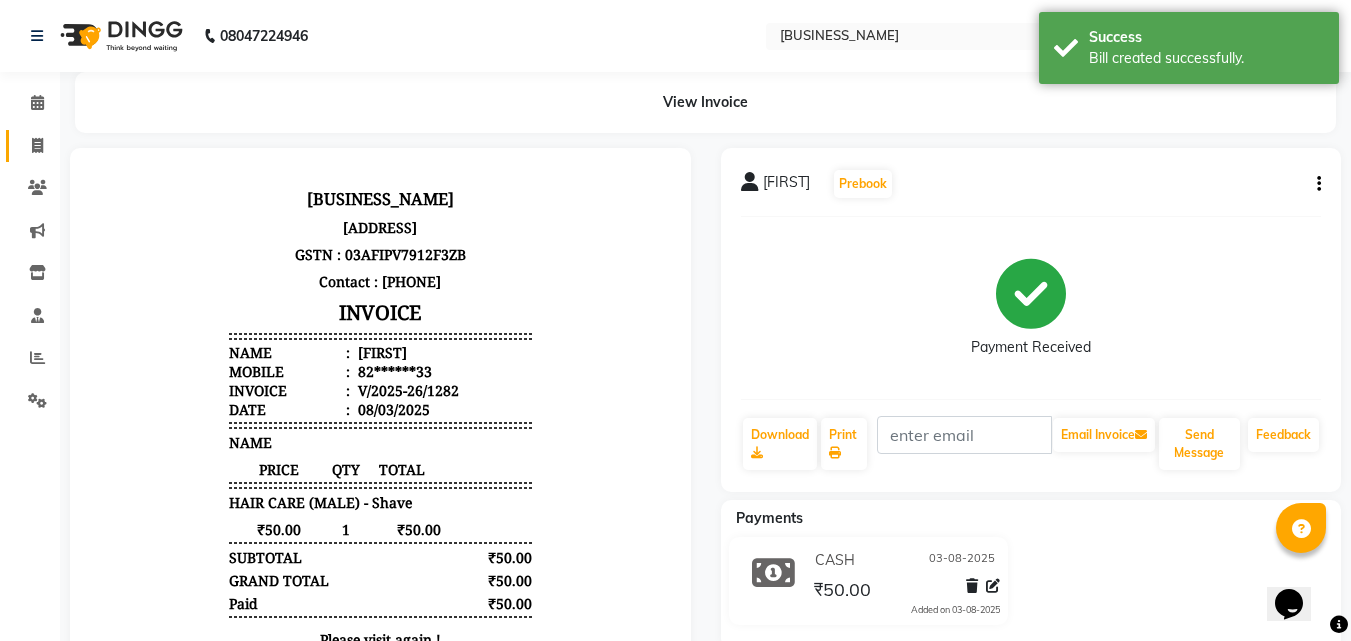 click on "Invoice" 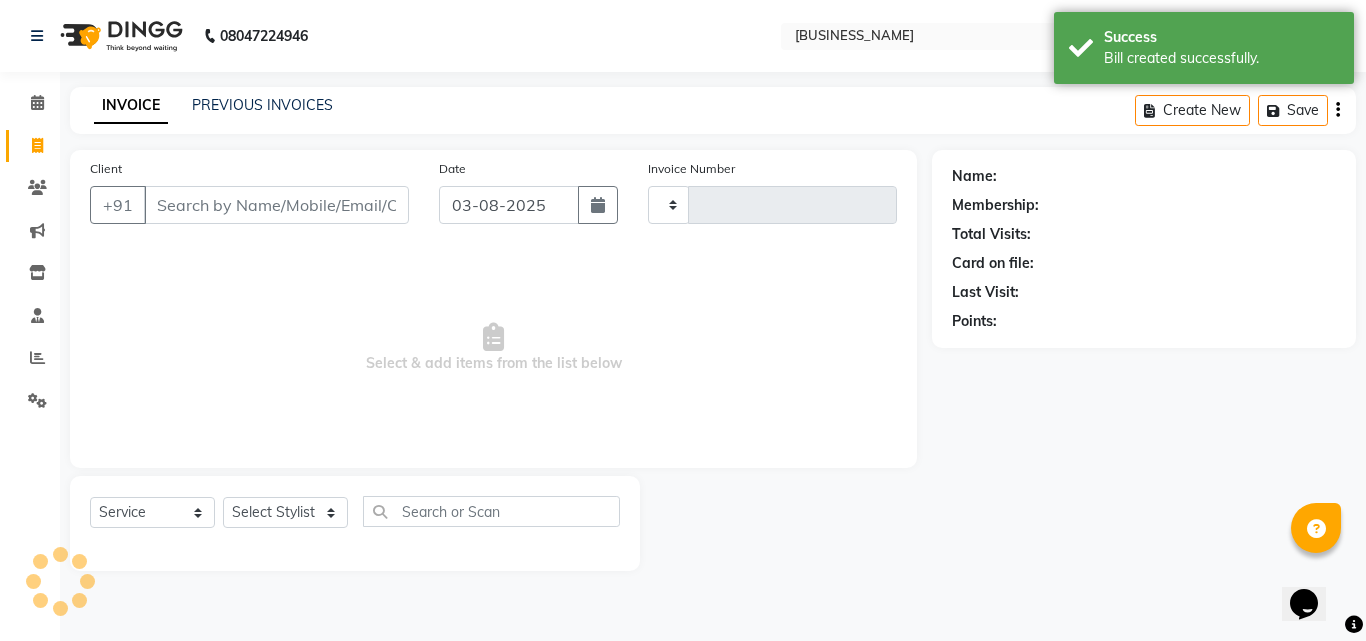 type on "1283" 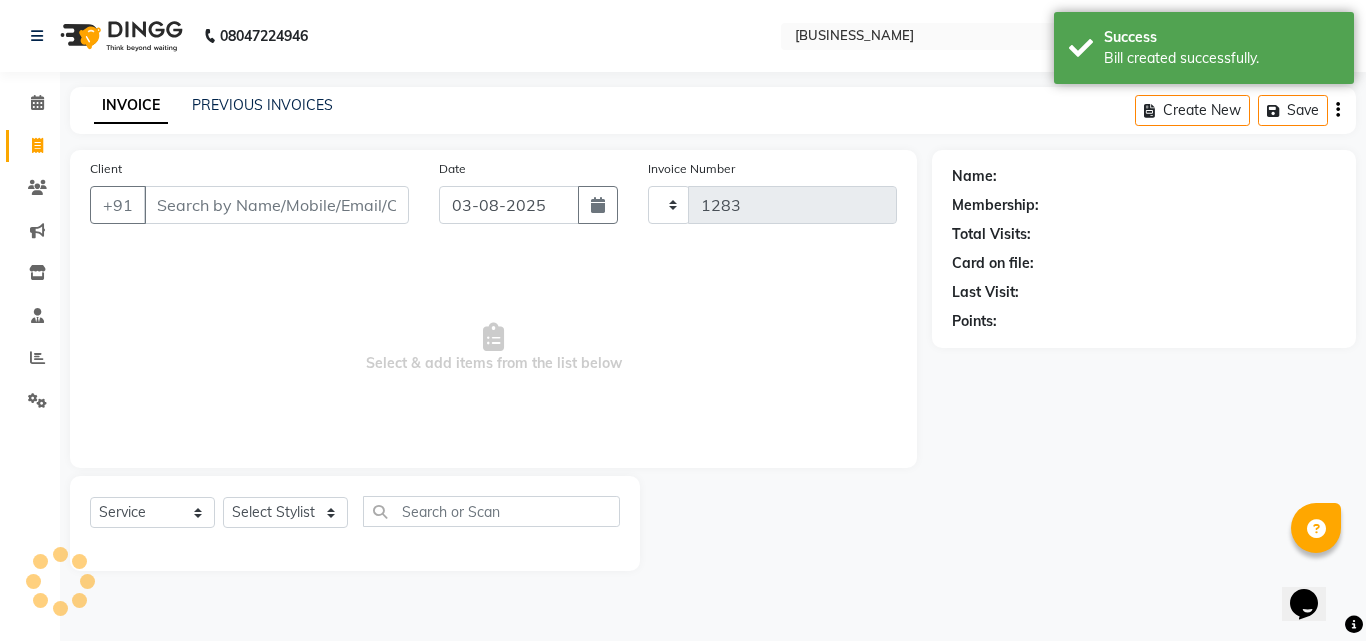 select on "39" 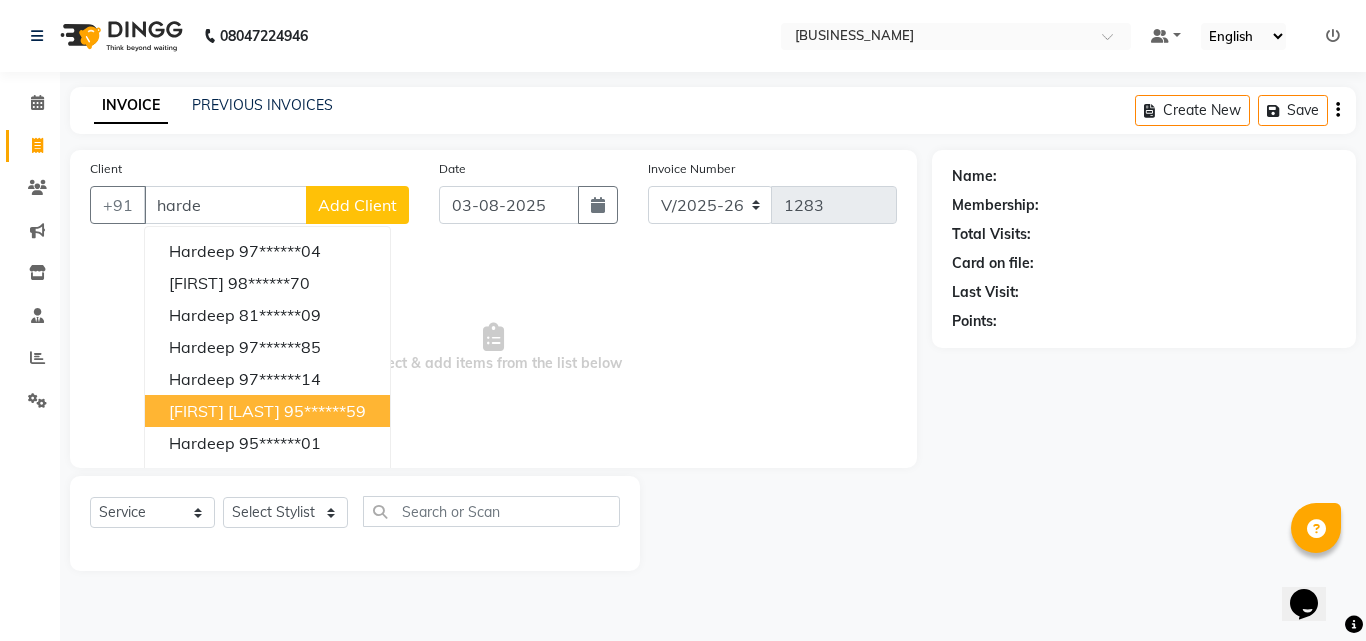 click on "[FIRST] [LAST]" at bounding box center (224, 411) 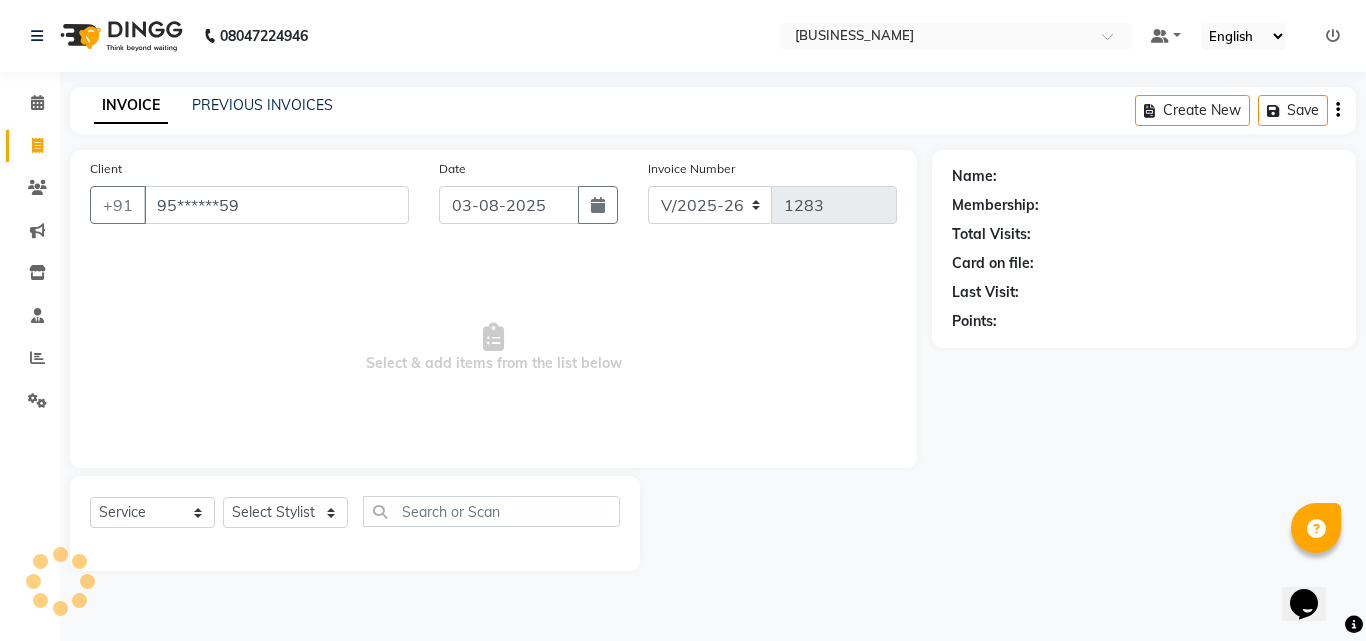 type on "95******59" 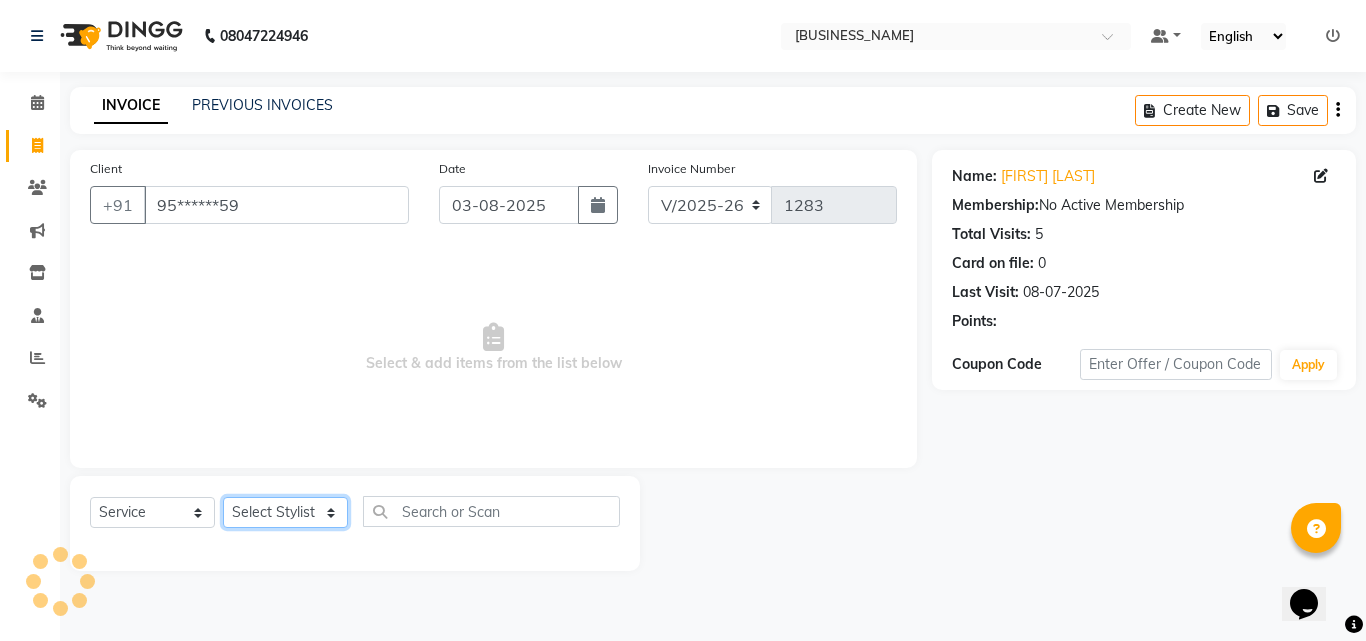 click on "Select Stylist [NAME] [NAME] [NAME] [NAME]  [NAME]    [NAME]   Reception   [NAME]    [NAME]" 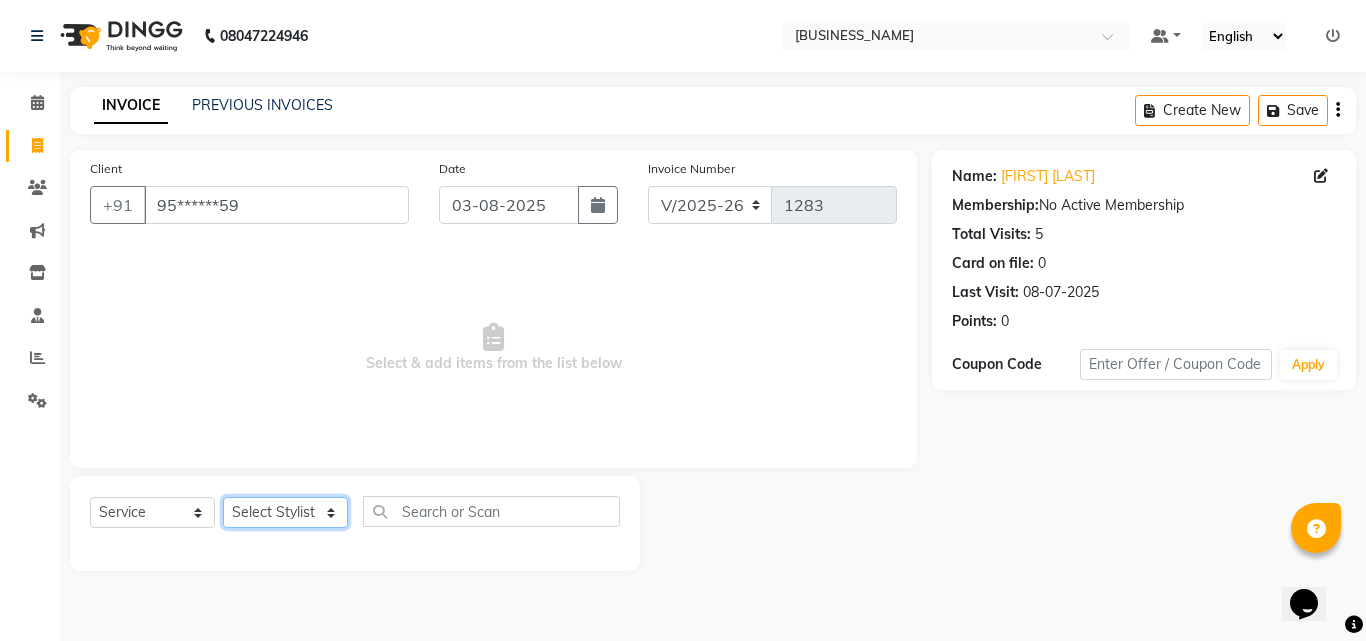 select on "63019" 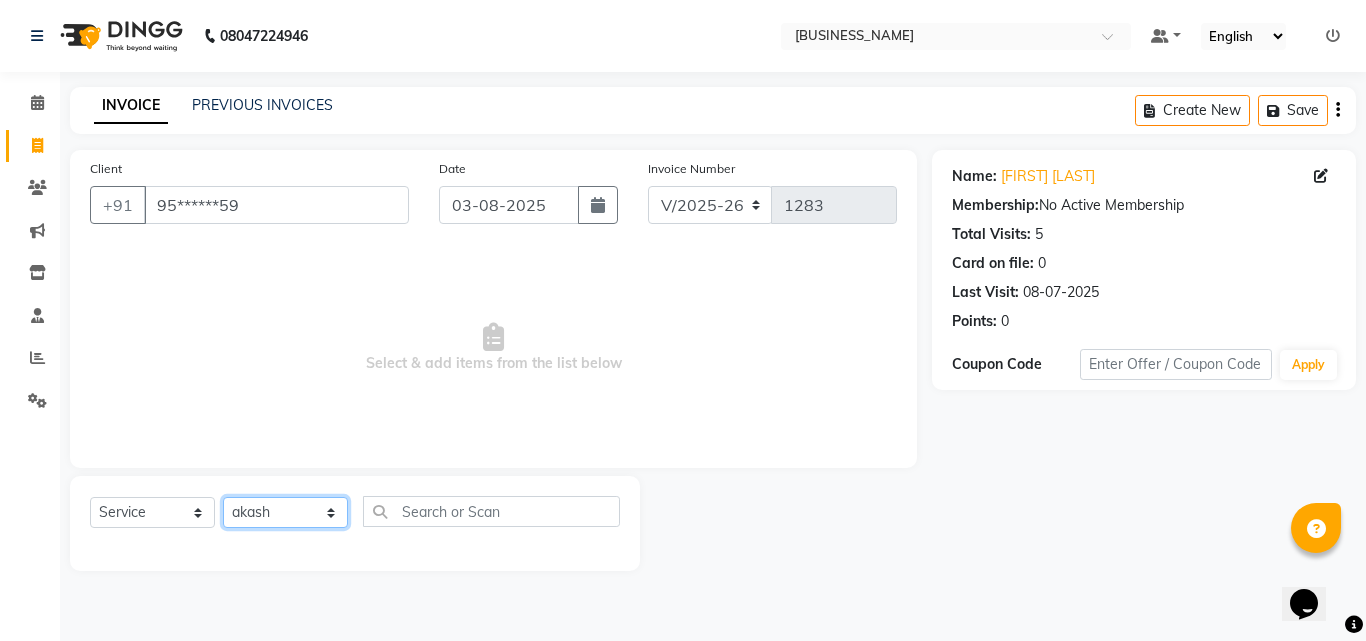 click on "Select Stylist [NAME] [NAME] [NAME] [NAME]  [NAME]    [NAME]   Reception   [NAME]    [NAME]" 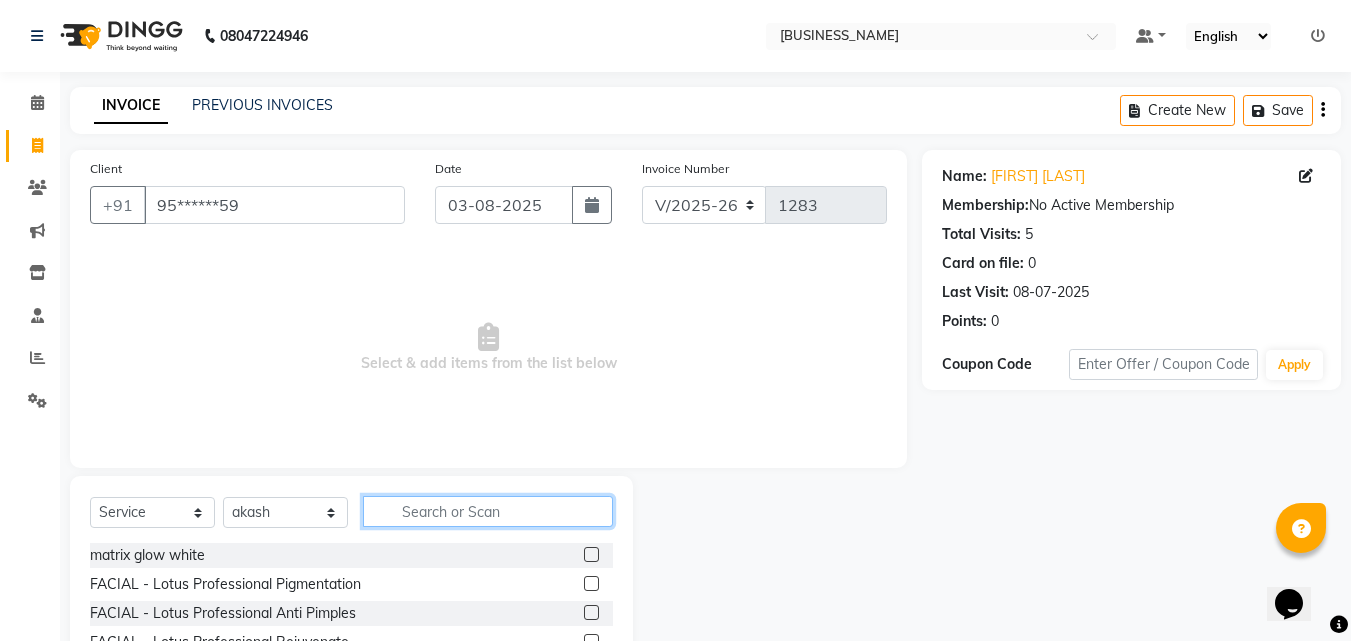 click 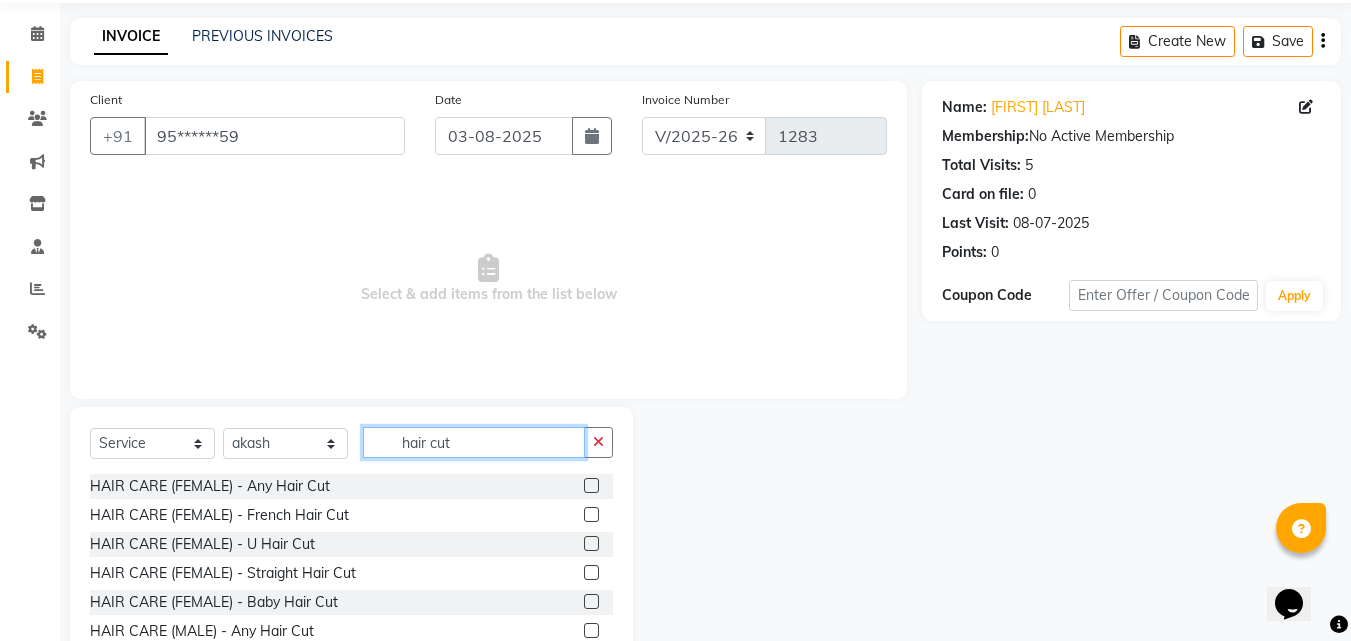 scroll, scrollTop: 160, scrollLeft: 0, axis: vertical 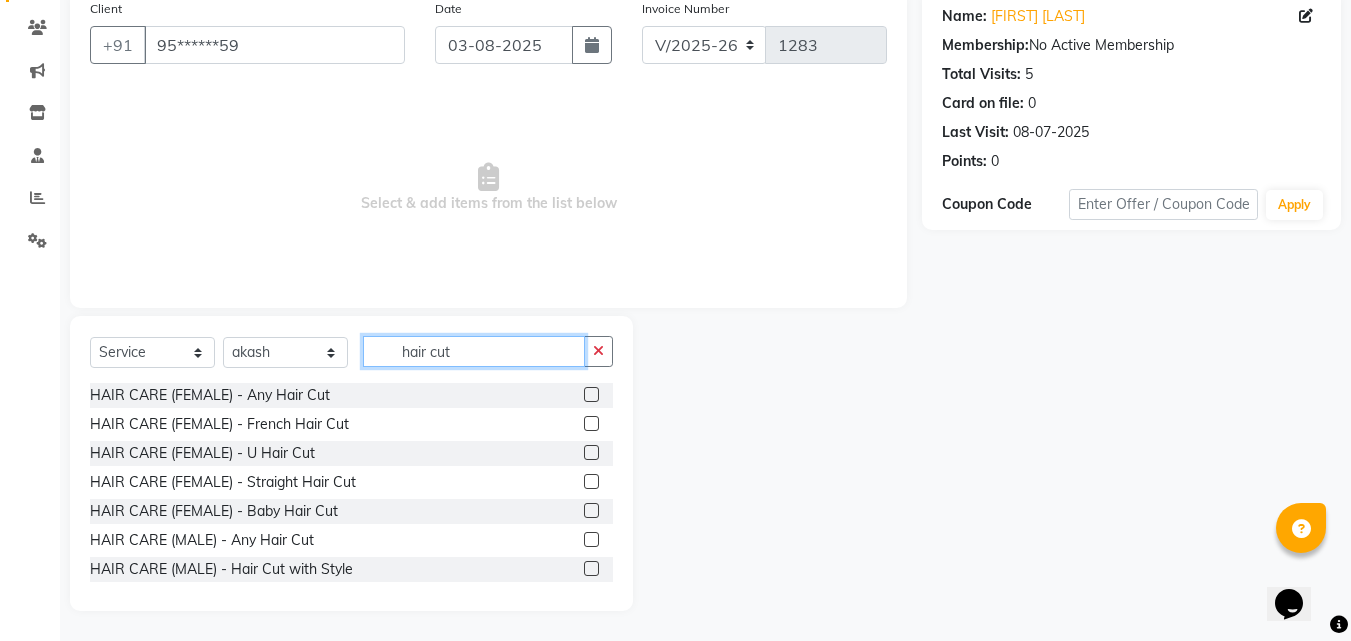 type on "hair cut" 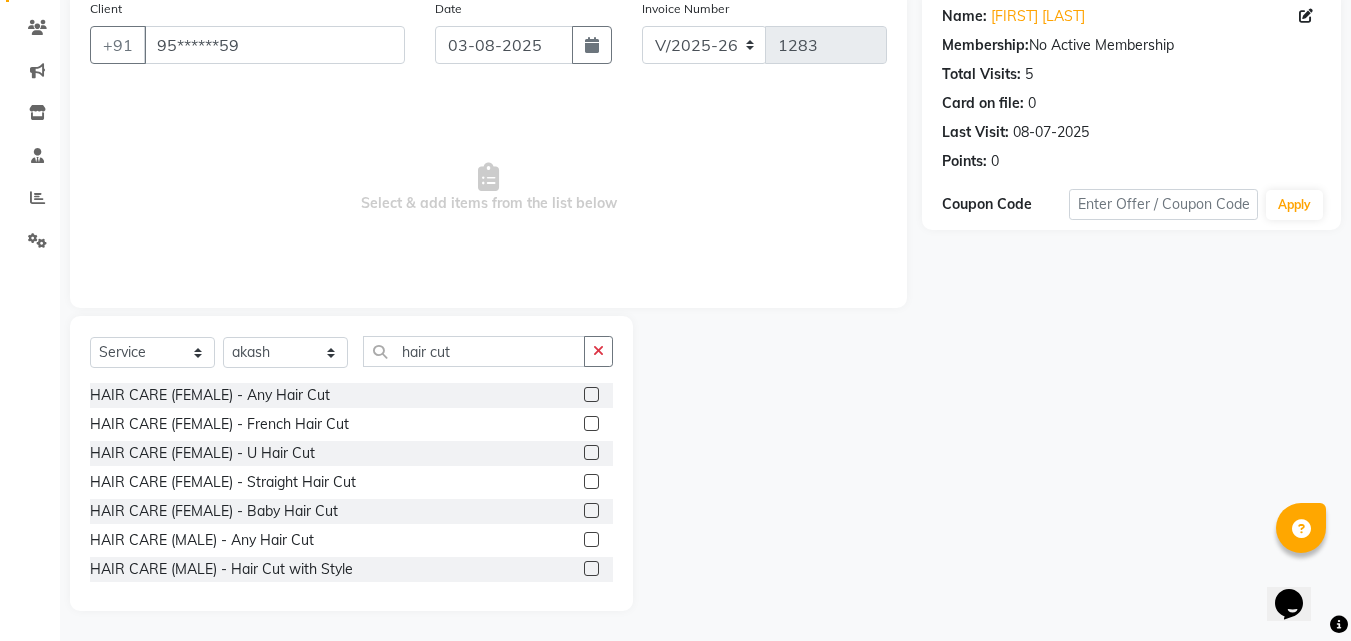 click 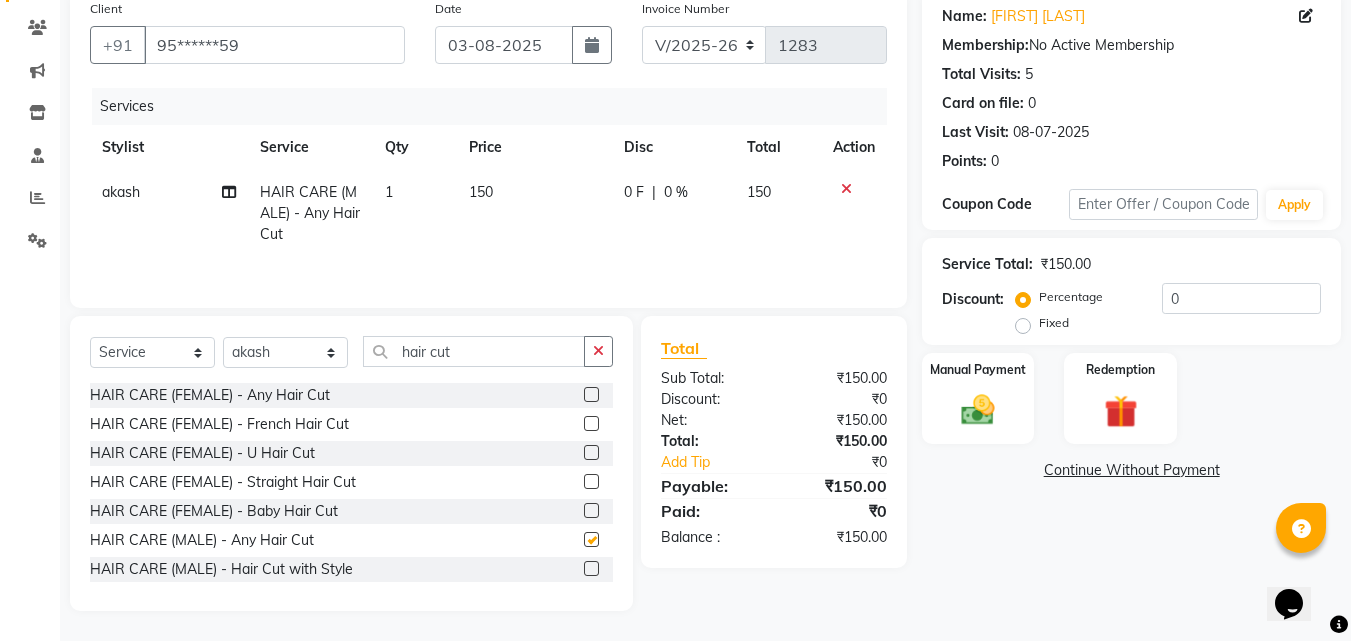 checkbox on "false" 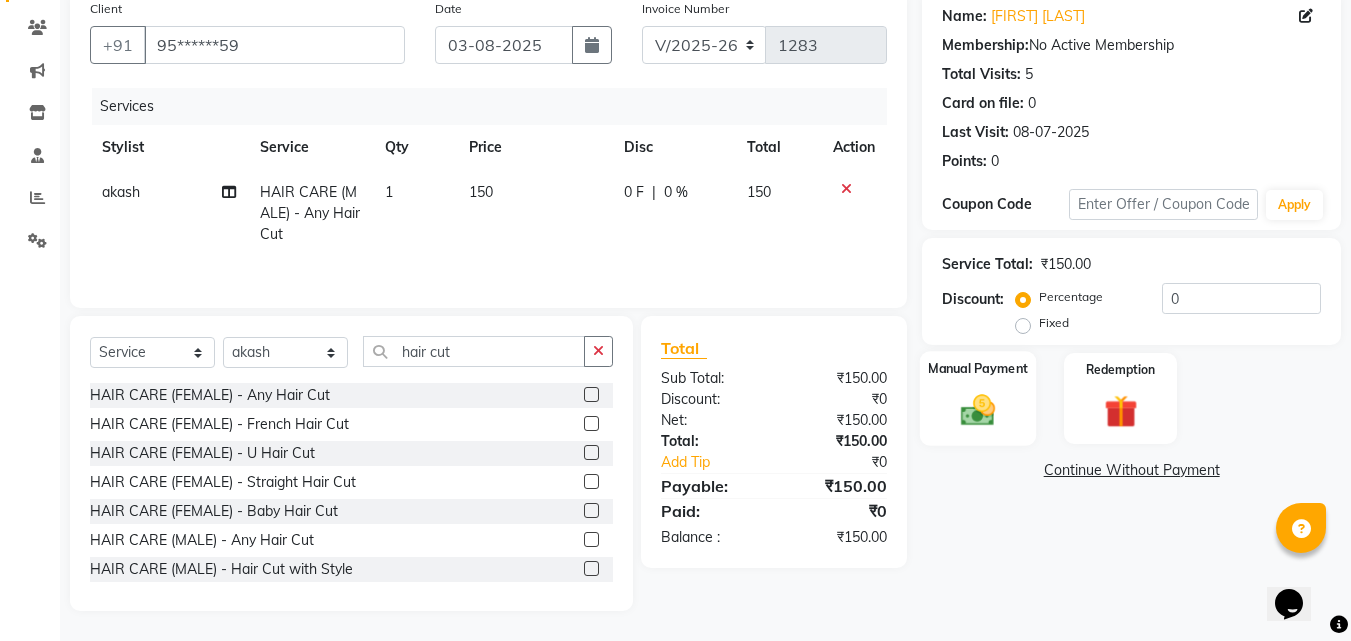click 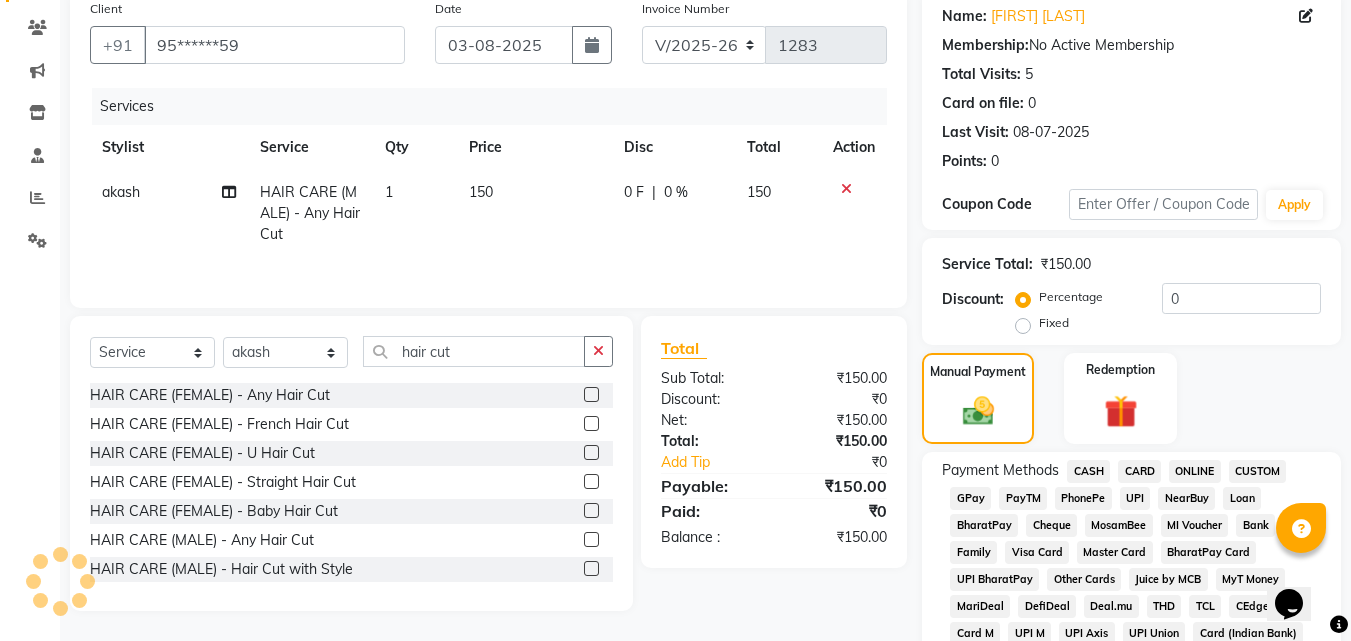 click on "PayTM" 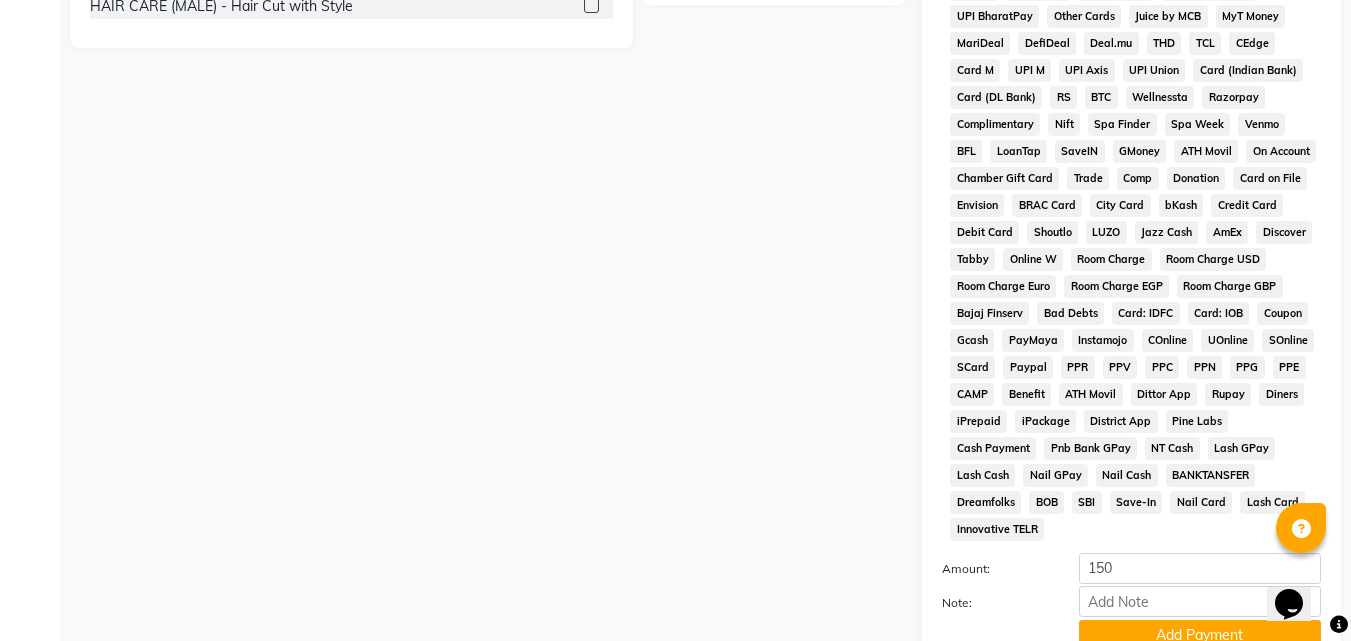 scroll, scrollTop: 888, scrollLeft: 0, axis: vertical 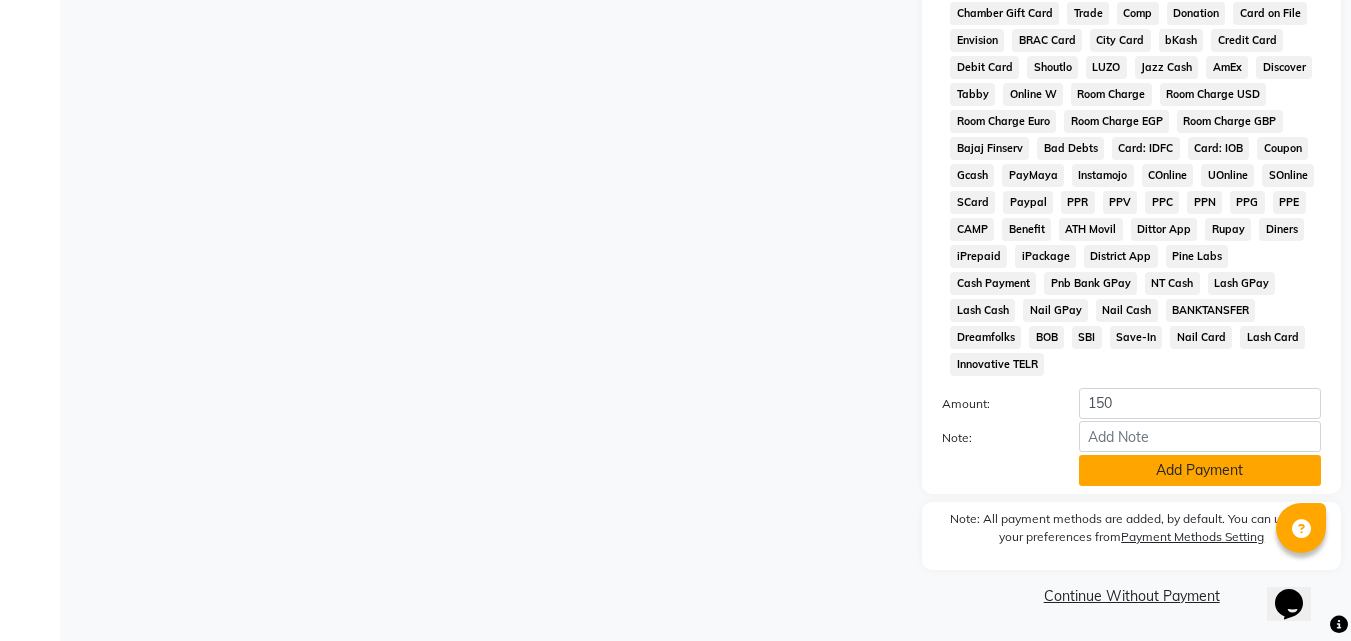 drag, startPoint x: 1103, startPoint y: 470, endPoint x: 1105, endPoint y: 484, distance: 14.142136 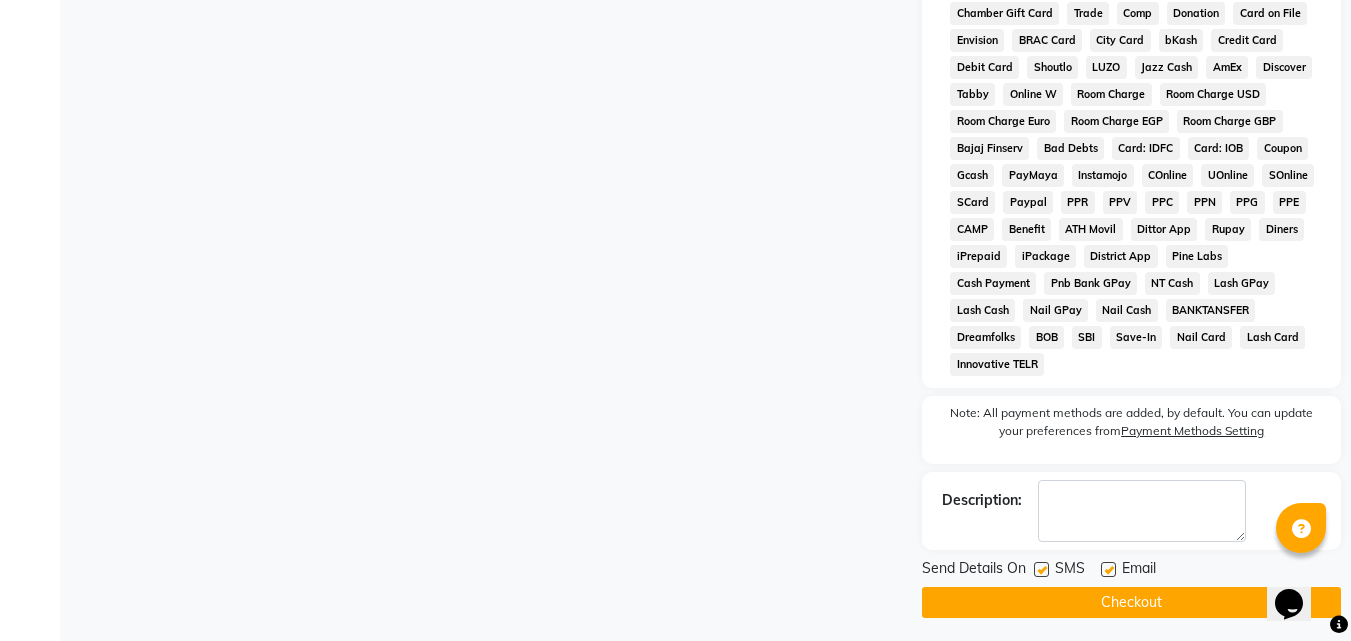 click on "Email" 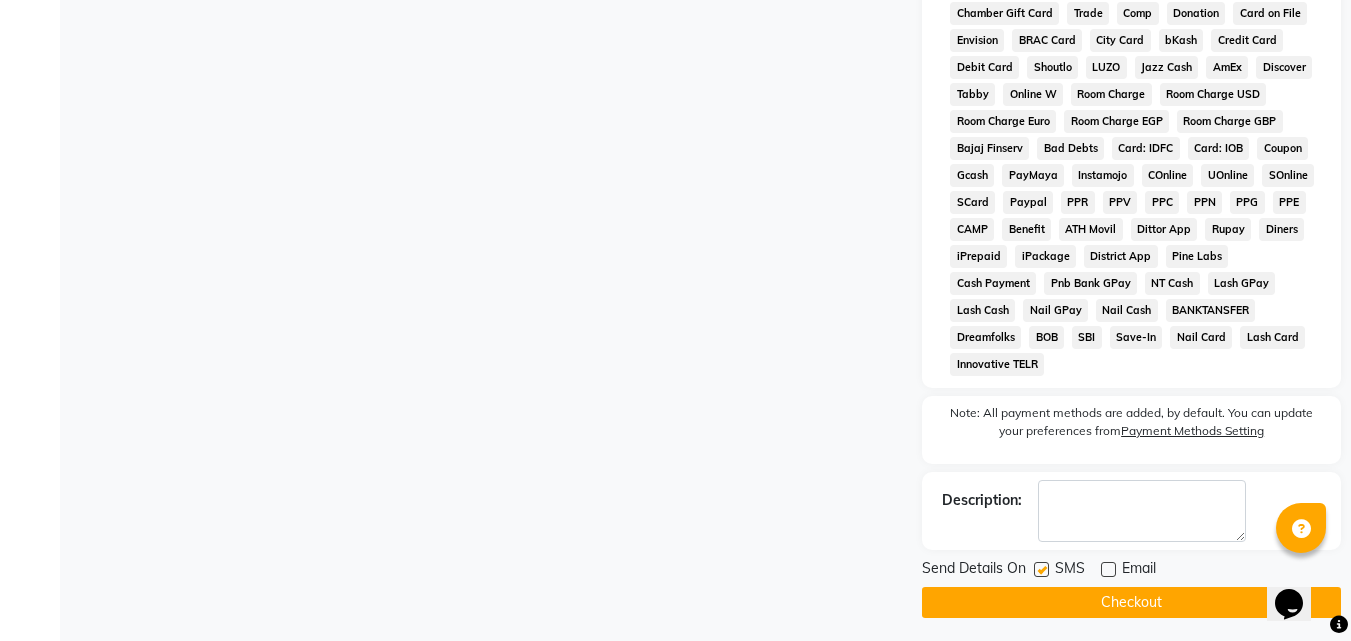 click on "Checkout" 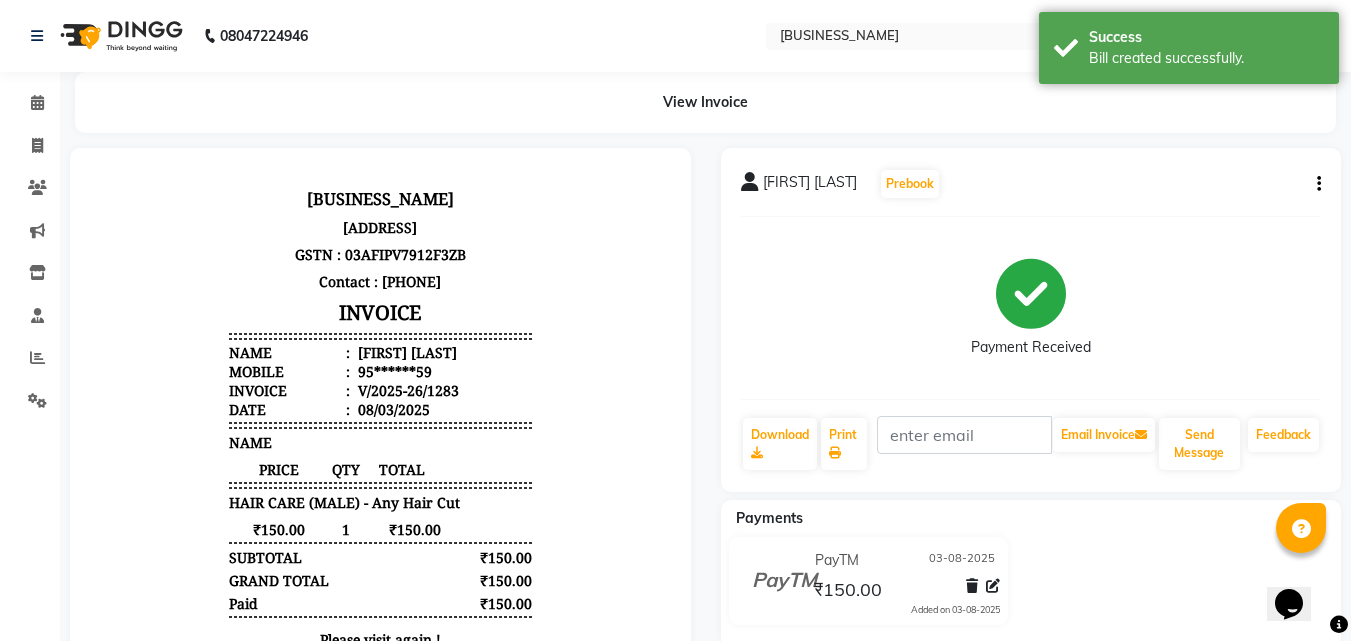 scroll, scrollTop: 0, scrollLeft: 0, axis: both 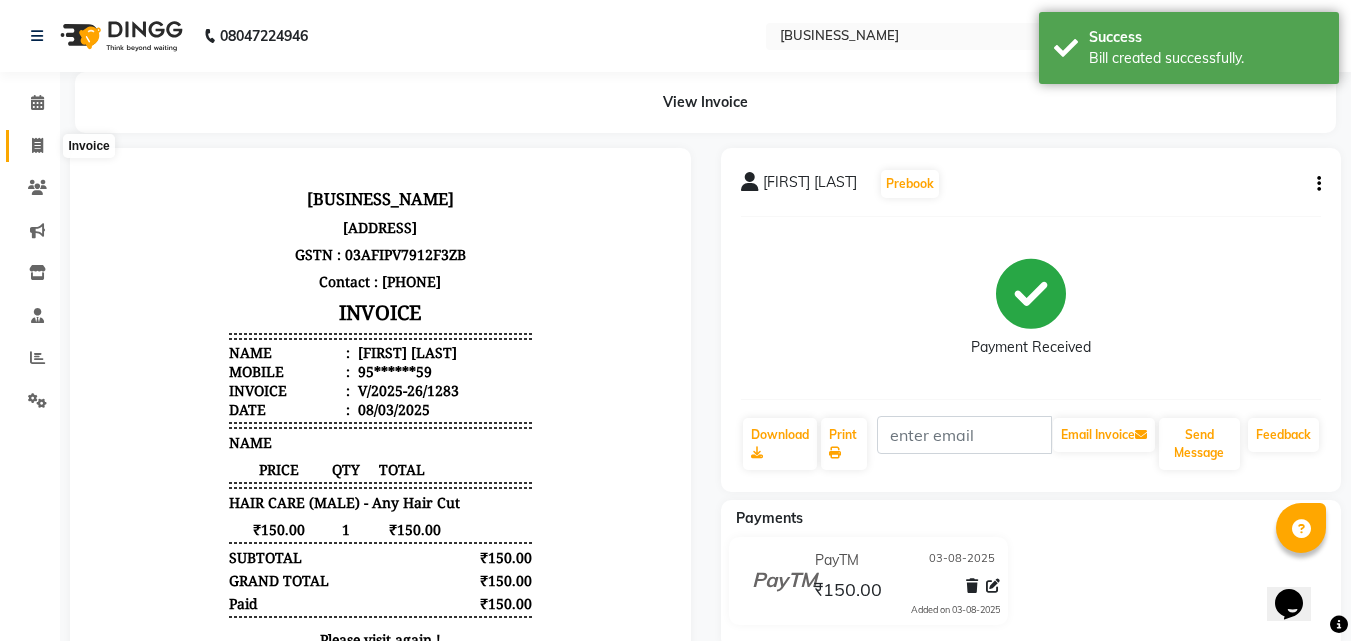 click 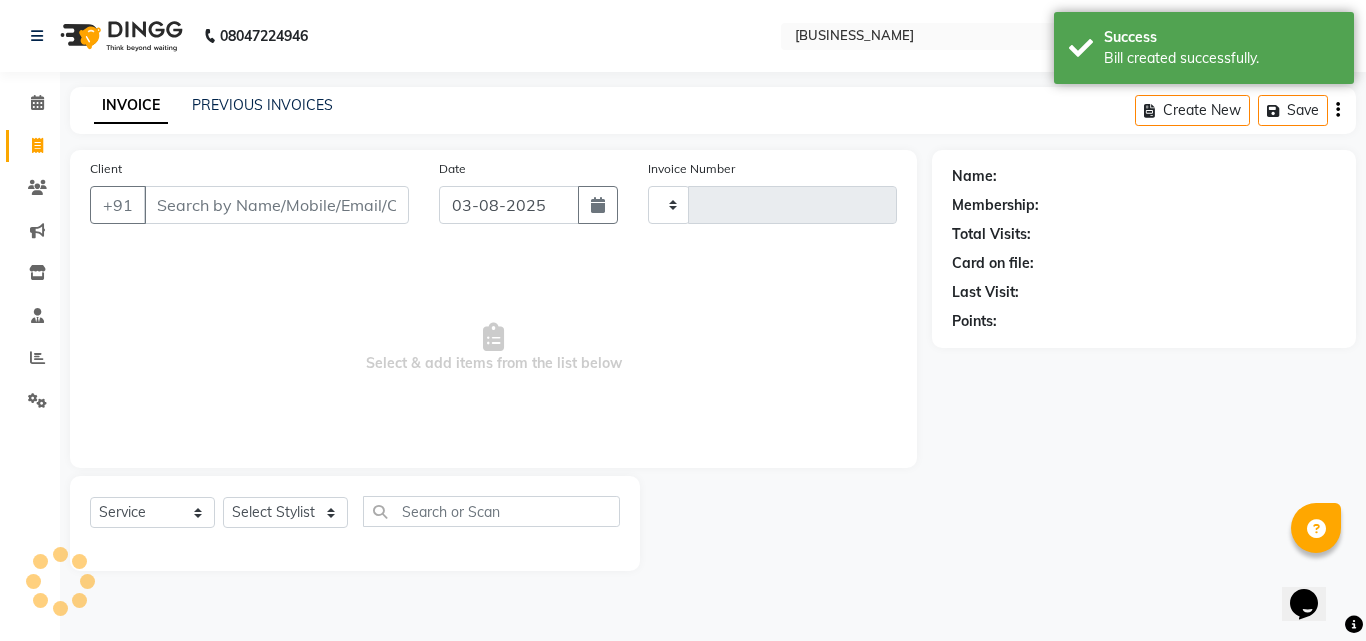 type on "1284" 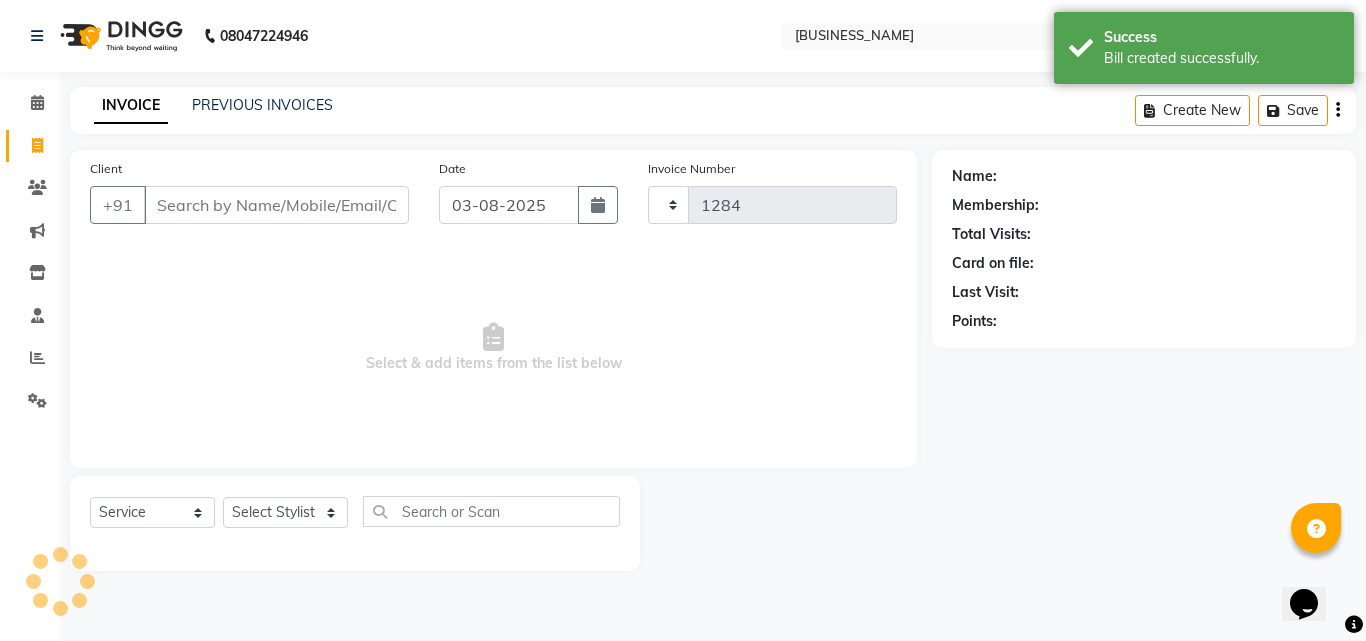 select on "39" 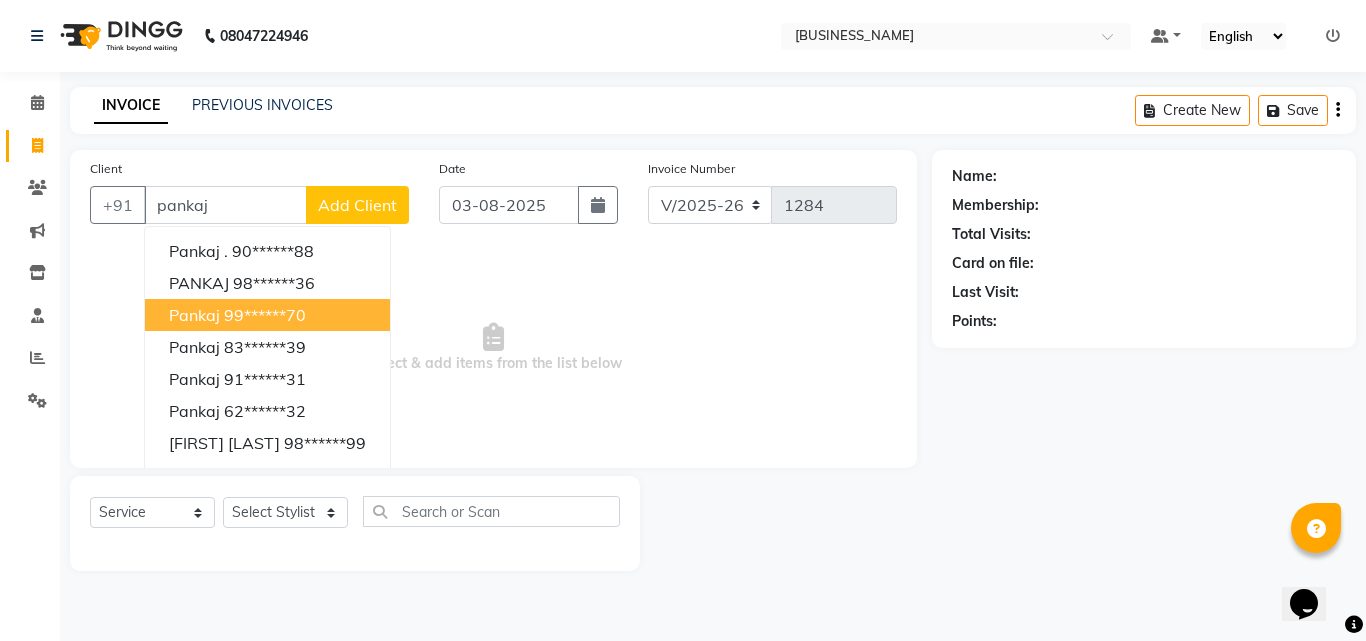 click on "99******70" at bounding box center (265, 315) 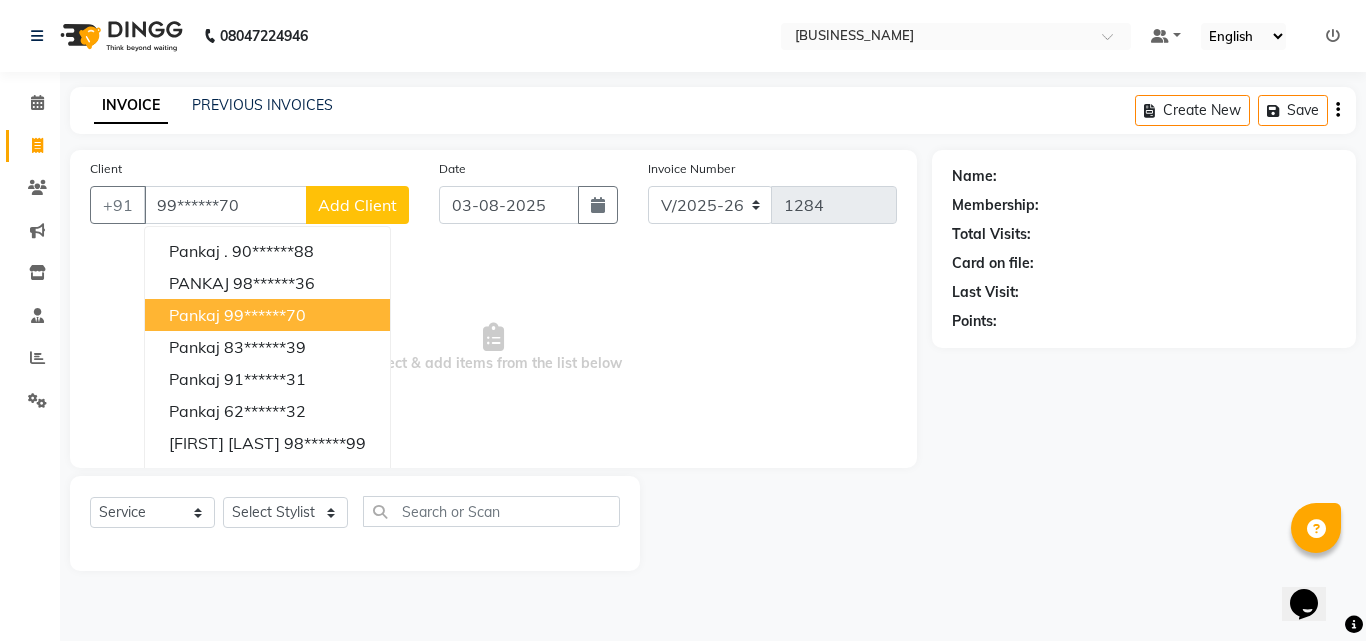 type on "99******70" 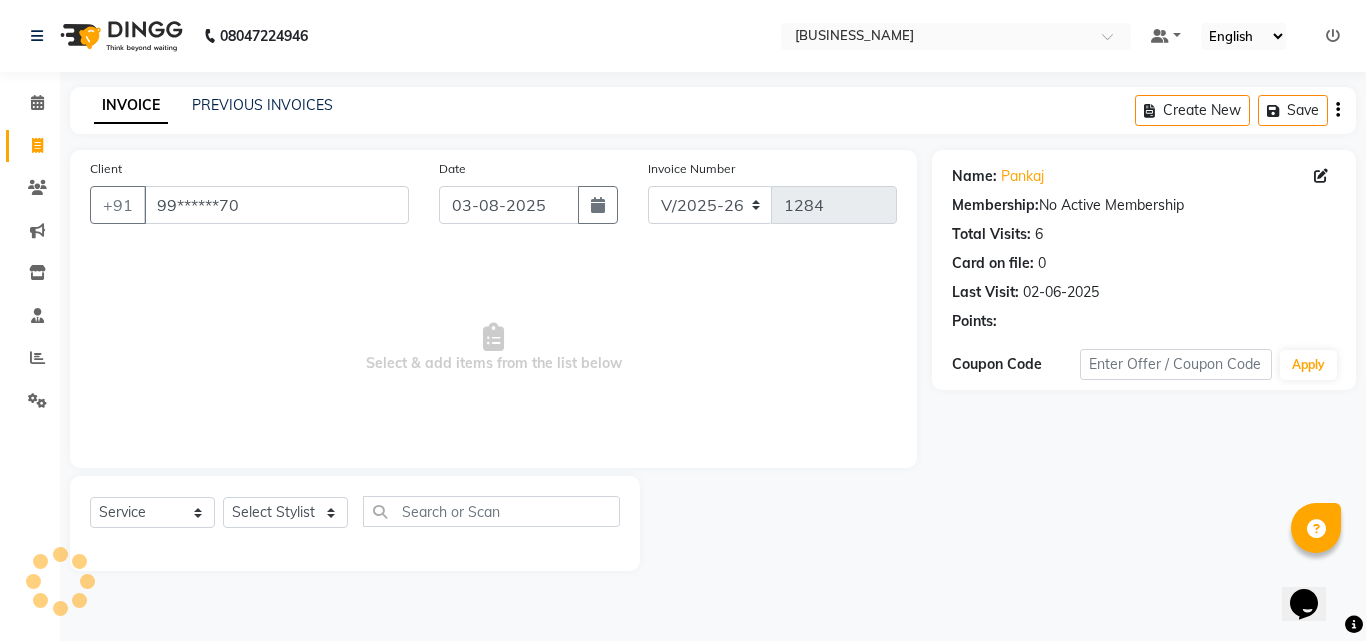 click on "Select  Service  Product  Membership  Package Voucher Prepaid Gift Card  Select Stylist [NAME] [NAME] [NAME] [NAME]  [NAME]    [NAME]   Reception   [NAME]    [NAME]" 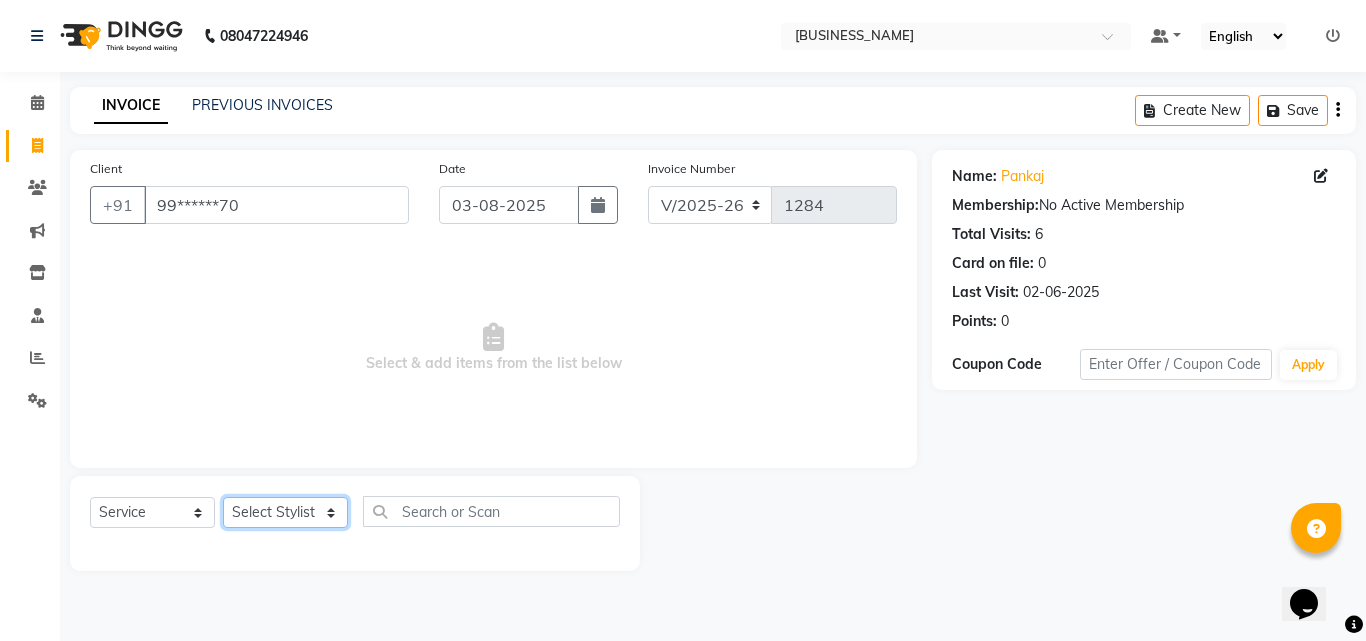 drag, startPoint x: 320, startPoint y: 525, endPoint x: 320, endPoint y: 505, distance: 20 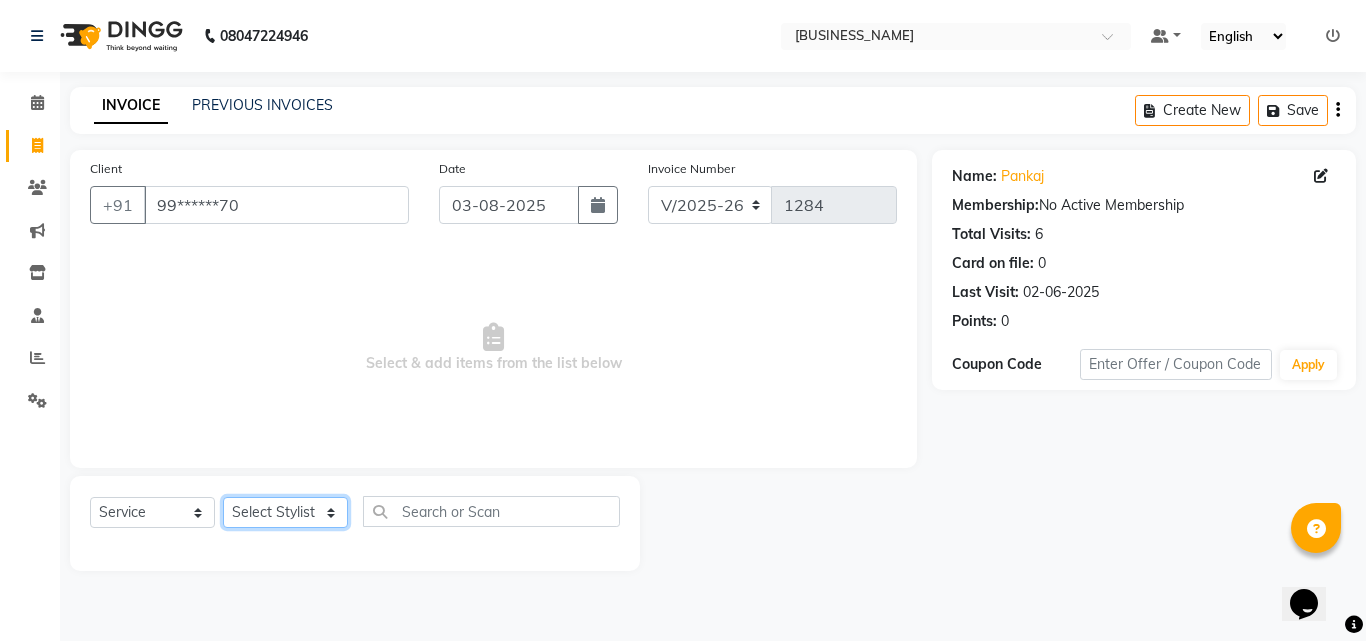 select on "52402" 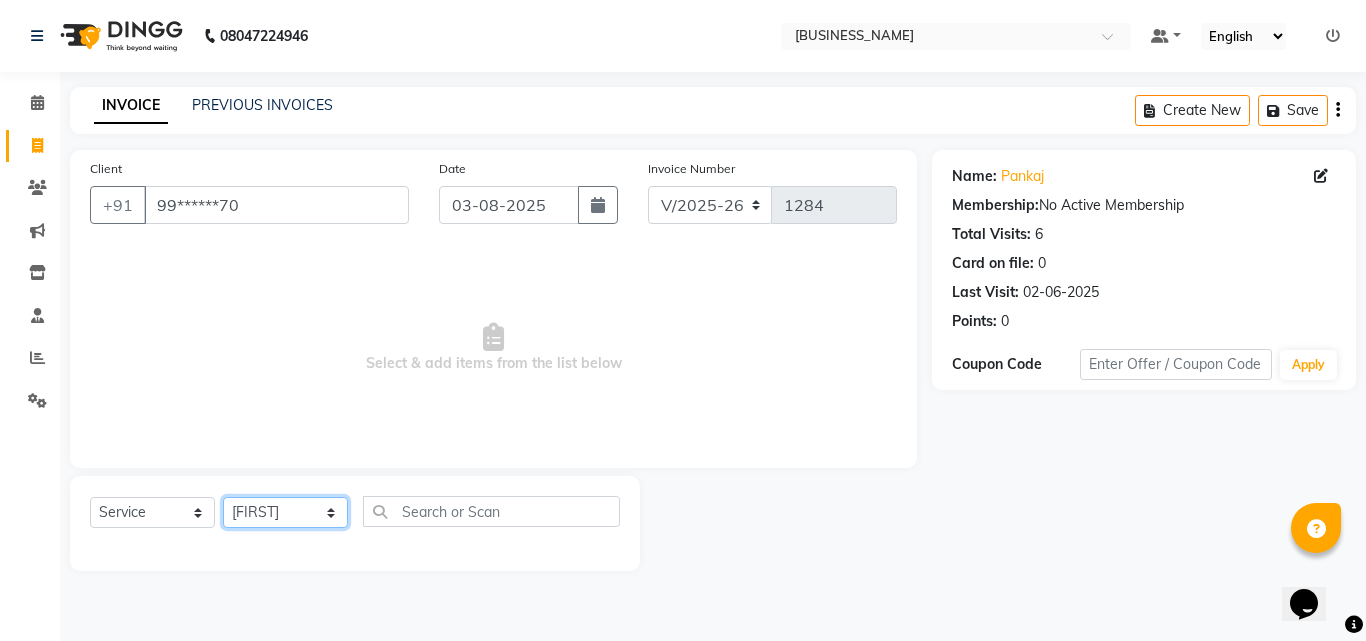 click on "Select Stylist [NAME] [NAME] [NAME] [NAME]  [NAME]    [NAME]   Reception   [NAME]    [NAME]" 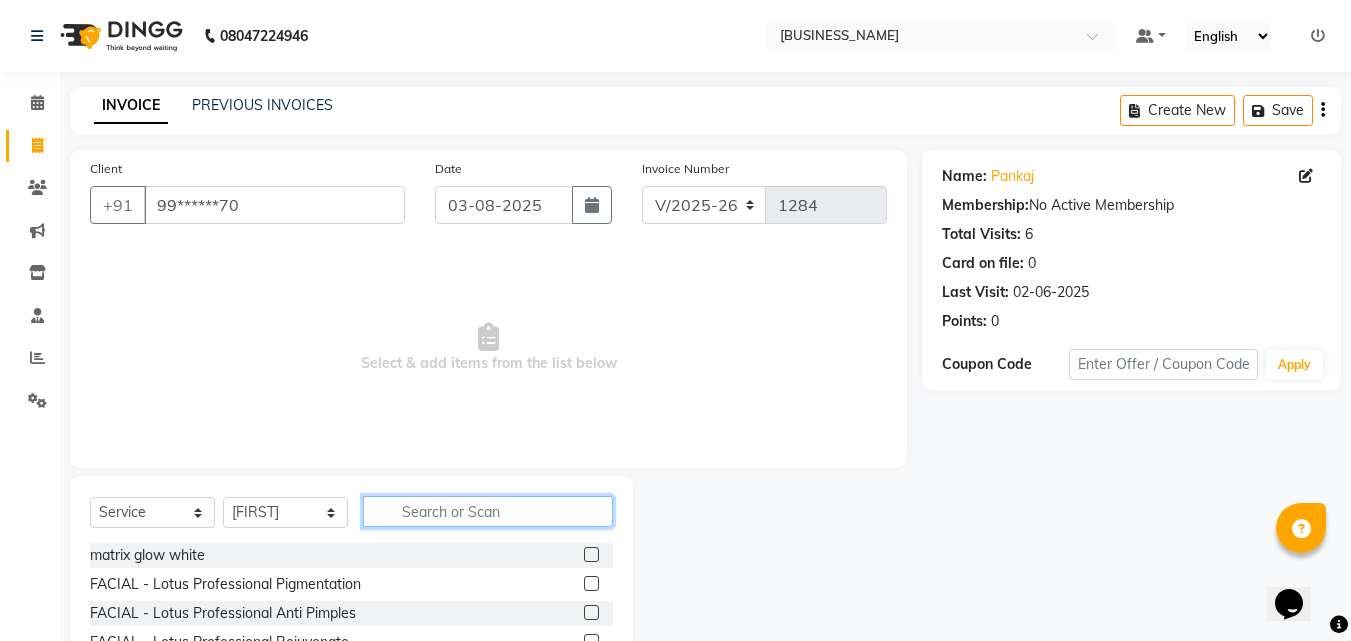 click 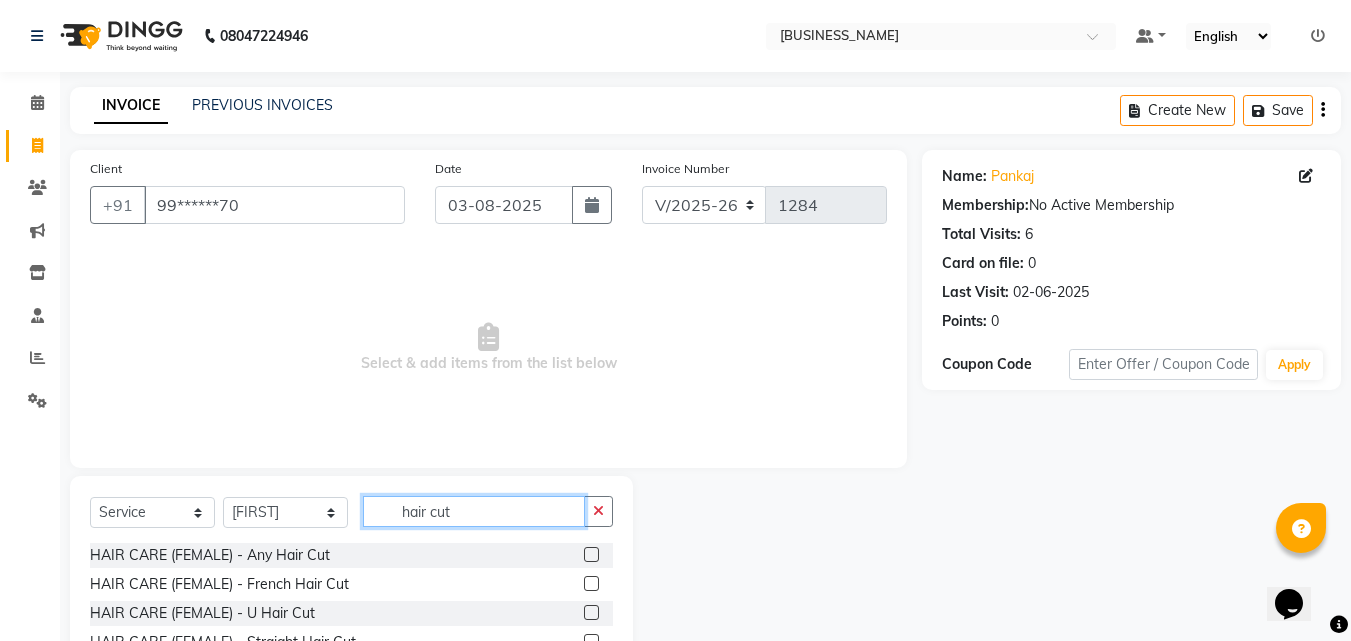 scroll, scrollTop: 160, scrollLeft: 0, axis: vertical 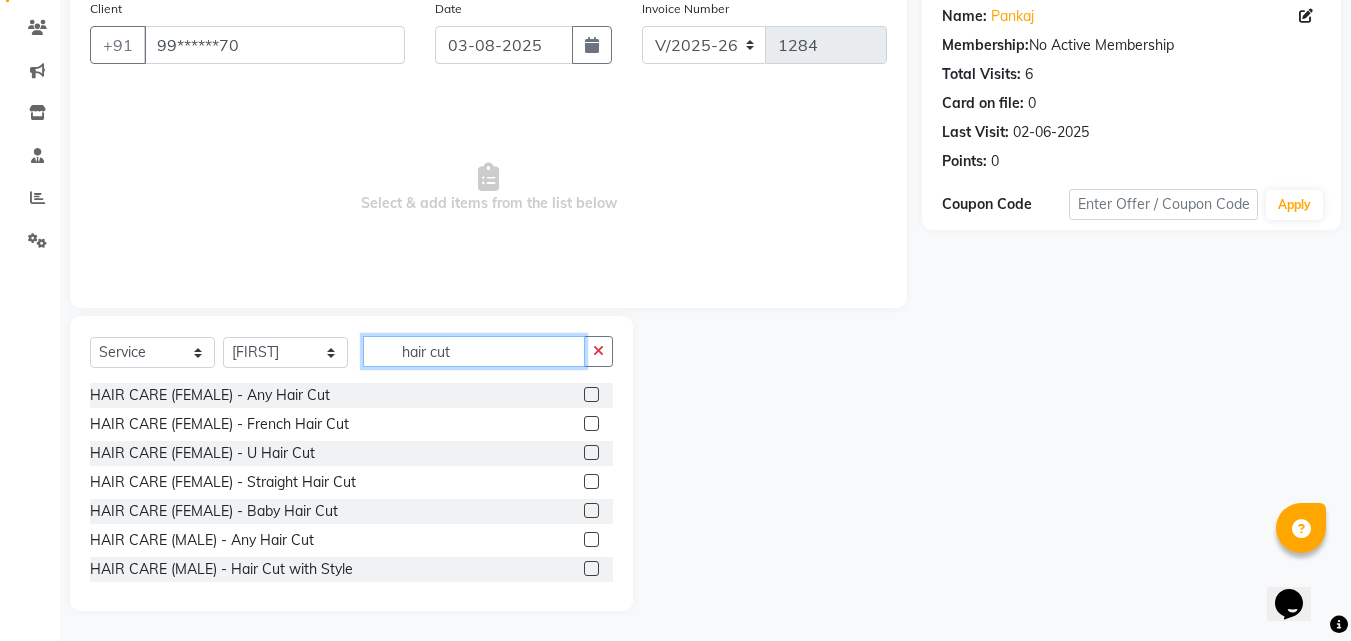 type on "hair cut" 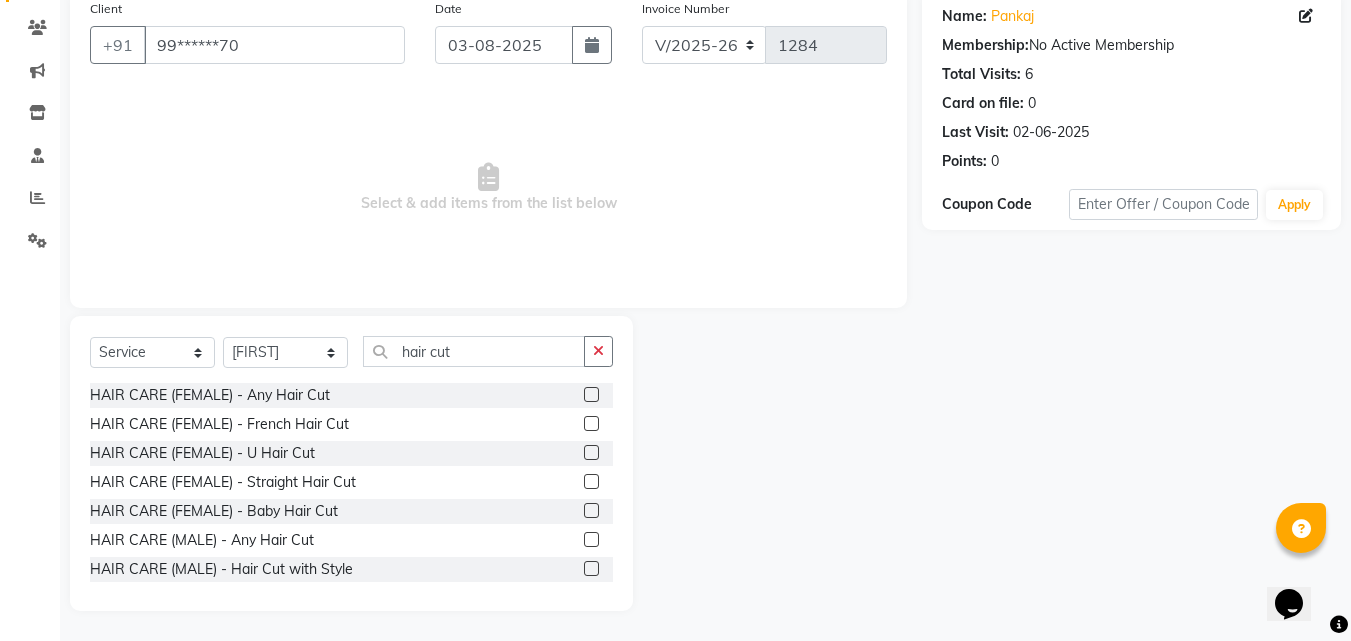 click 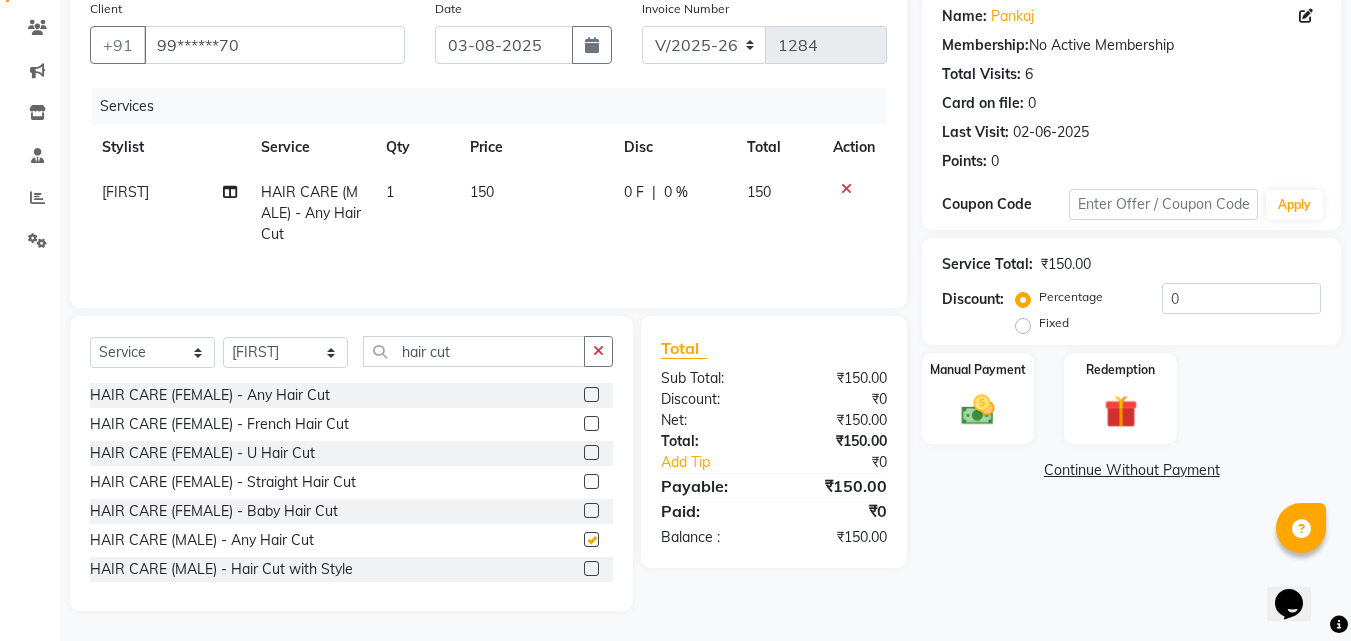 checkbox on "false" 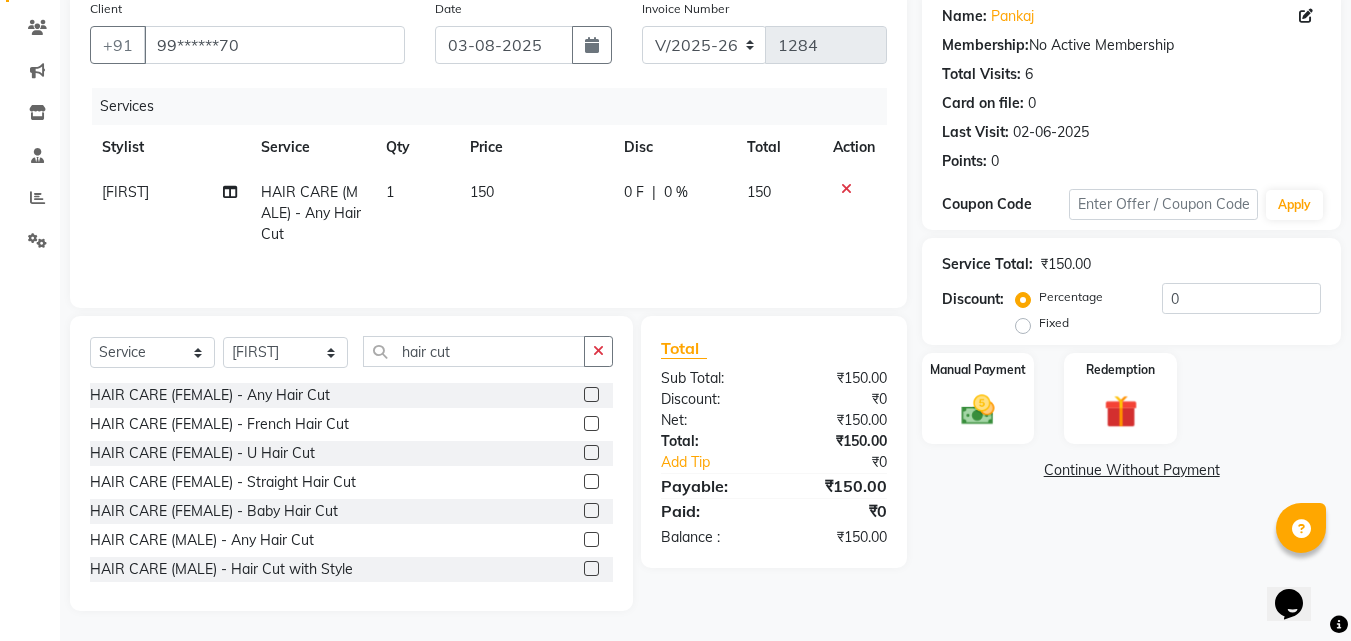 click on "150" 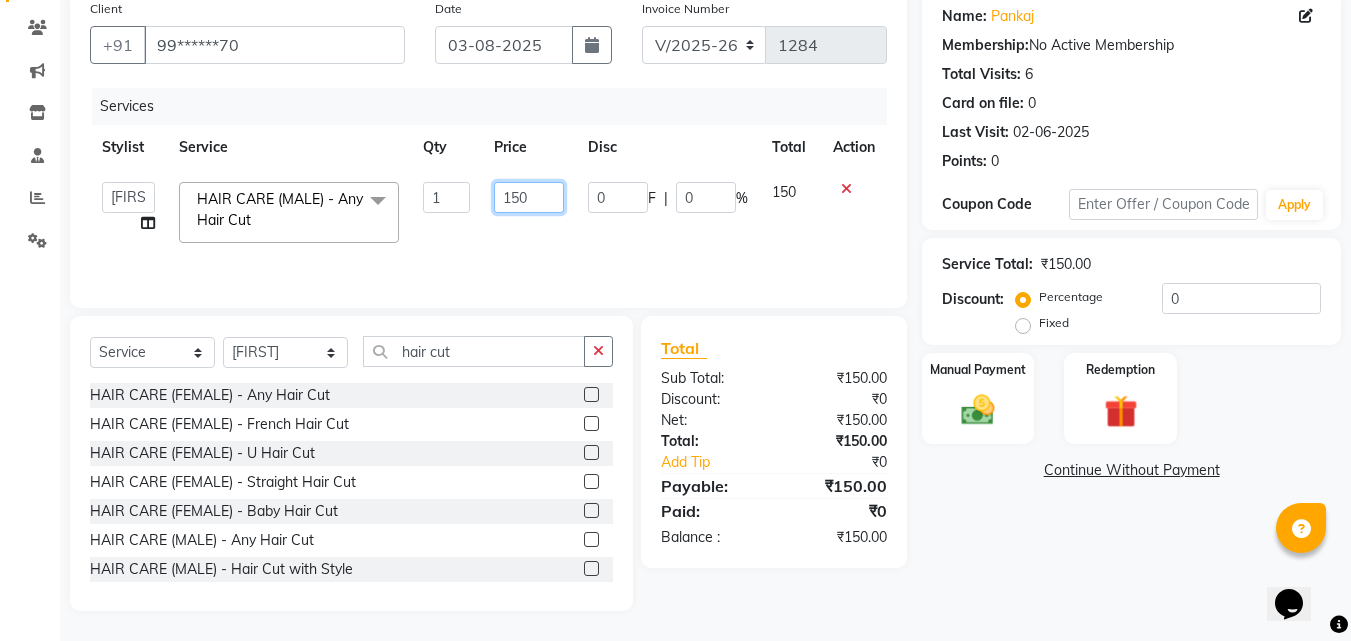 click on "150" 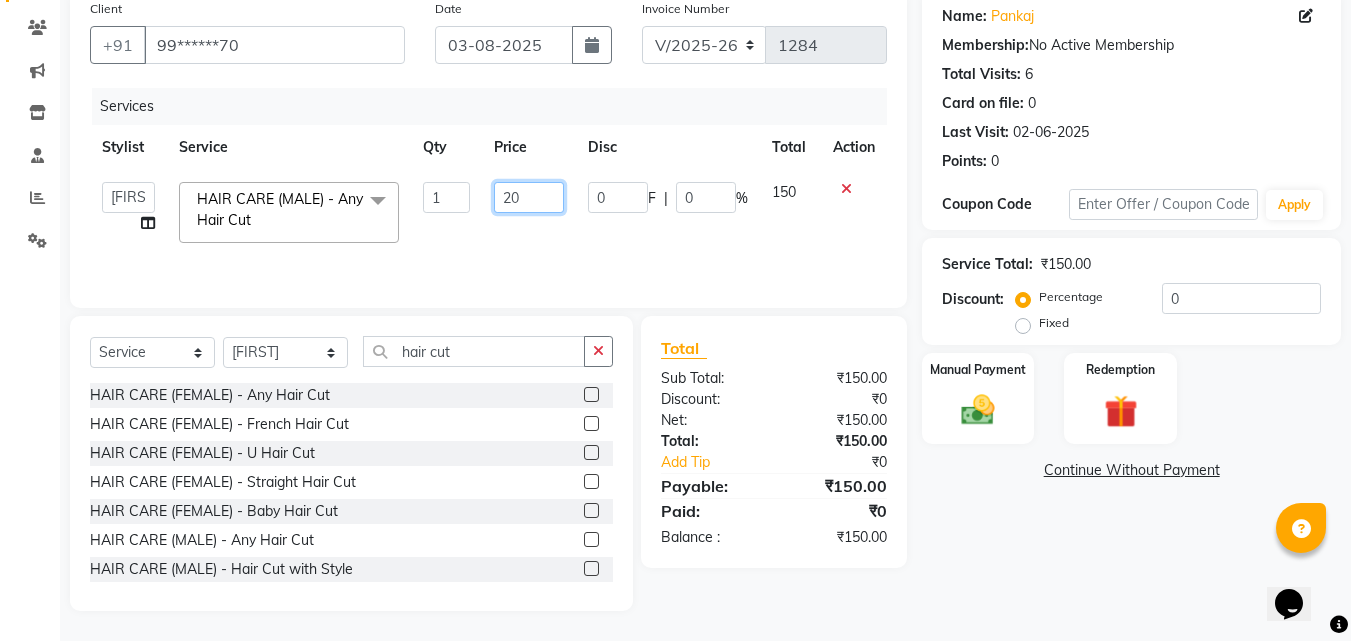 type on "200" 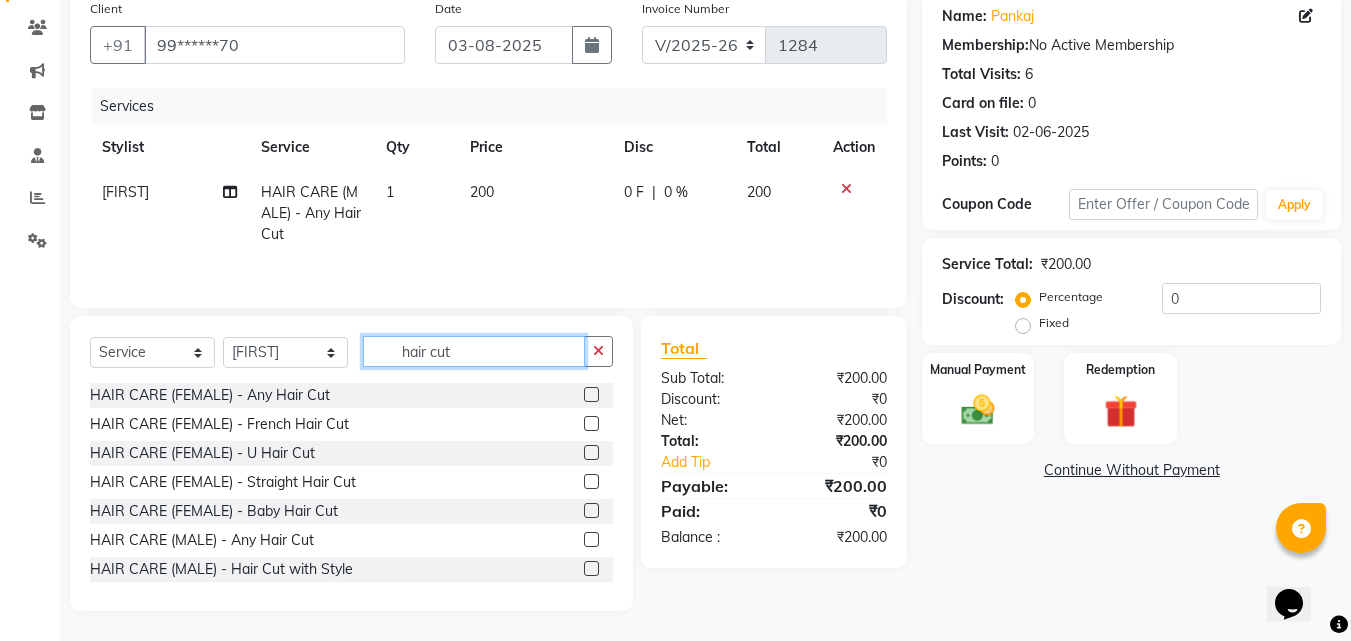 click on "hair cut" 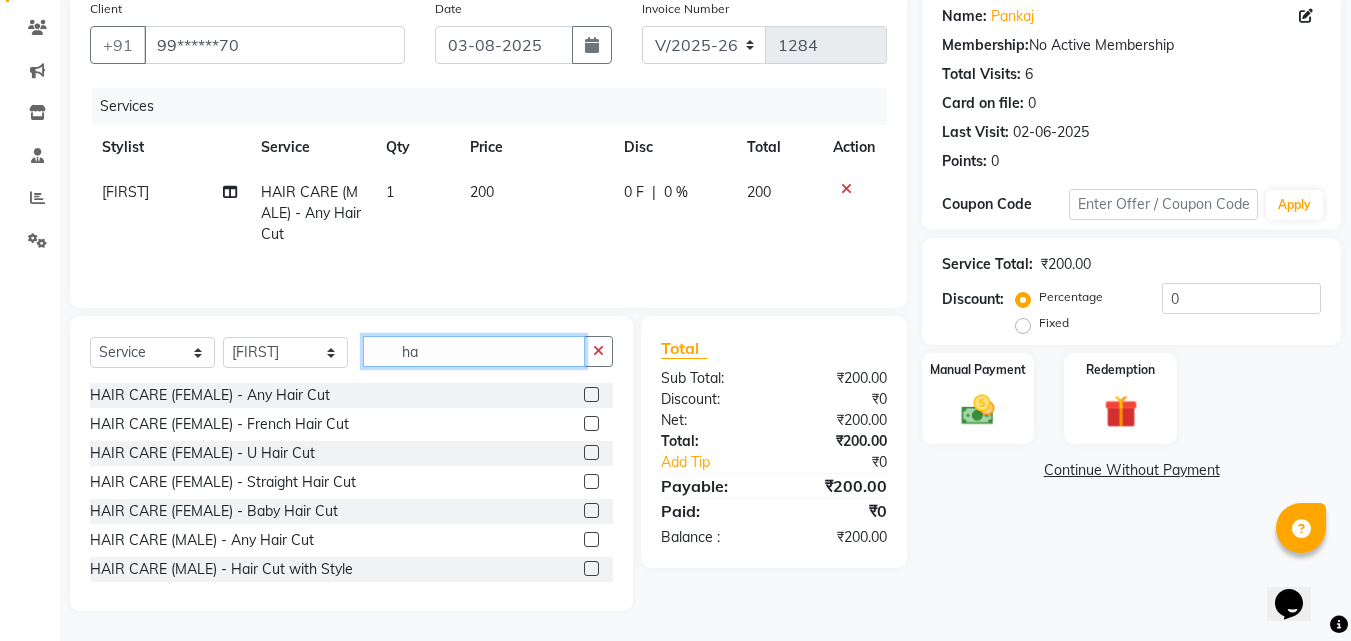 type on "h" 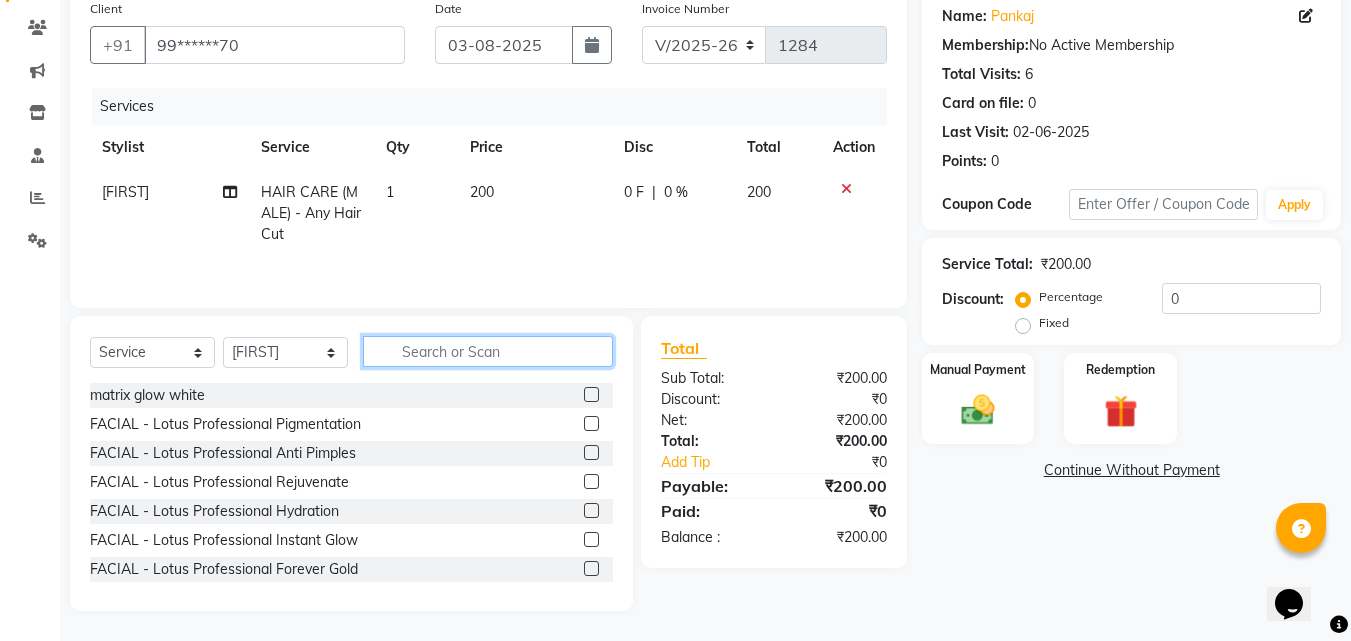 type 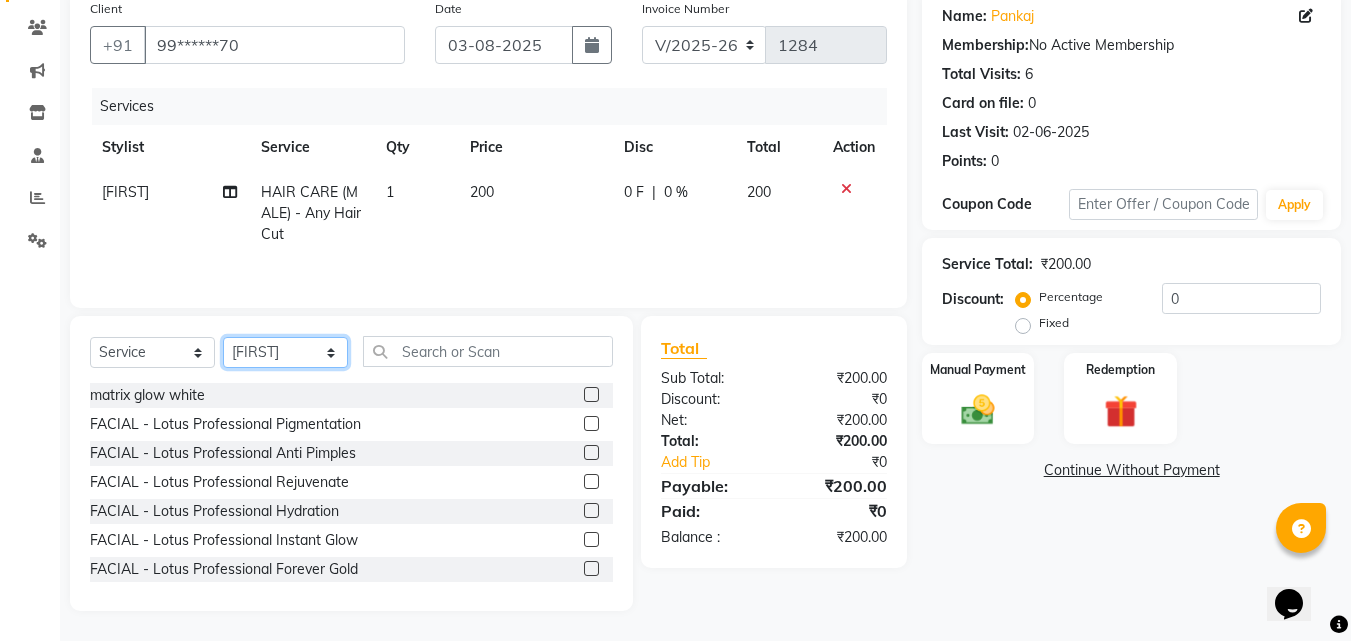 click on "Select Stylist [NAME] [NAME] [NAME] [NAME]  [NAME]    [NAME]   Reception   [NAME]    [NAME]" 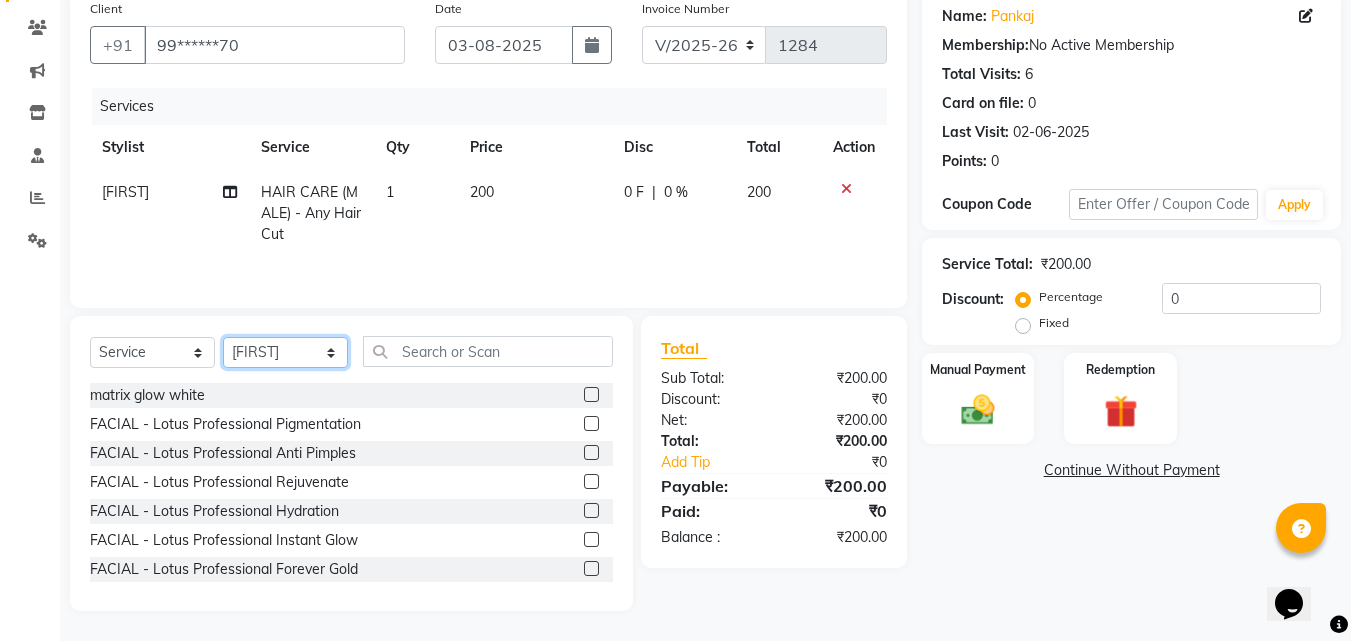 select on "[ZIP]" 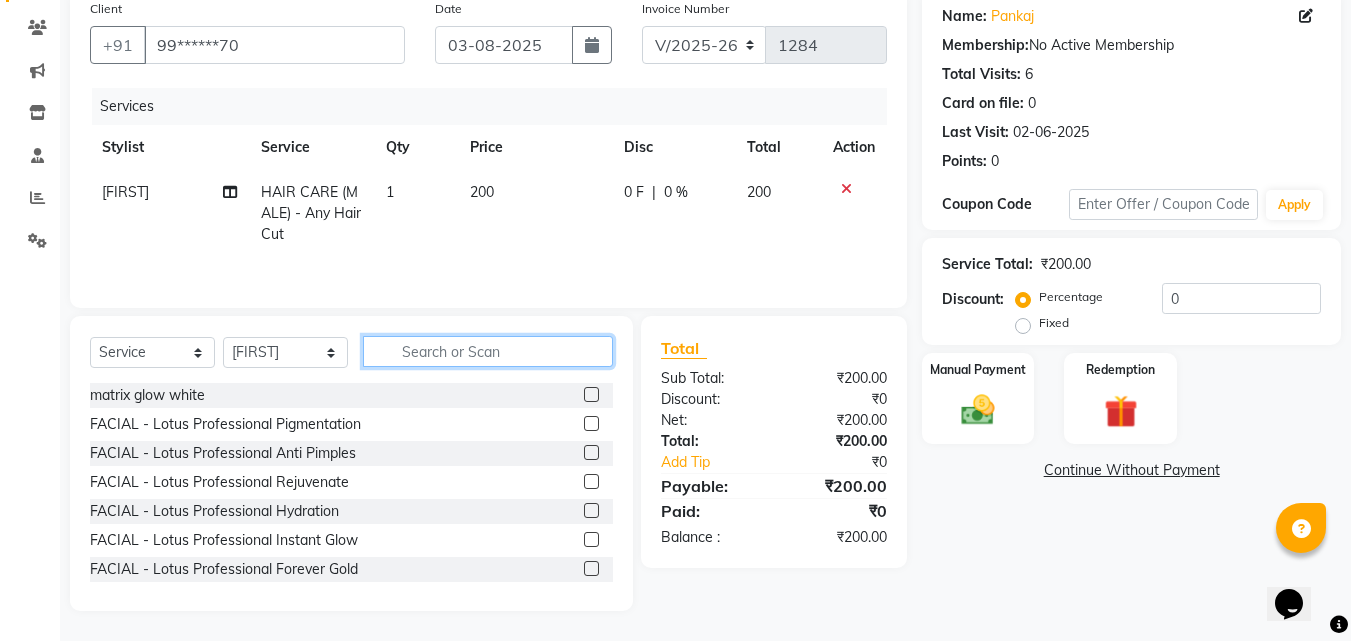 click 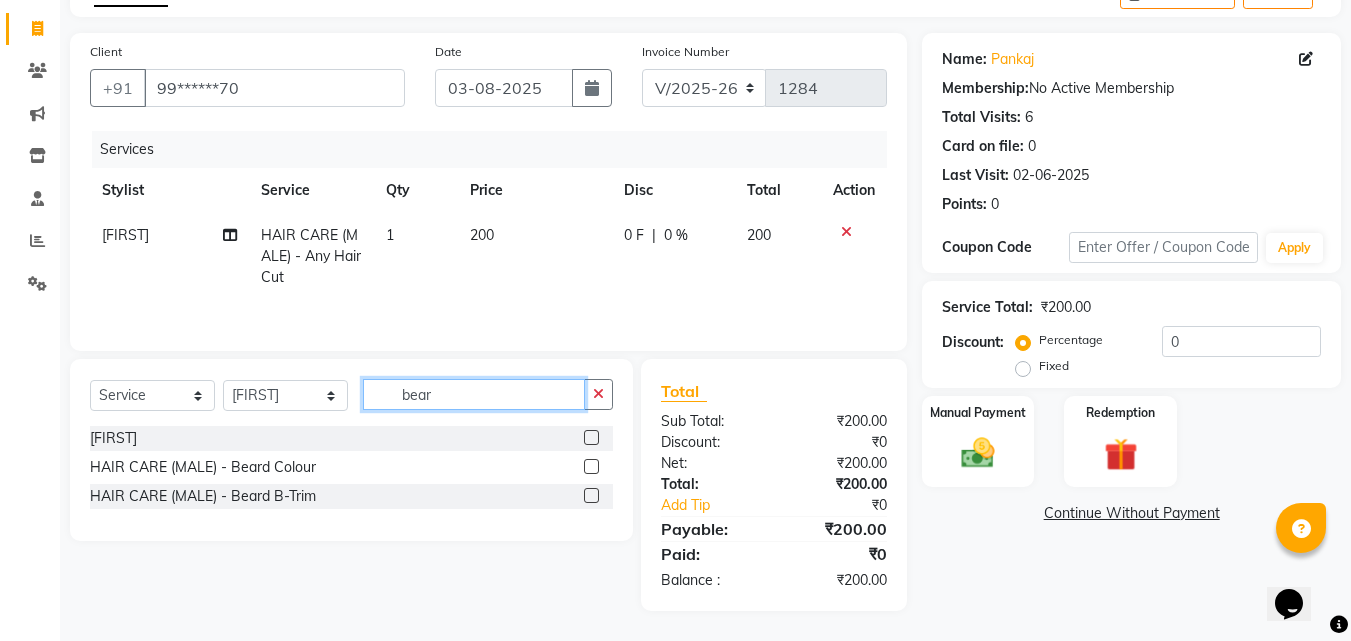 scroll, scrollTop: 117, scrollLeft: 0, axis: vertical 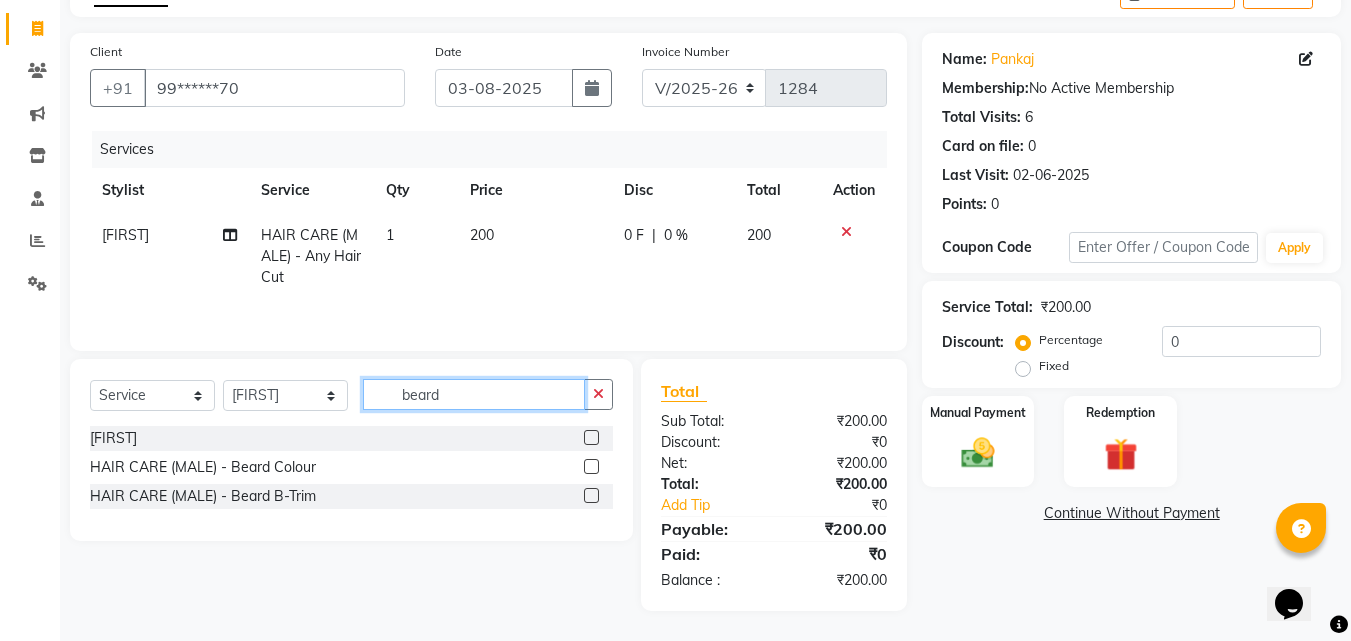 type on "beard" 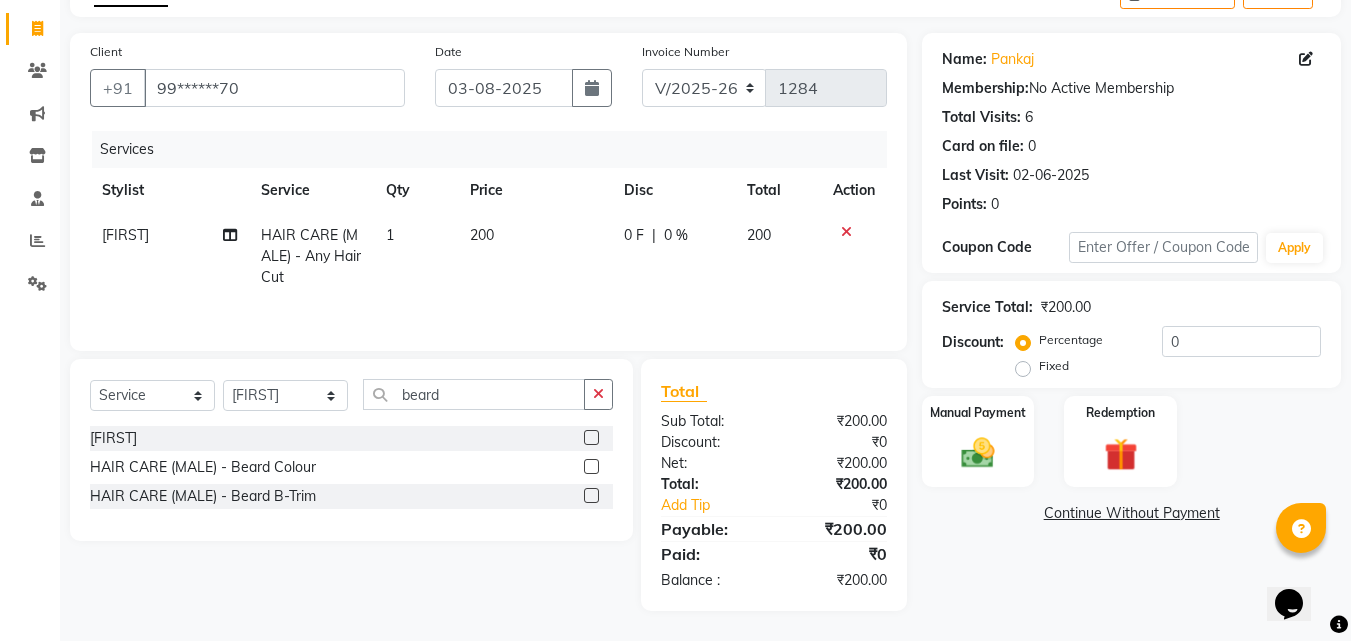 click 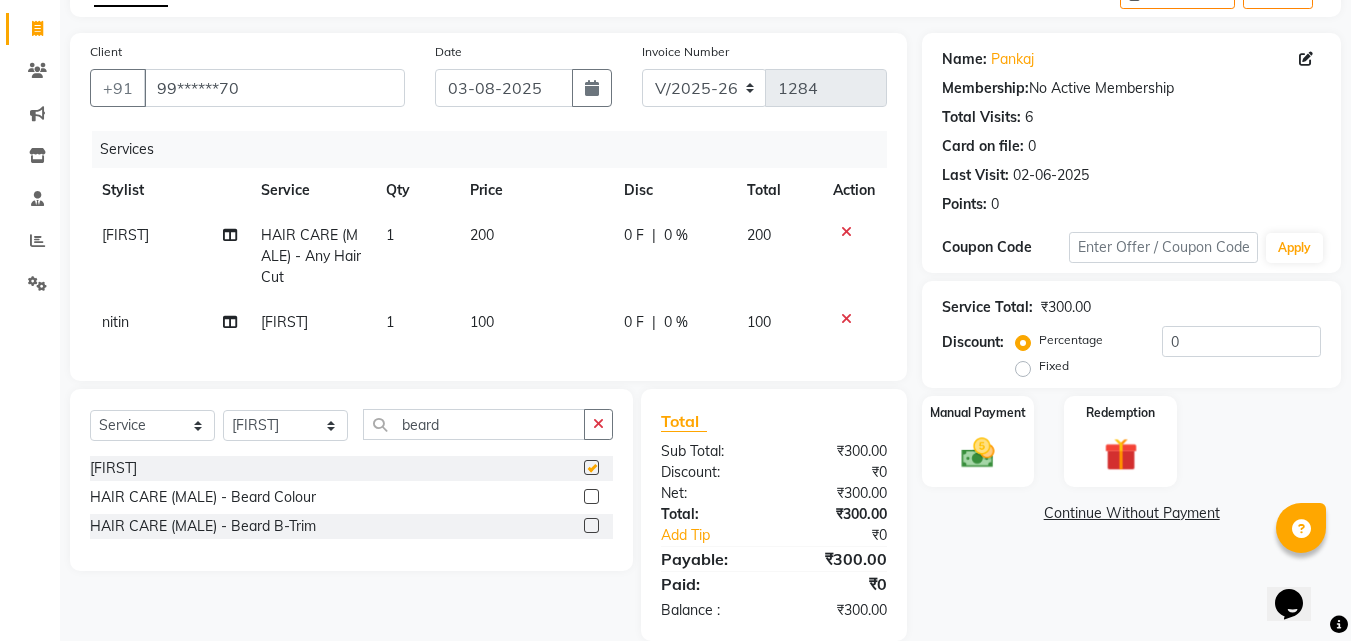 checkbox on "false" 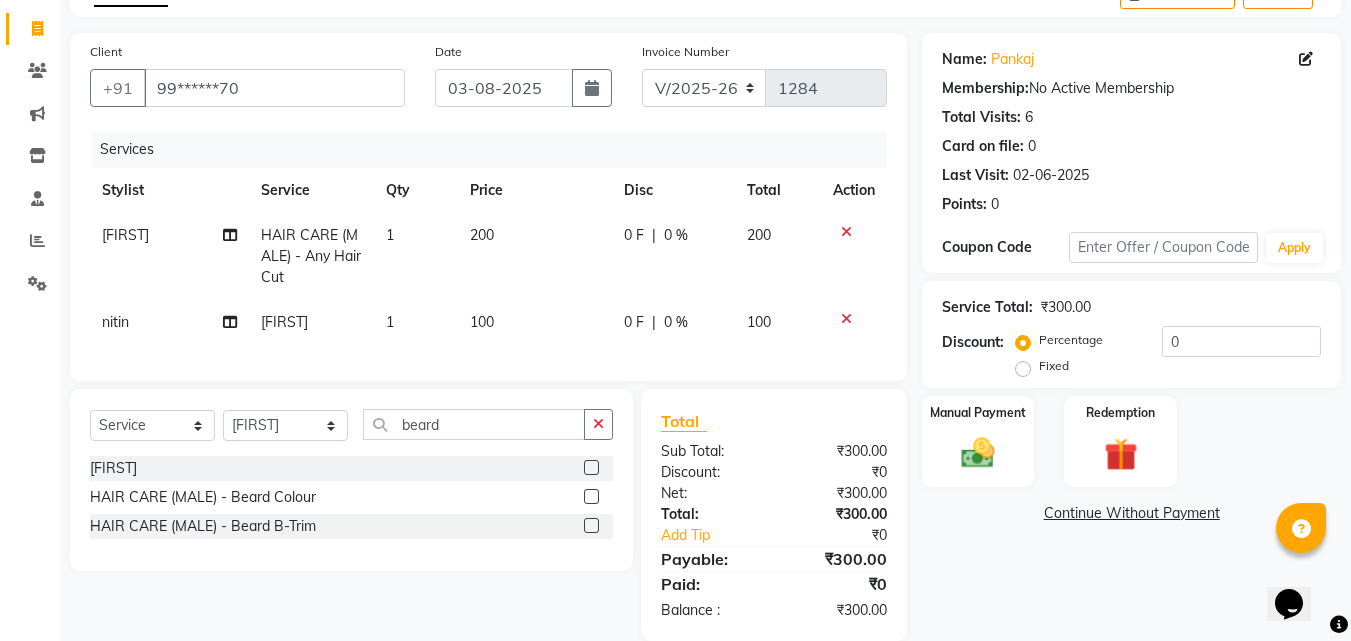 click on "100" 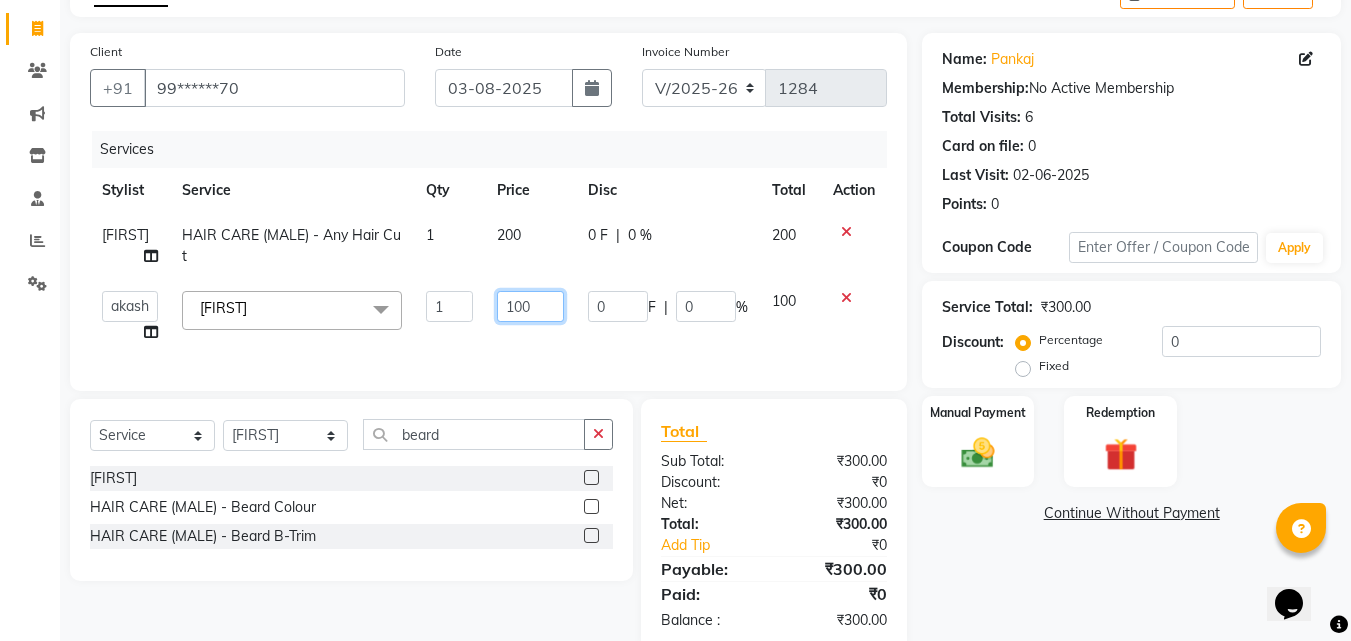 click on "100" 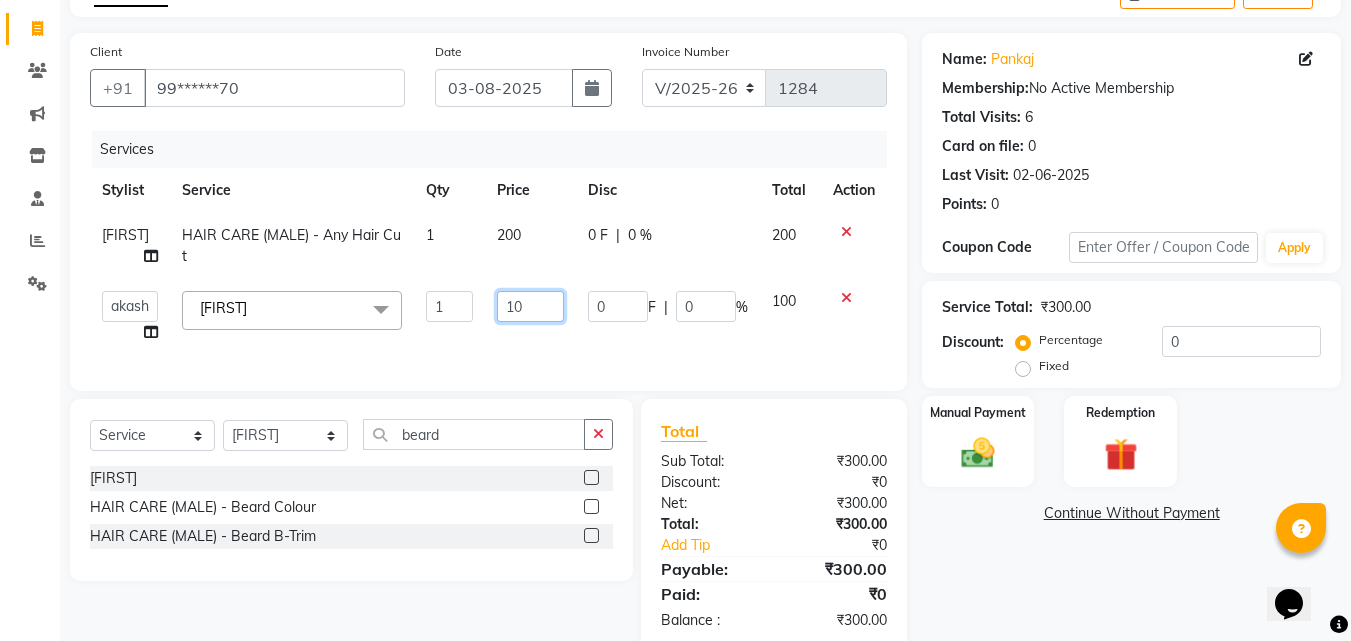 type on "150" 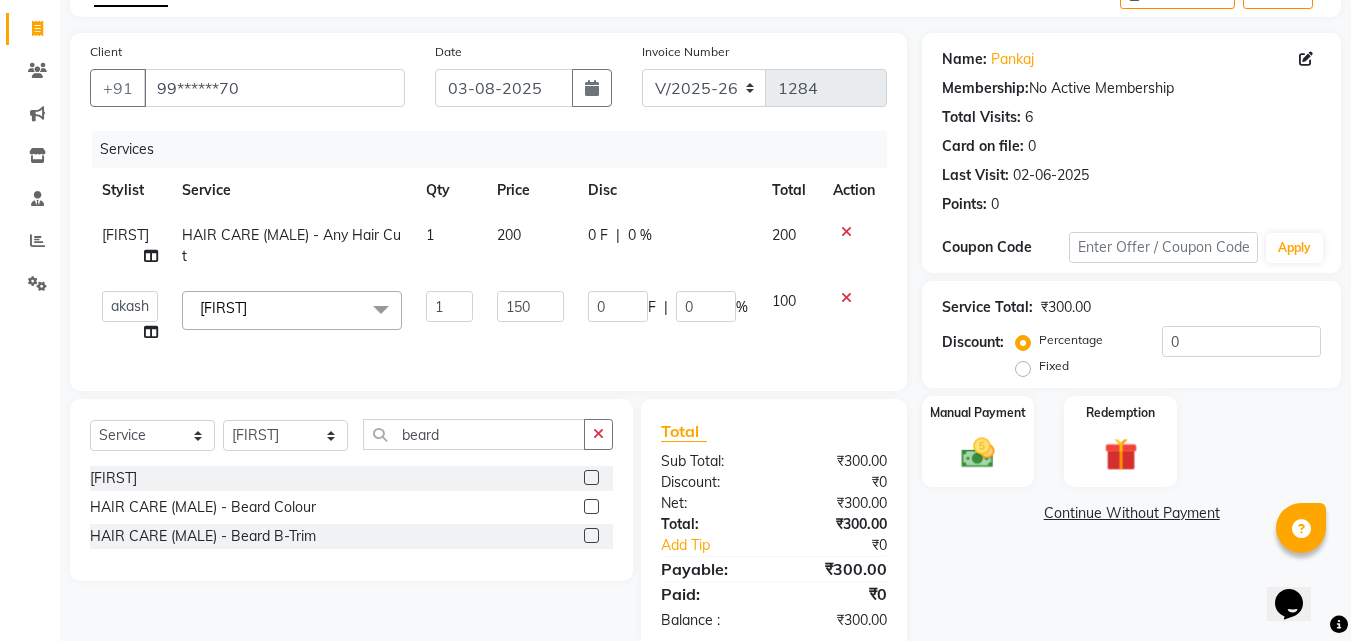 click on "150" 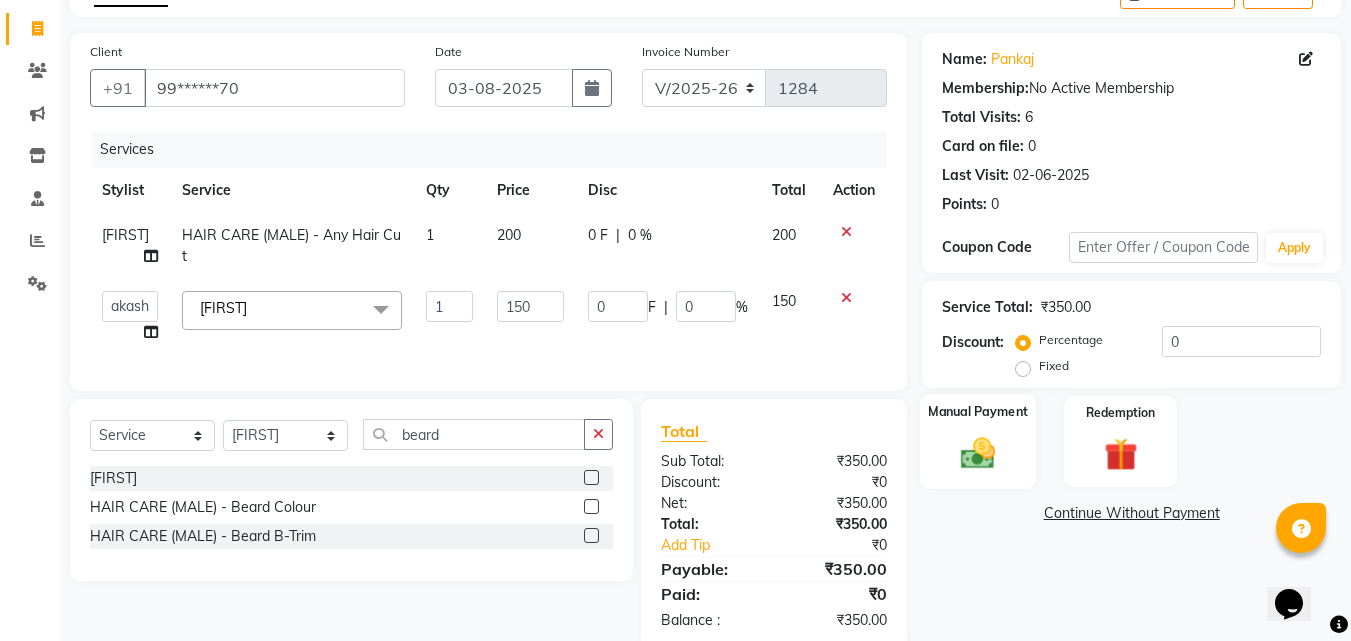 click 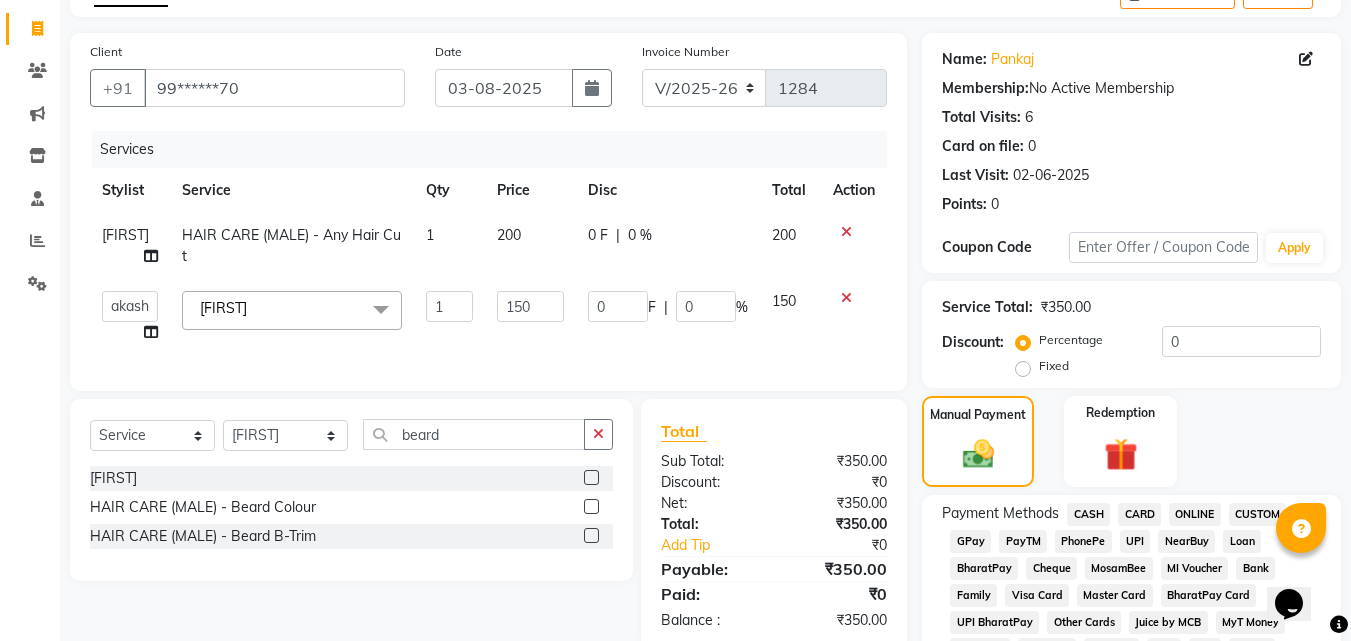 click on "Payment Methods  CASH   CARD   ONLINE   CUSTOM   GPay   PayTM   PhonePe   UPI   NearBuy   Loan   BharatPay   Cheque   MosamBee   MI Voucher   Bank   Family   Visa Card   Master Card   BharatPay Card   UPI BharatPay   Other Cards   Juice by MCB   MyT Money   MariDeal   DefiDeal   Deal.mu   THD   TCL   CEdge   Card M   UPI M   UPI Axis   UPI Union   Card (Indian Bank)   Card (DL Bank)   RS   BTC   Wellnessta   Razorpay   Complimentary   Nift   Spa Finder   Spa Week   Venmo   BFL   LoanTap   SaveIN   GMoney   ATH Movil   On Account   Chamber Gift Card   Trade   Comp   Donation   Card on File   Envision   BRAC Card   City Card   bKash   Credit Card   Debit Card   Shoutlo   LUZO   Jazz Cash   AmEx   Discover   Tabby   Online W   Room Charge   Room Charge USD   Room Charge Euro   Room Charge EGP   Room Charge GBP   Bajaj Finserv   Bad Debts   Card: IDFC   Card: IOB   Coupon   Gcash   PayMaya   Instamojo   COnline   UOnline   SOnline   SCard   Paypal   PPR   PPV   PPC   PPN   PPG   PPE   CAMP   Benefit   ATH Movil" 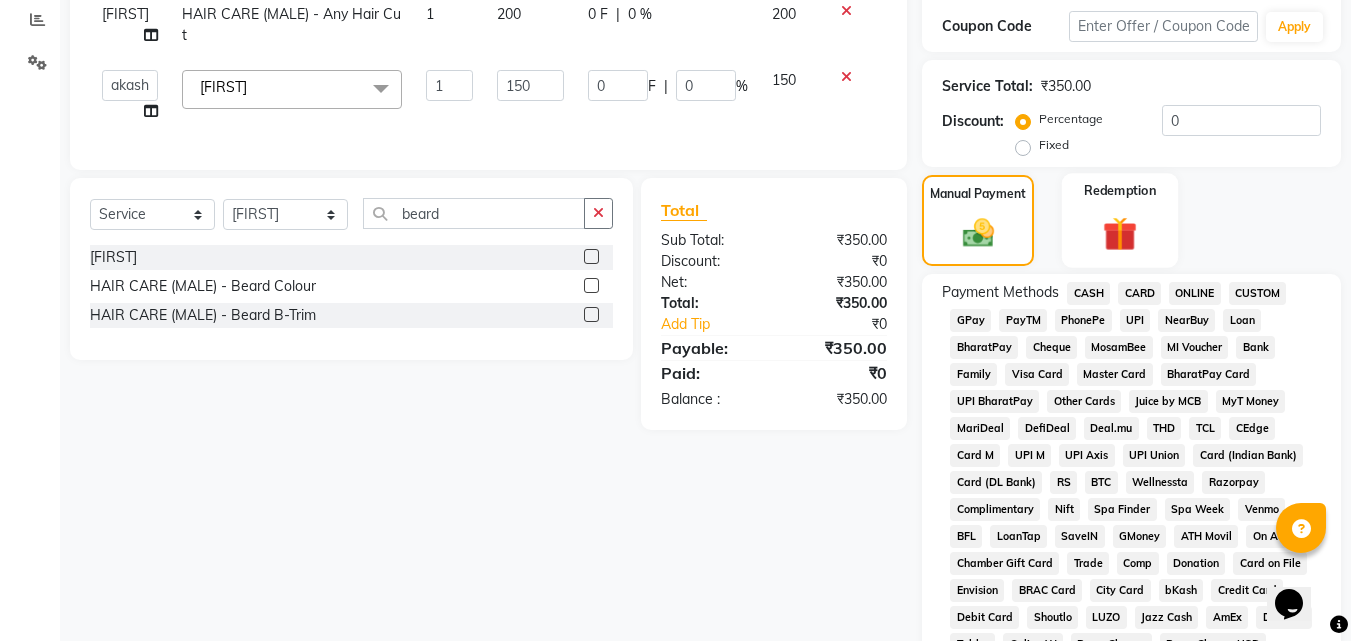 scroll, scrollTop: 317, scrollLeft: 0, axis: vertical 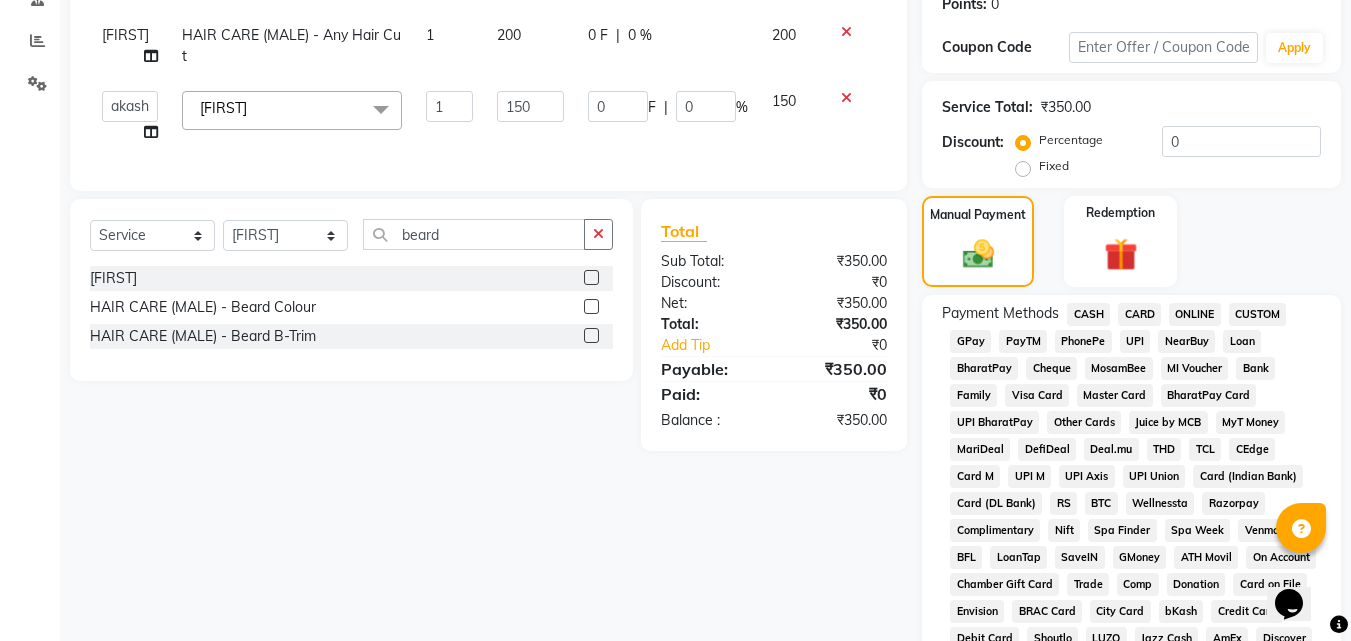 click on "CASH" 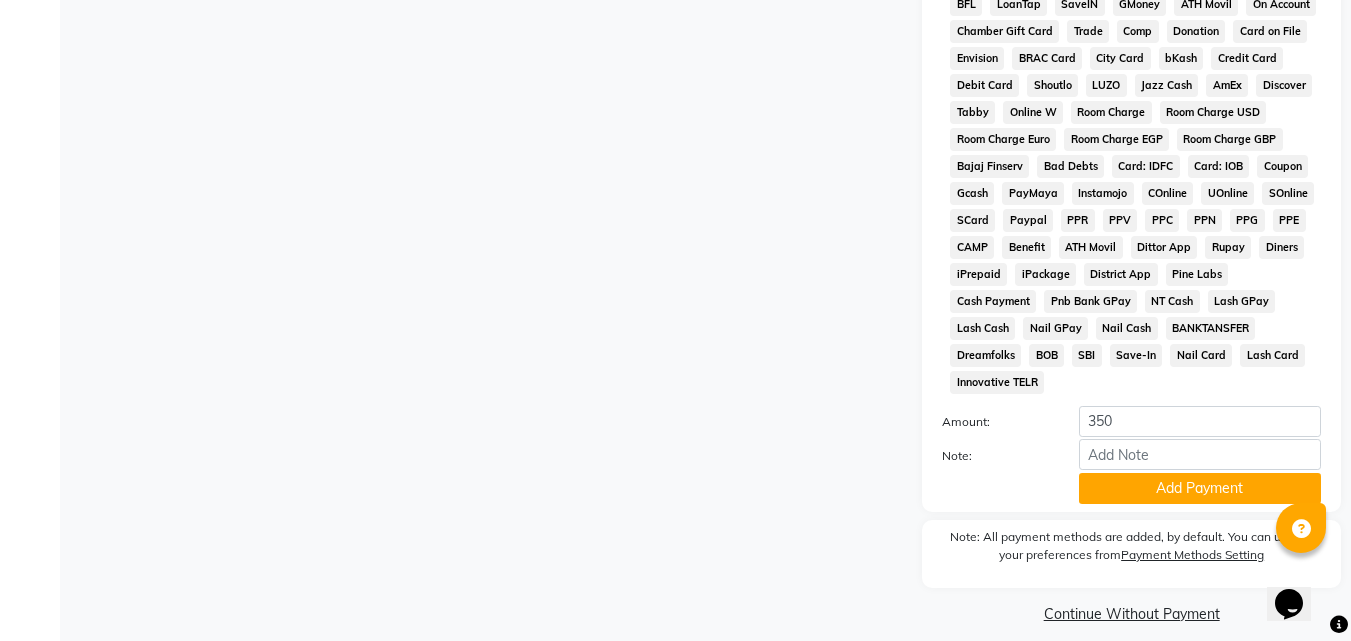 scroll, scrollTop: 888, scrollLeft: 0, axis: vertical 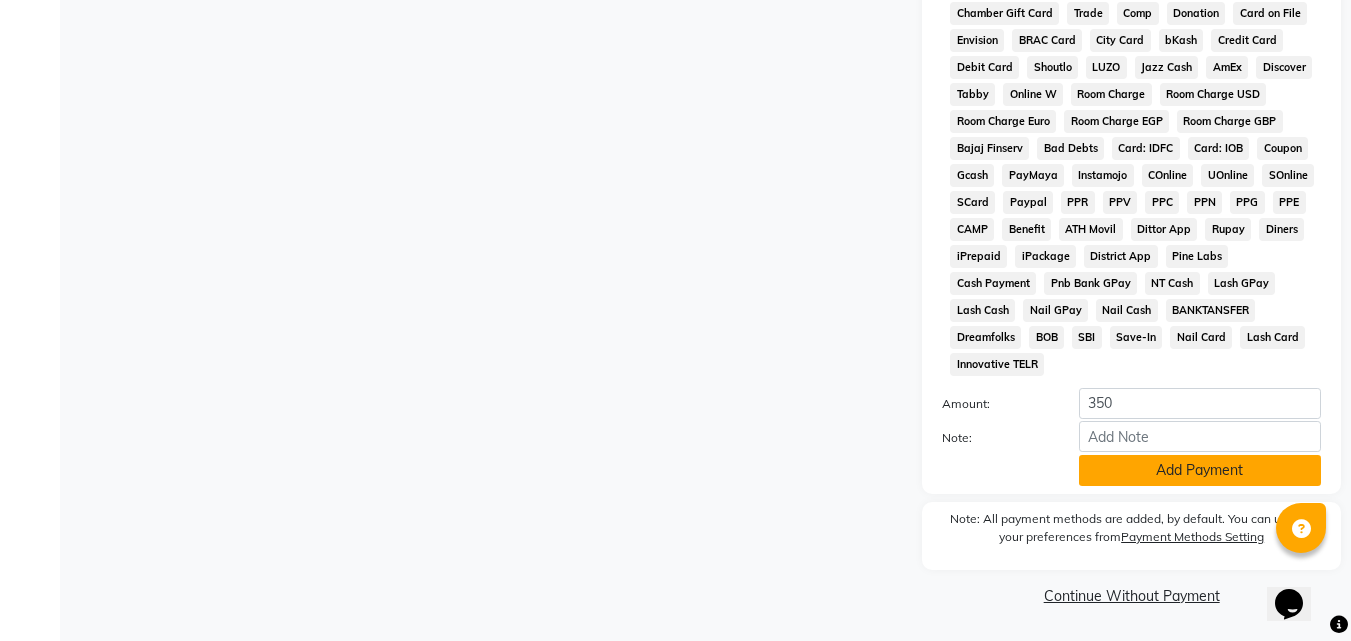 click on "Add Payment" 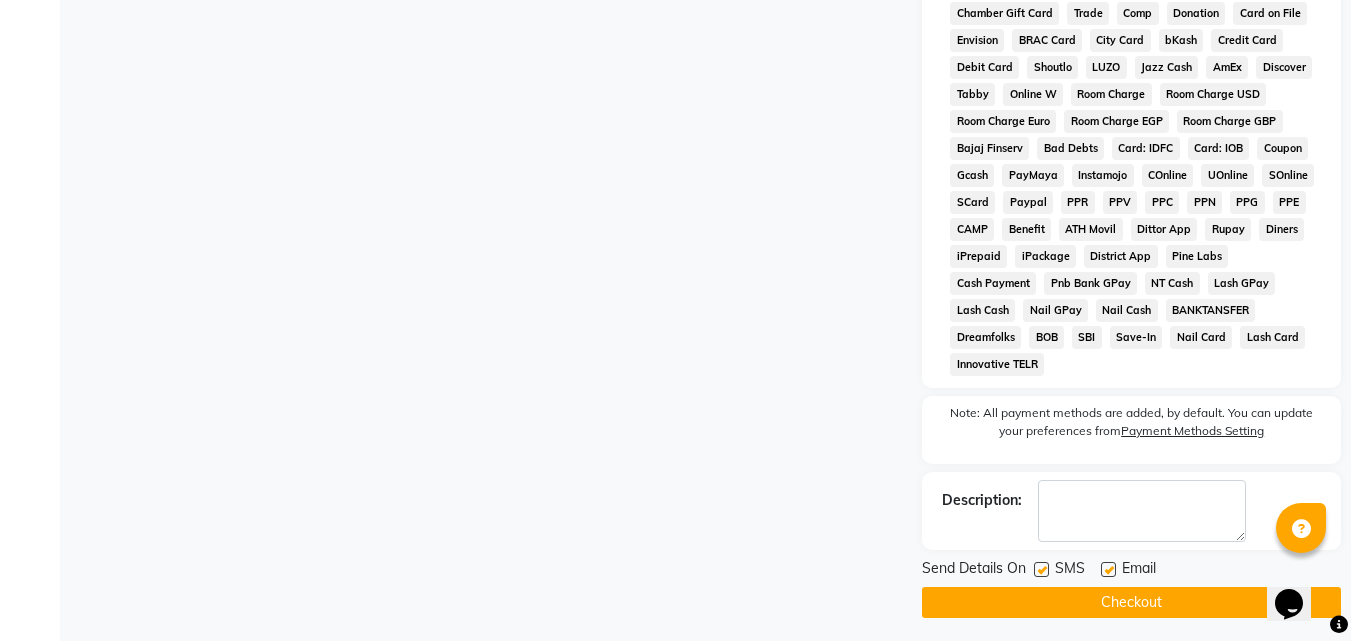 click 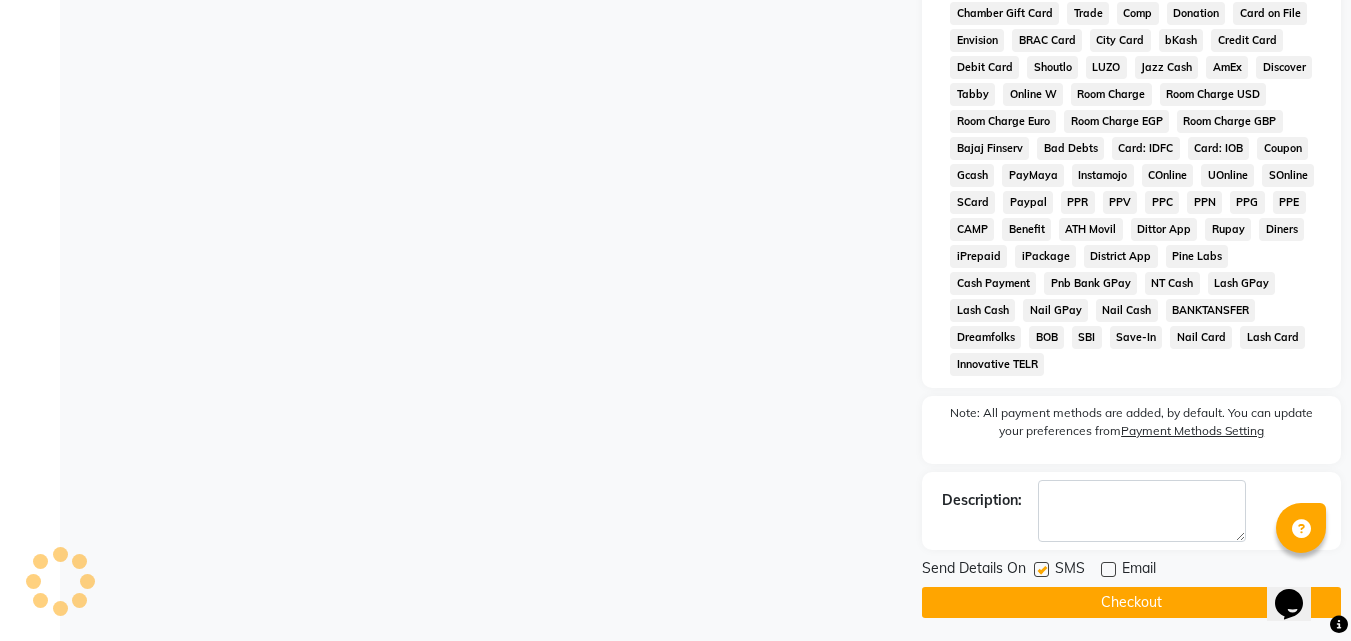 click on "Checkout" 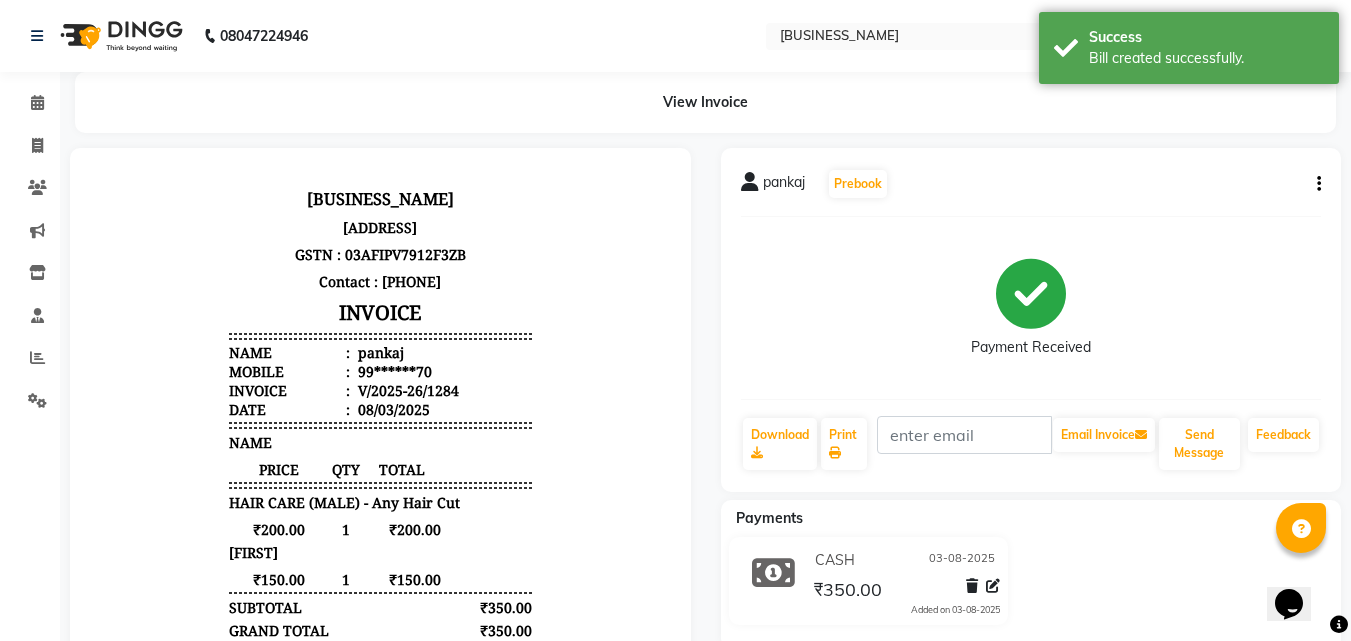 scroll, scrollTop: 0, scrollLeft: 0, axis: both 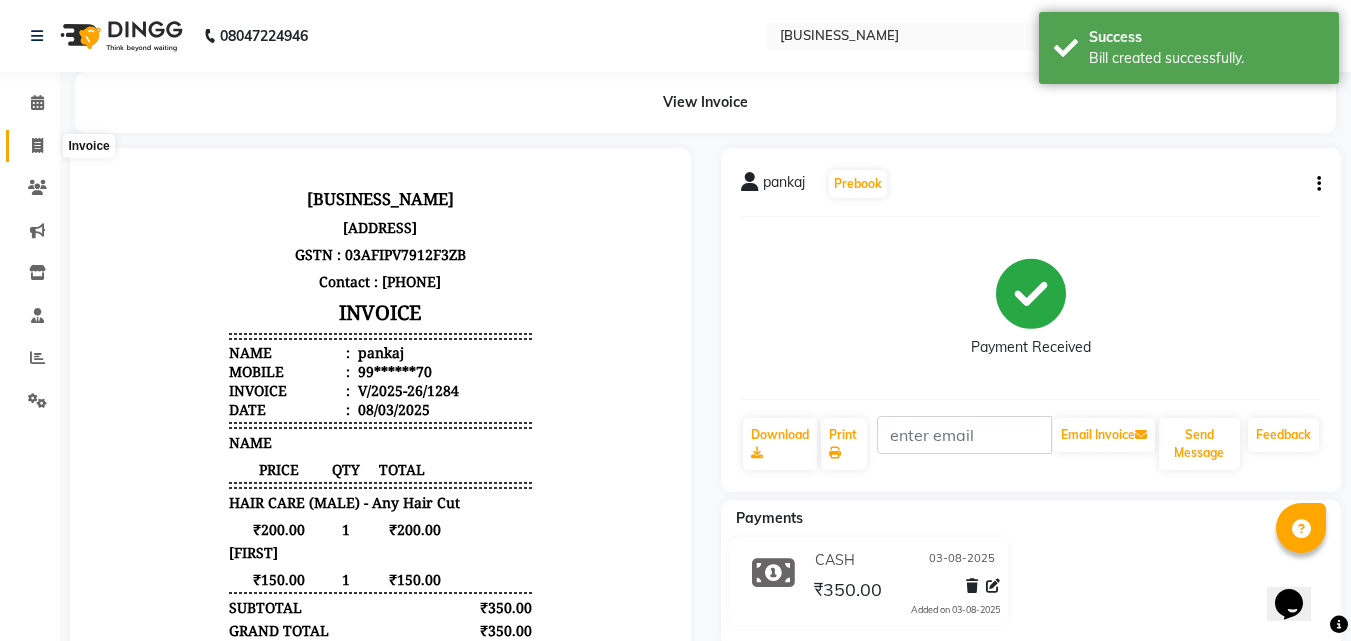 click 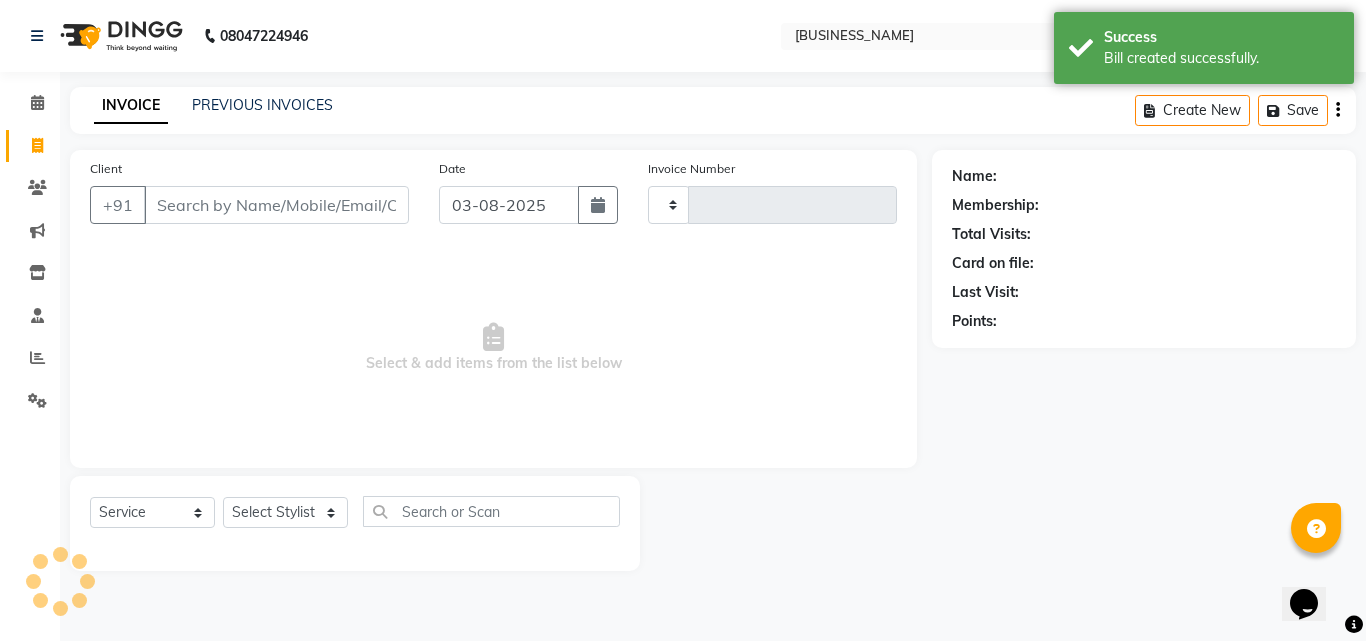 type on "1285" 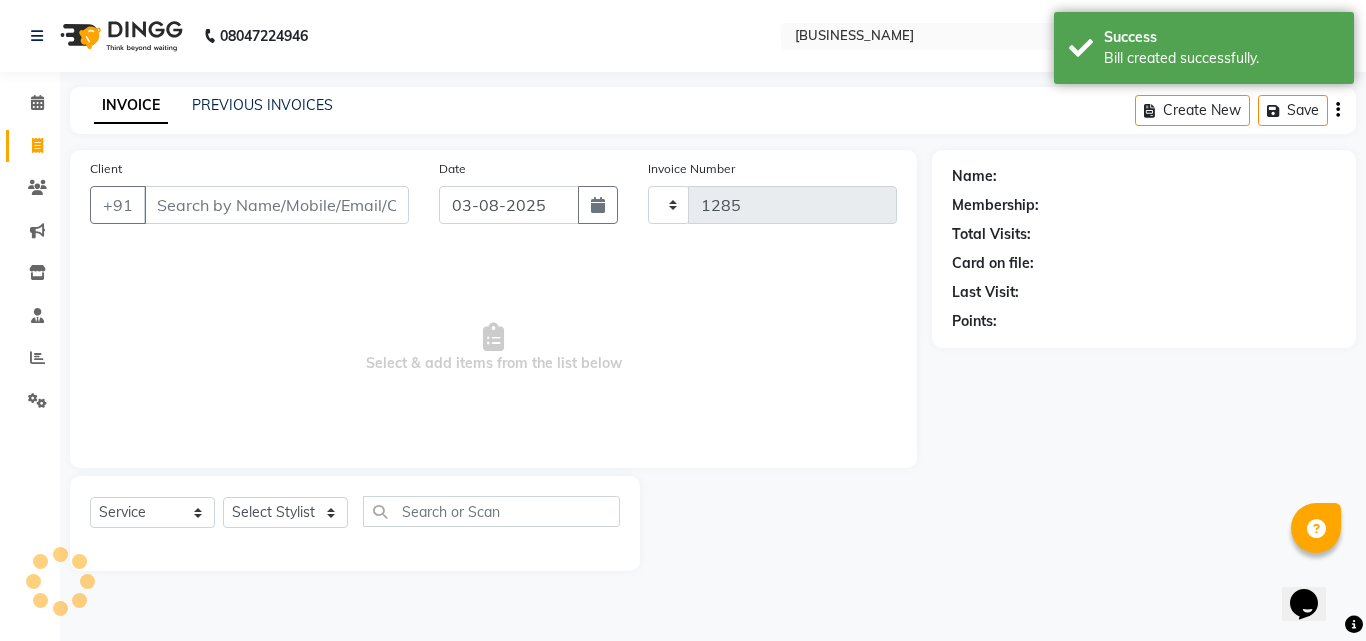 select on "39" 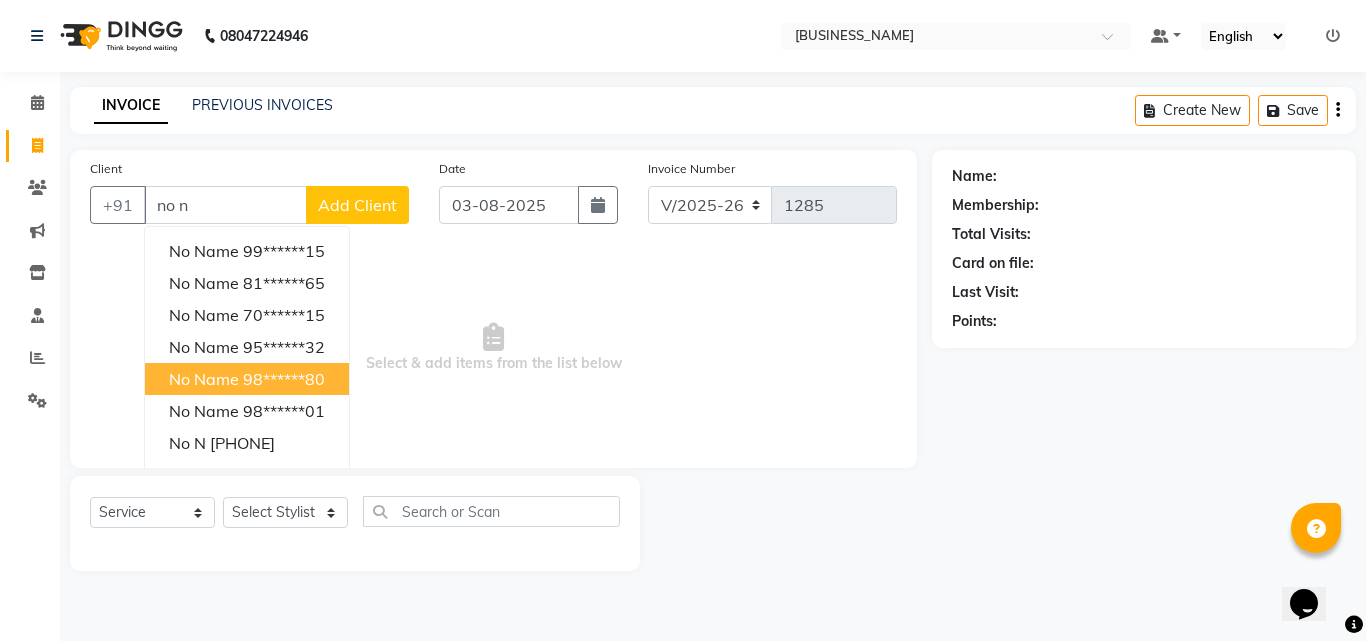 click on "98******80" at bounding box center [284, 379] 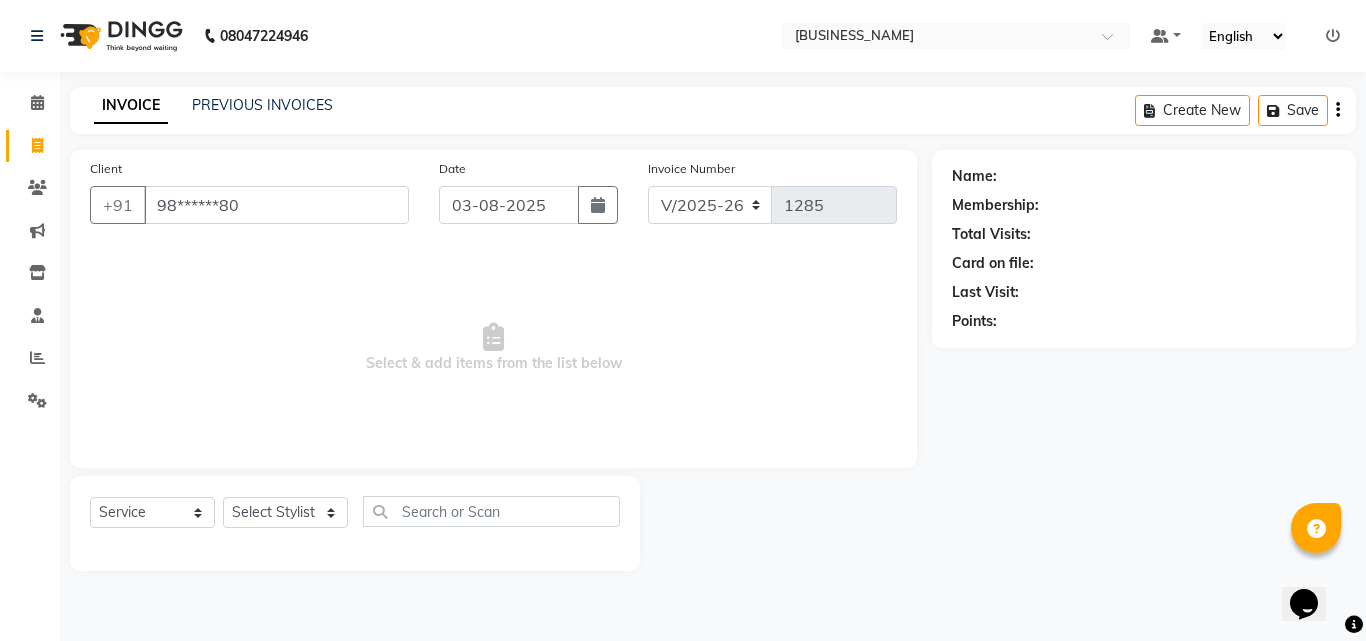 type on "98******80" 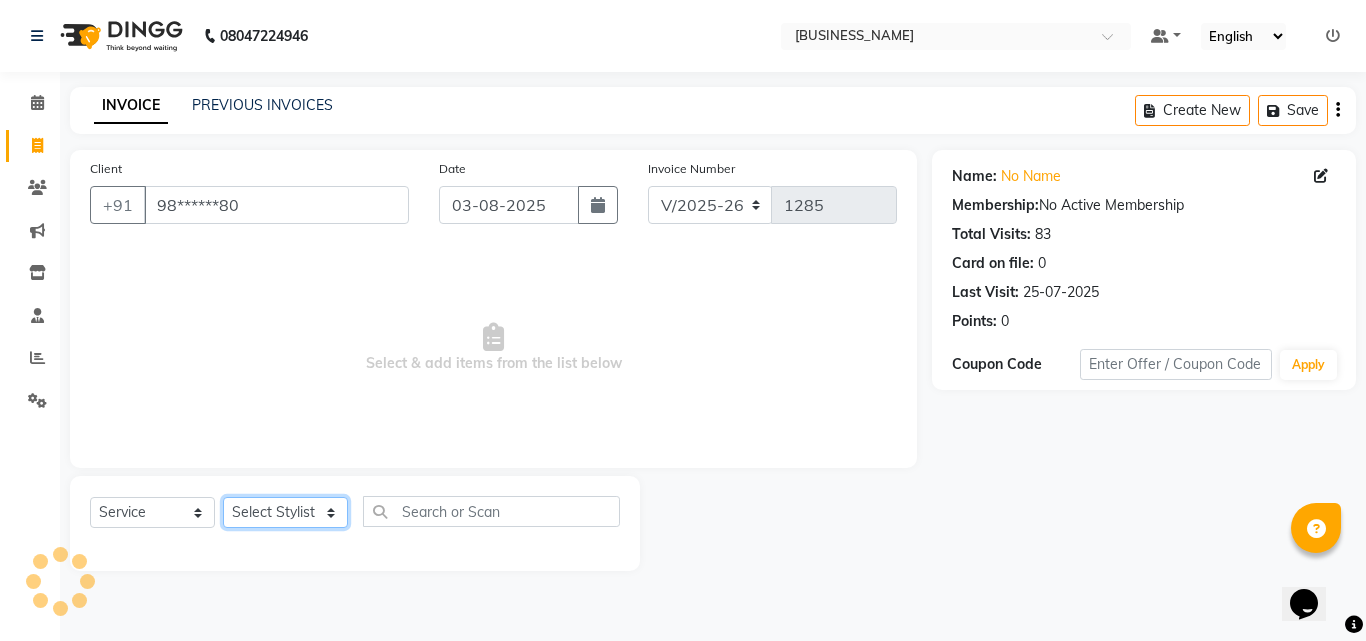 click on "Select Stylist [NAME] [NAME] [NAME] [NAME]  [NAME]    [NAME]   Reception   [NAME]    [NAME]" 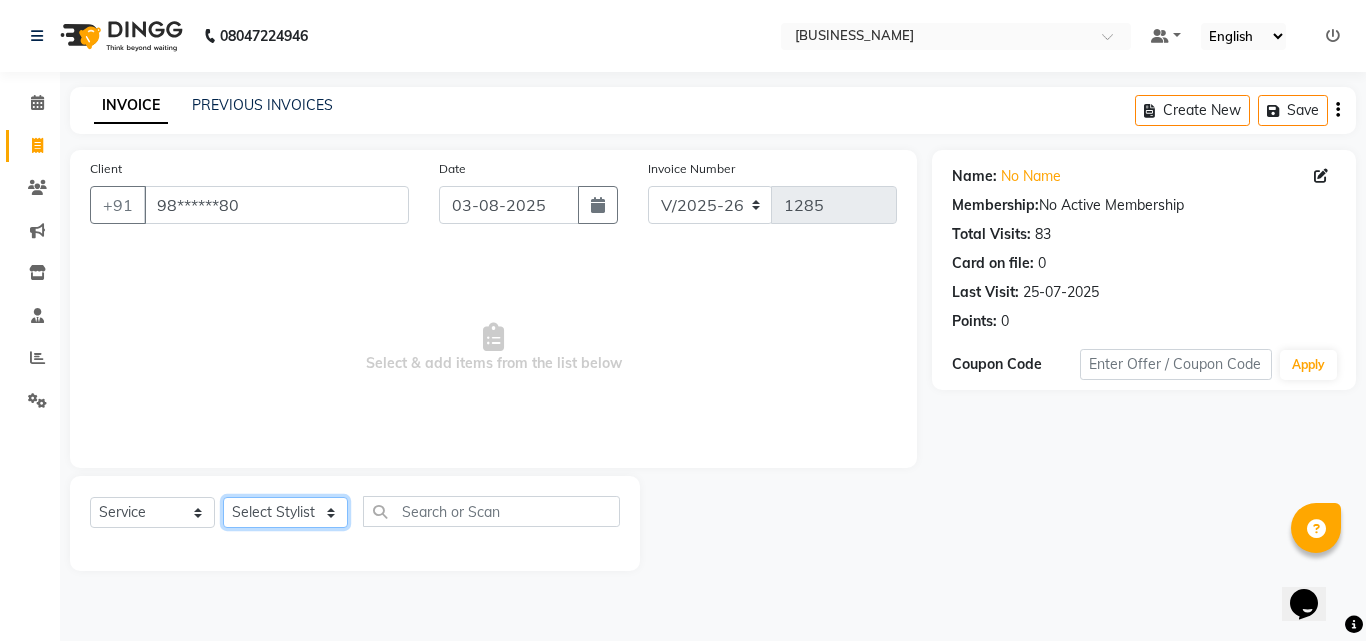 select on "63019" 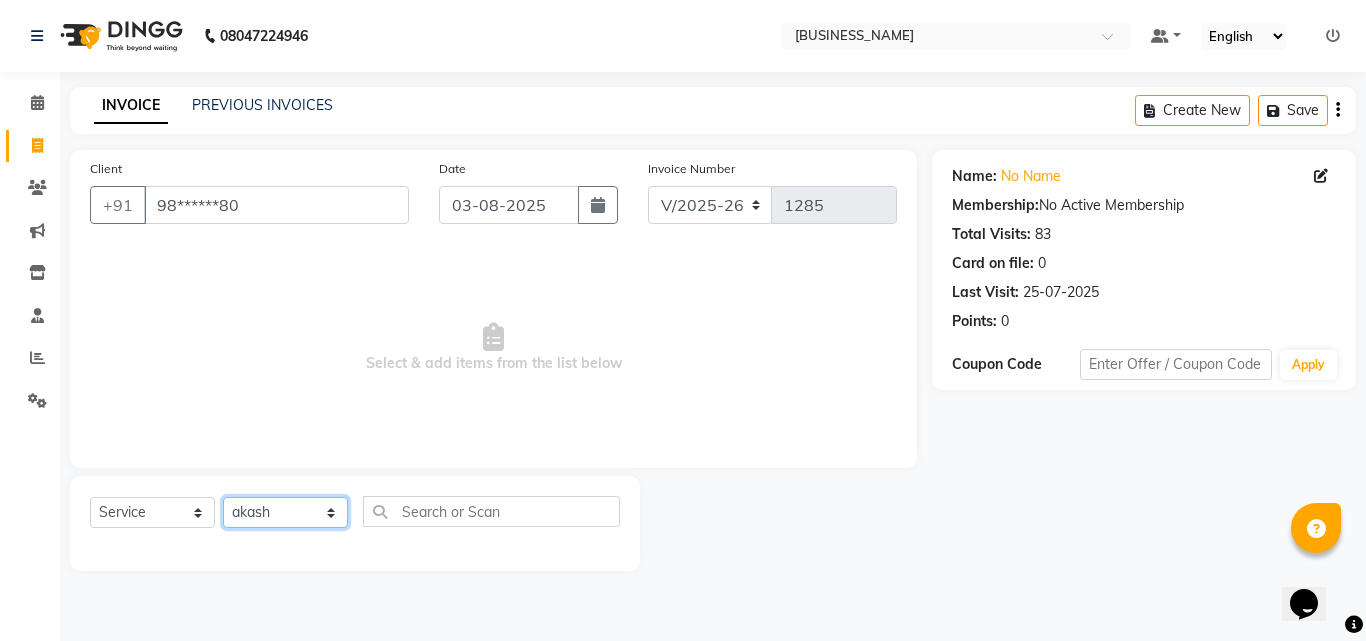 click on "Select Stylist [NAME] [NAME] [NAME] [NAME]  [NAME]    [NAME]   Reception   [NAME]    [NAME]" 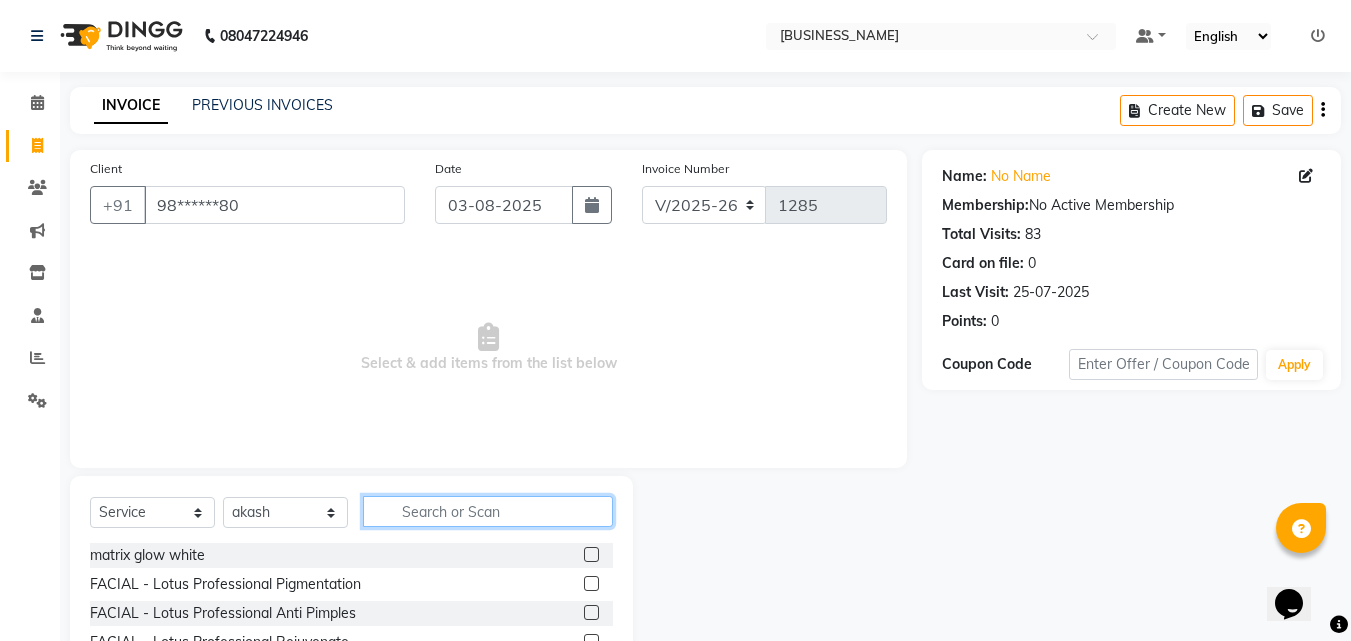 click 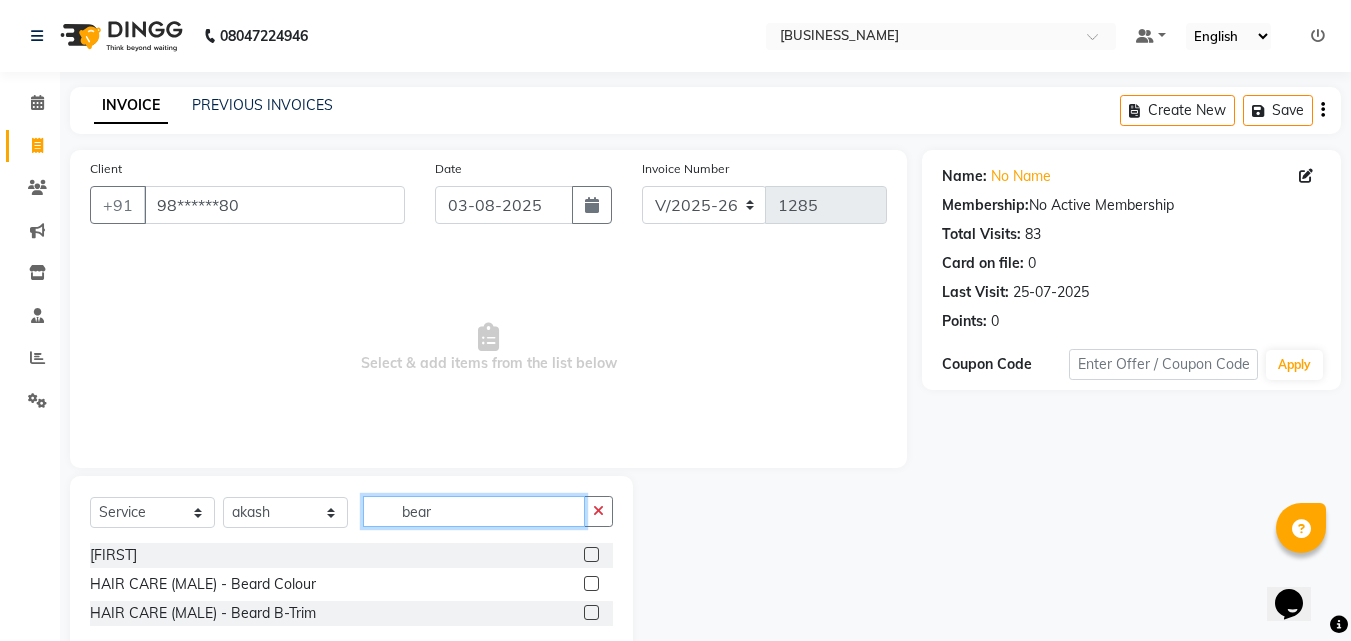 type on "bear" 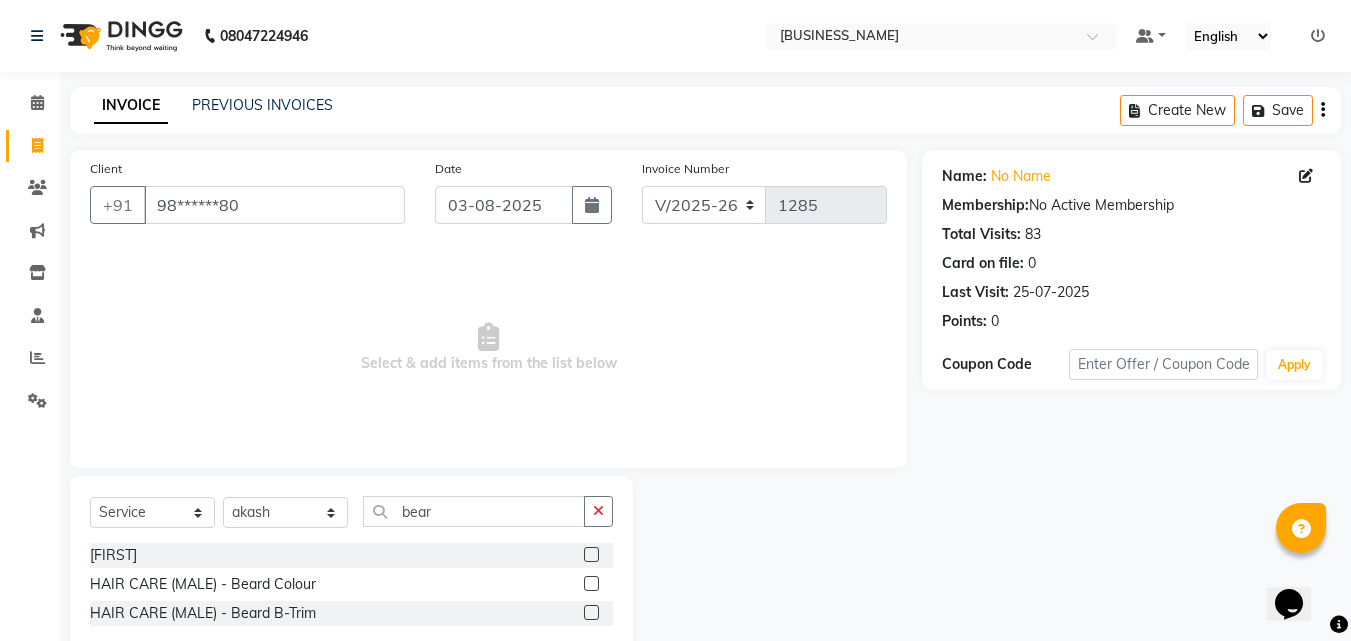 click 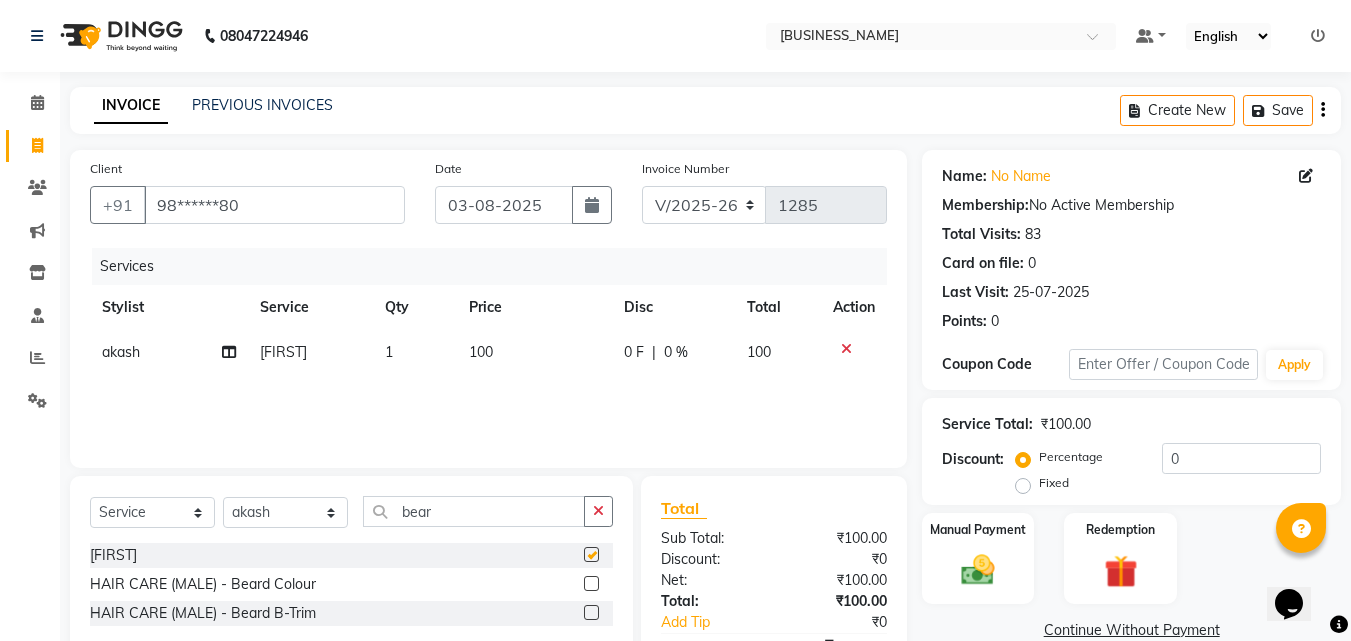 click on "100" 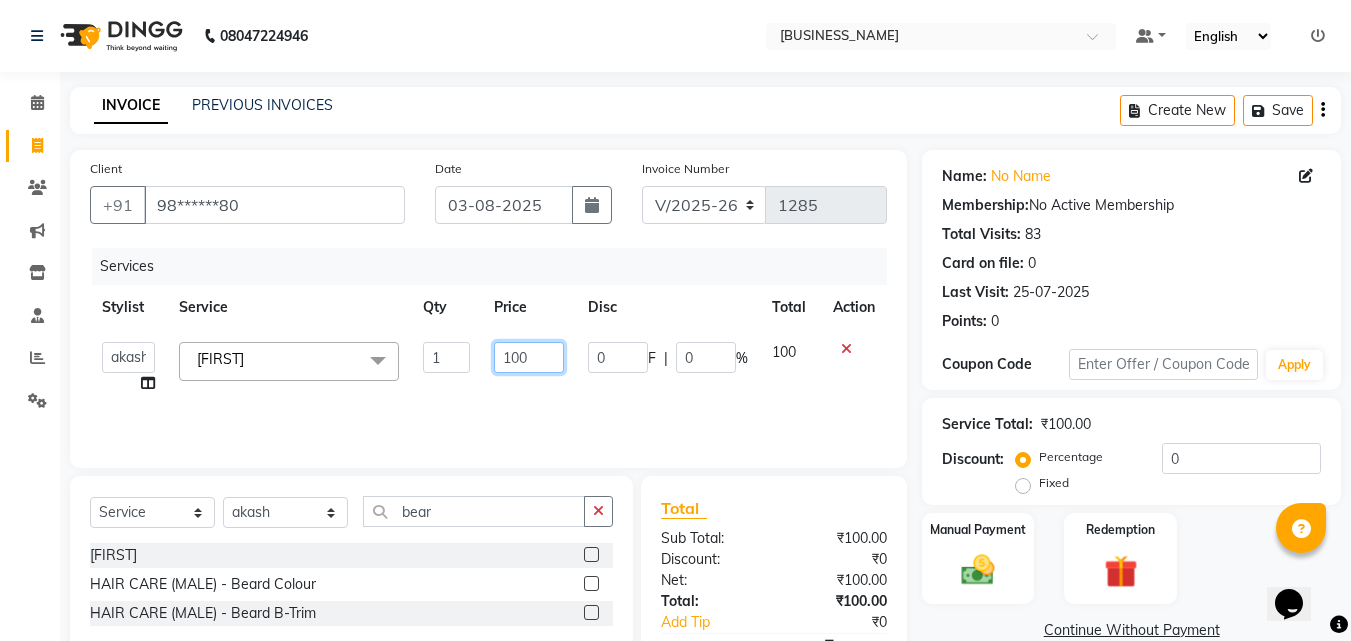 click on "100" 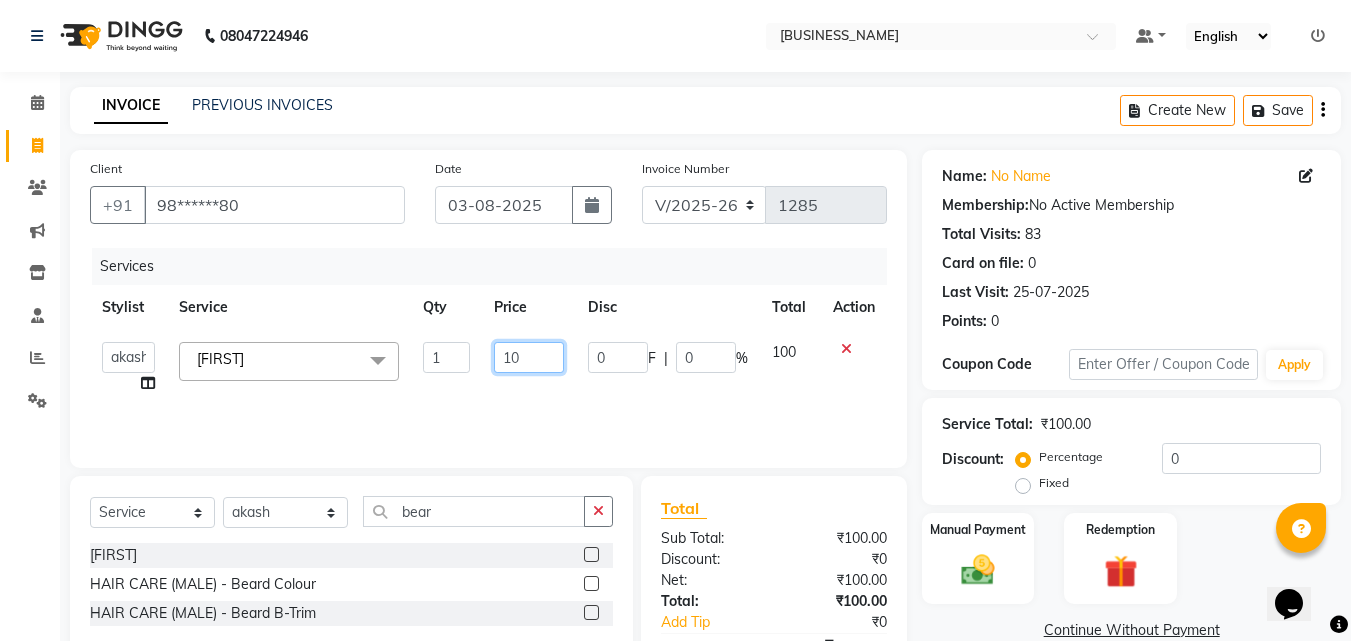 type on "150" 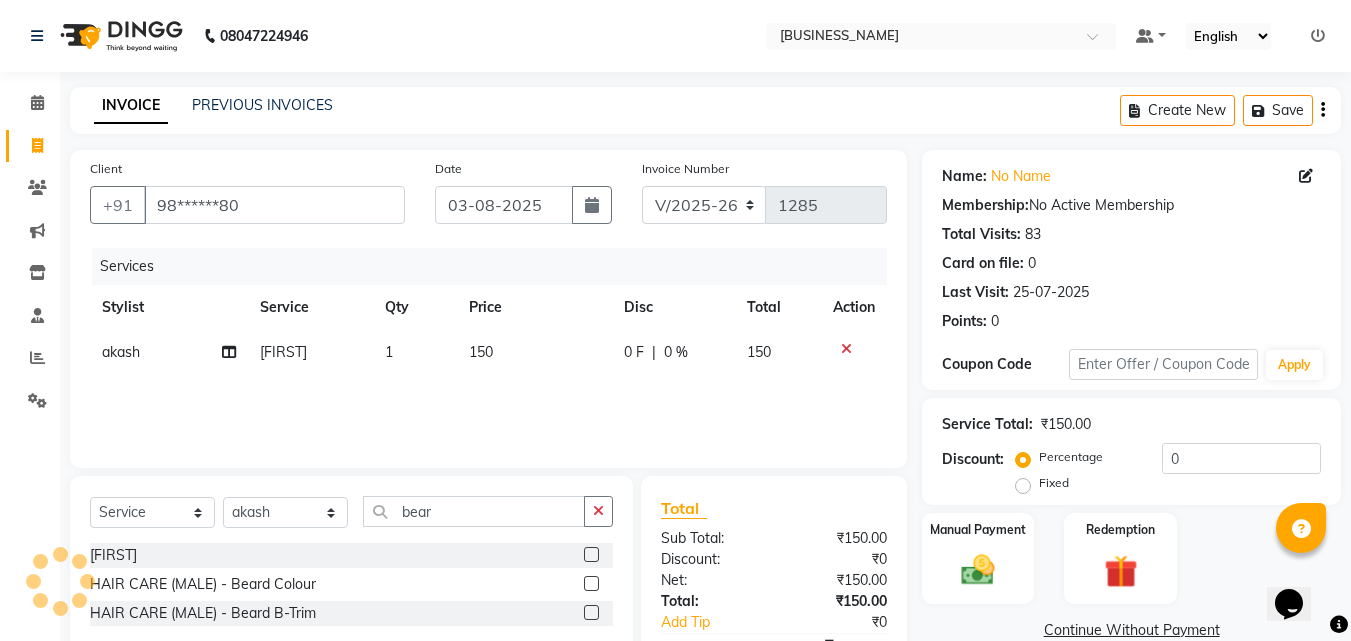 click on "1" 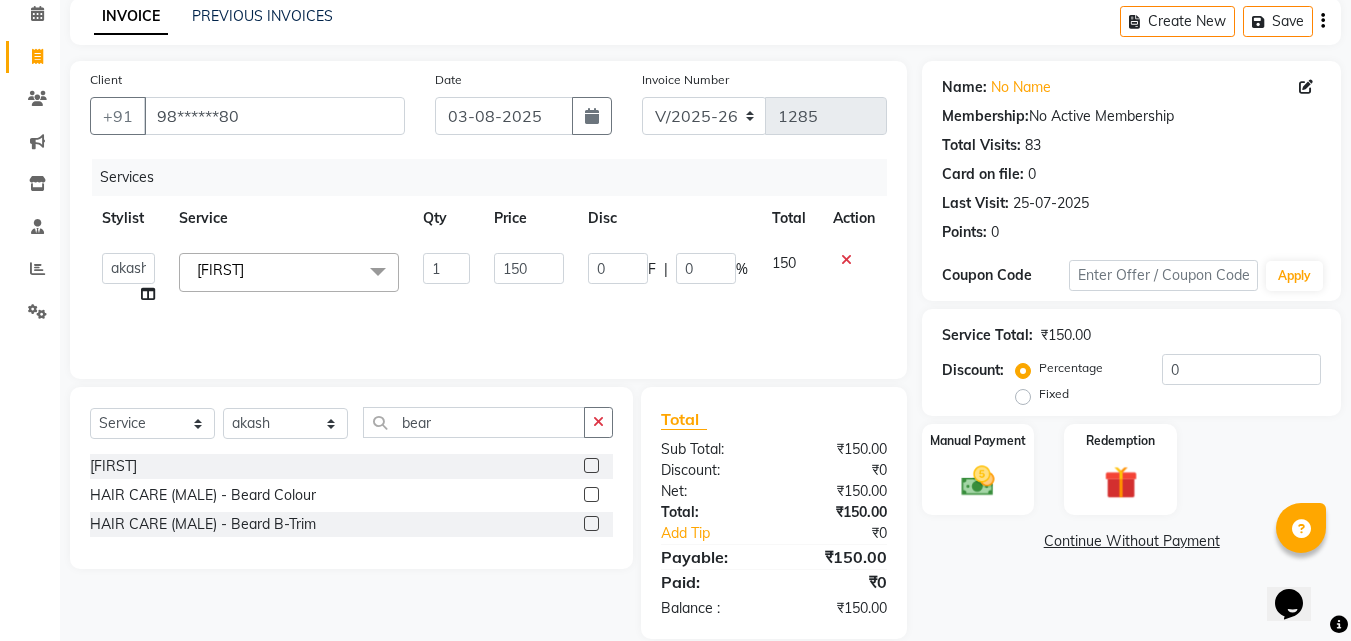 scroll, scrollTop: 117, scrollLeft: 0, axis: vertical 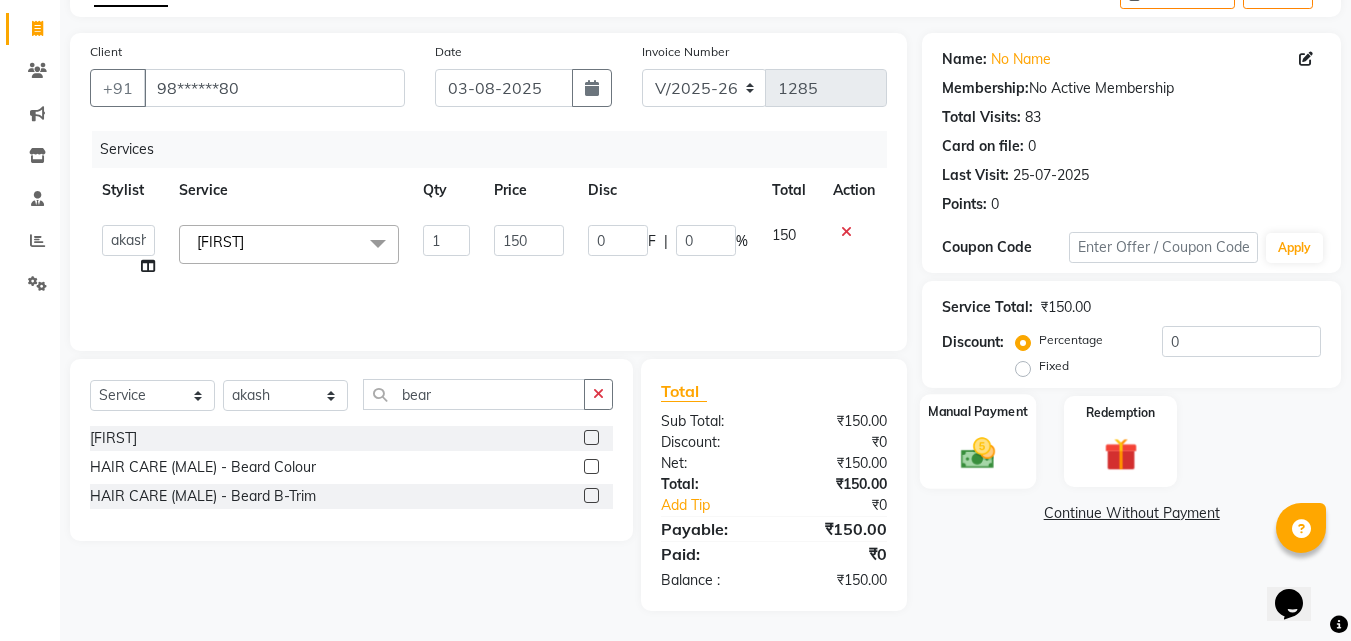 click 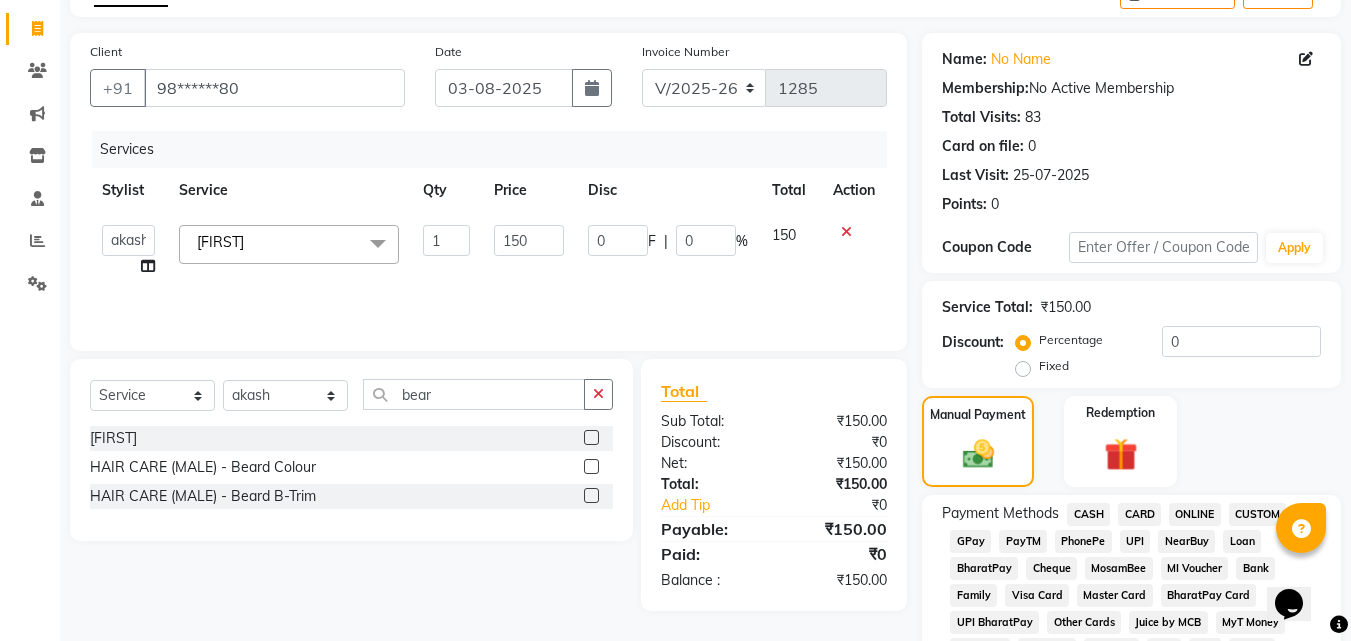 drag, startPoint x: 1087, startPoint y: 521, endPoint x: 981, endPoint y: 515, distance: 106.16968 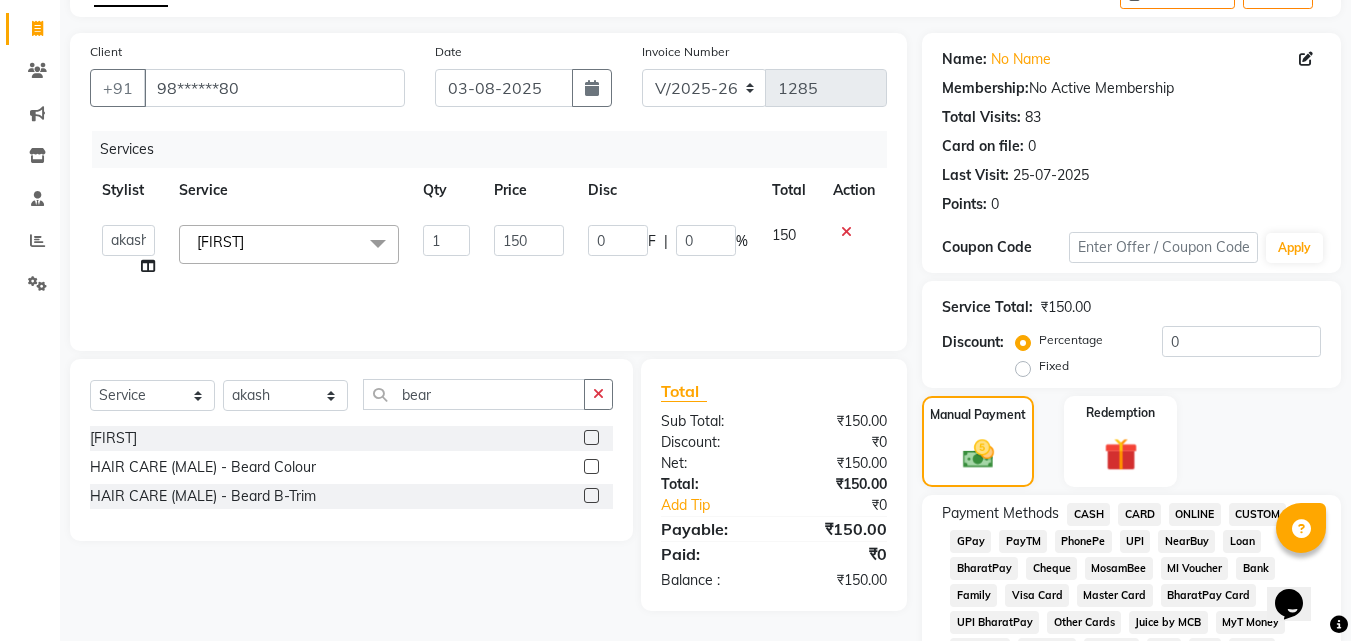 click on "CASH" 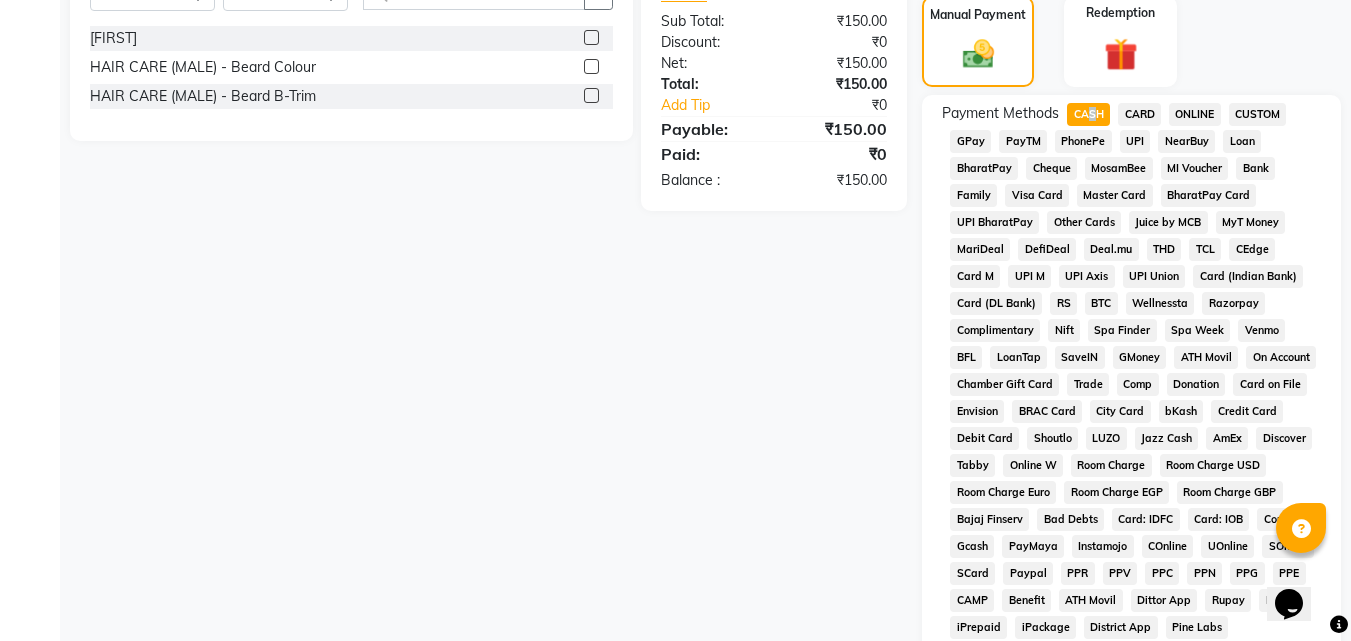 scroll, scrollTop: 888, scrollLeft: 0, axis: vertical 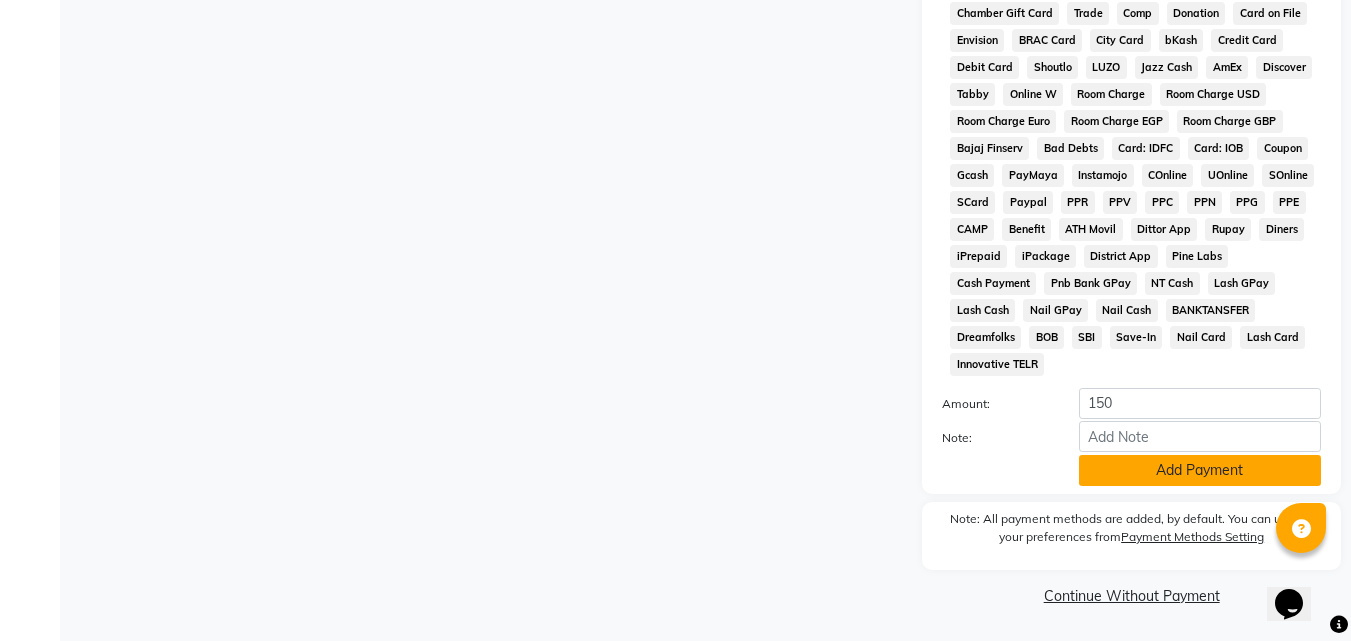 click on "Add Payment" 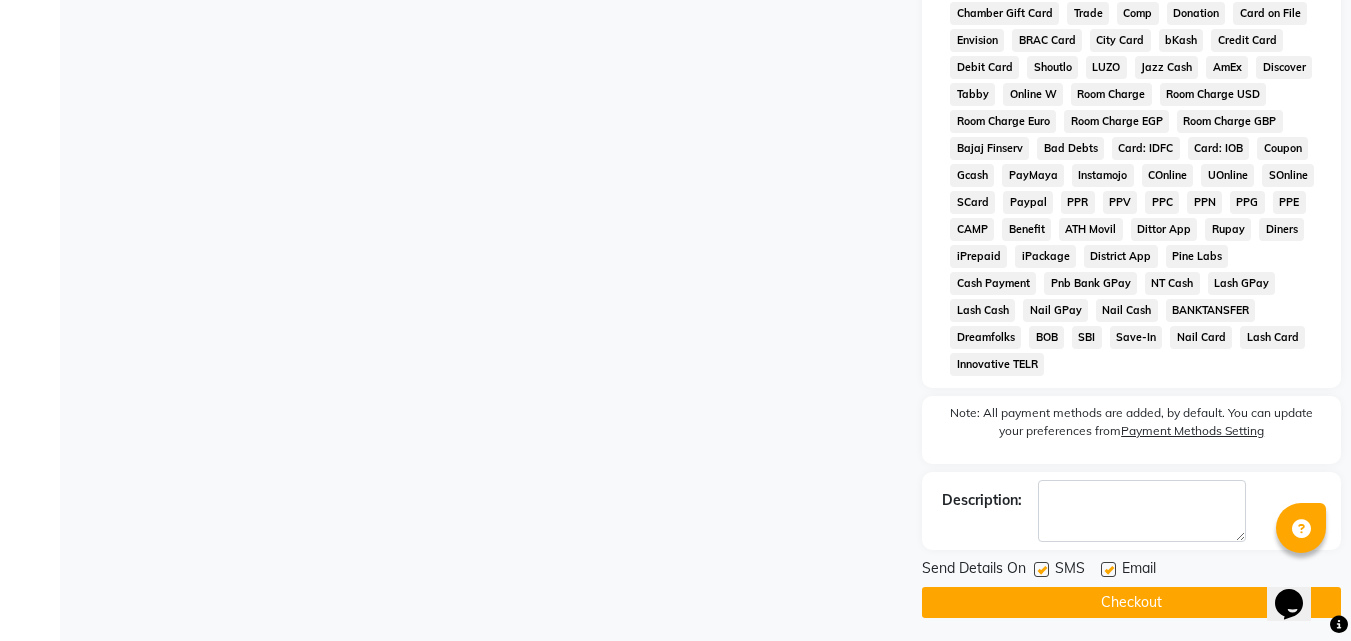 click 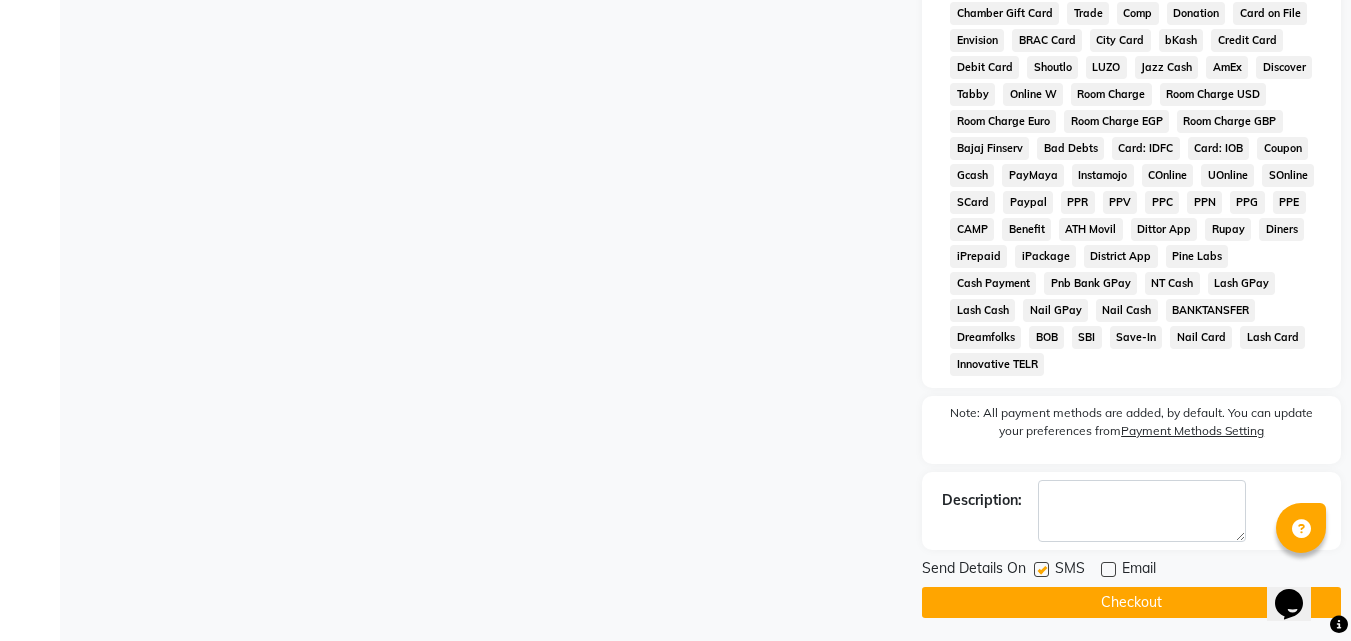 click on "Checkout" 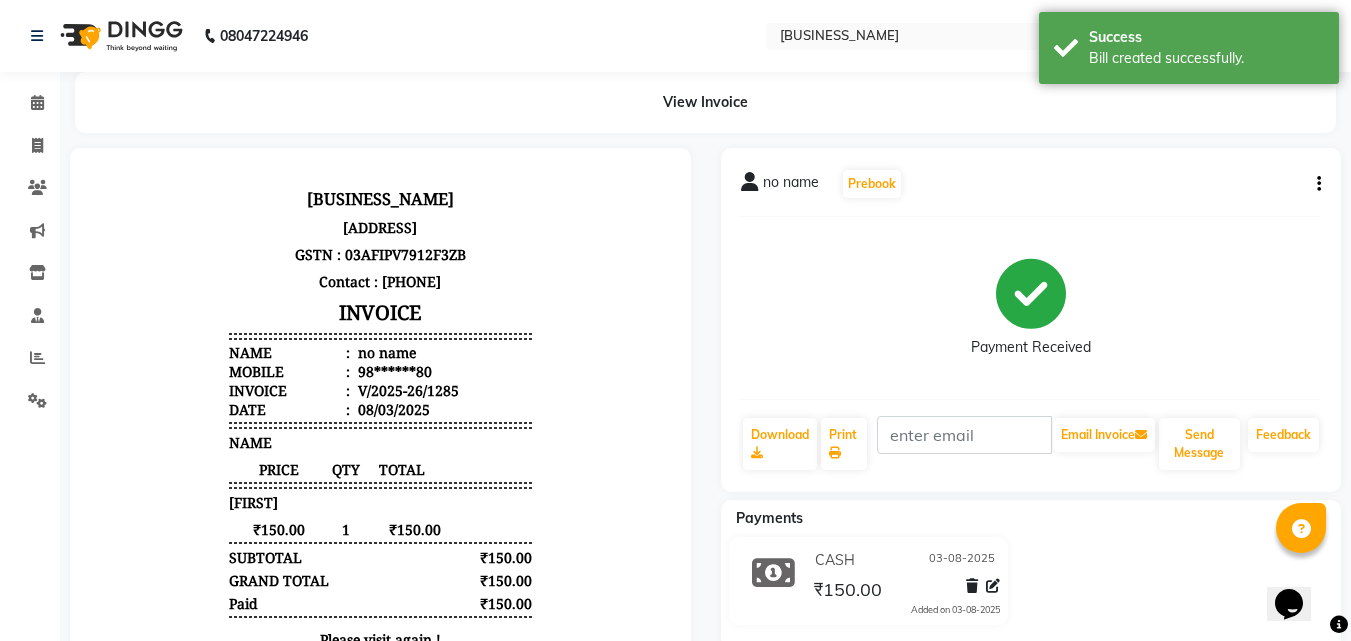 scroll, scrollTop: 0, scrollLeft: 0, axis: both 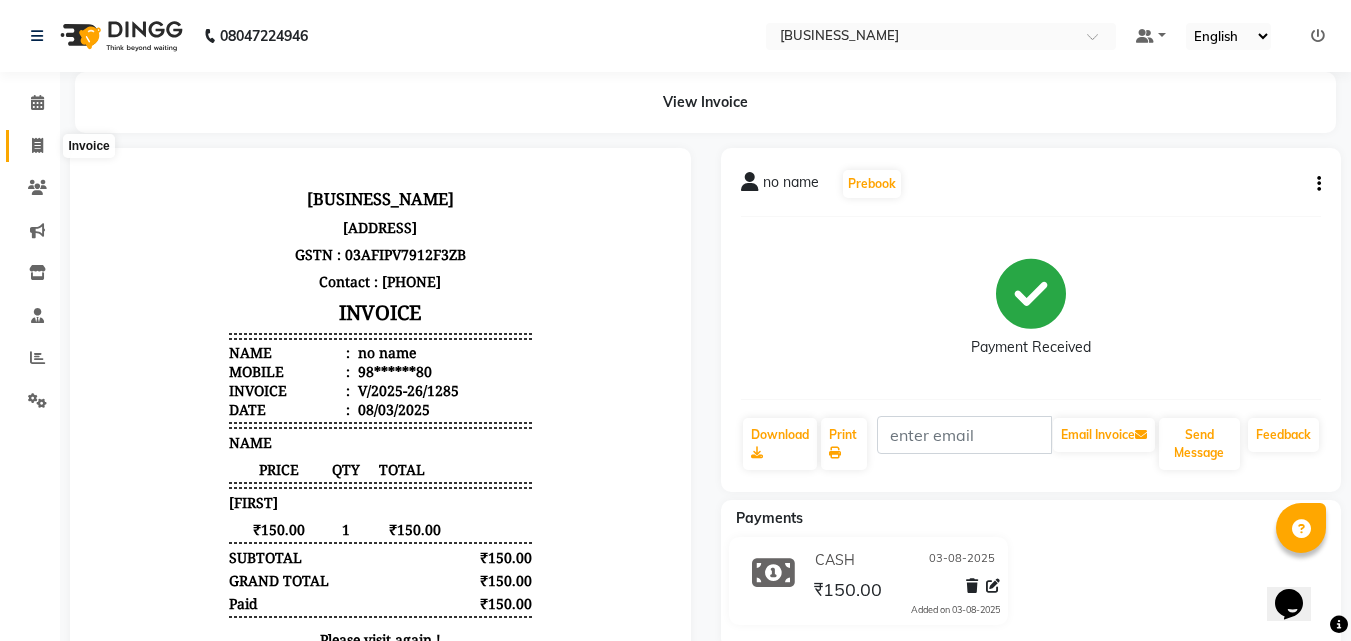 click 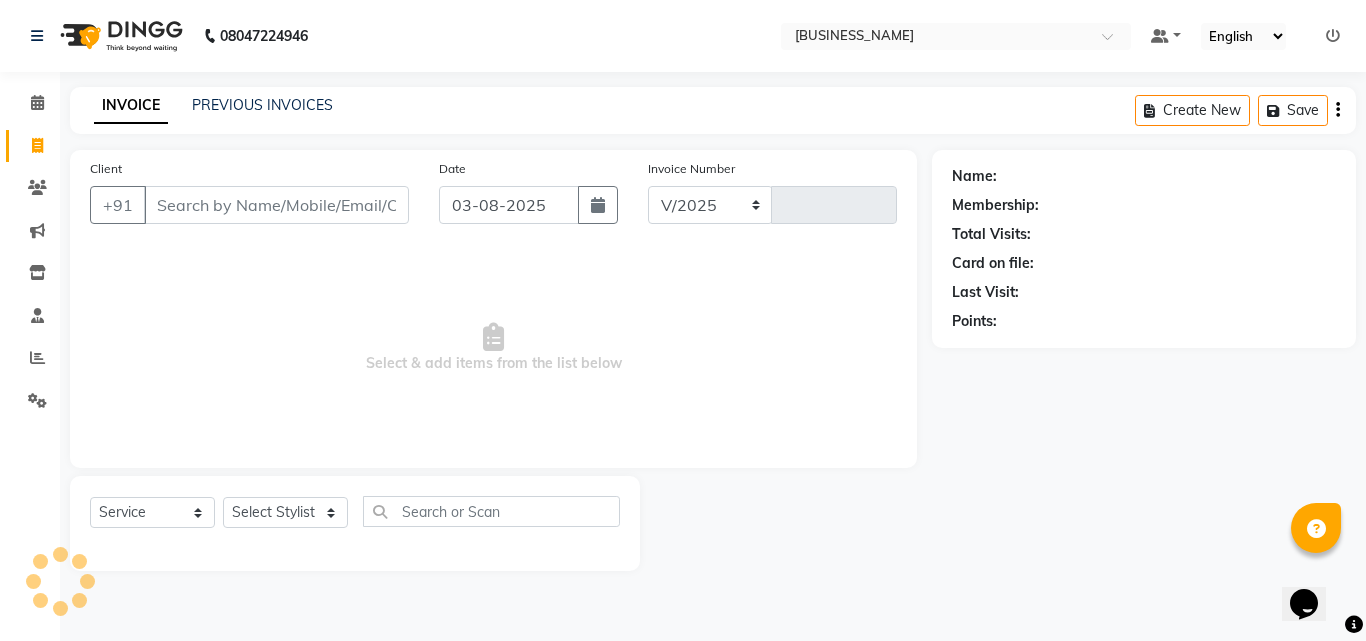 type on "s" 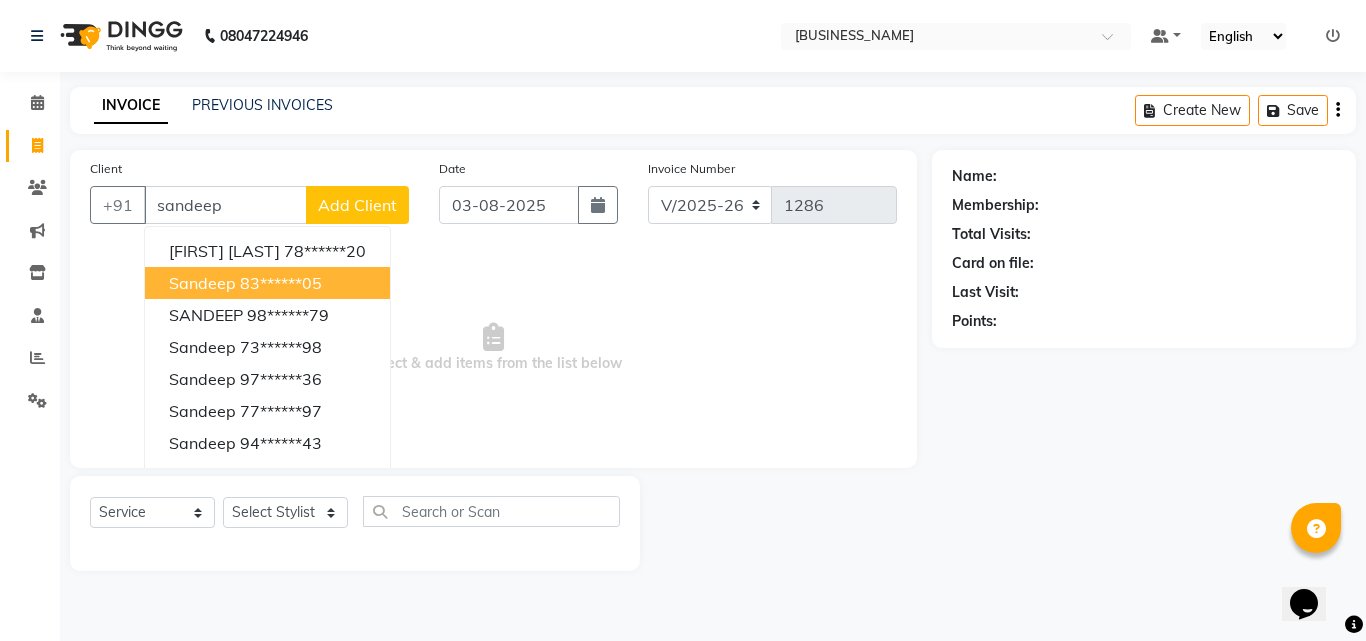 click on "[FIRST] [PHONE]" at bounding box center (267, 283) 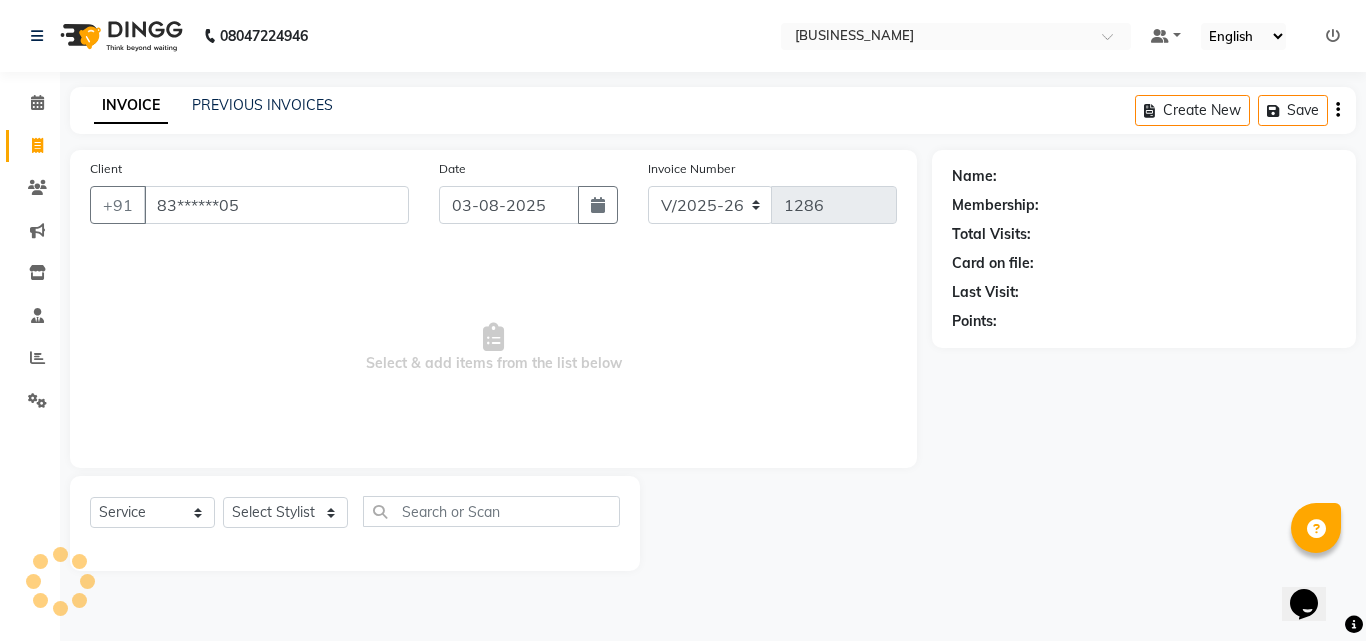 type on "83******05" 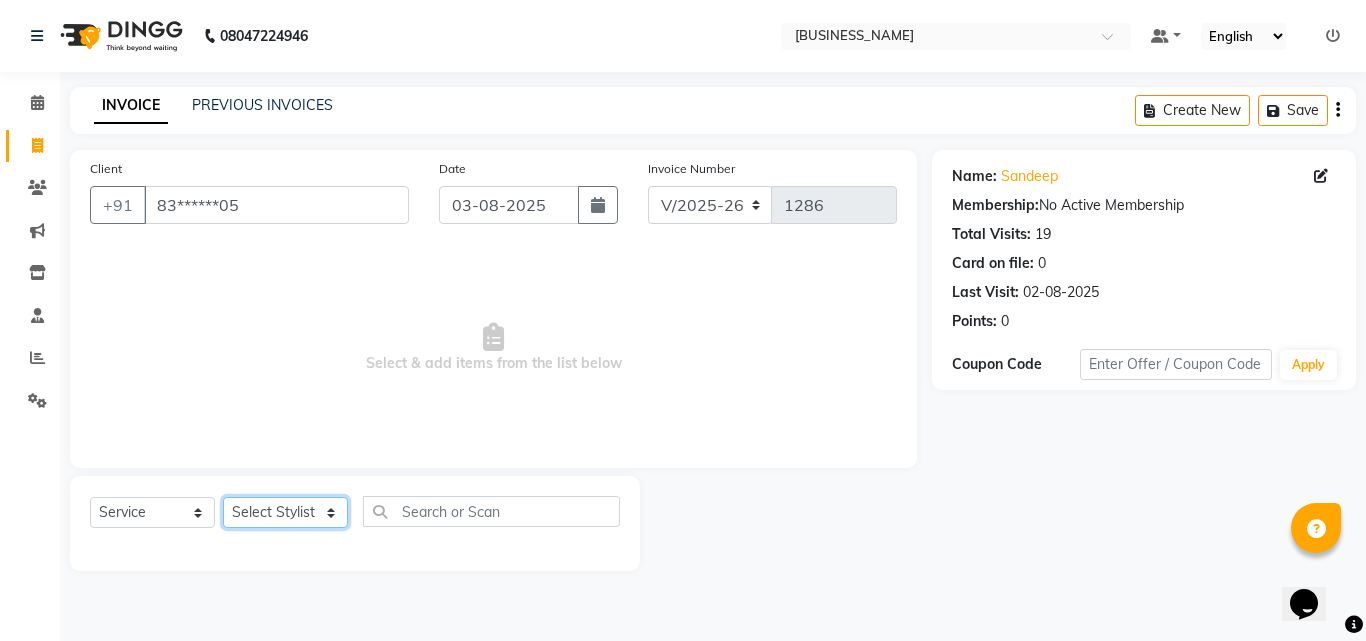 click on "Select Stylist [NAME] [NAME] [NAME] [NAME]  [NAME]    [NAME]   Reception   [NAME]    [NAME]" 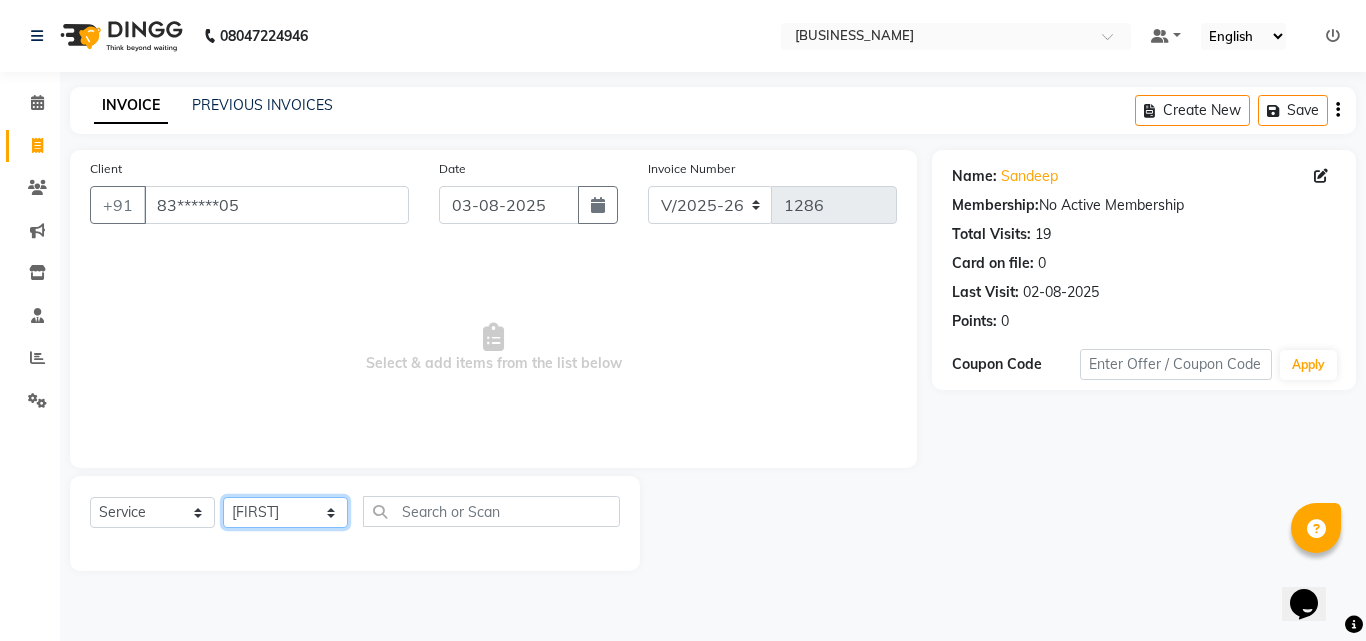 click on "Select Stylist [NAME] [NAME] [NAME] [NAME]  [NAME]    [NAME]   Reception   [NAME]    [NAME]" 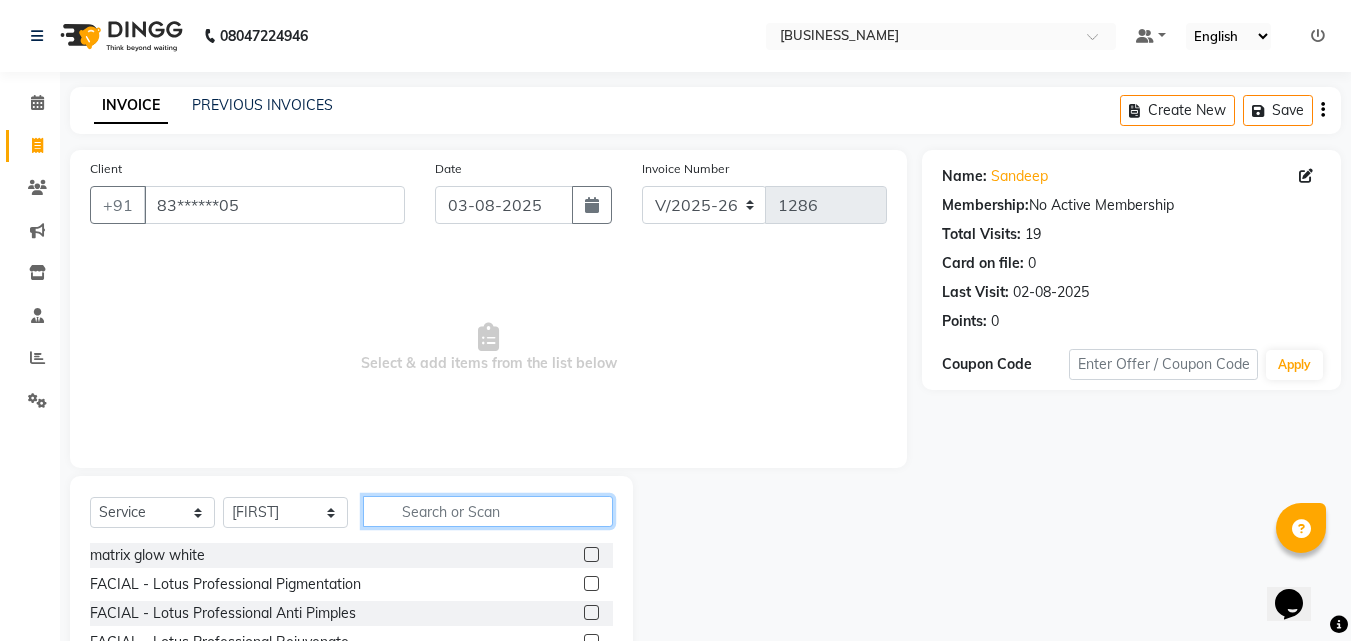 click 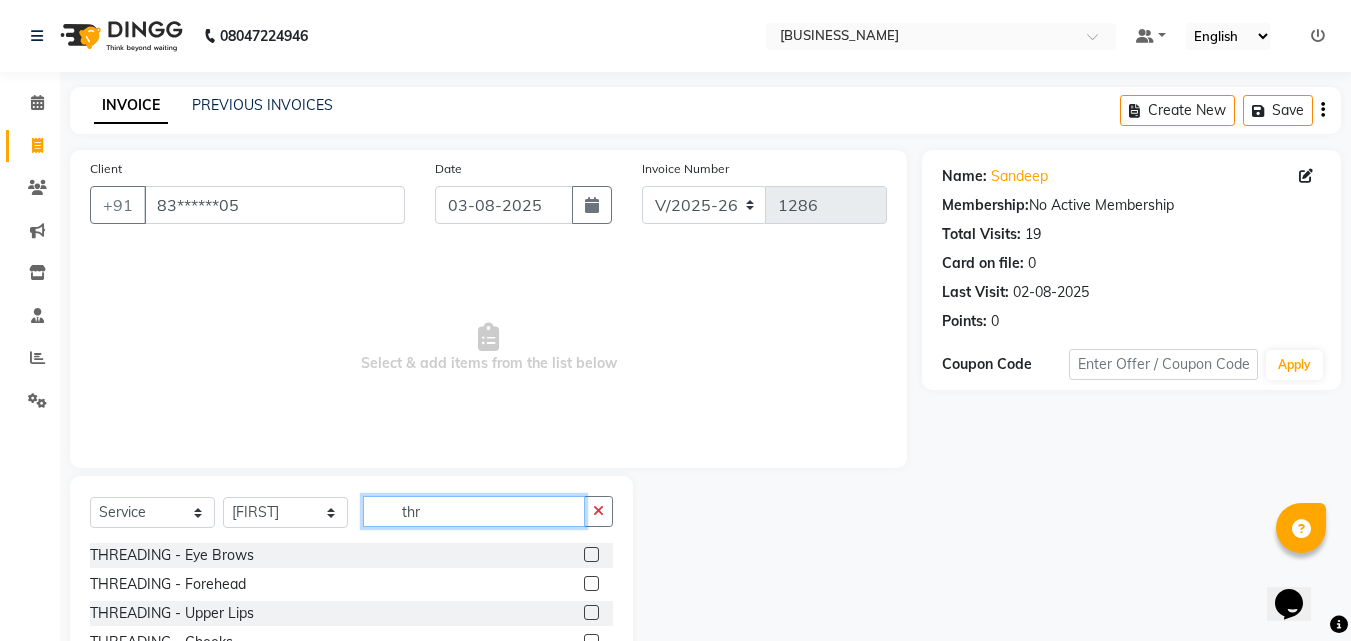 type on "thr" 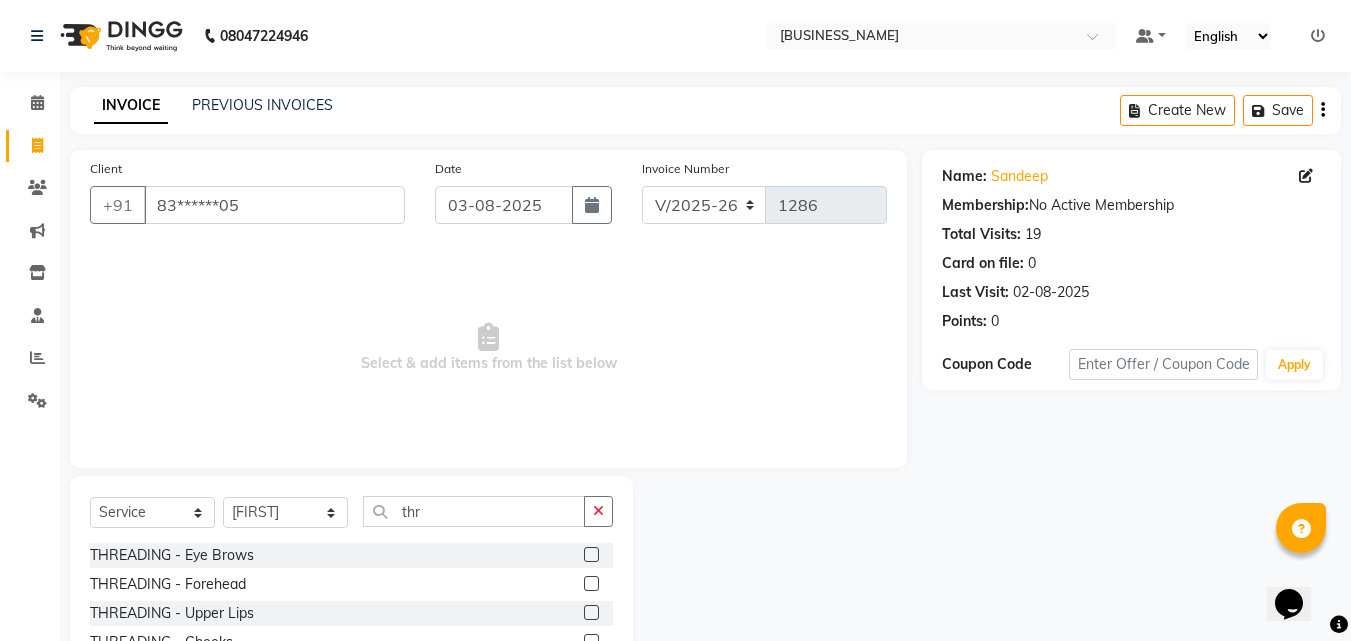 click 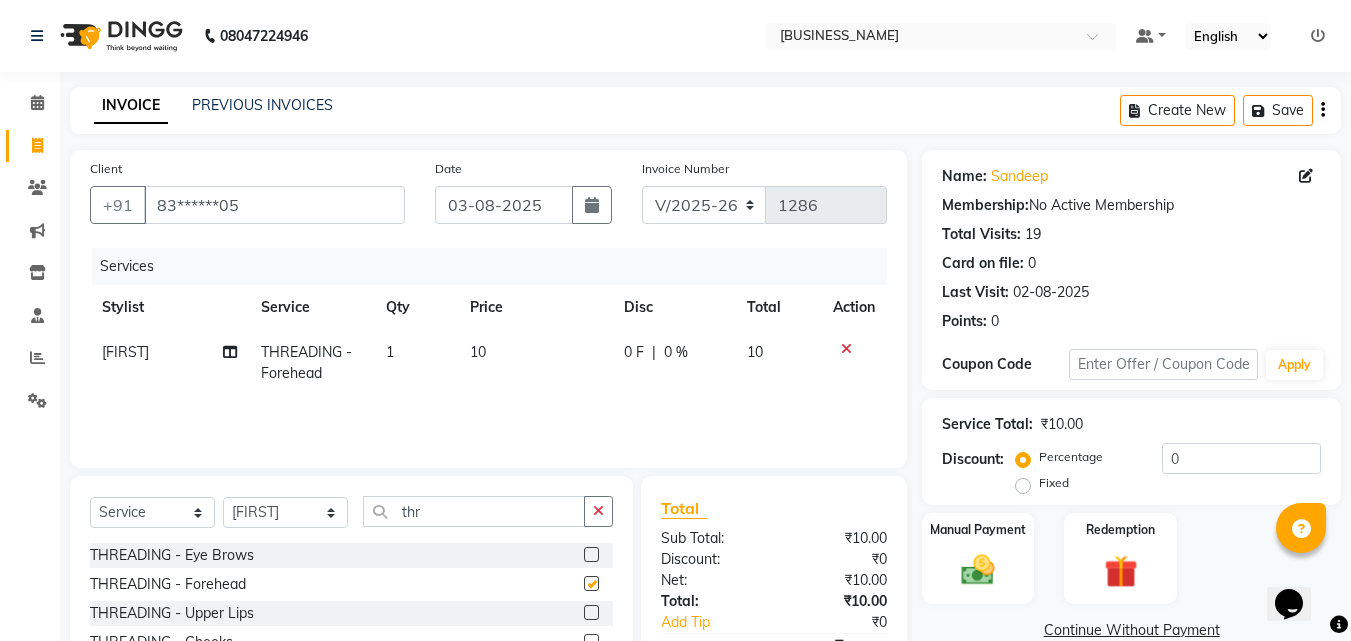 click 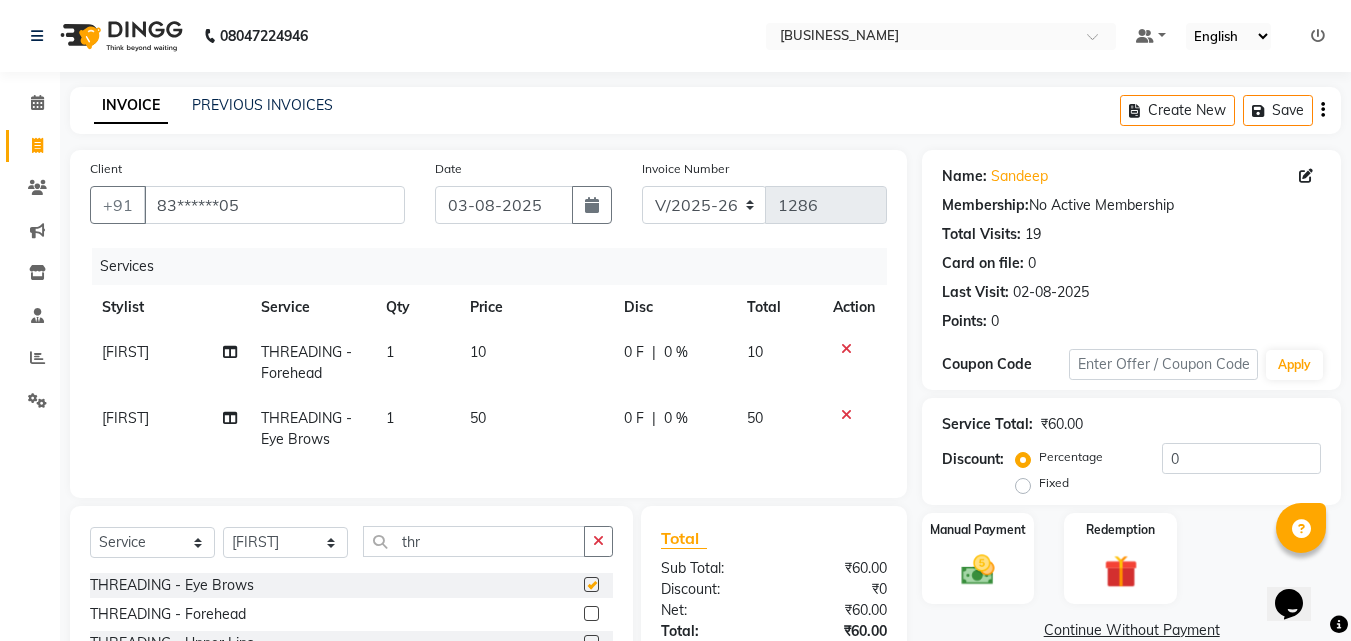 checkbox on "false" 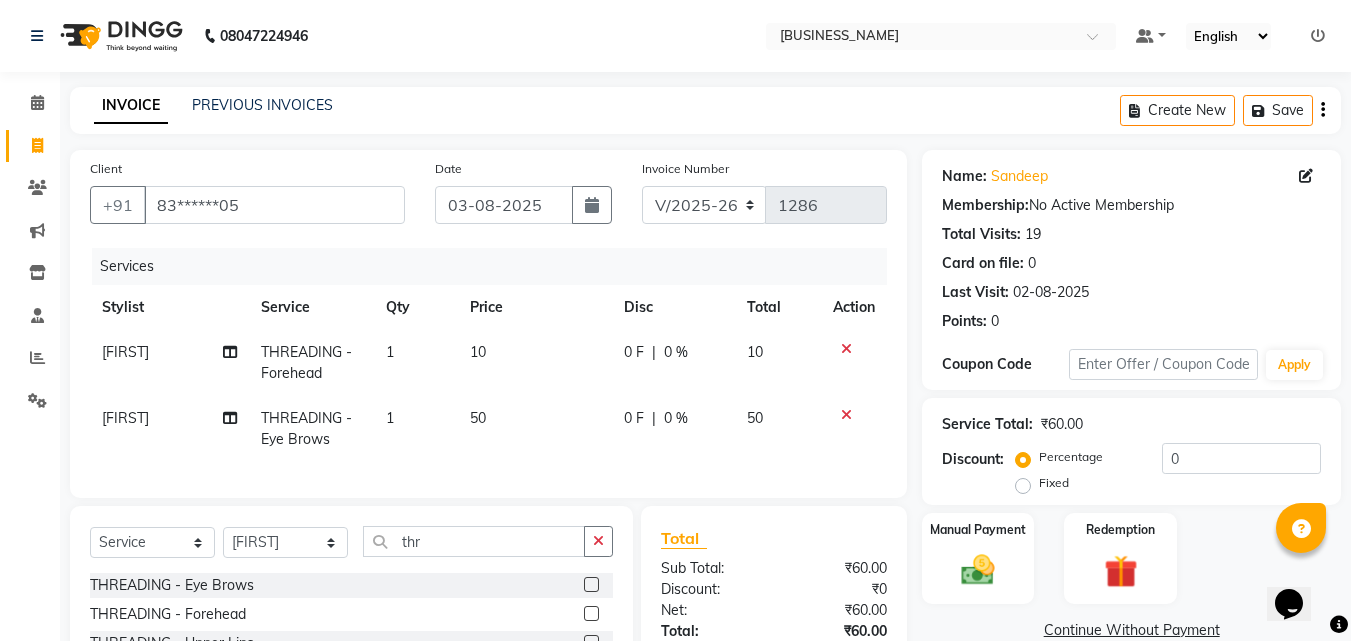 checkbox on "false" 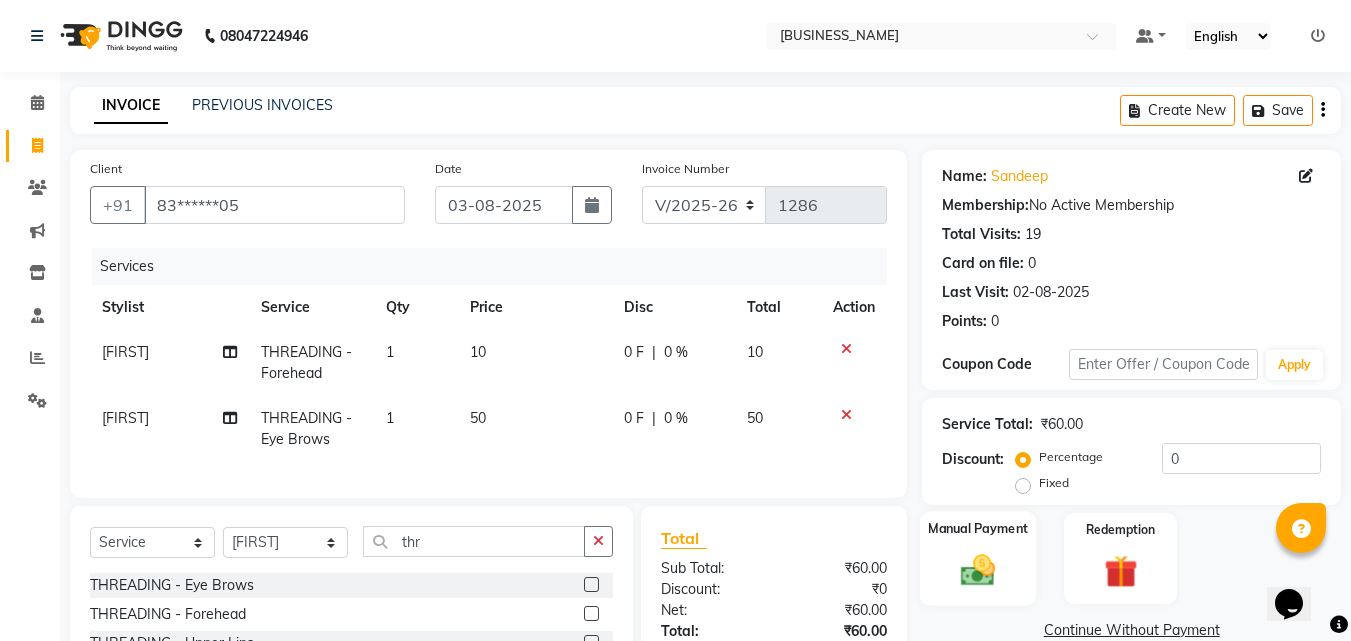 click 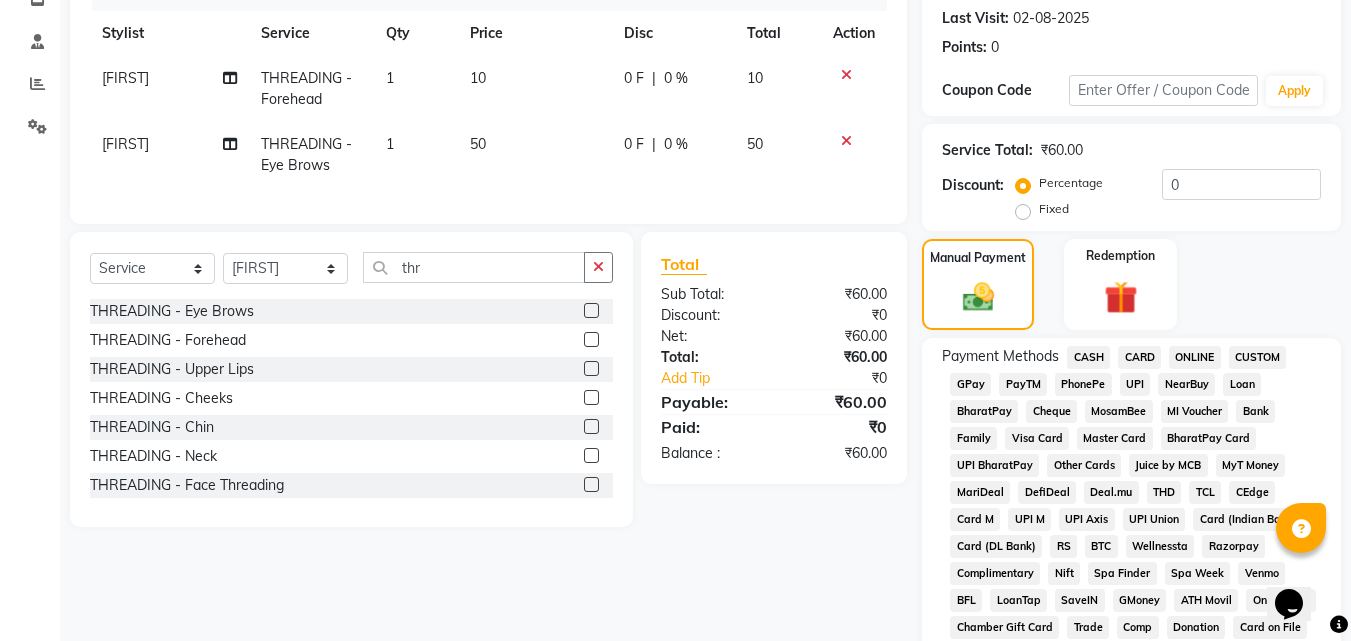 scroll, scrollTop: 300, scrollLeft: 0, axis: vertical 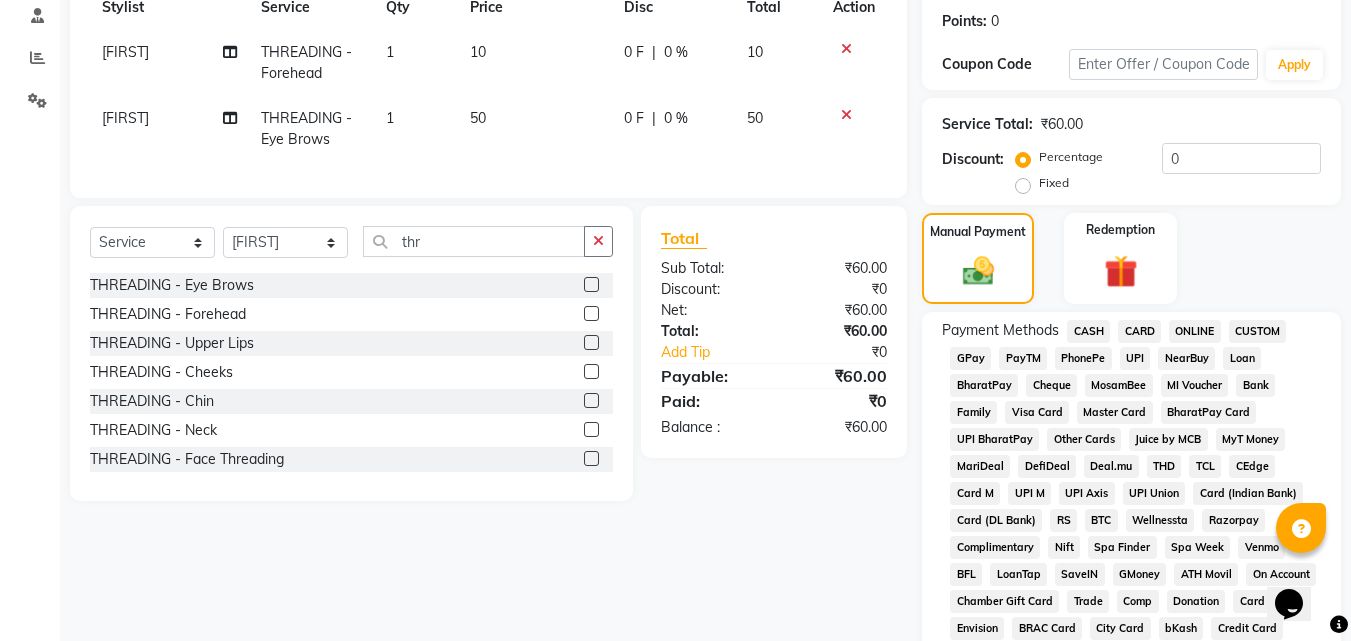 click on "PayTM" 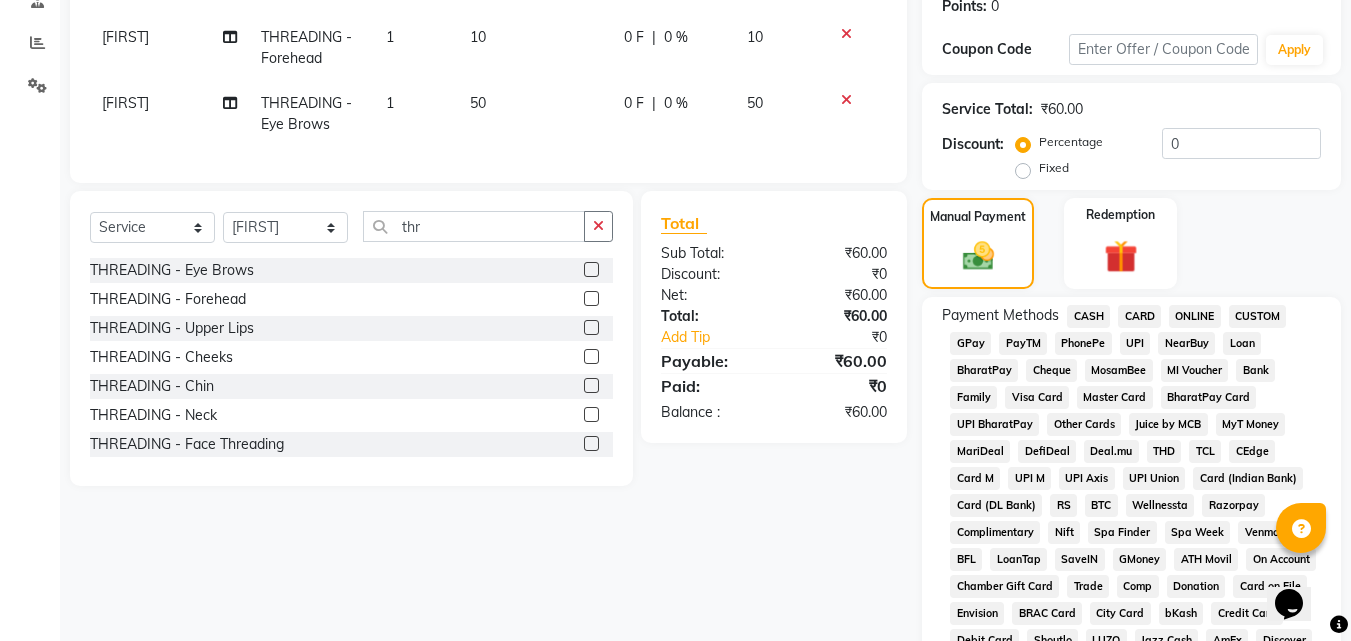 scroll, scrollTop: 300, scrollLeft: 0, axis: vertical 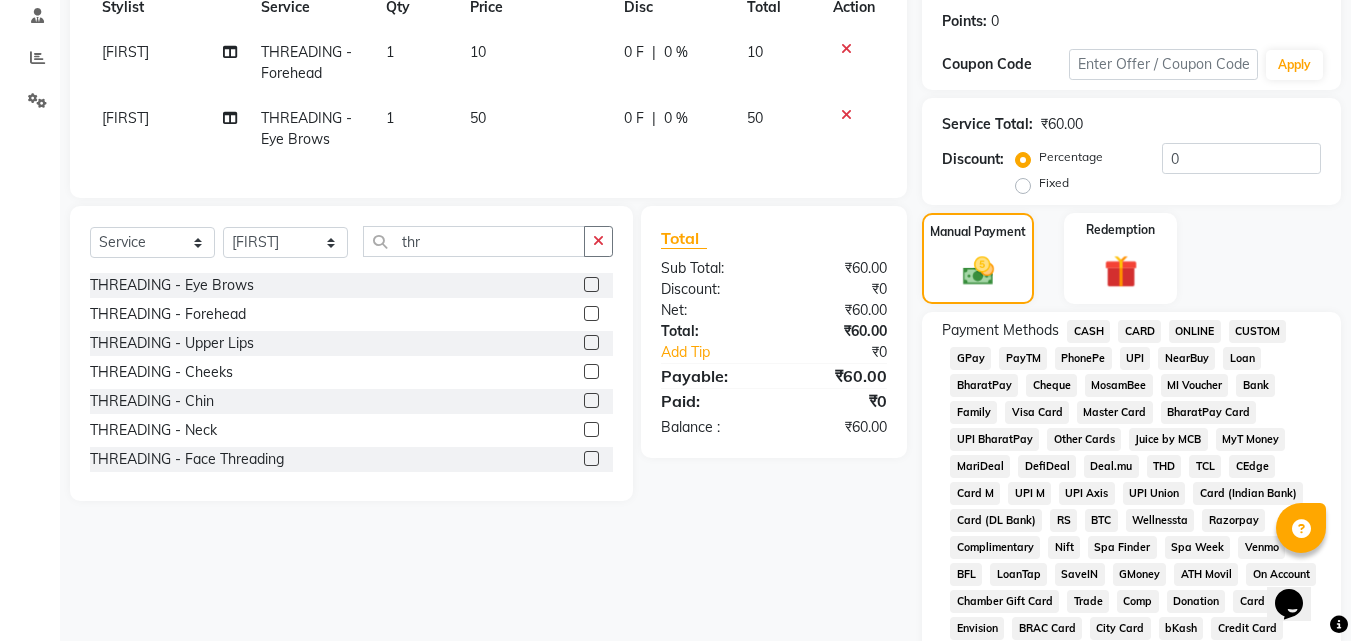 click on "PayTM" 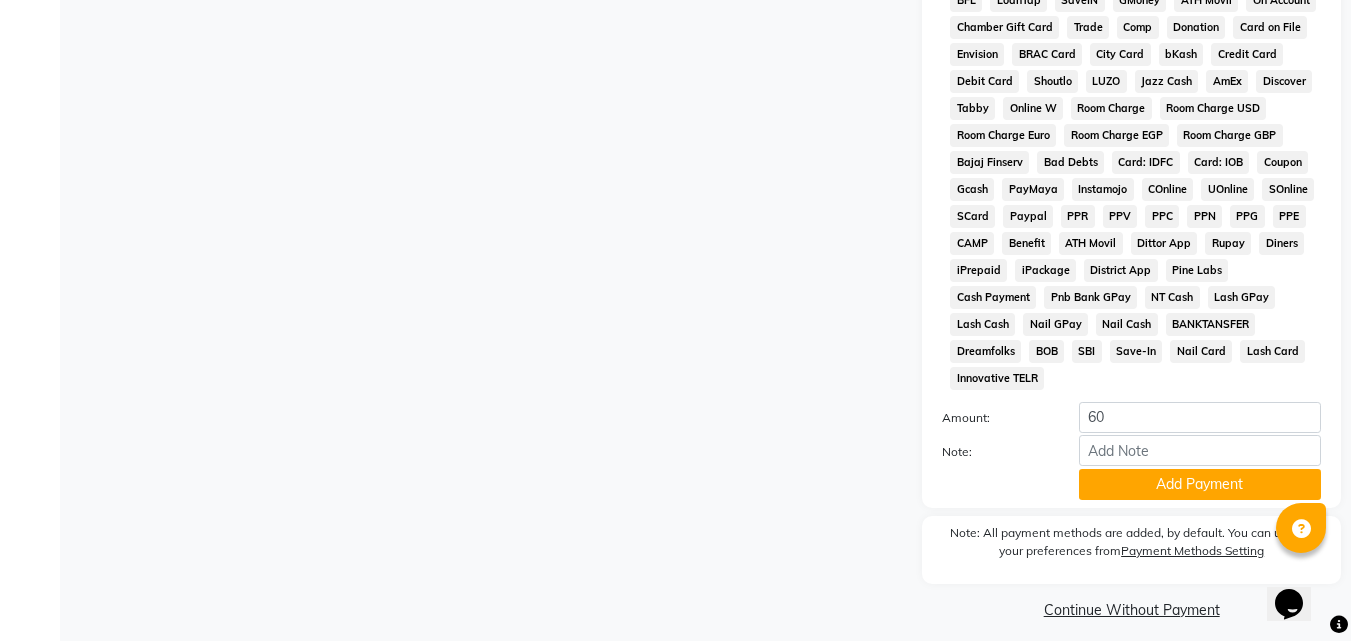 scroll, scrollTop: 888, scrollLeft: 0, axis: vertical 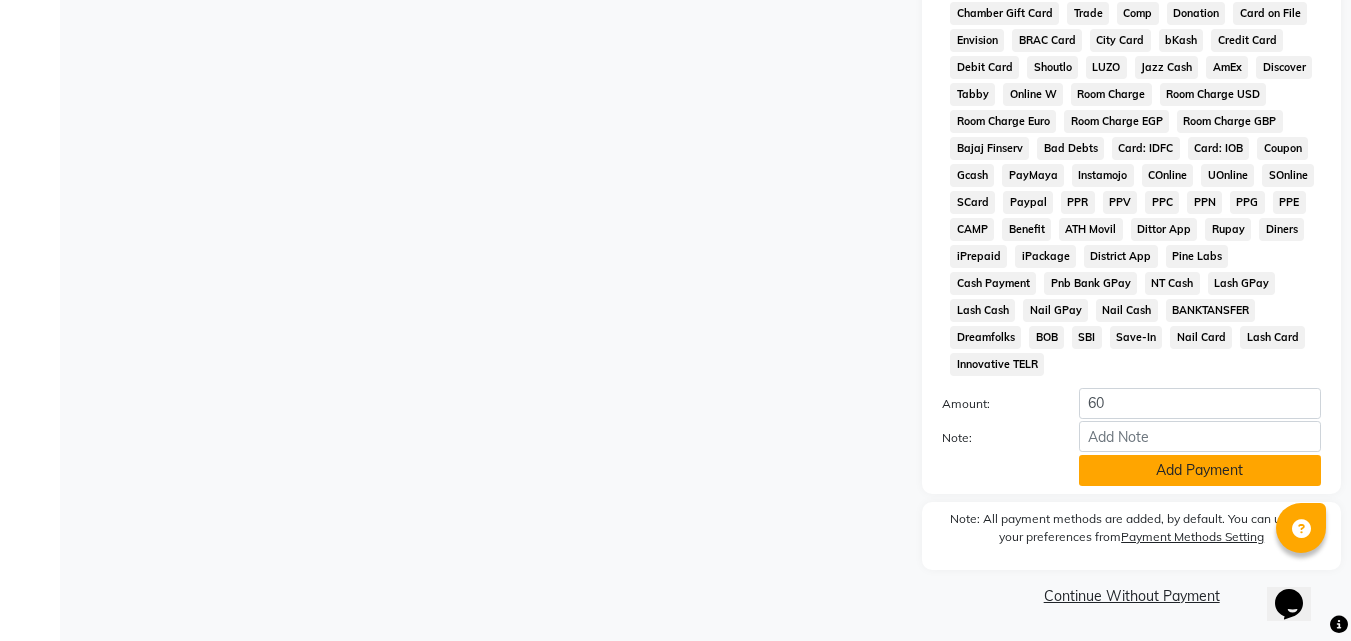 click on "Add Payment" 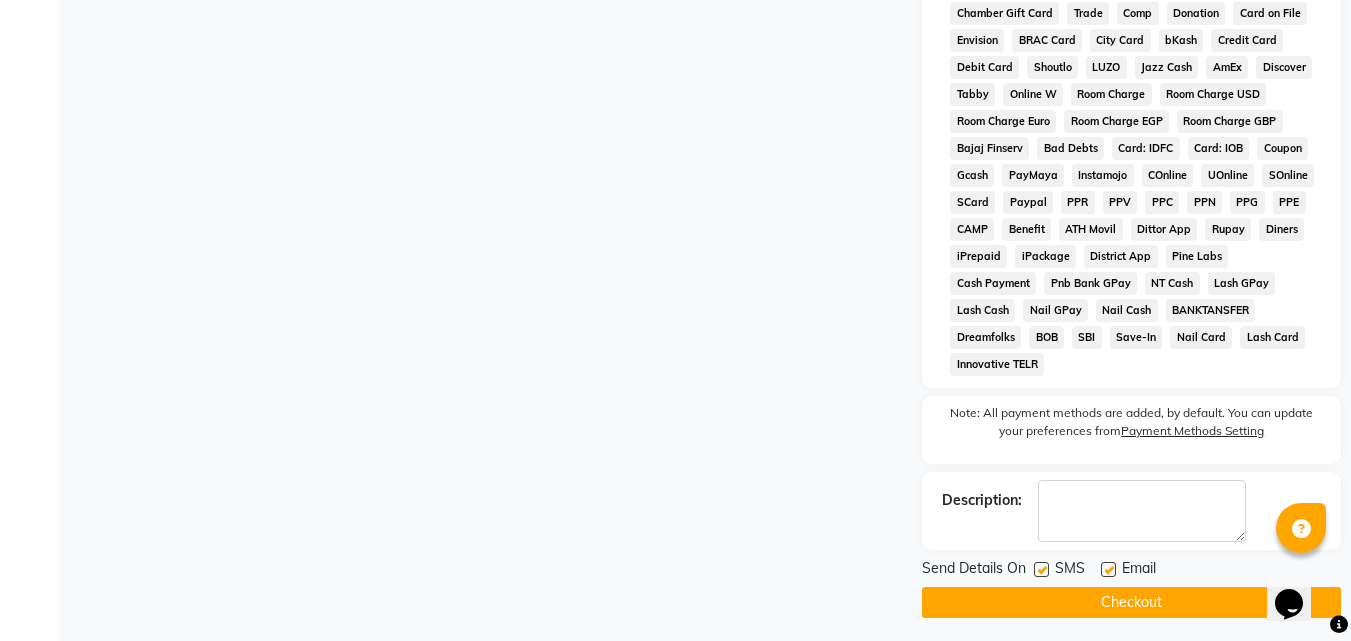 click 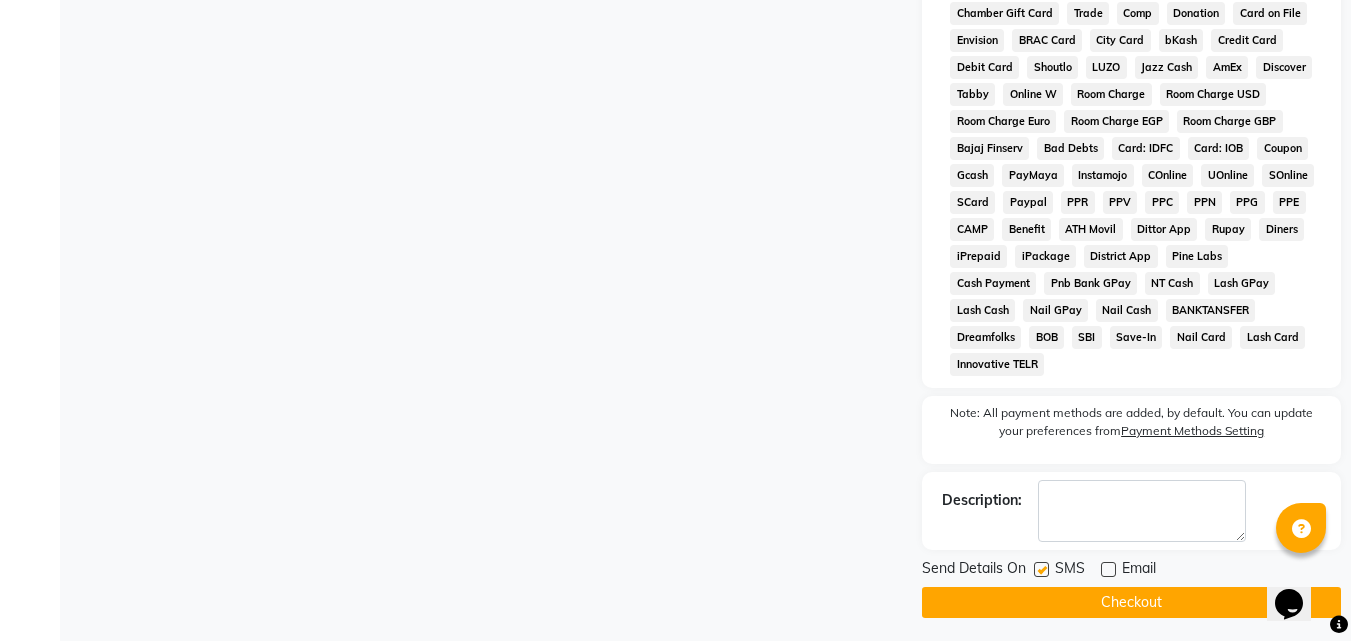 click on "Checkout" 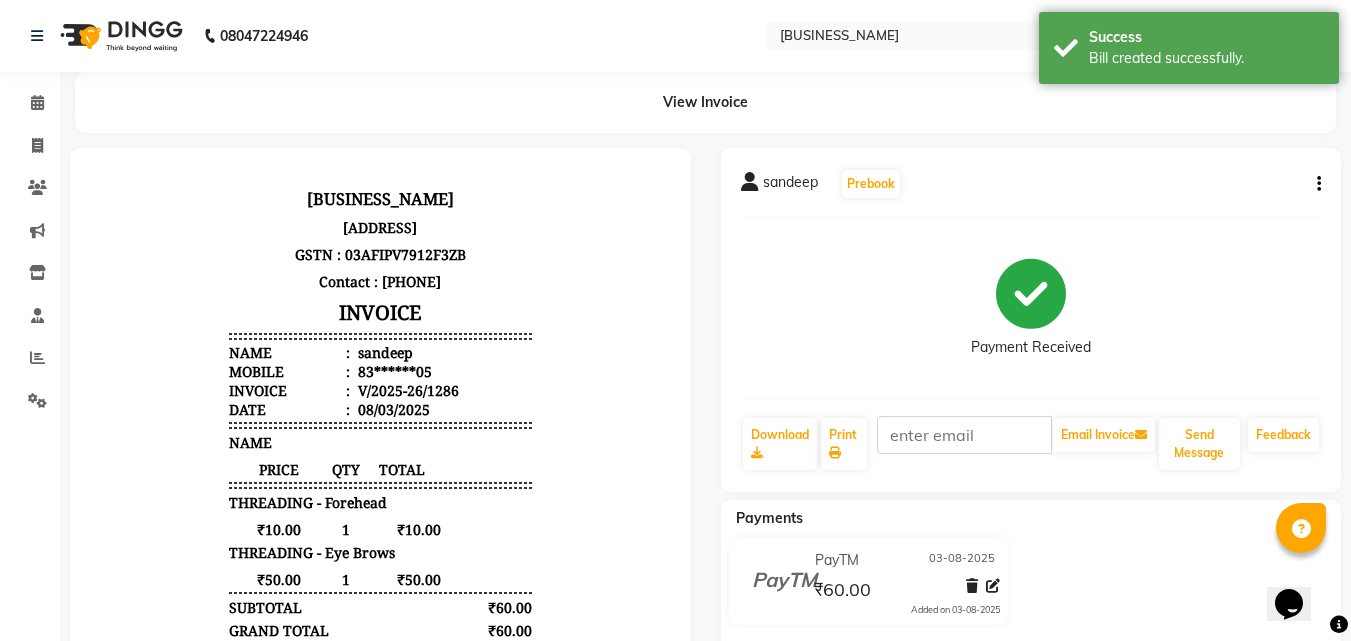 scroll, scrollTop: 0, scrollLeft: 0, axis: both 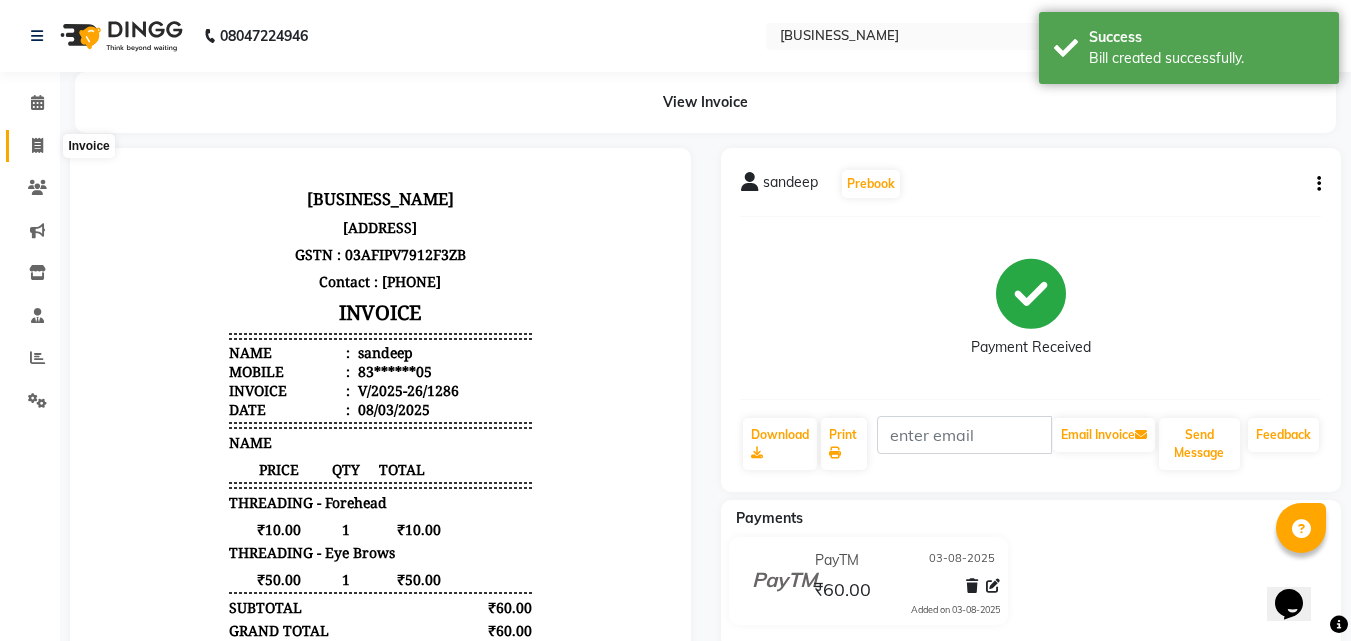 click 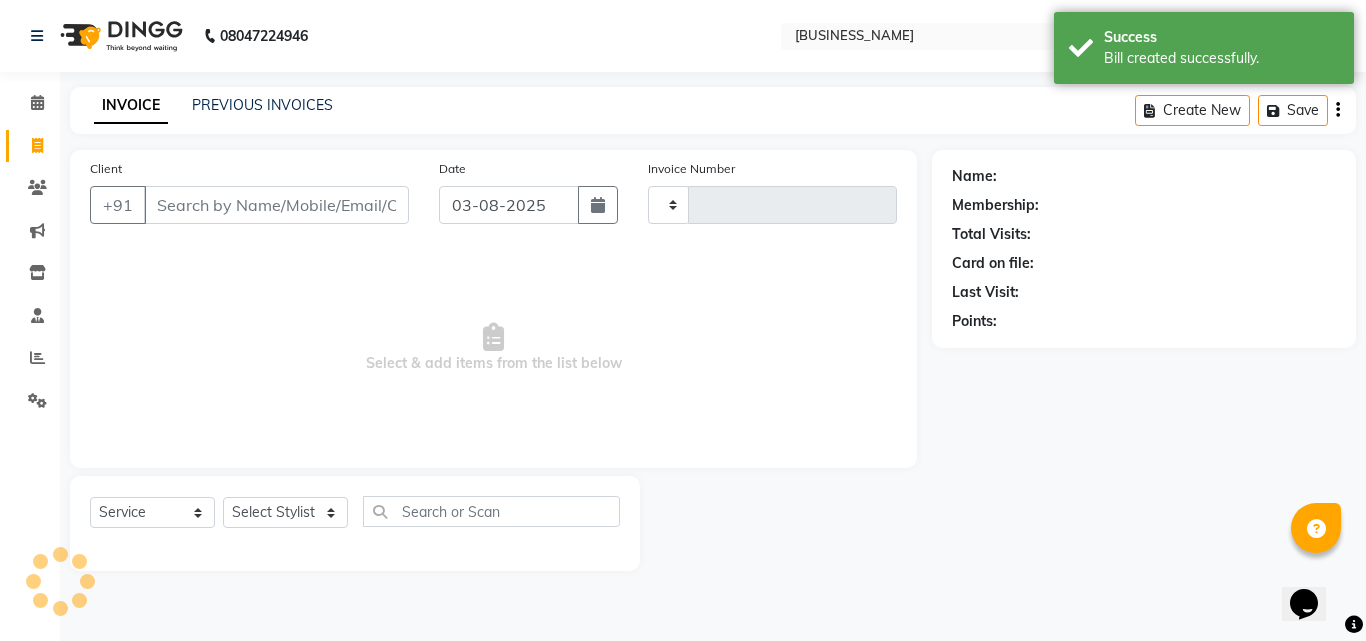 type on "1287" 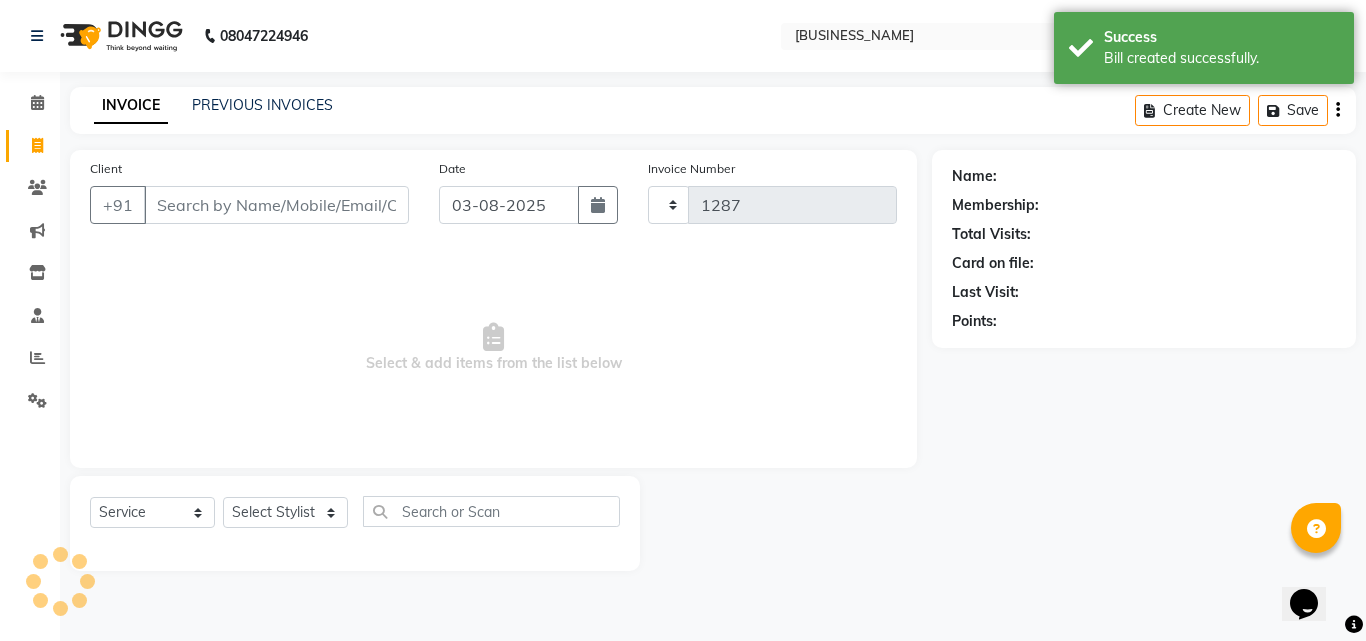 select on "39" 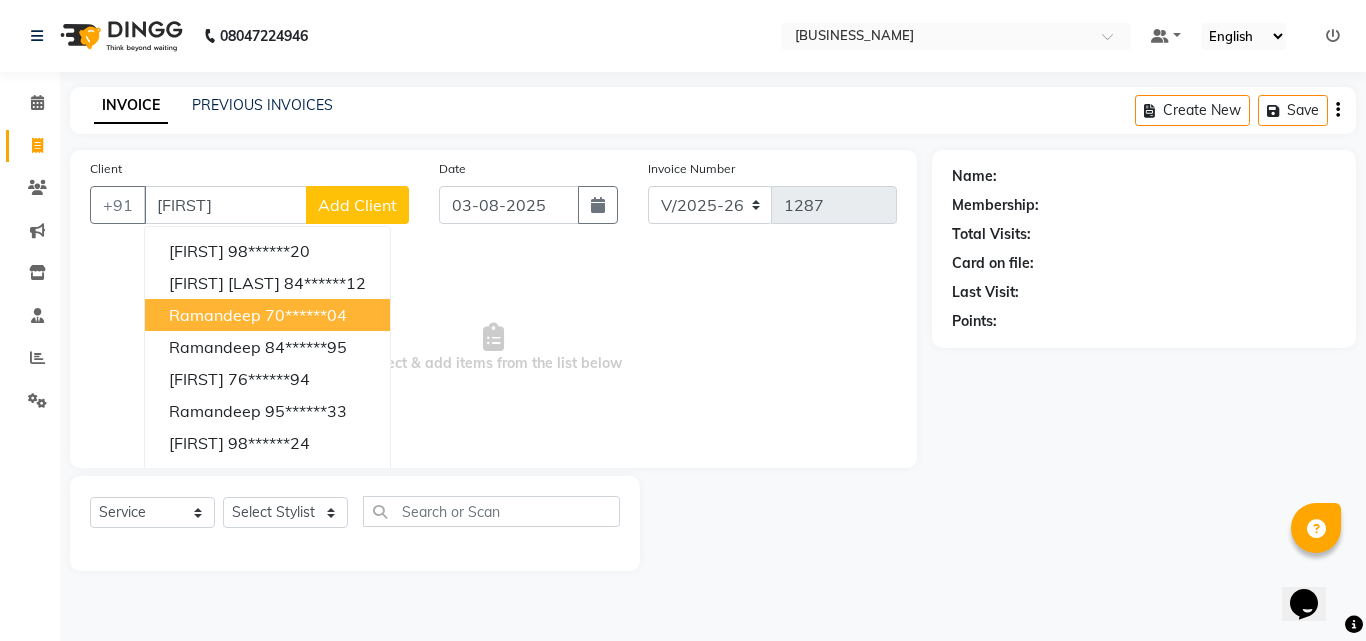 click on "ramandeep" at bounding box center [215, 315] 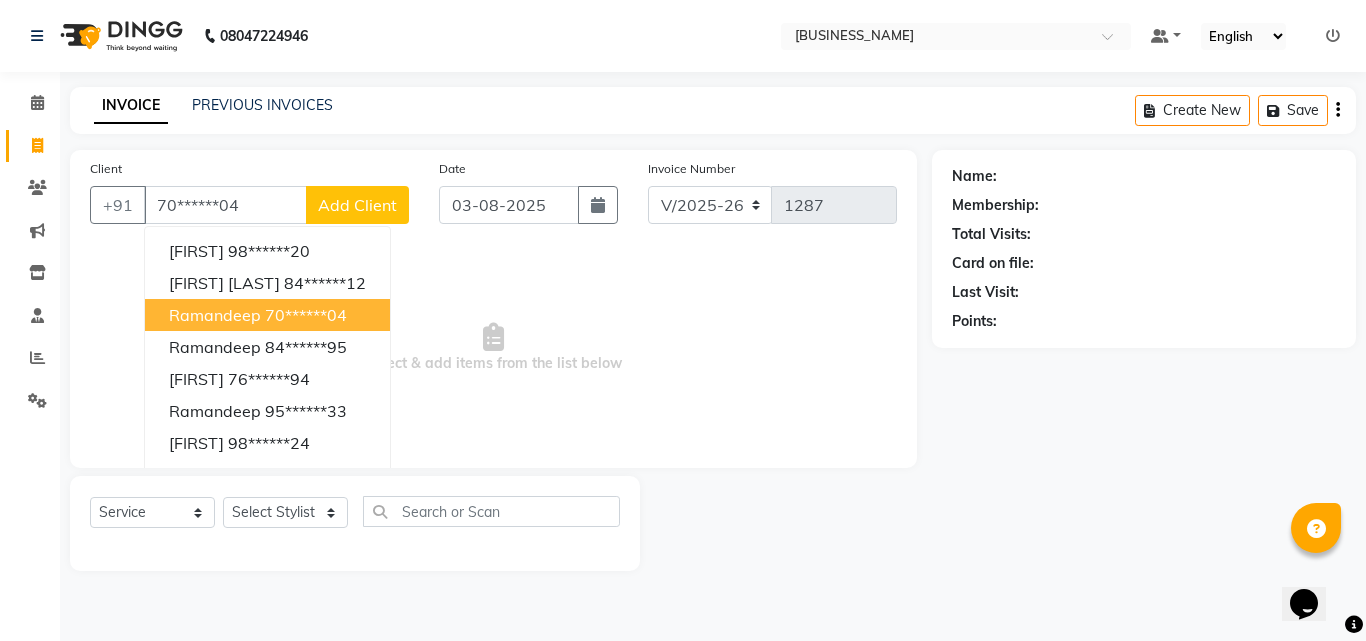 type on "70******04" 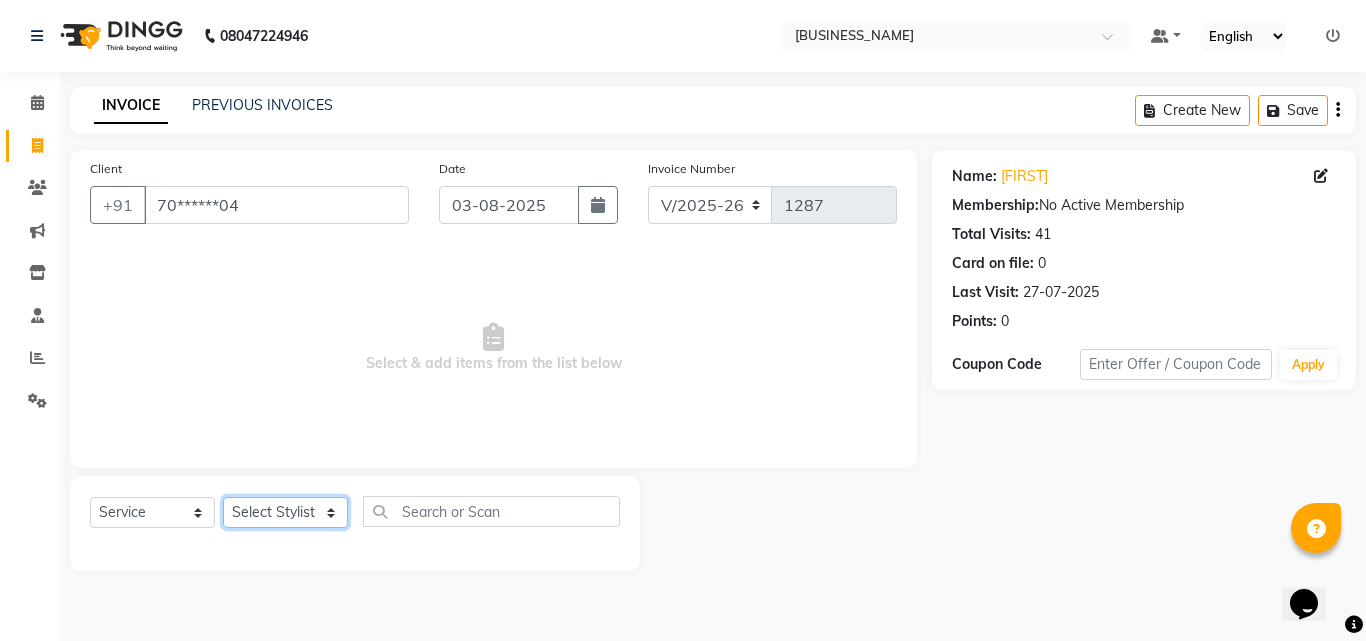 click on "Select Stylist [NAME] [NAME] [NAME] [NAME]  [NAME]    [NAME]   Reception   [NAME]    [NAME]" 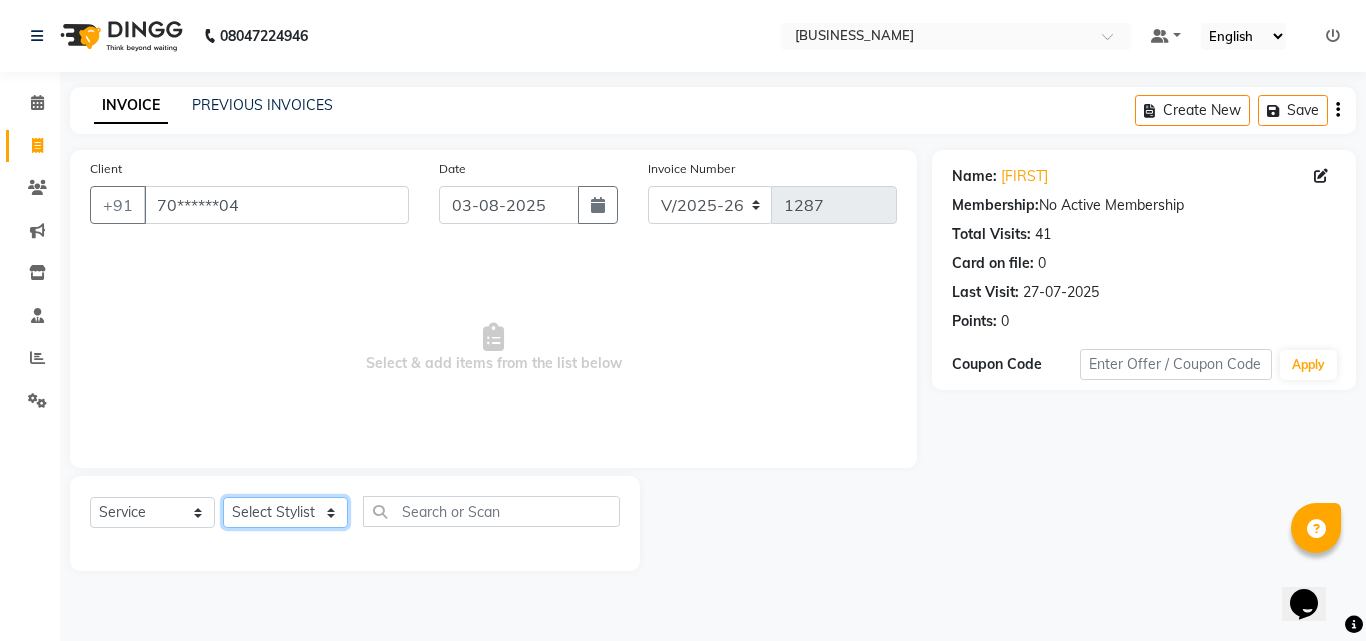 select on "1488" 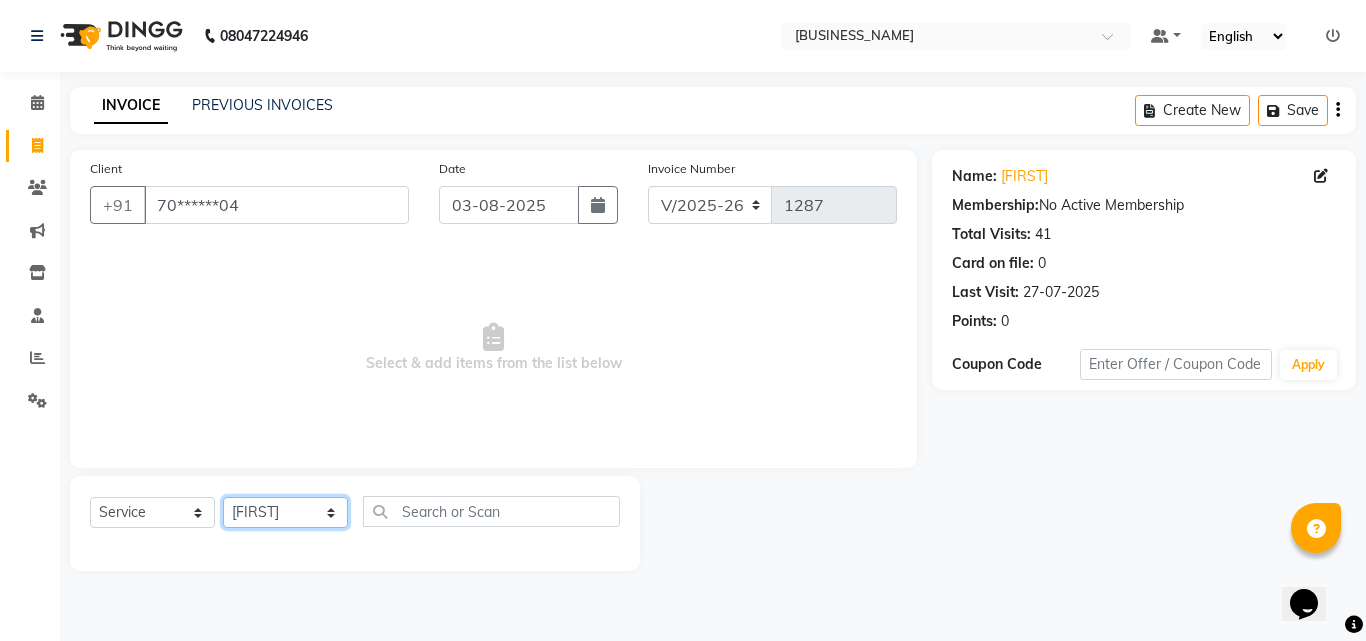 click on "Select Stylist [NAME] [NAME] [NAME] [NAME]  [NAME]    [NAME]   Reception   [NAME]    [NAME]" 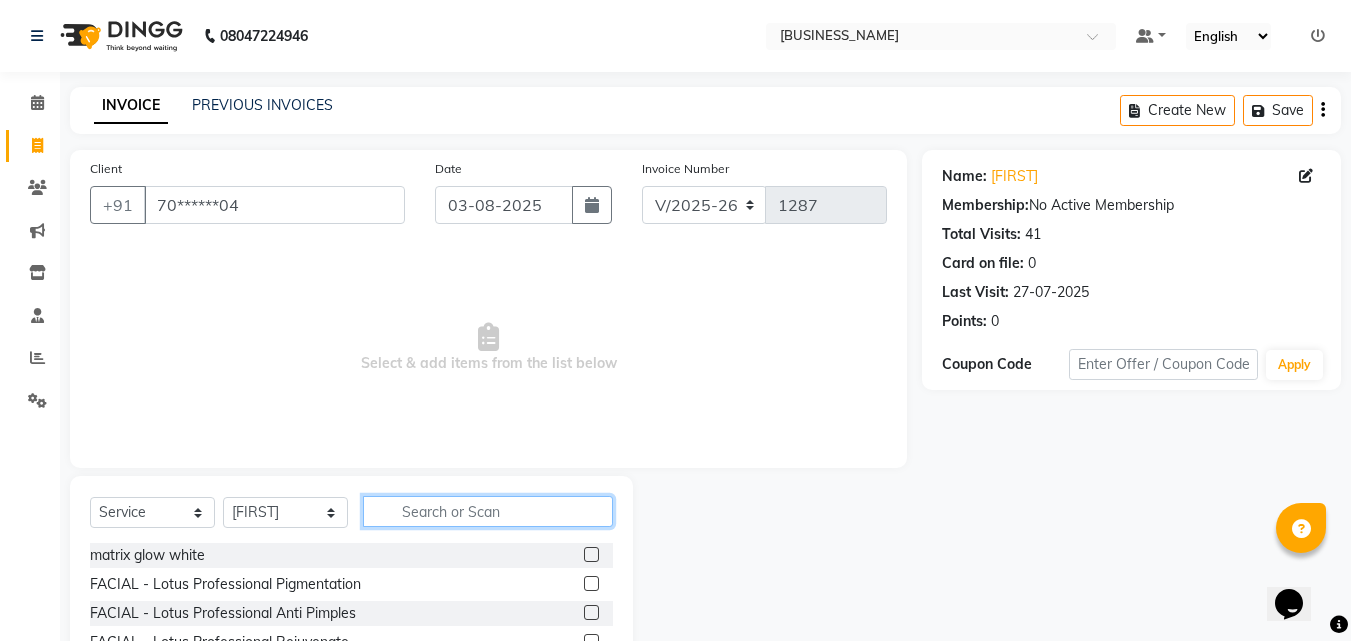 click 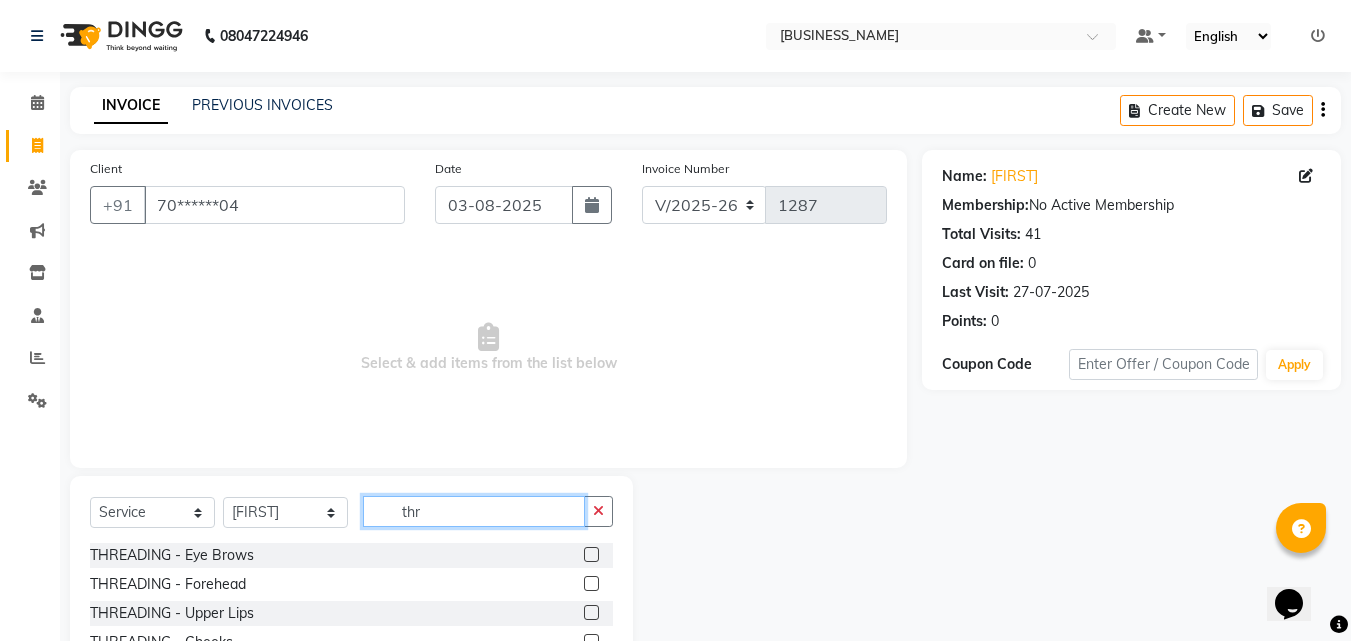 type on "thr" 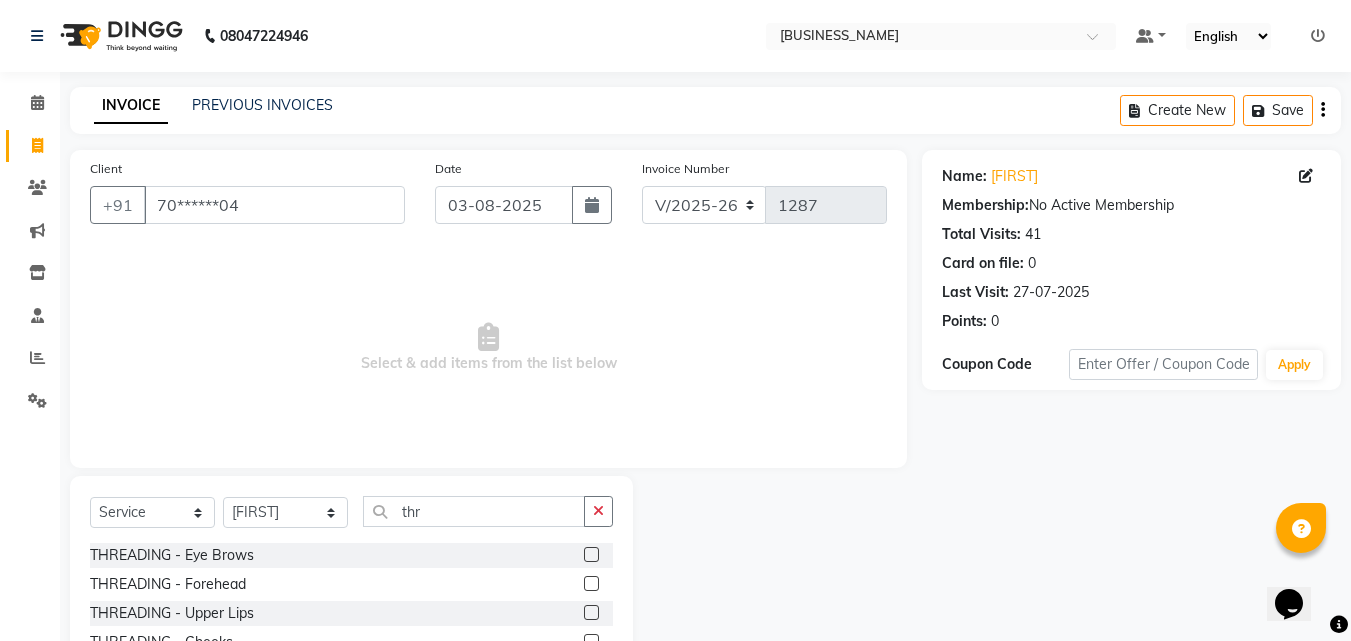 drag, startPoint x: 572, startPoint y: 558, endPoint x: 610, endPoint y: 571, distance: 40.16217 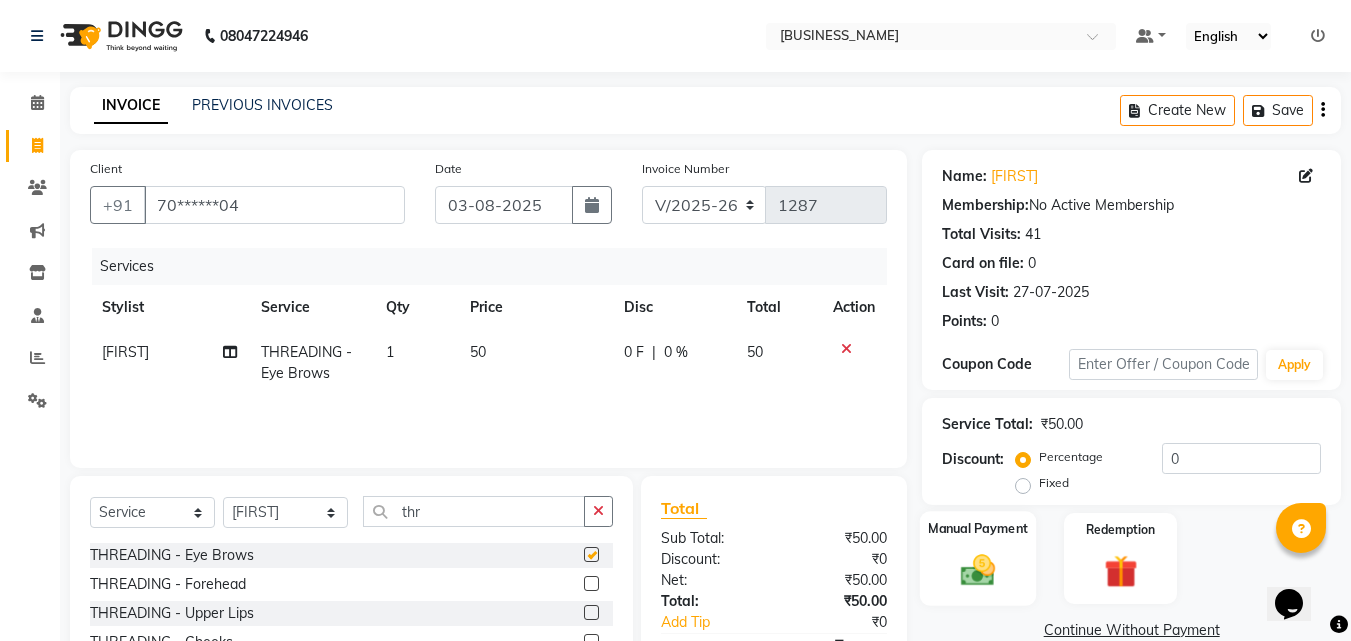 checkbox on "false" 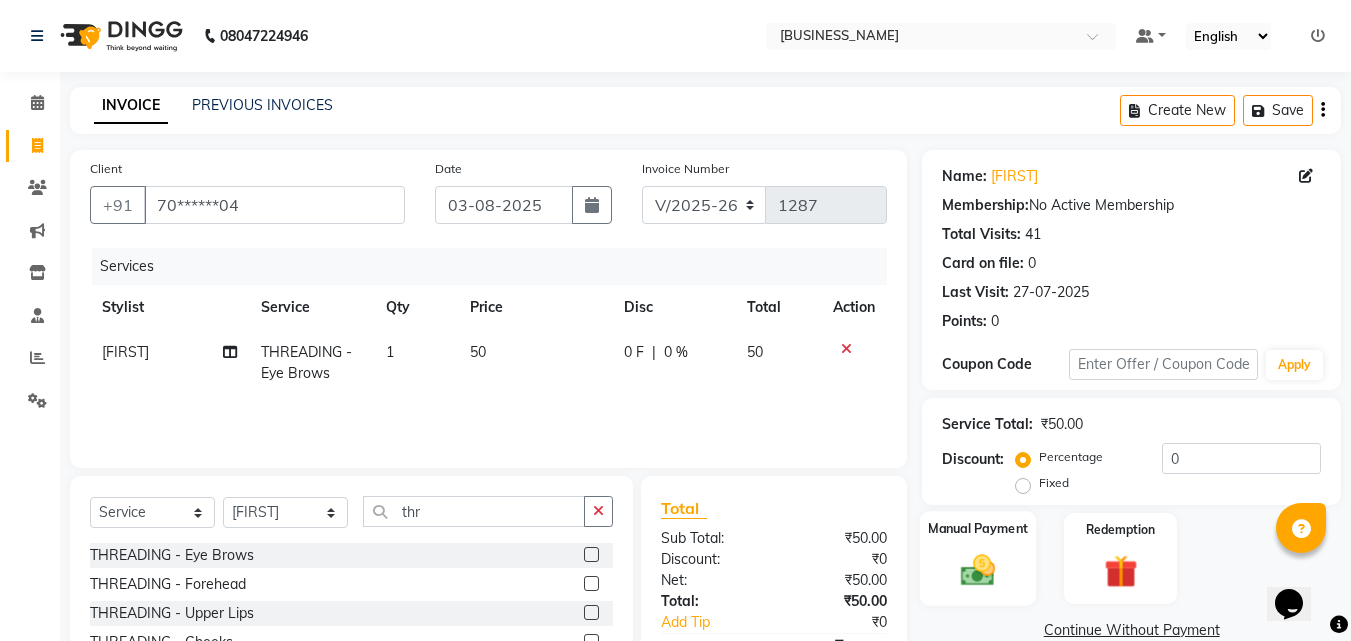 click on "Manual Payment" 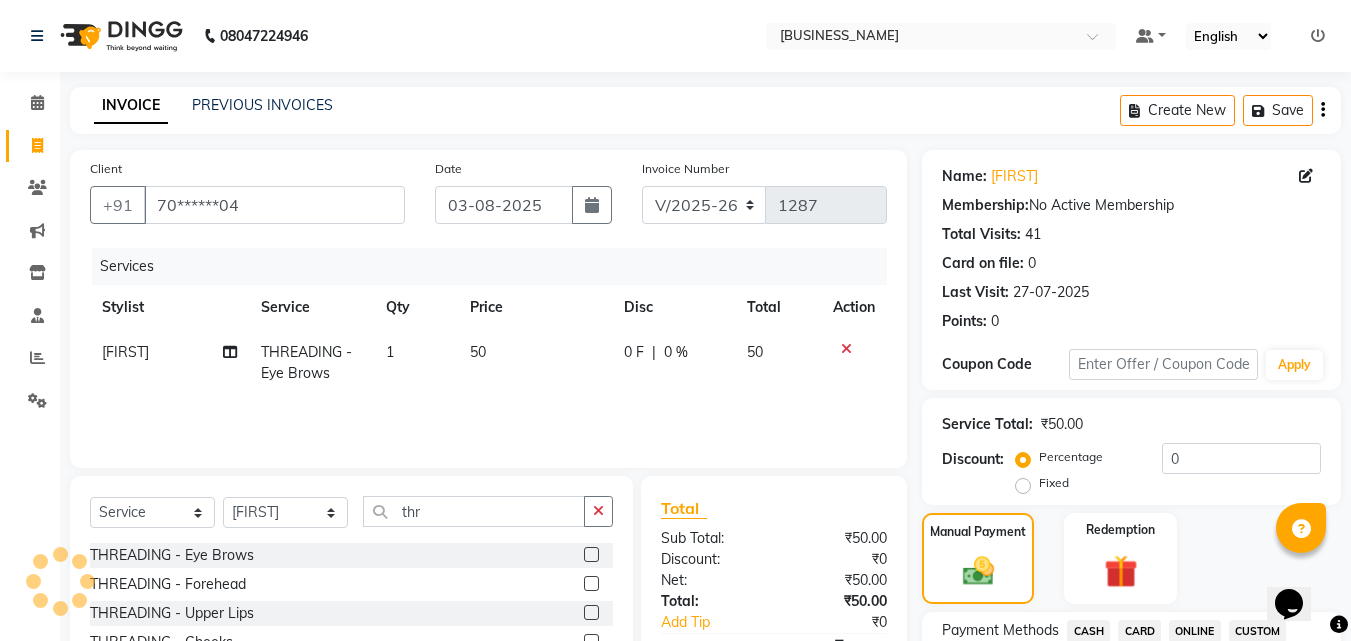 click on "CASH" 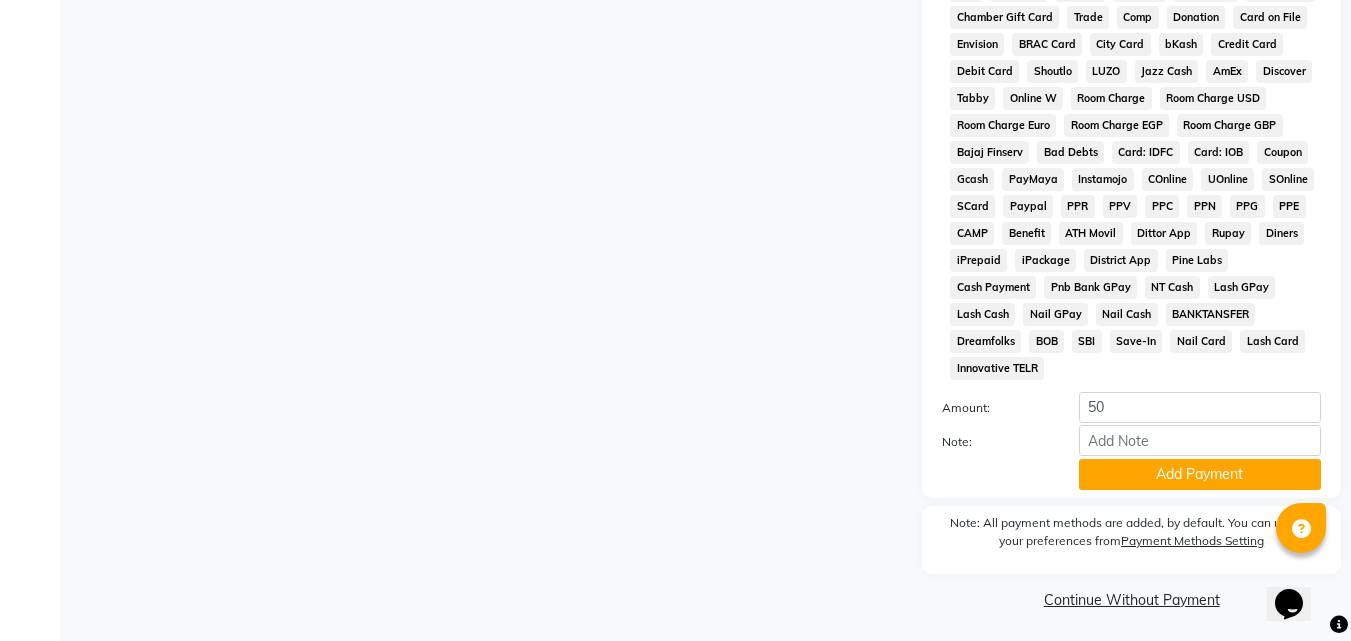 scroll, scrollTop: 888, scrollLeft: 0, axis: vertical 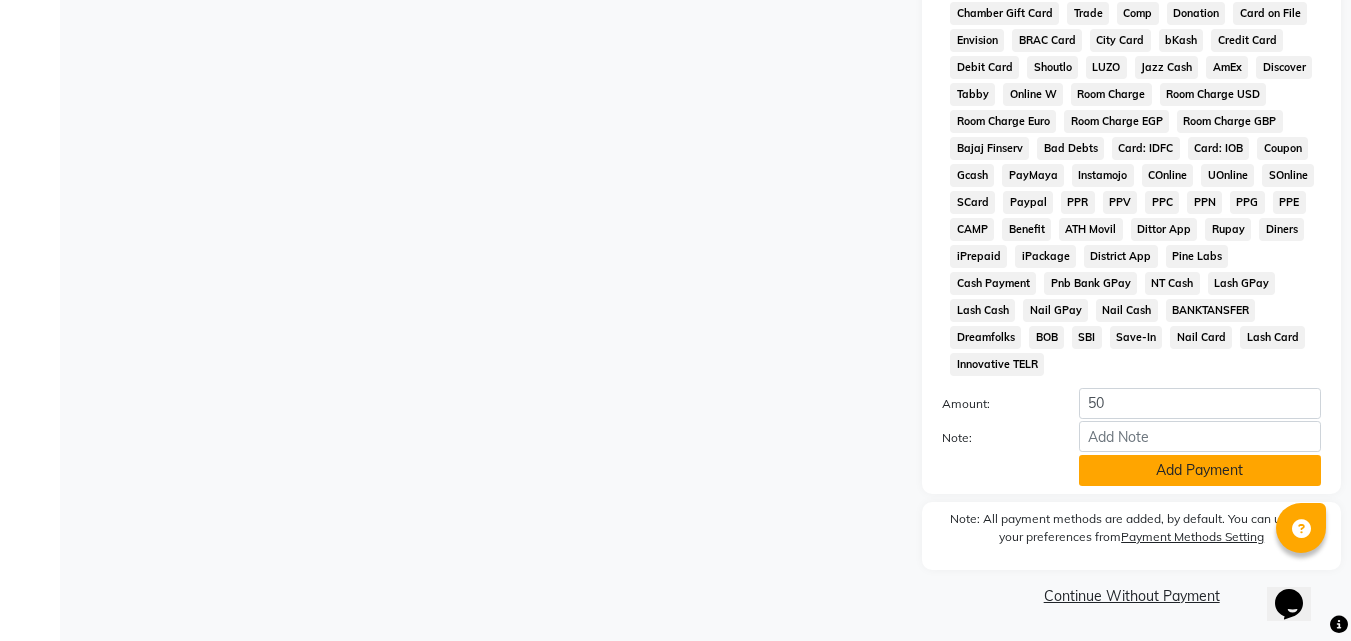 click on "Add Payment" 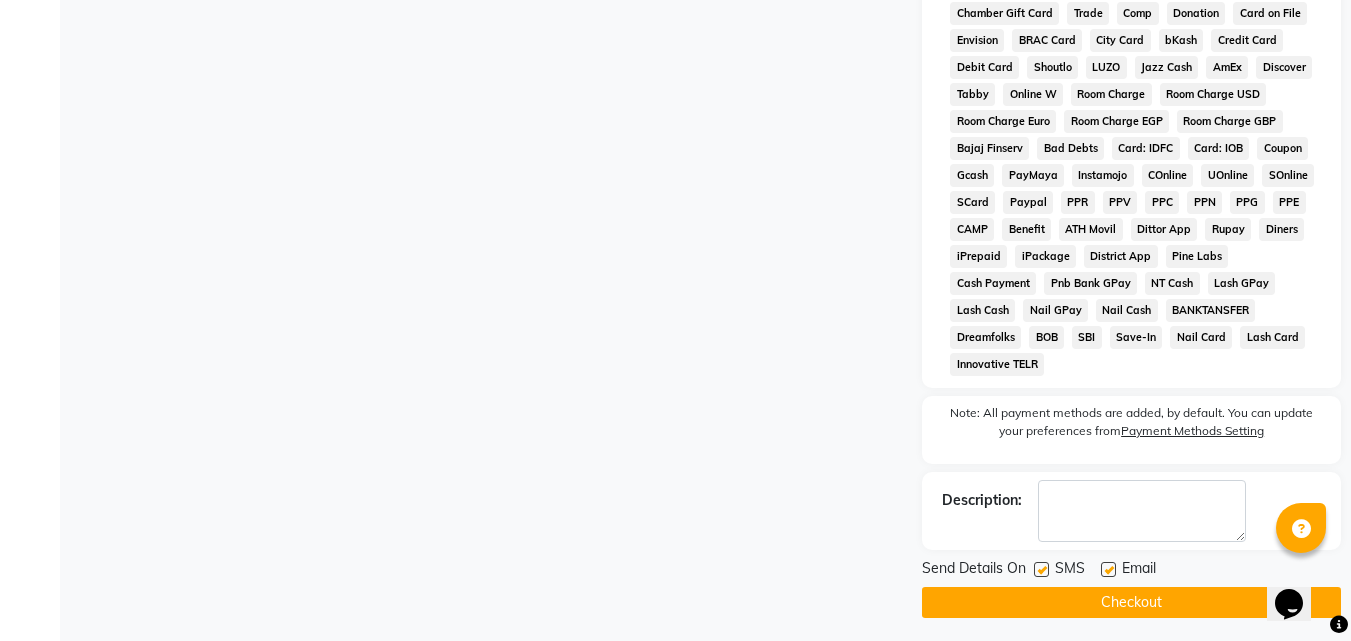 click 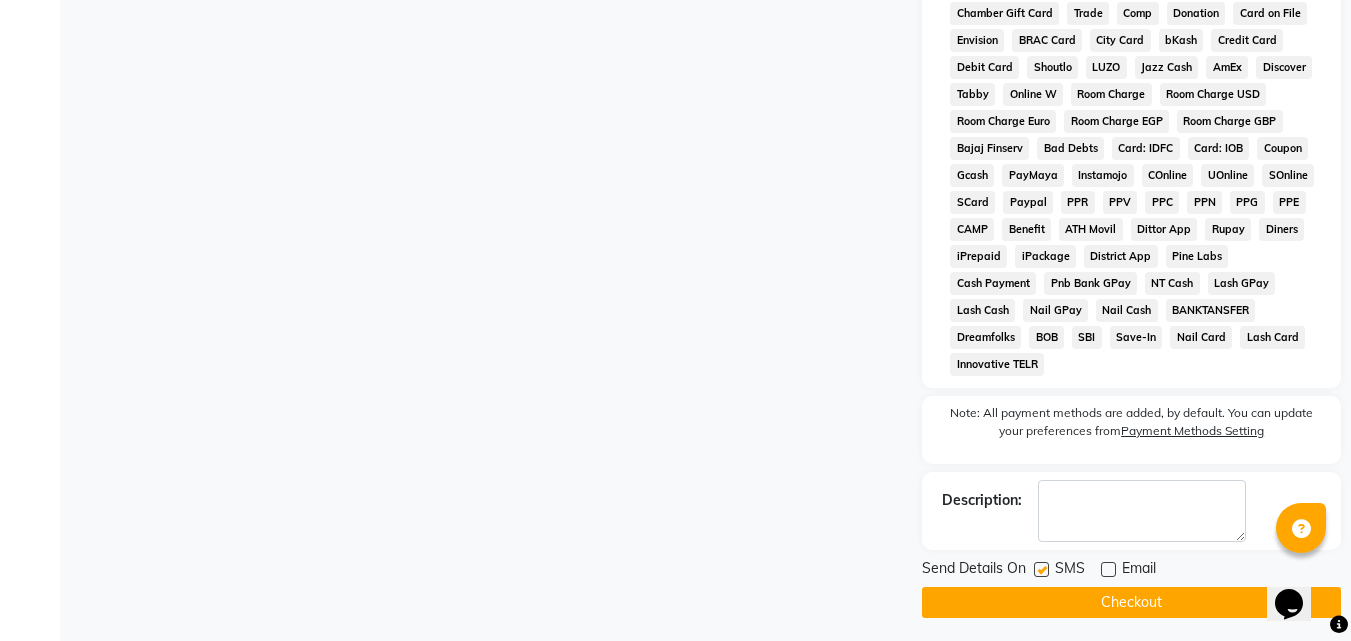 click on "Checkout" 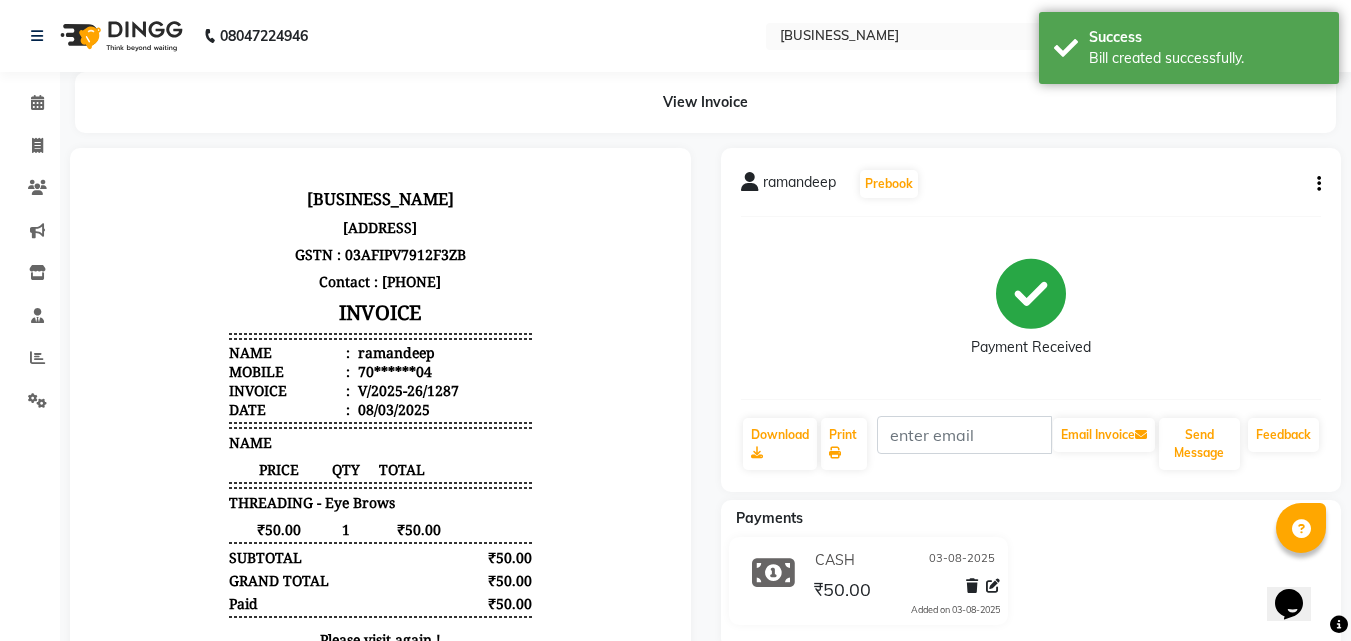 scroll, scrollTop: 0, scrollLeft: 0, axis: both 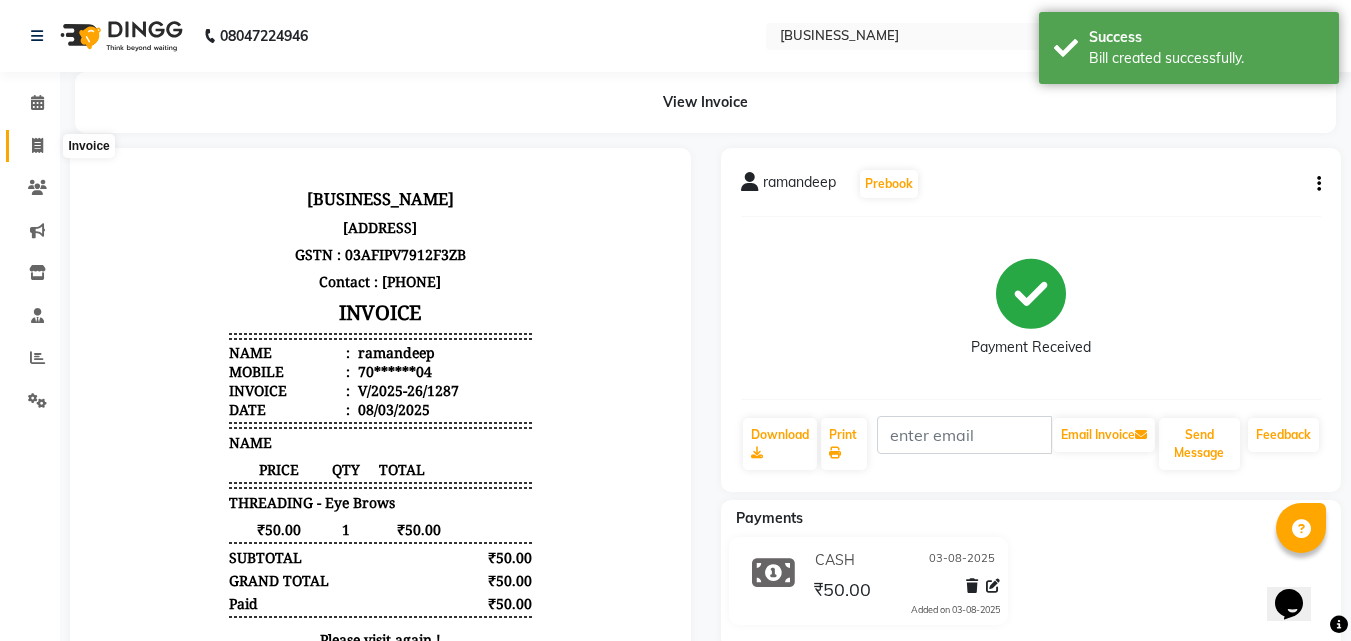 click 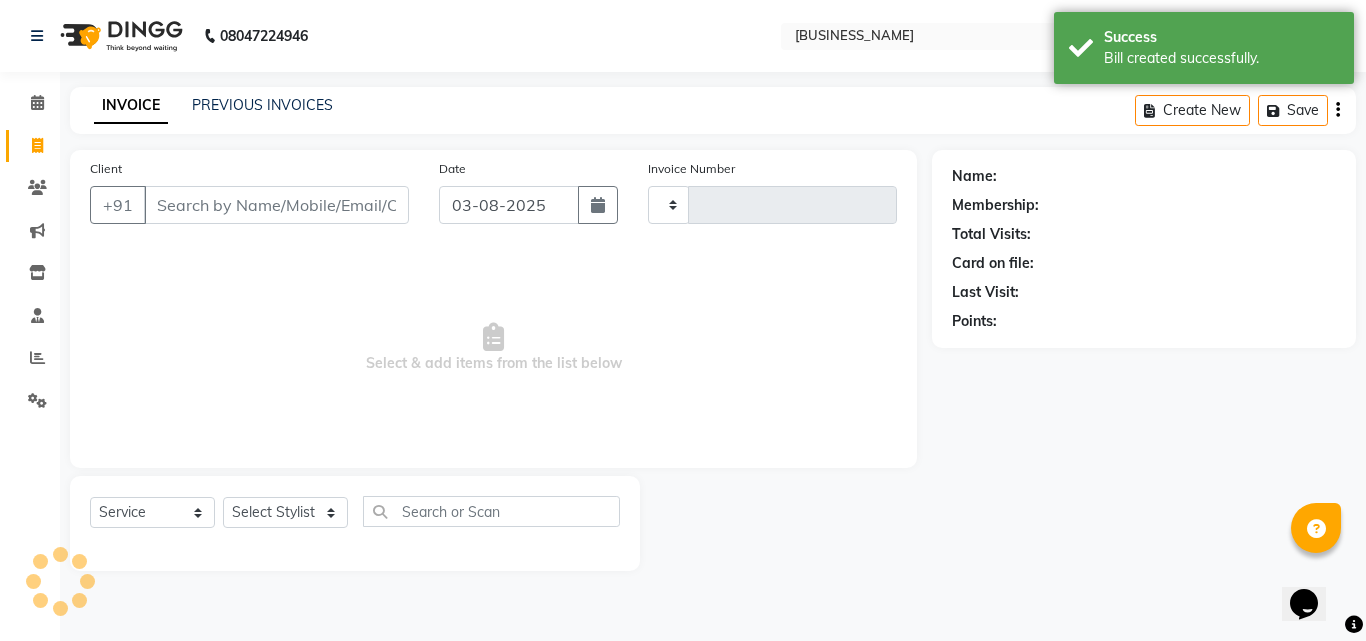 type on "1288" 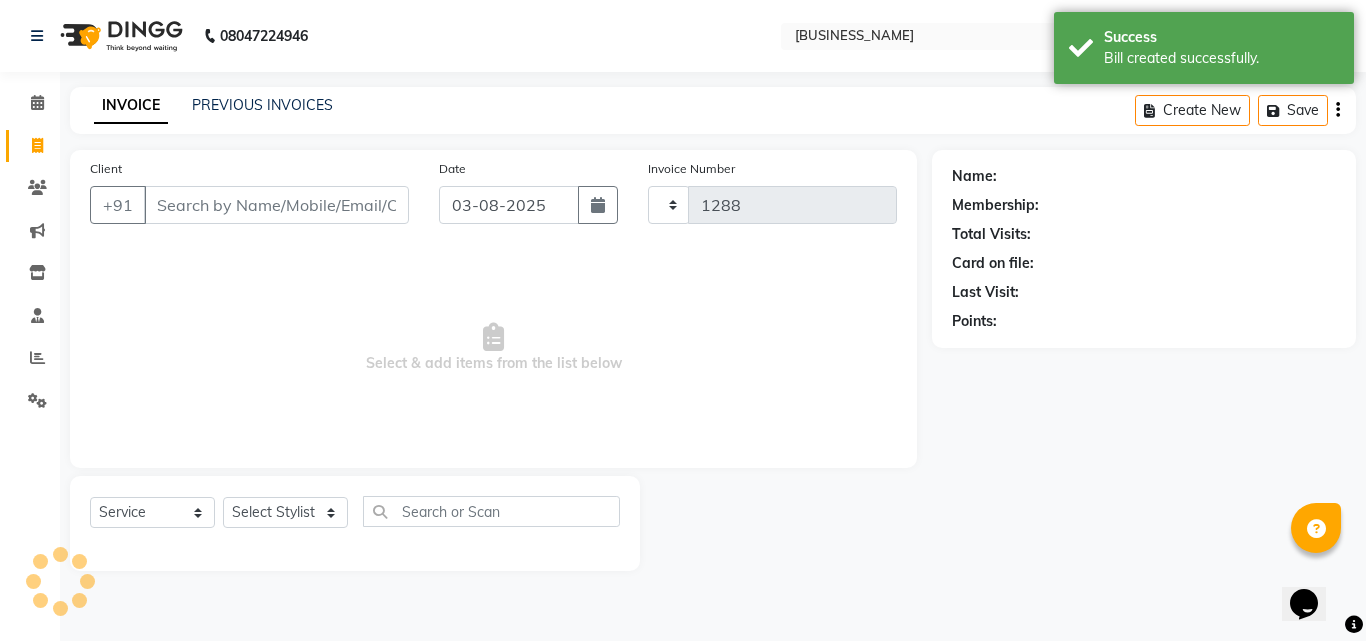 select on "39" 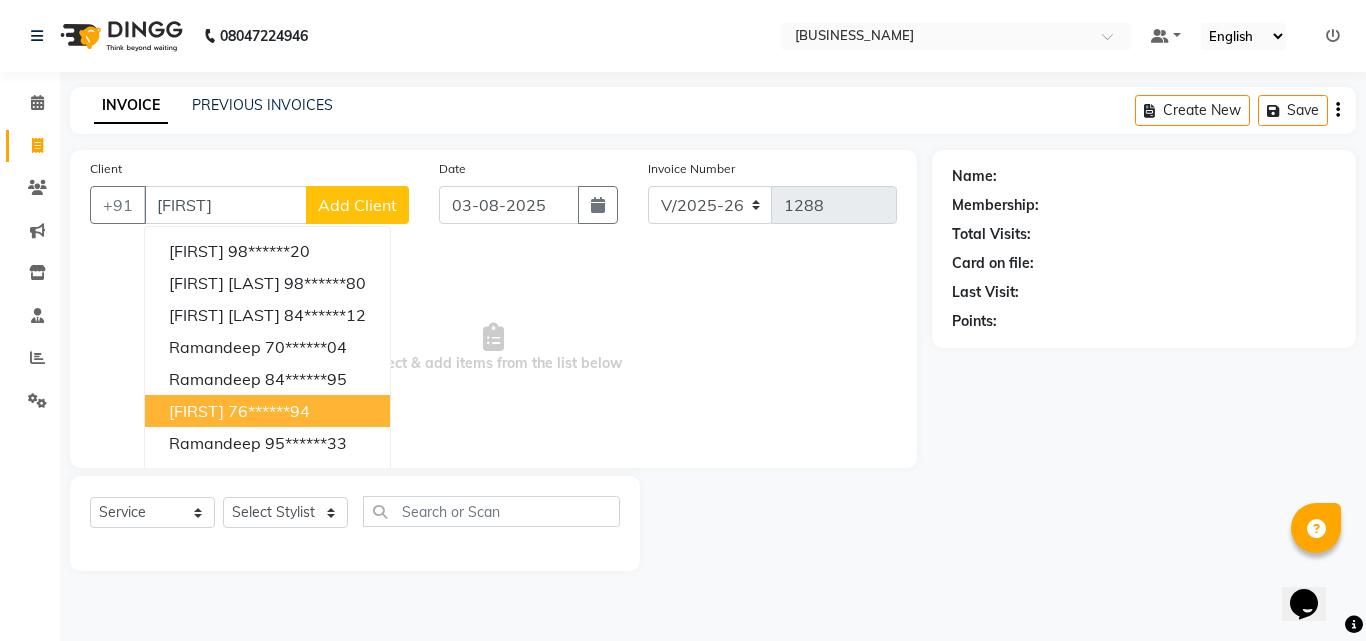 click on "76******94" at bounding box center (269, 411) 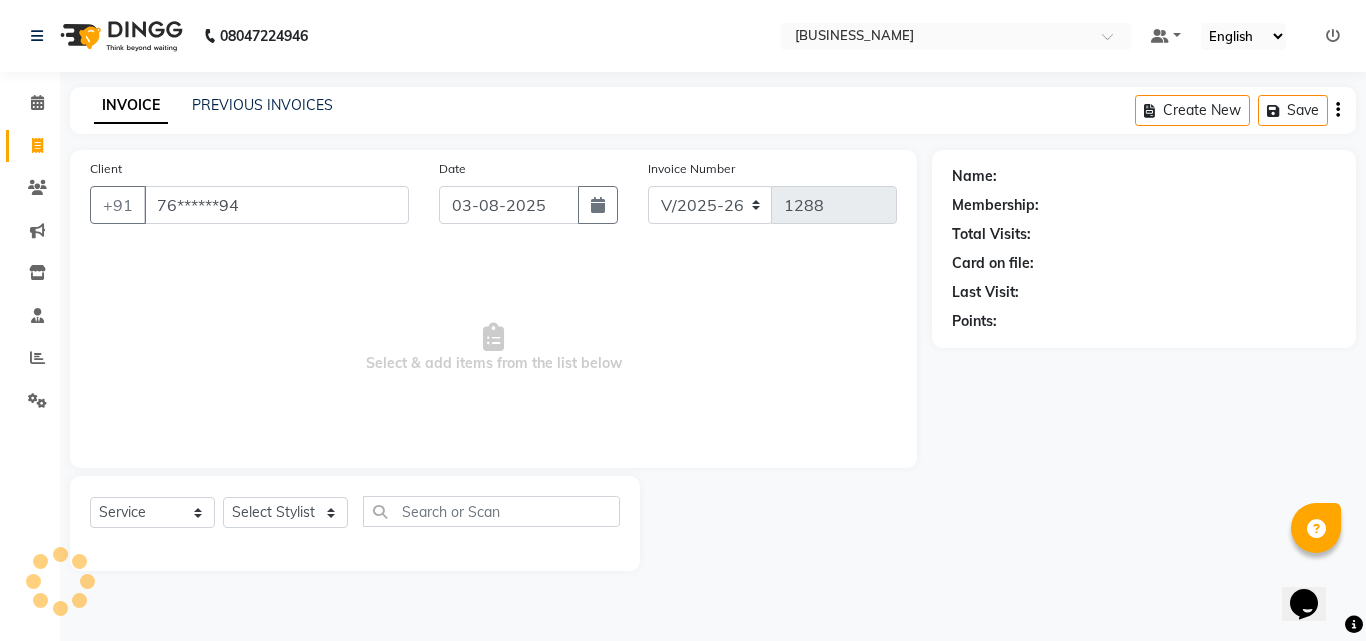 type on "76******94" 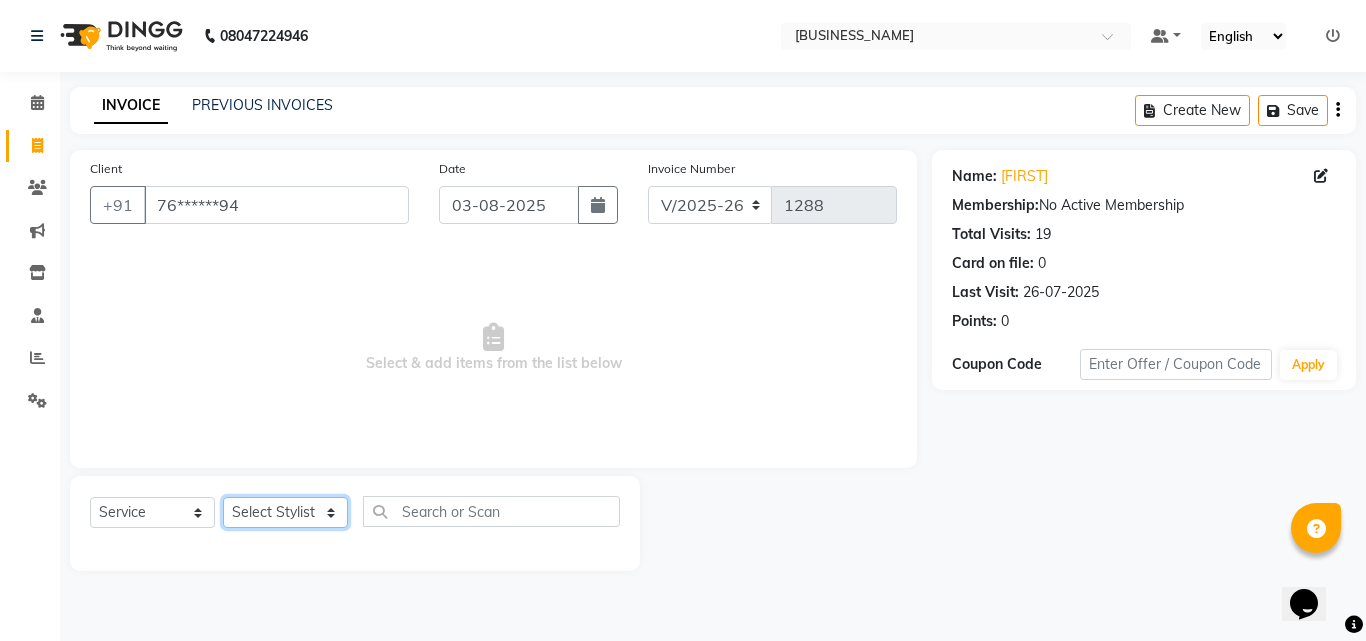 click on "Select Stylist [NAME] [NAME] [NAME] [NAME]  [NAME]    [NAME]   Reception   [NAME]    [NAME]" 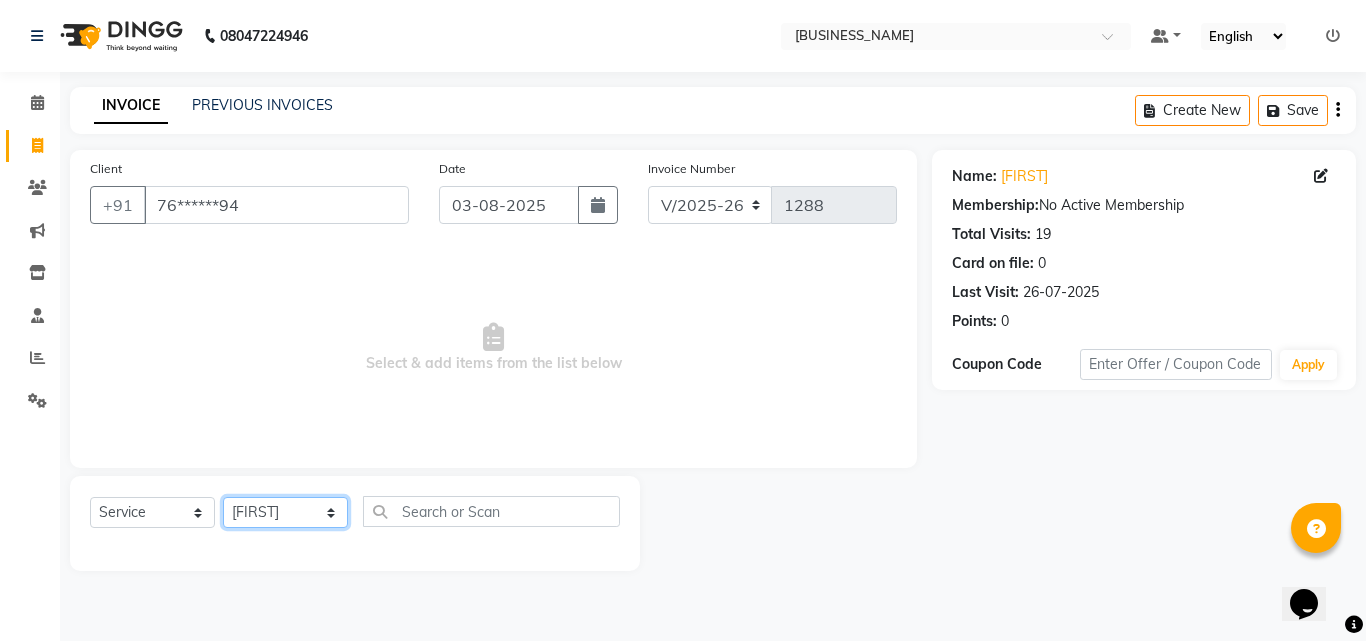 click on "Select Stylist [NAME] [NAME] [NAME] [NAME]  [NAME]    [NAME]   Reception   [NAME]    [NAME]" 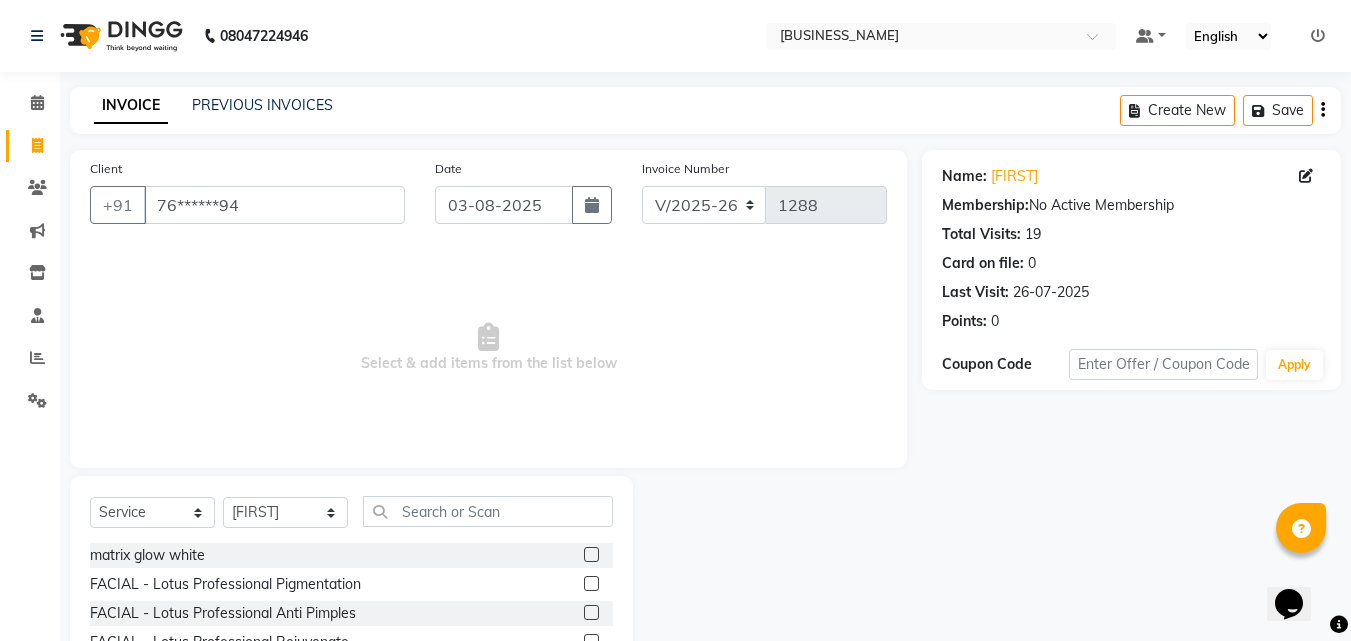 click on "Select  Service  Product  Membership  Package Voucher Prepaid Gift Card  Select Stylist [NAME] [NAME] [NAME] [NAME]  [NAME]    [NAME]   Reception   [NAME]    [NAME]  matrix glow white  FACIAL - Lotus Professional Pigmentation  FACIAL - Lotus Professional AntiPimples  FACIAL - Lotus Professional Rejuvenate  FACIAL - Lotus Professional Hydration  FACIAL - Lotus Professional Instant Glow  FACIAL - Lotus Professional Forever Gold  FACIAL - Phytomo Whitening  FACIAL - Cheryl's (Matrix) Instant Glow  FACIAL - Cheryl's (Matrix) Sensei Acne Treatment  FACIAL - Cheryl's (Matrix) Fairness Treatment  FACIAL - Cheryl's (Matrix) Fairness Treatment for Sensitive  FACIAL - Lotus Ultimo (Premium) Oyster Pearl Whitening  FACIAL - Lotus Ultimo (Premium) Platinum Anti Ageing  FACIAL - Lotus Ultimo (Premium) Gold 24 Karat  FACIAL - Lotus Professional Fruit Facial Whitening  FACIAL - Lotus Professional Fruit Facial Pigmentation  FACIAL - Lotus Professional Fruit Facial Anti Ageing  FACIAL - KERATIN  phytomo facial  bob cut" 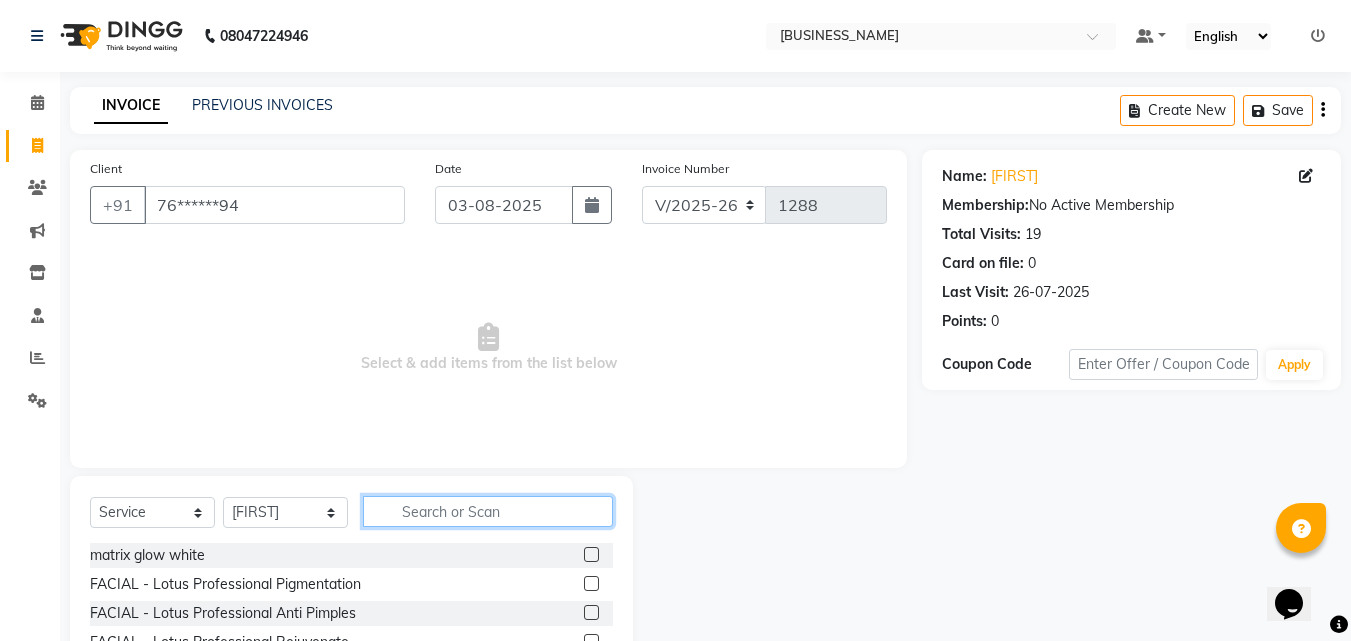 click 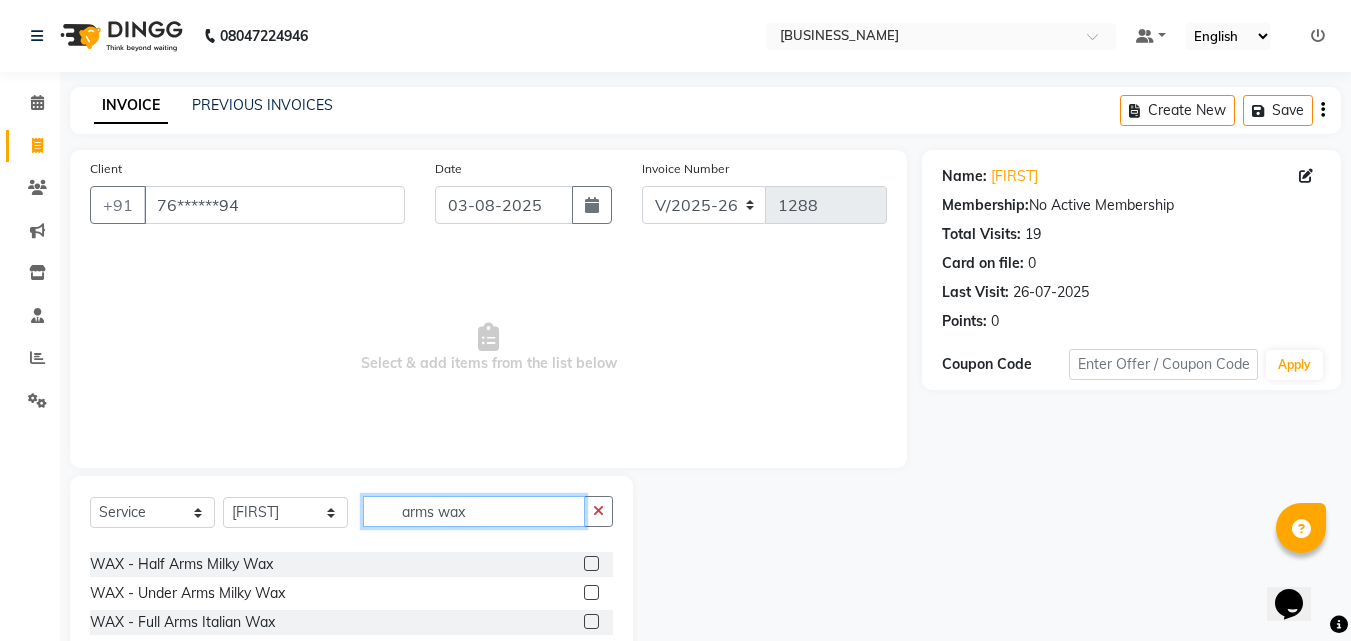 scroll, scrollTop: 128, scrollLeft: 0, axis: vertical 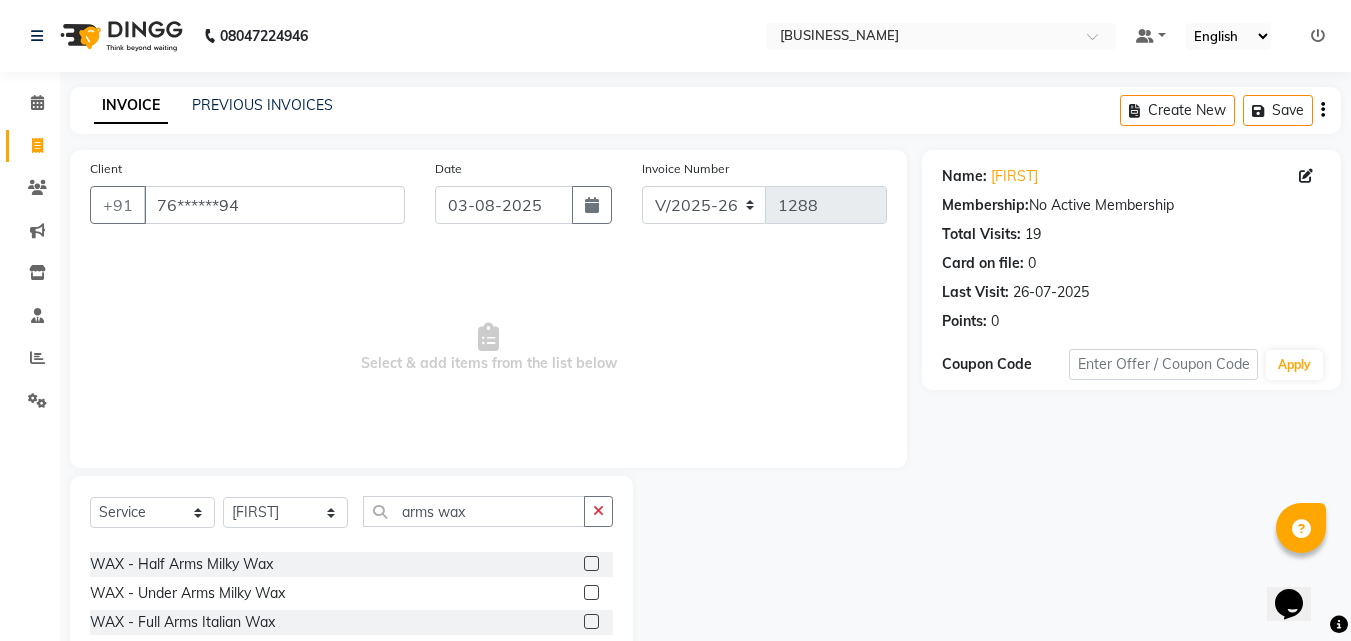 click 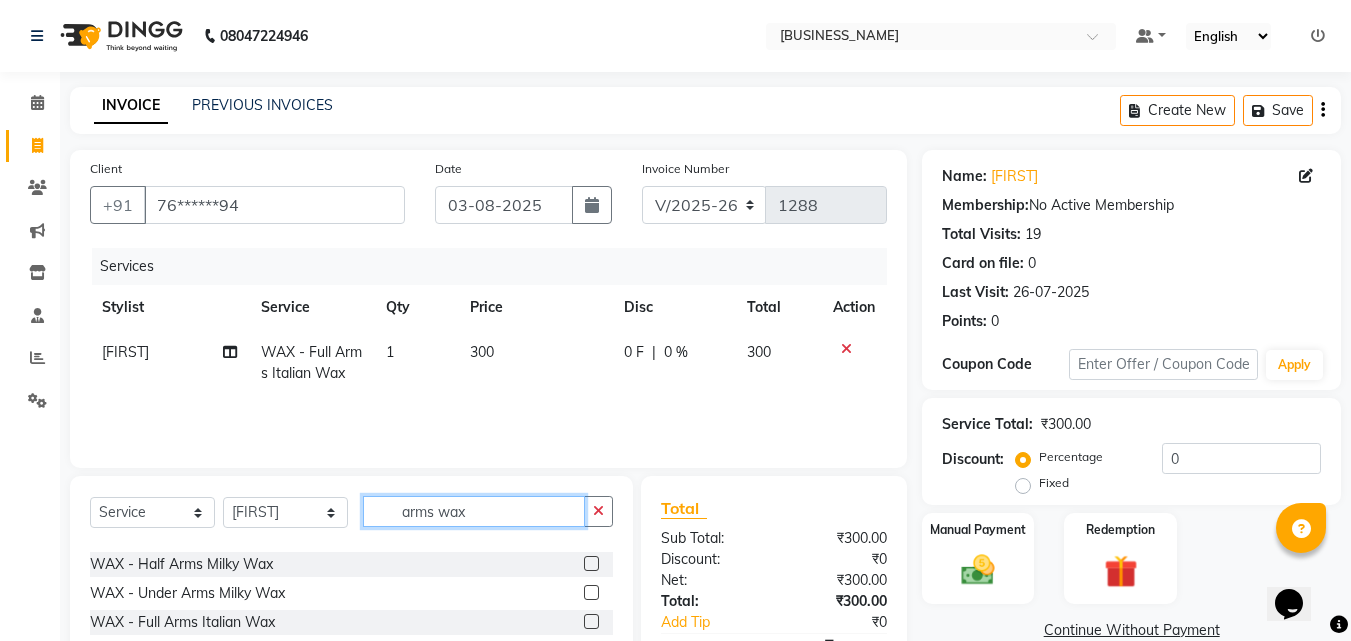 checkbox on "false" 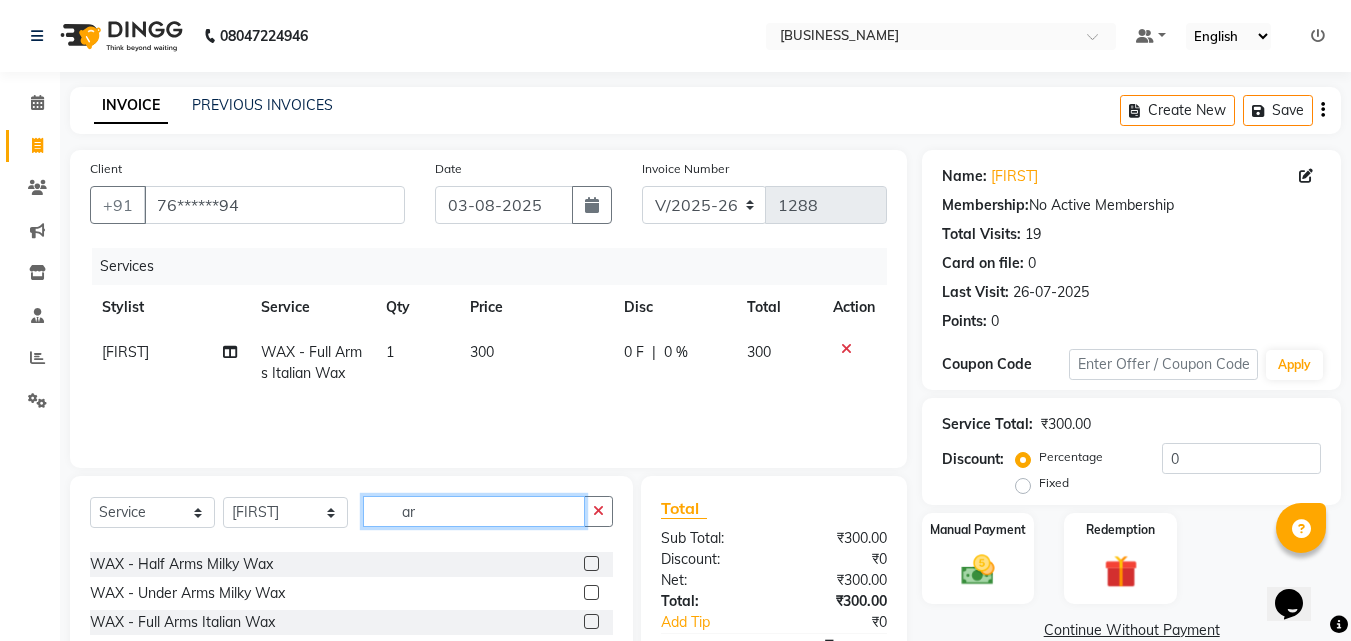 type on "a" 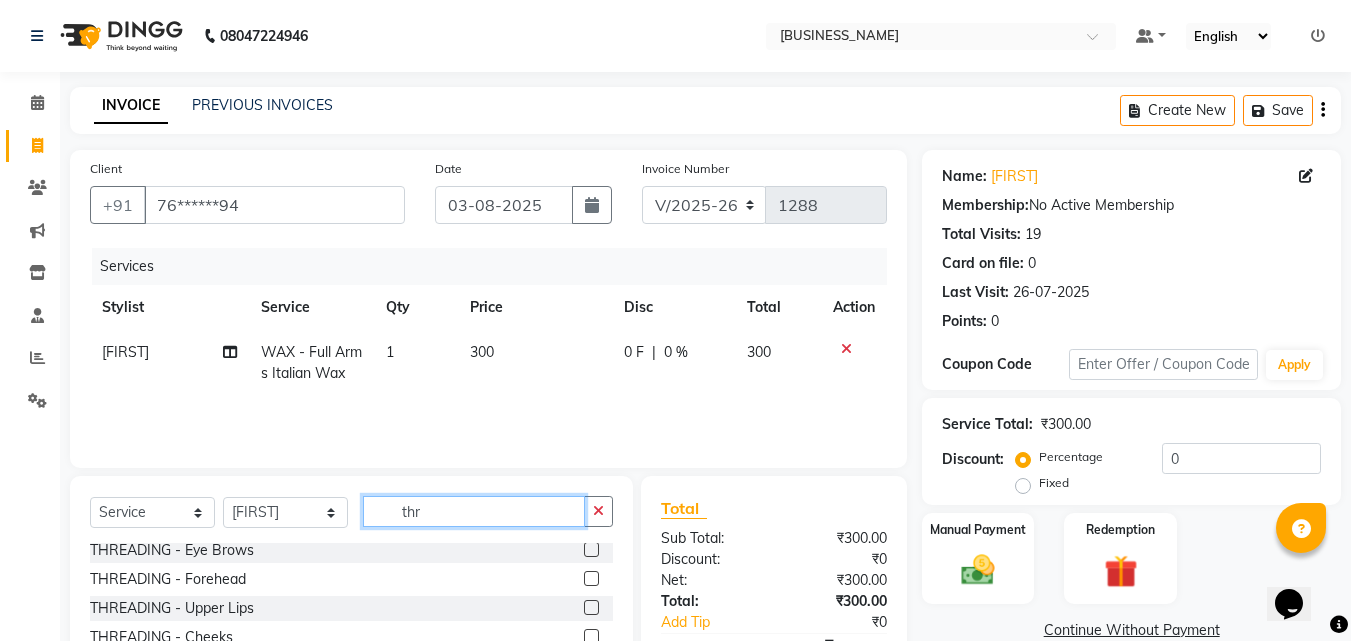 scroll, scrollTop: 0, scrollLeft: 0, axis: both 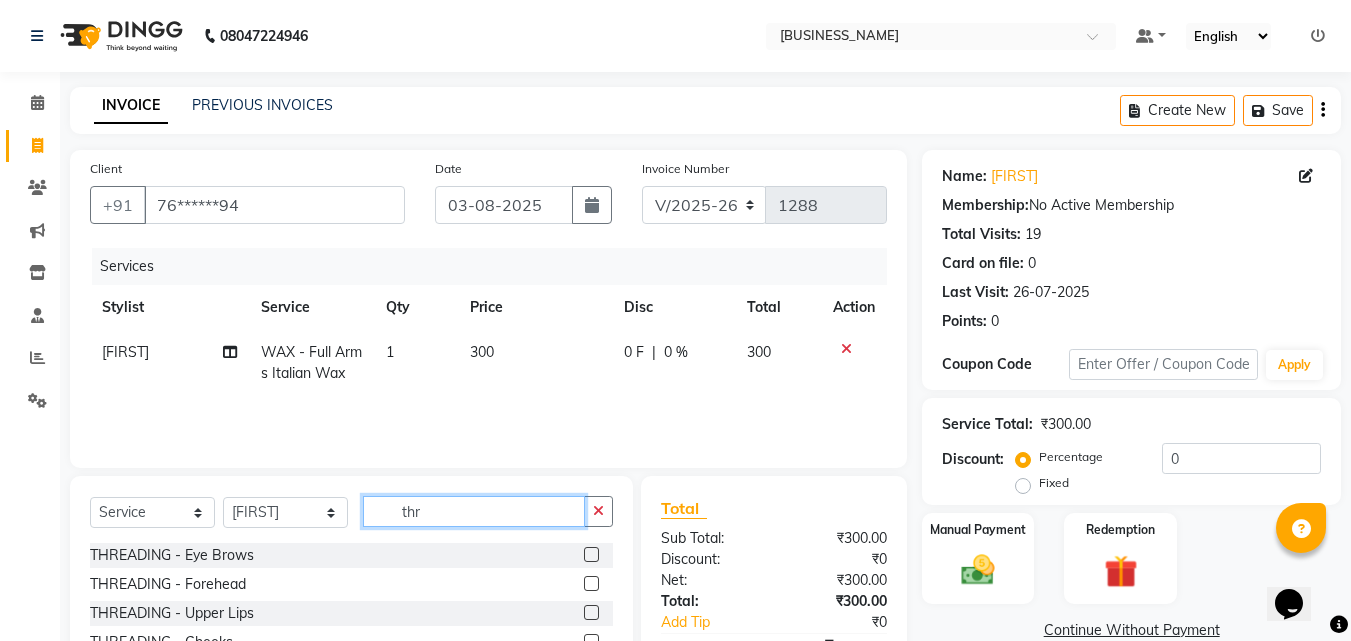 type on "thr" 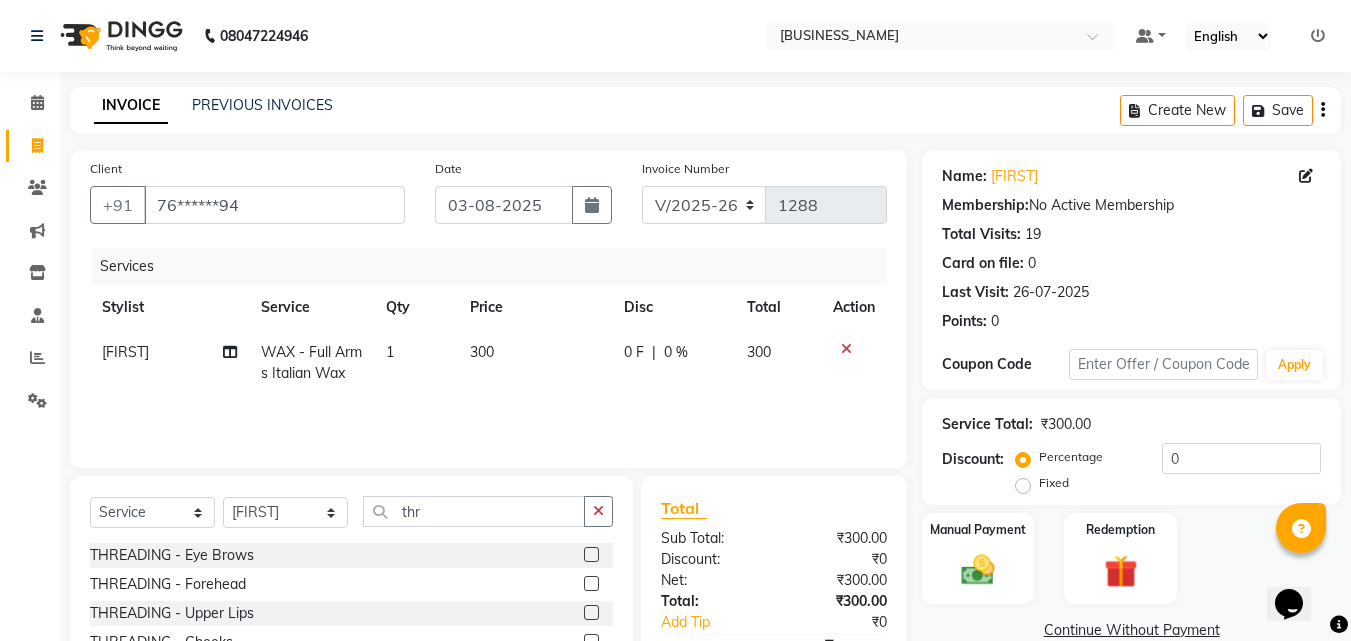 click 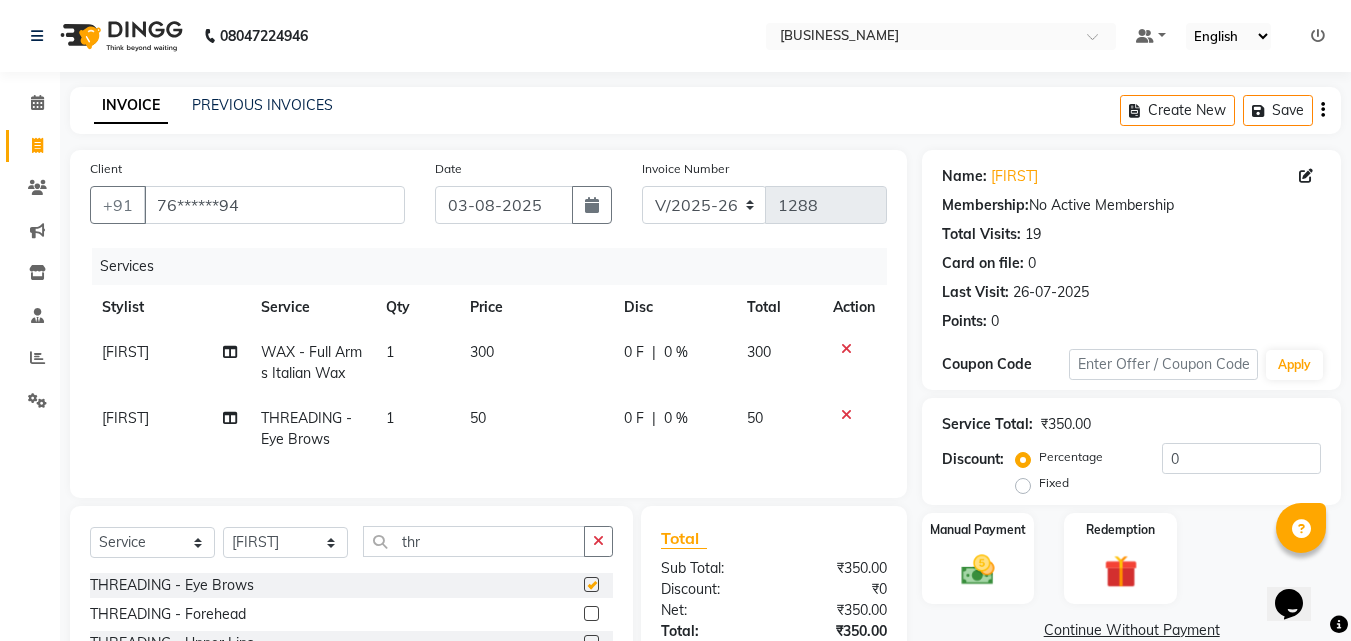 checkbox on "false" 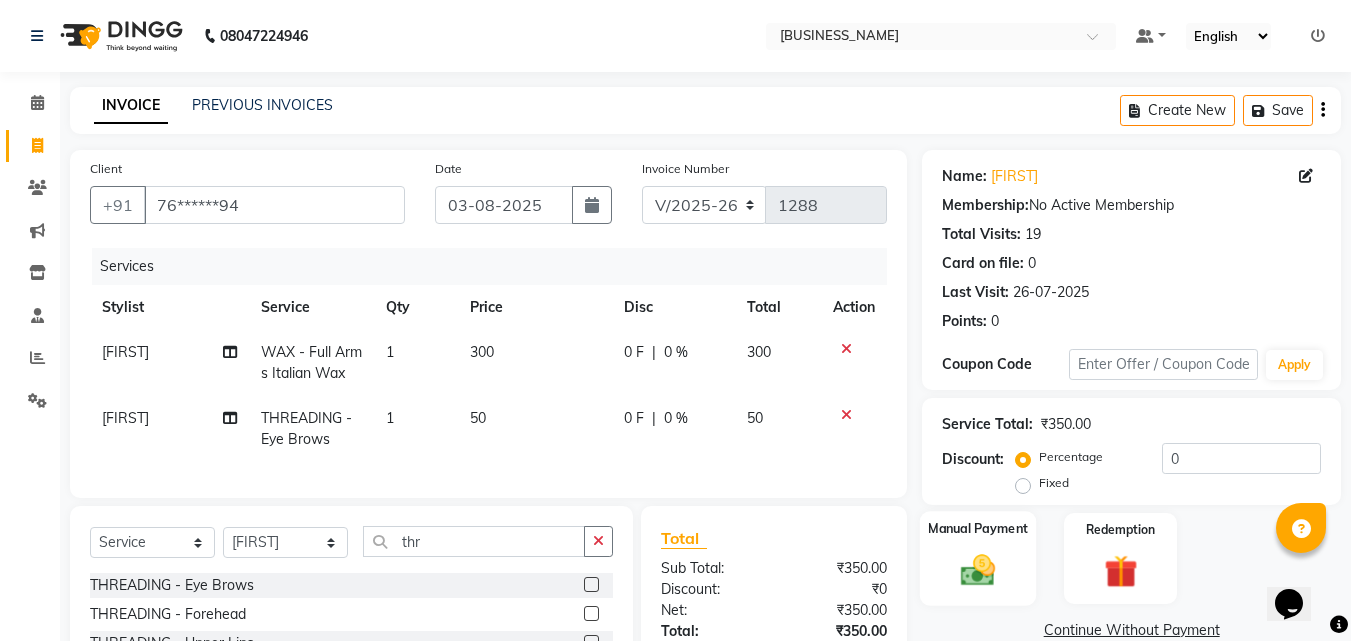 click on "Manual Payment" 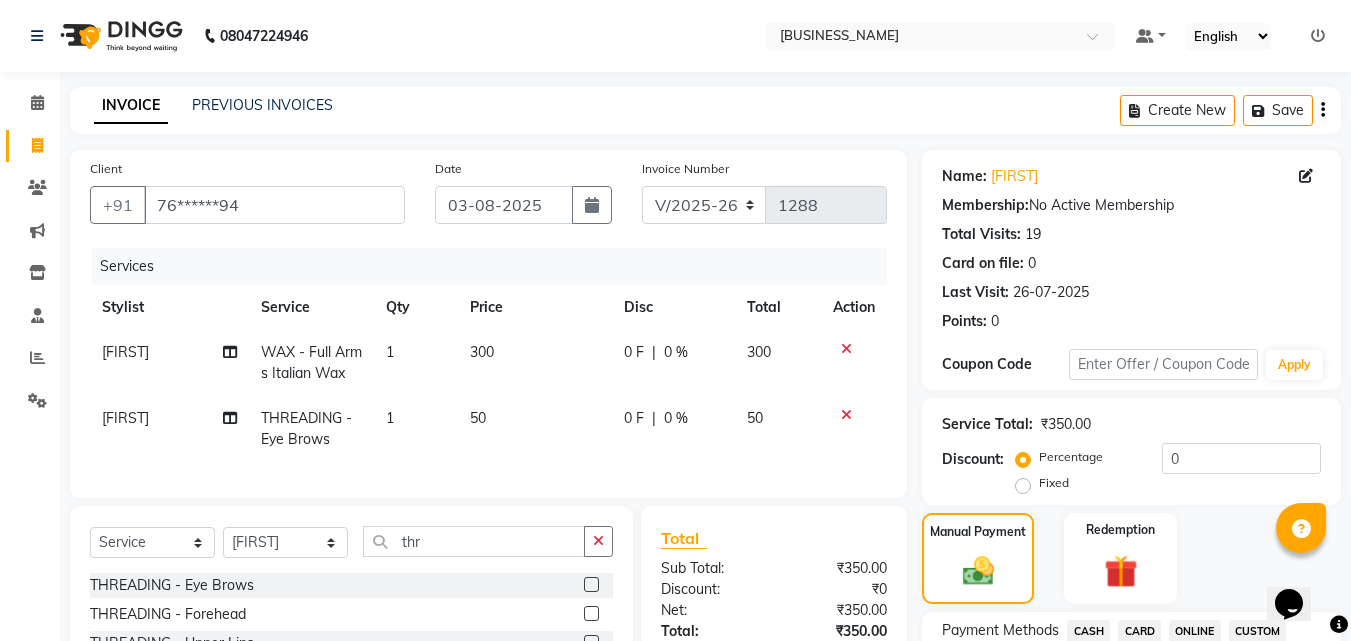 click on "Payment Methods  CASH   CARD   ONLINE   CUSTOM   GPay   PayTM   PhonePe   UPI   NearBuy   Loan   BharatPay   Cheque   MosamBee   MI Voucher   Bank   Family   Visa Card   Master Card   BharatPay Card   UPI BharatPay   Other Cards   Juice by MCB   MyT Money   MariDeal   DefiDeal   Deal.mu   THD   TCL   CEdge   Card M   UPI M   UPI Axis   UPI Union   Card (Indian Bank)   Card (DL Bank)   RS   BTC   Wellnessta   Razorpay   Complimentary   Nift   Spa Finder   Spa Week   Venmo   BFL   LoanTap   SaveIN   GMoney   ATH Movil   On Account   Chamber Gift Card   Trade   Comp   Donation   Card on File   Envision   BRAC Card   City Card   bKash   Credit Card   Debit Card   Shoutlo   LUZO   Jazz Cash   AmEx   Discover   Tabby   Online W   Room Charge   Room Charge USD   Room Charge Euro   Room Charge EGP   Room Charge GBP   Bajaj Finserv   Bad Debts   Card: IDFC   Card: IOB   Coupon   Gcash   PayMaya   Instamojo   COnline   UOnline   SOnline   SCard   Paypal   PPR   PPV   PPC   PPN   PPG   PPE   CAMP   Benefit   ATH Movil" 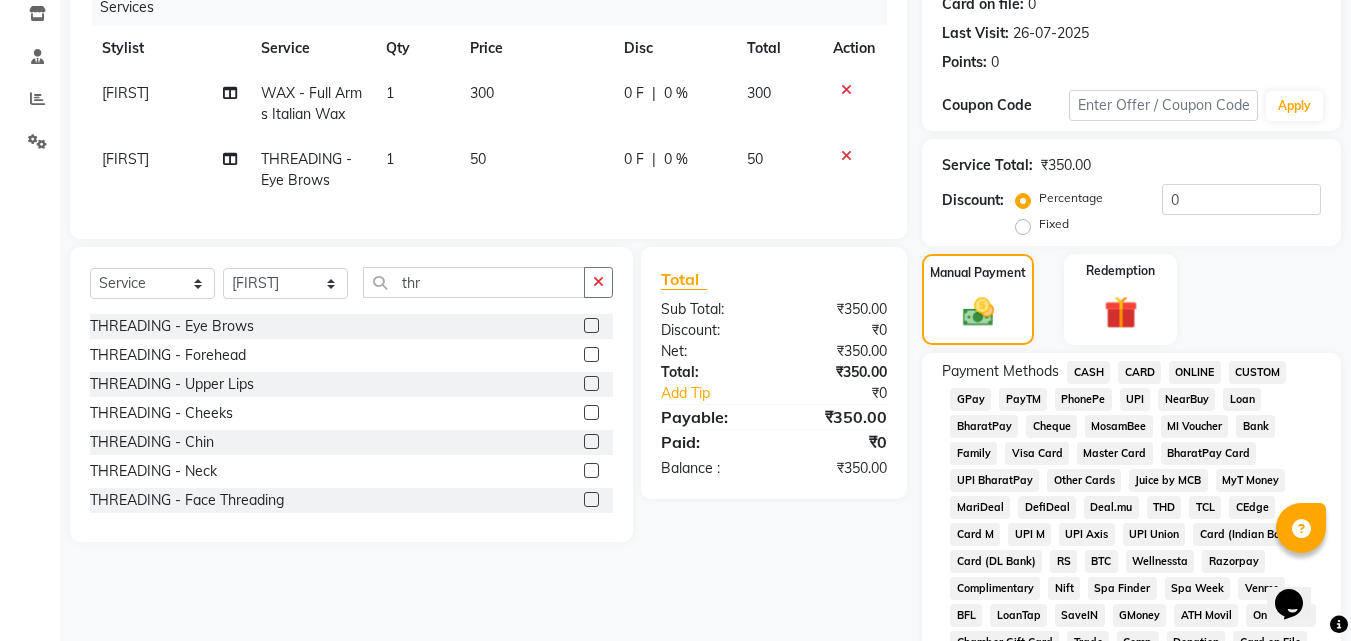 scroll, scrollTop: 400, scrollLeft: 0, axis: vertical 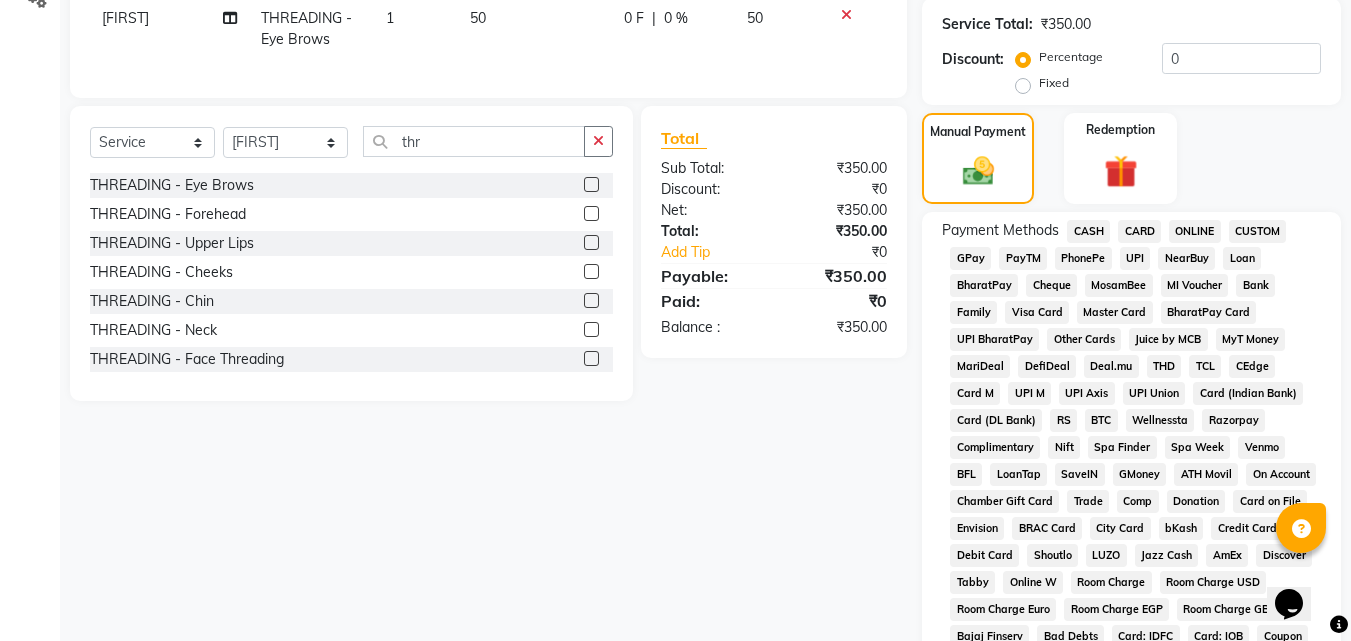 click on "CASH" 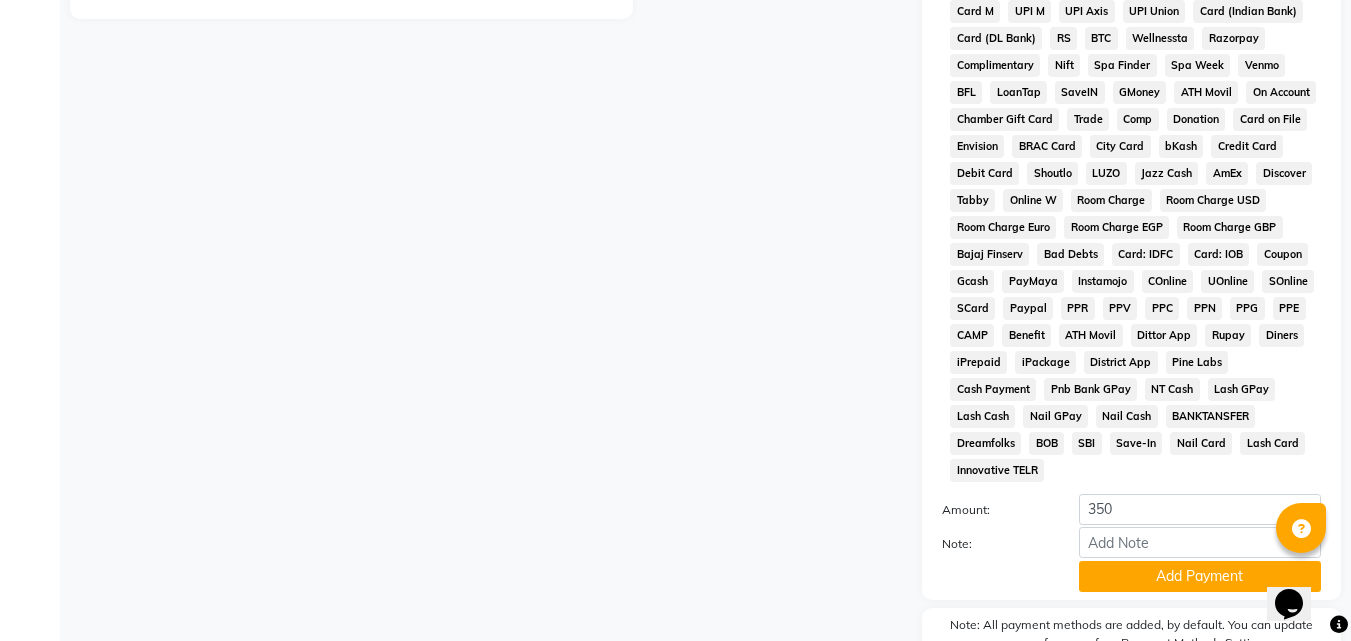 scroll, scrollTop: 888, scrollLeft: 0, axis: vertical 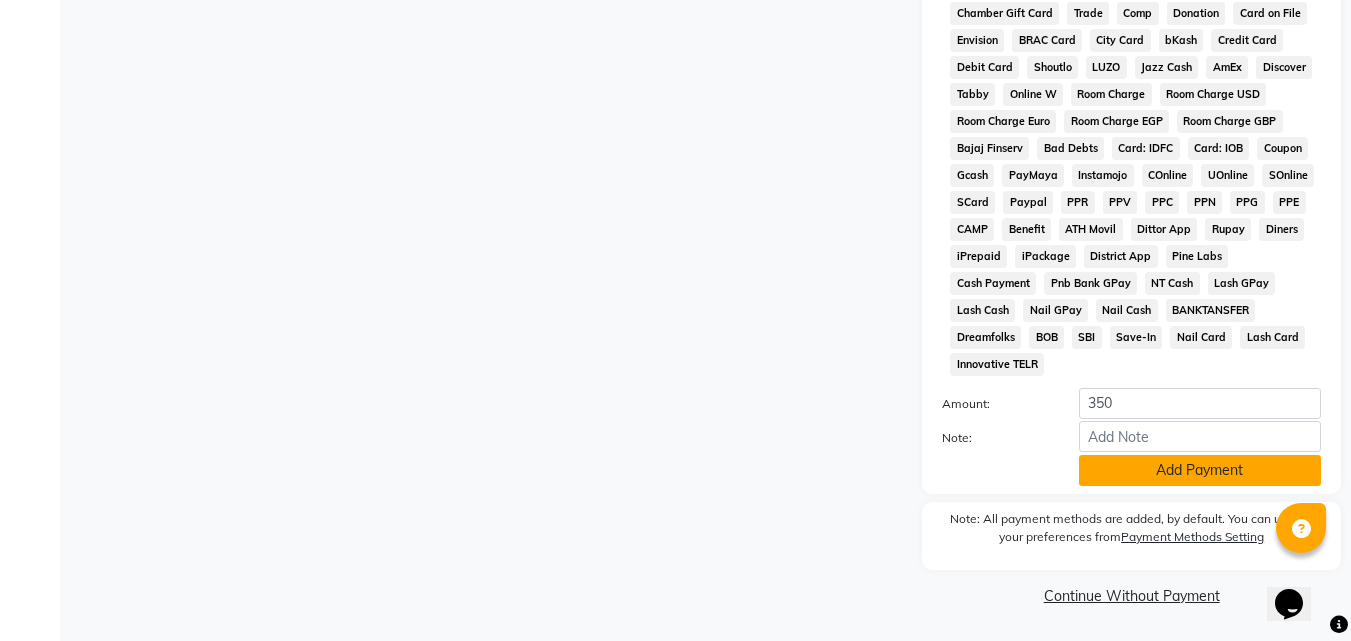 click on "Add Payment" 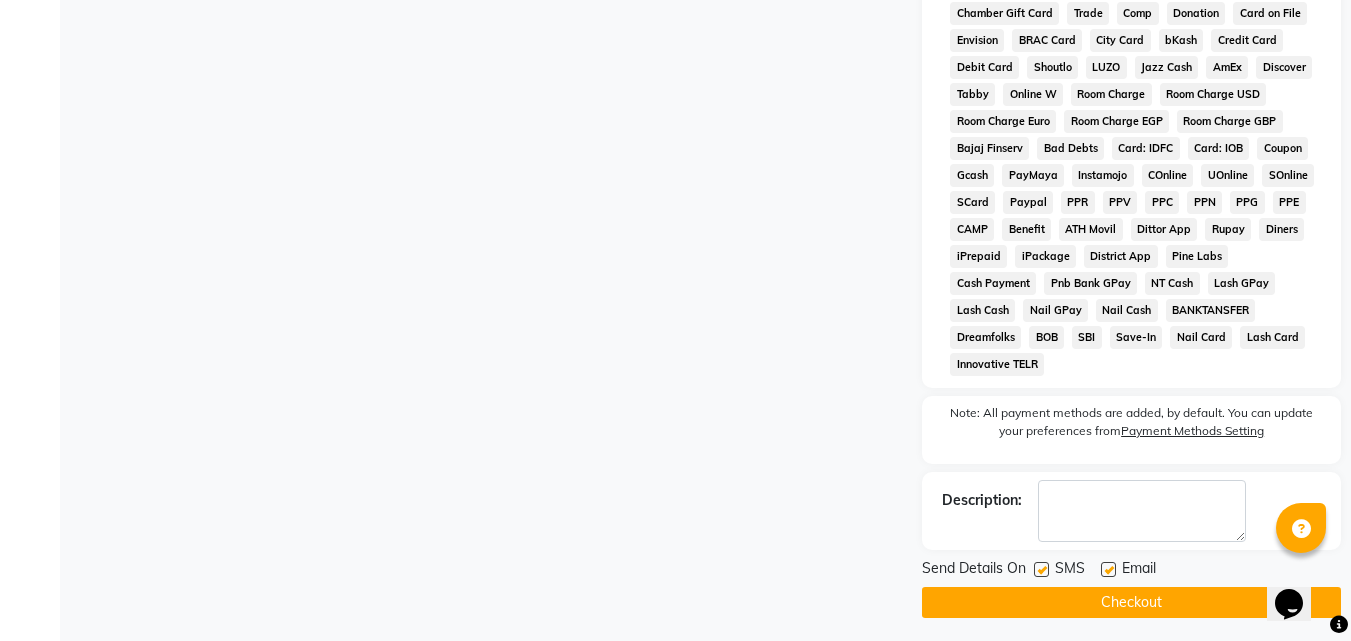 click 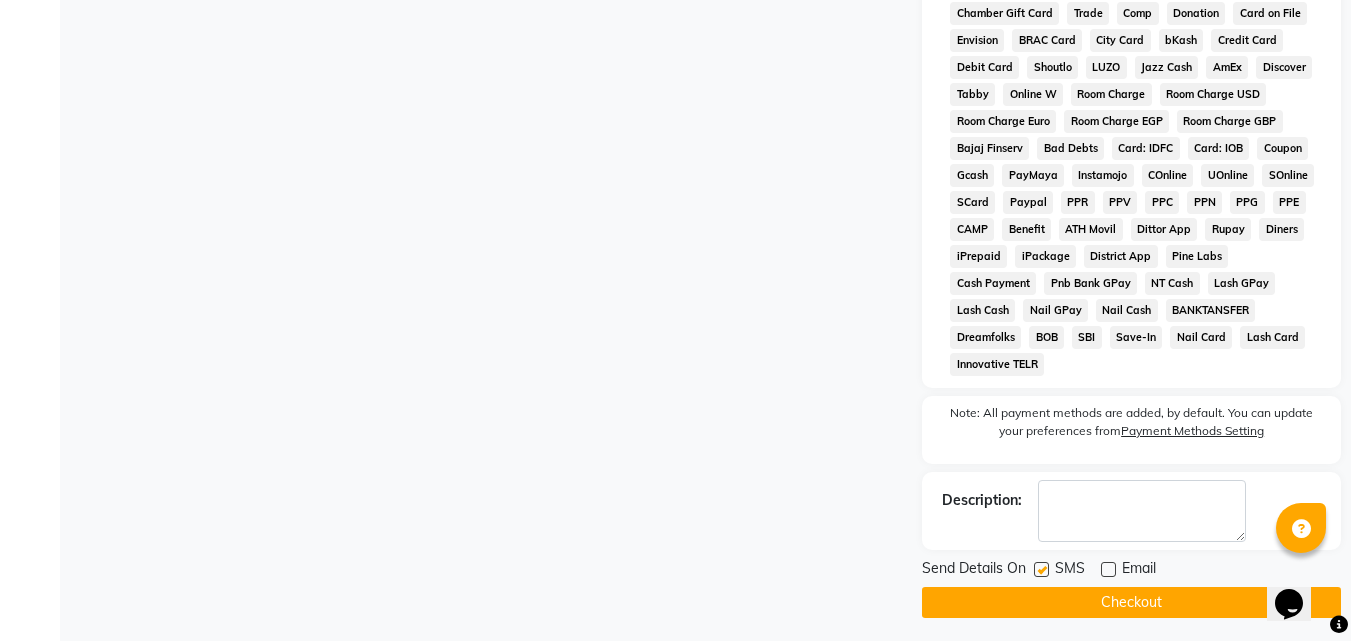click on "Checkout" 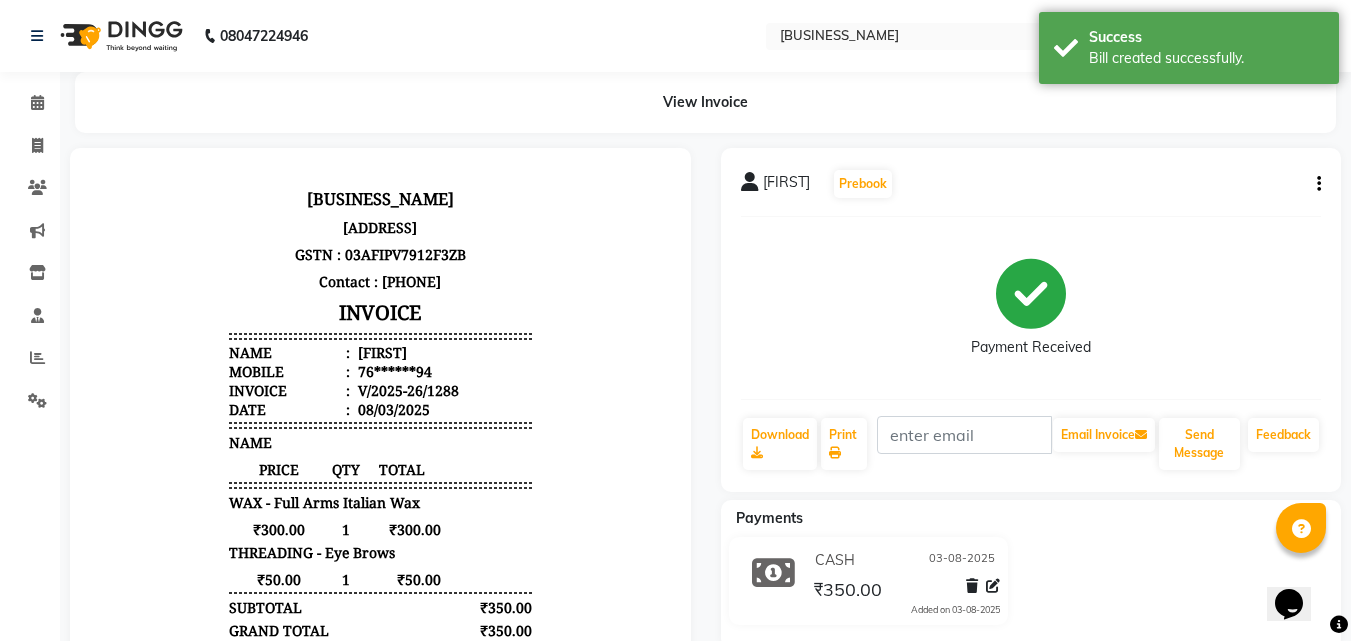 scroll, scrollTop: 0, scrollLeft: 0, axis: both 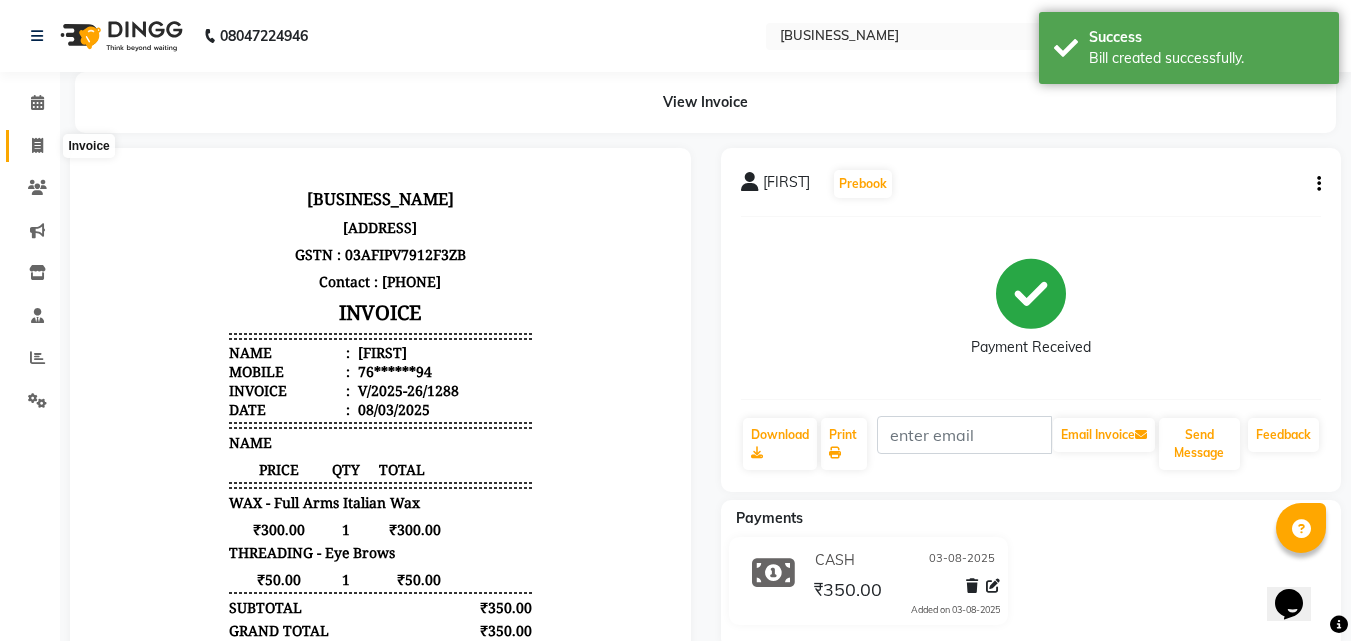 click 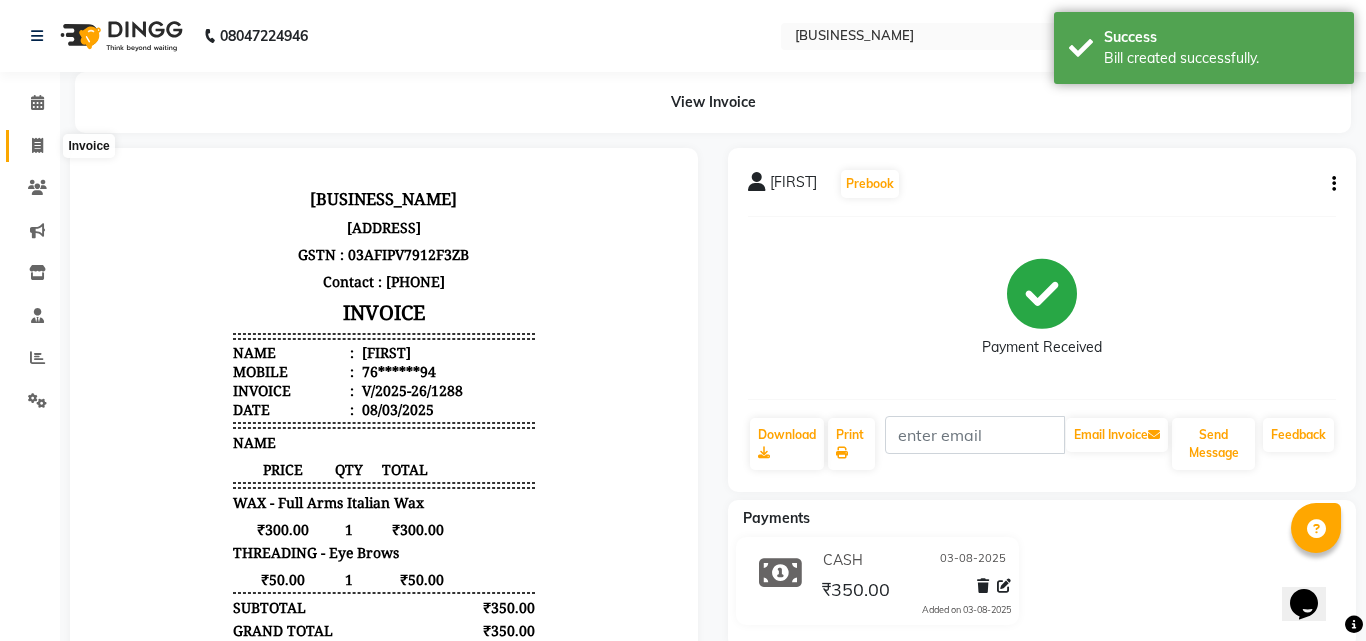 select on "service" 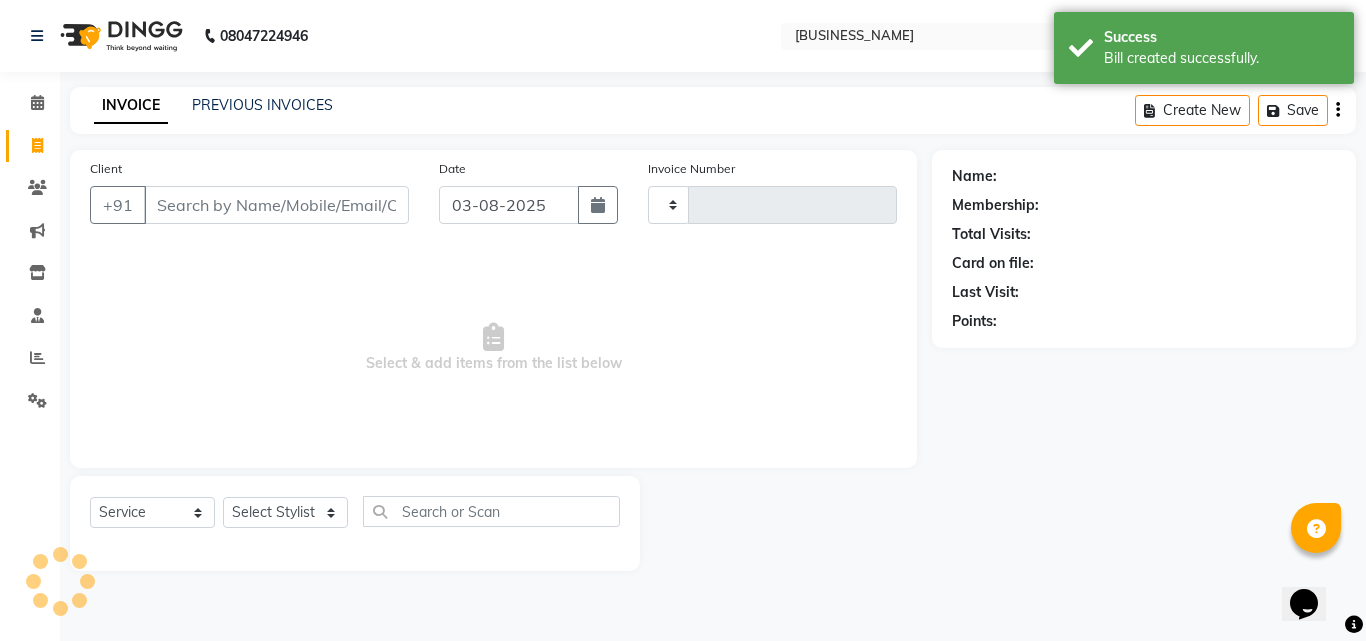 type on "1289" 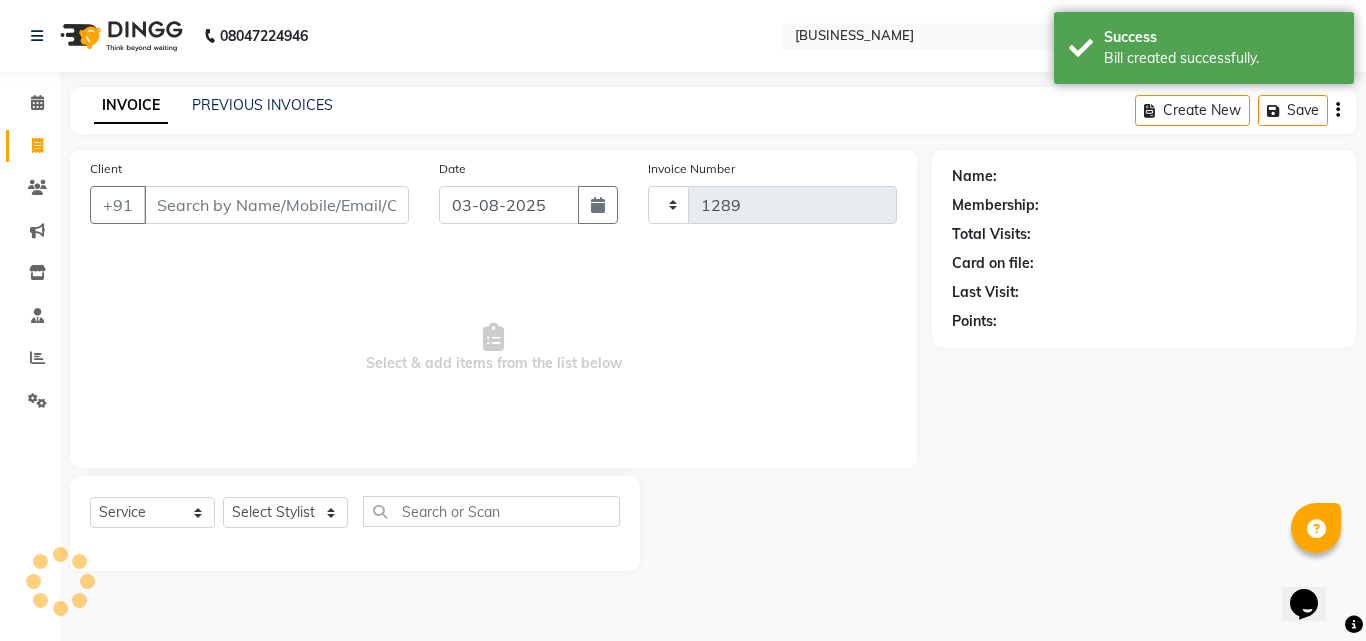 select on "39" 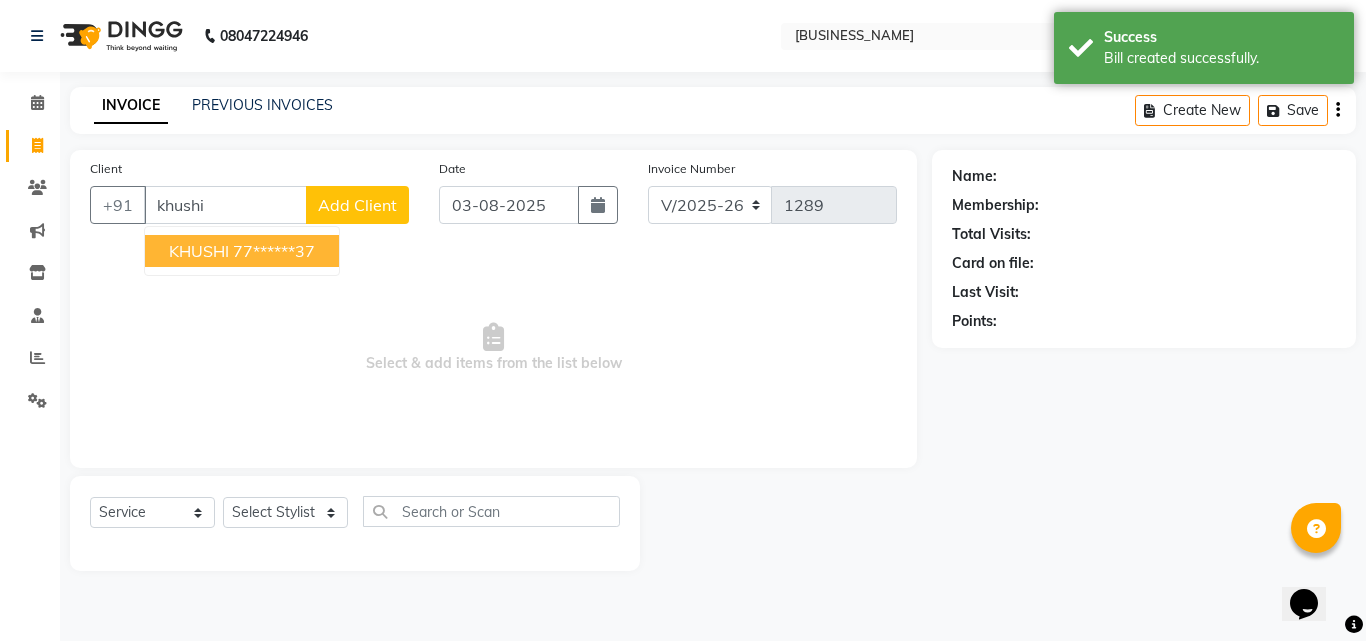 click on "77******37" at bounding box center (274, 251) 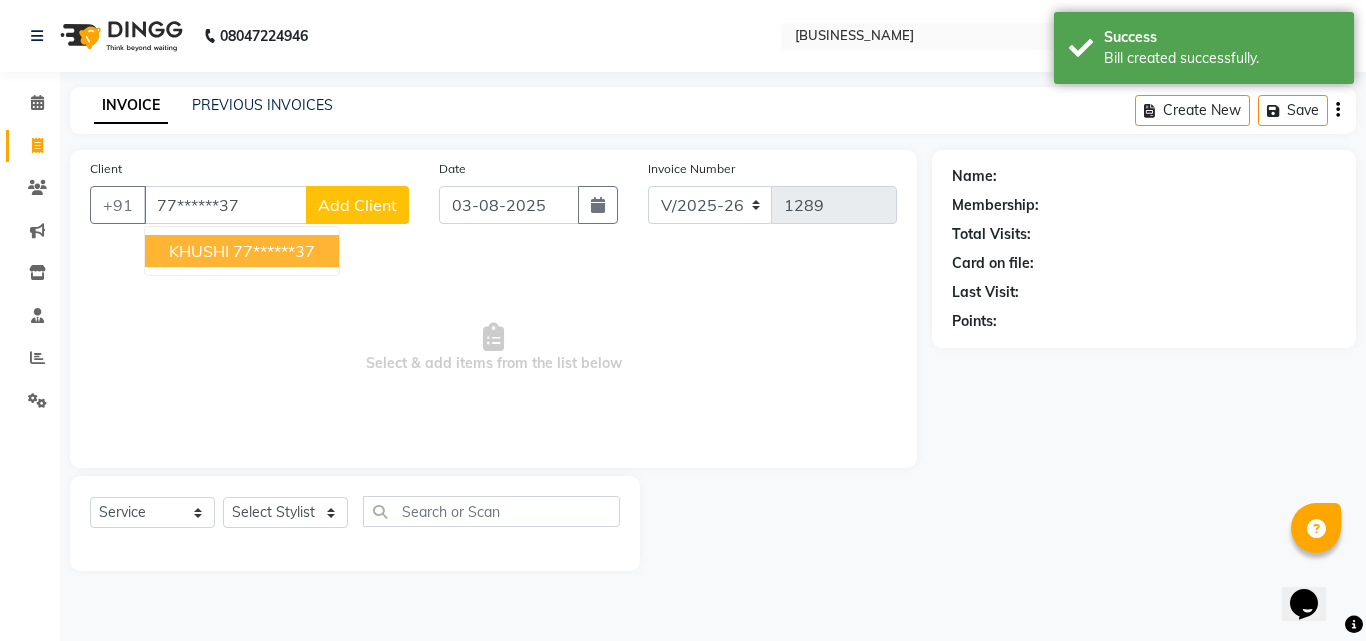 type on "77******37" 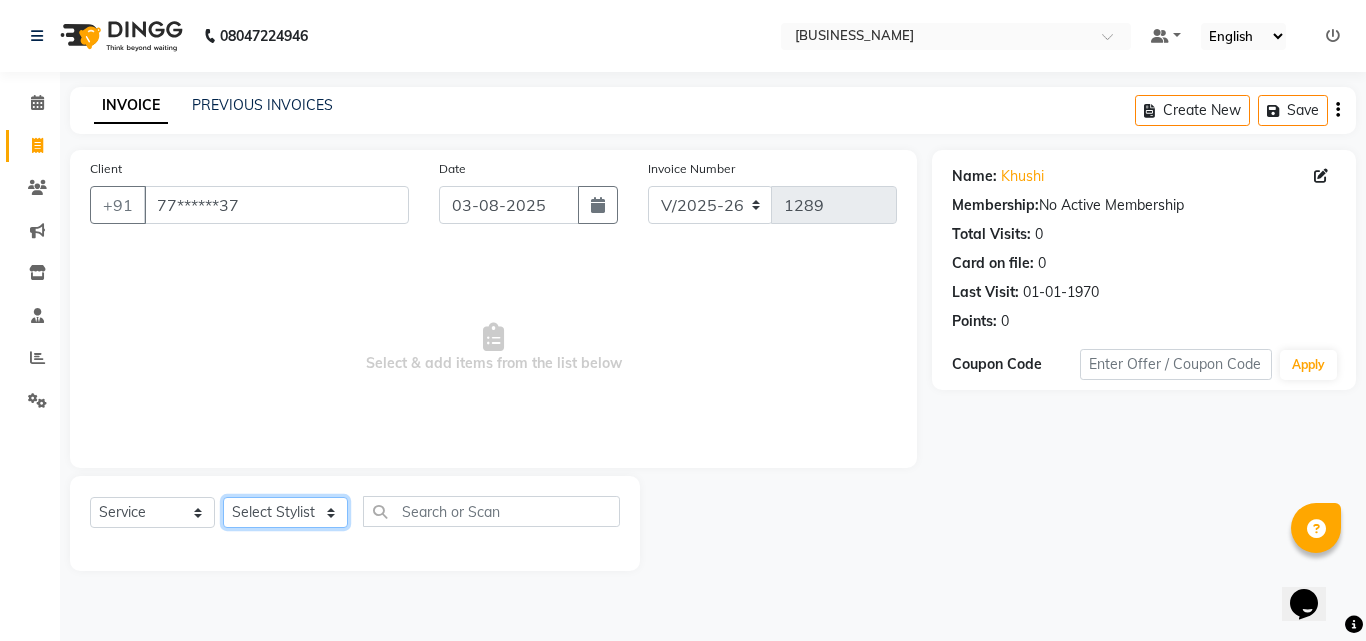 click on "Select Stylist [NAME] [NAME] [NAME] [NAME]  [NAME]    [NAME]   Reception   [NAME]    [NAME]" 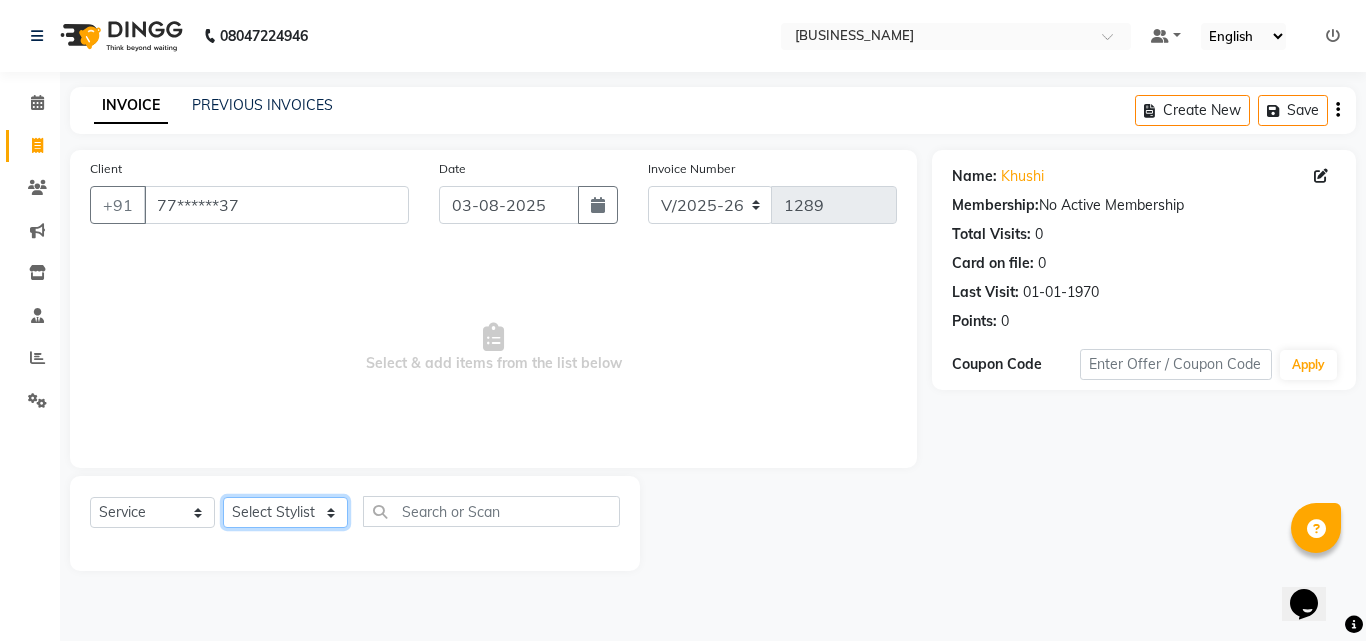 select on "1484" 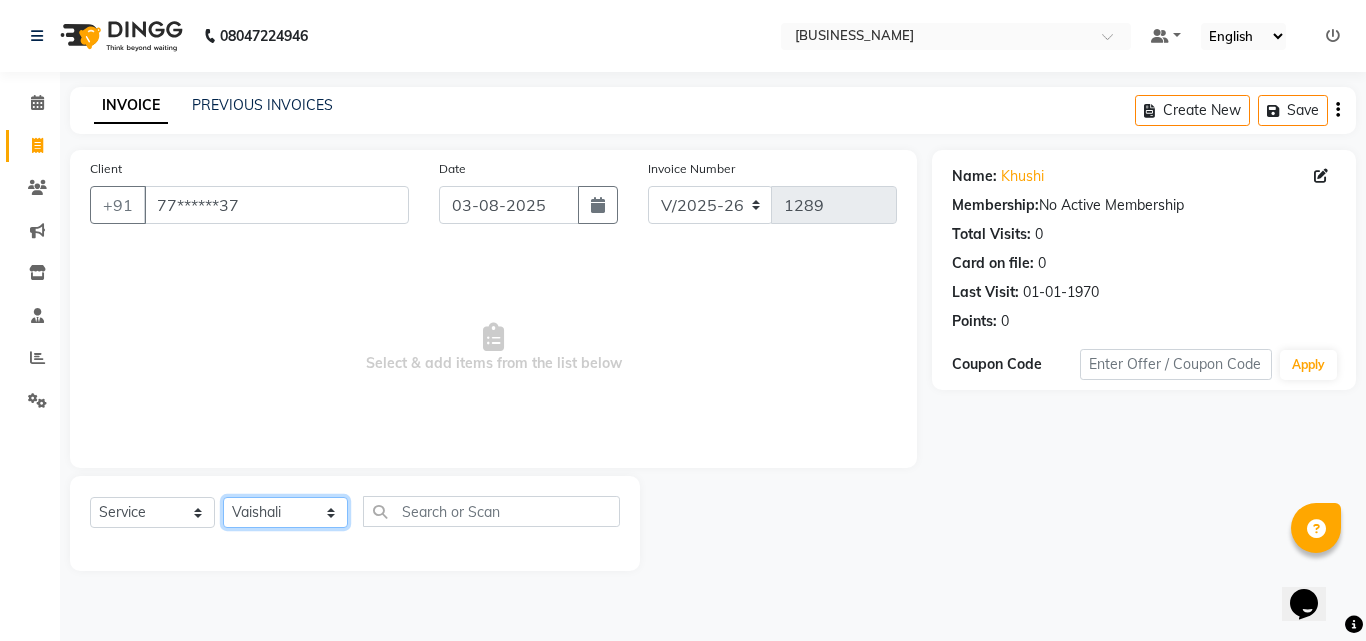 click on "Select Stylist [NAME] [NAME] [NAME] [NAME]  [NAME]    [NAME]   Reception   [NAME]    [NAME]" 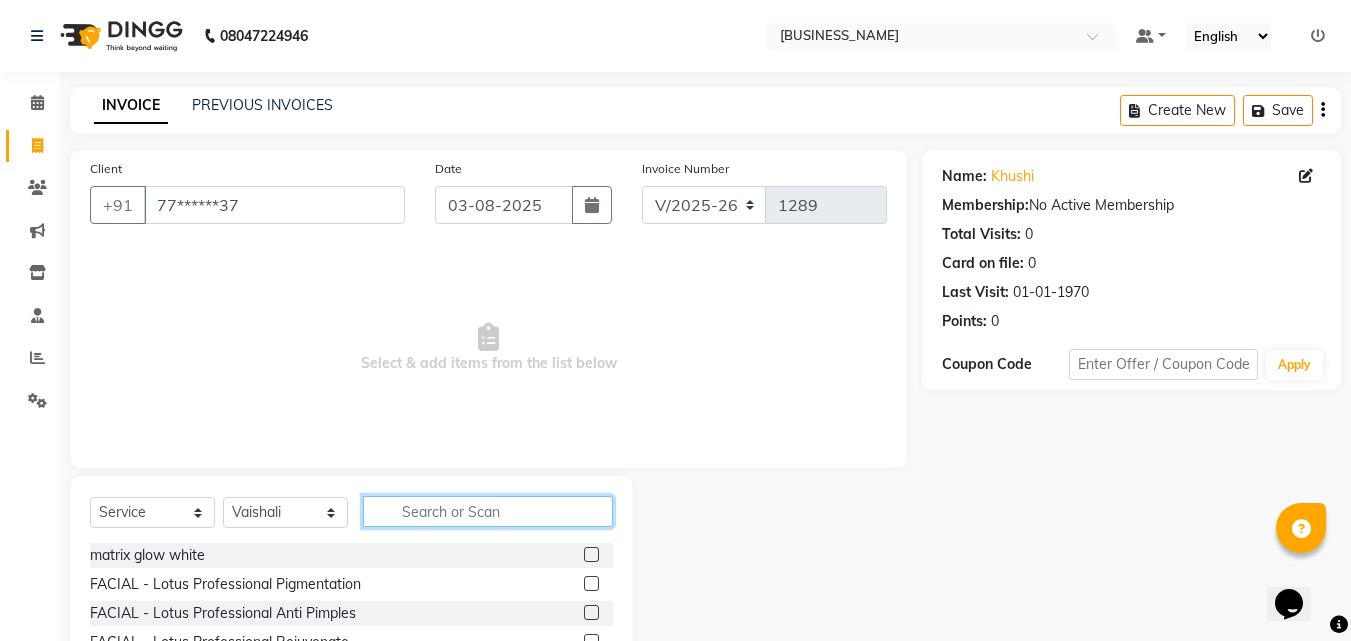 click 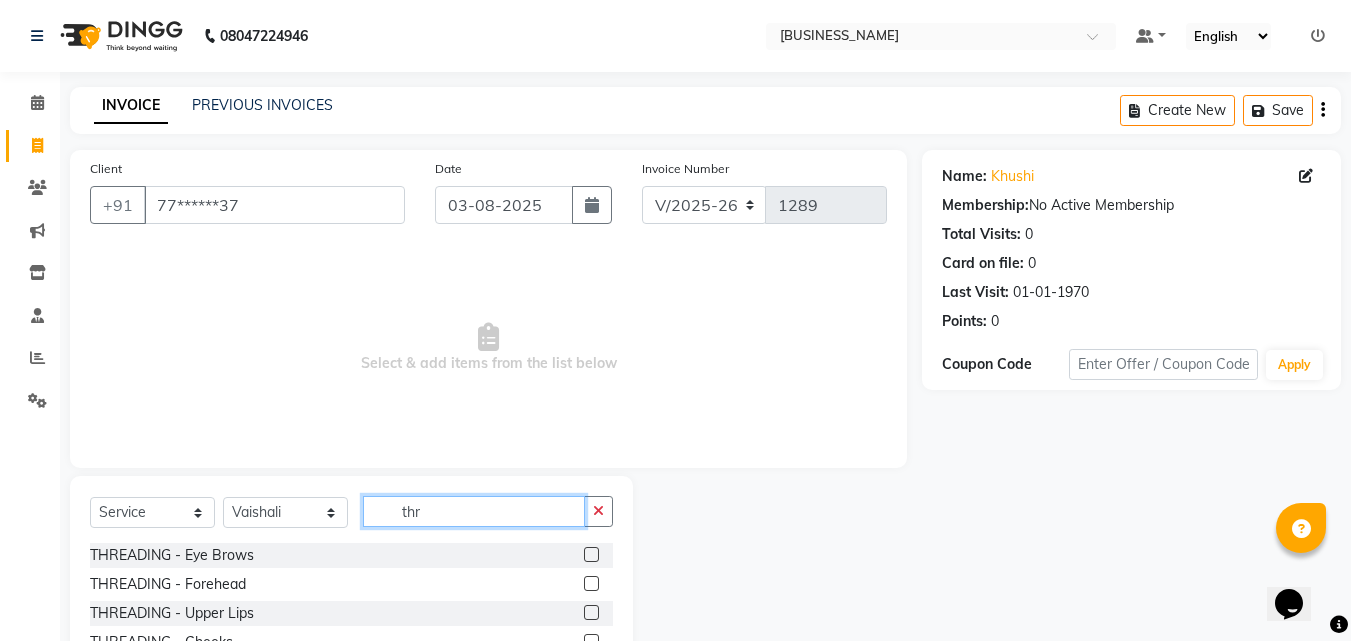 type on "thr" 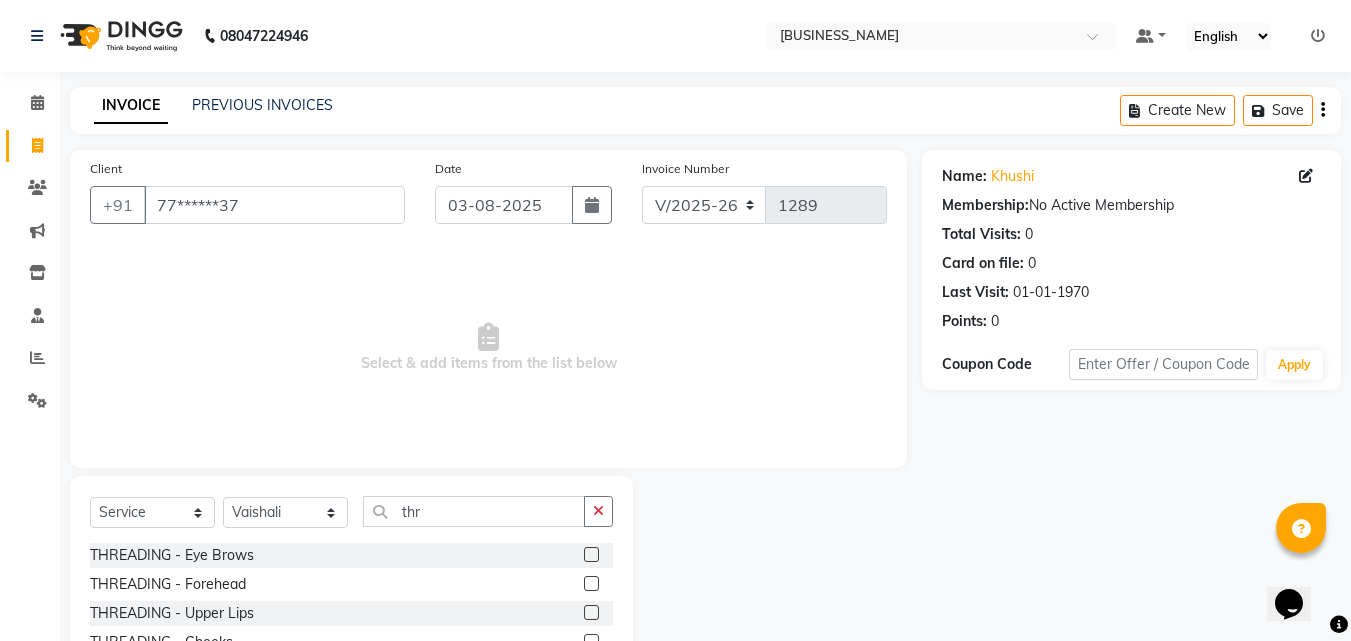 click 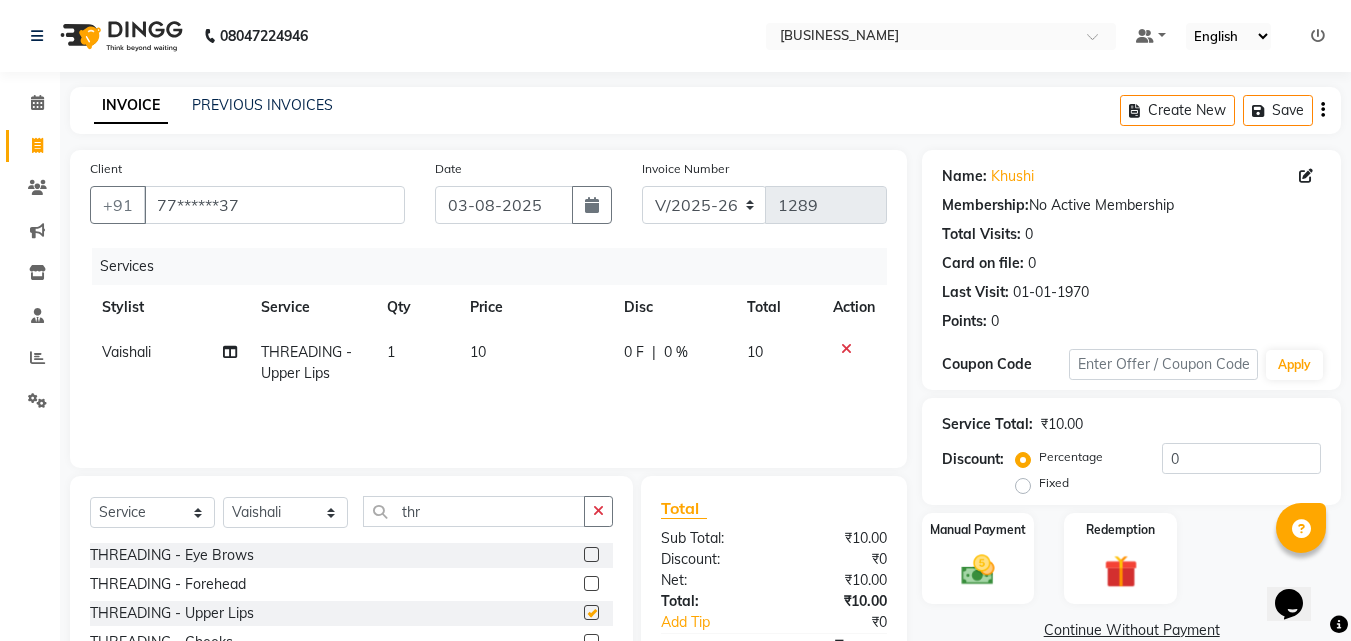 click 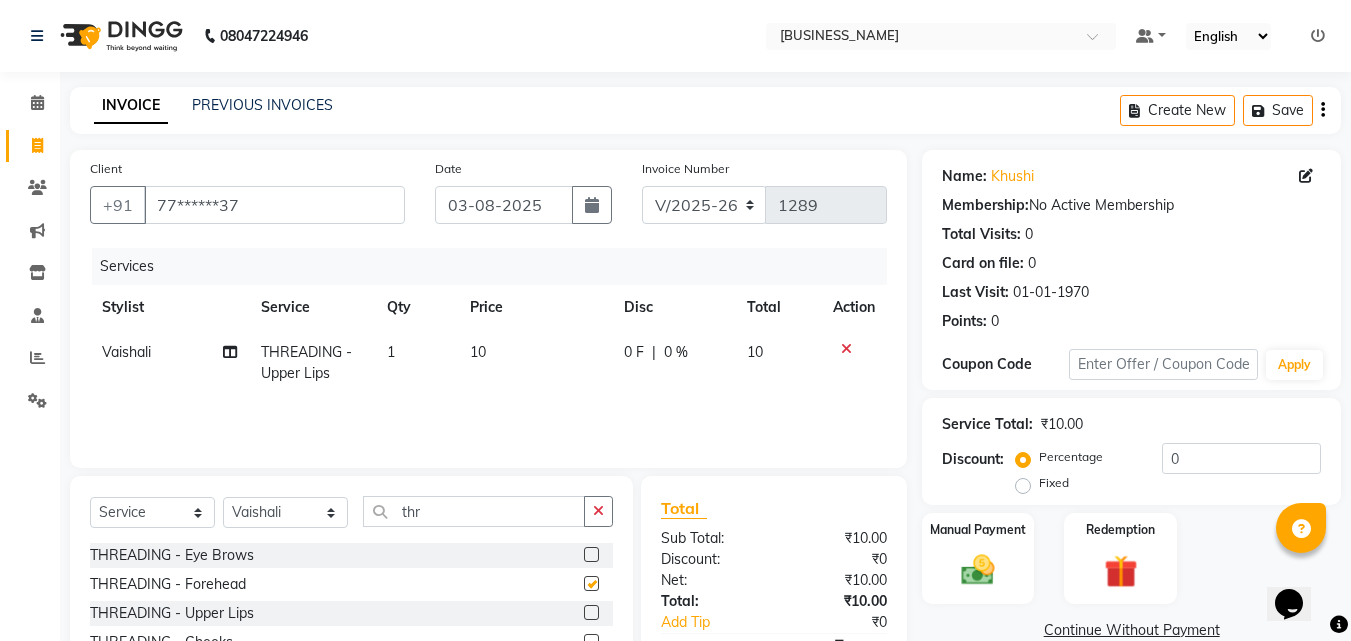 checkbox on "false" 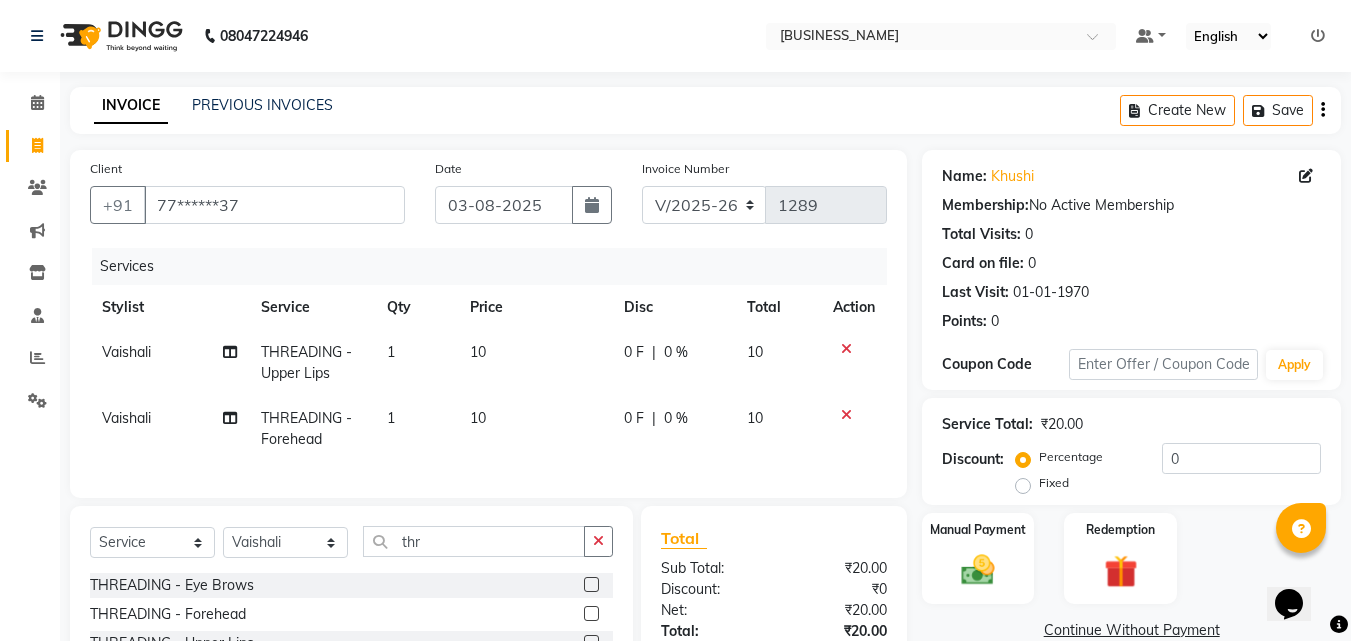 checkbox on "false" 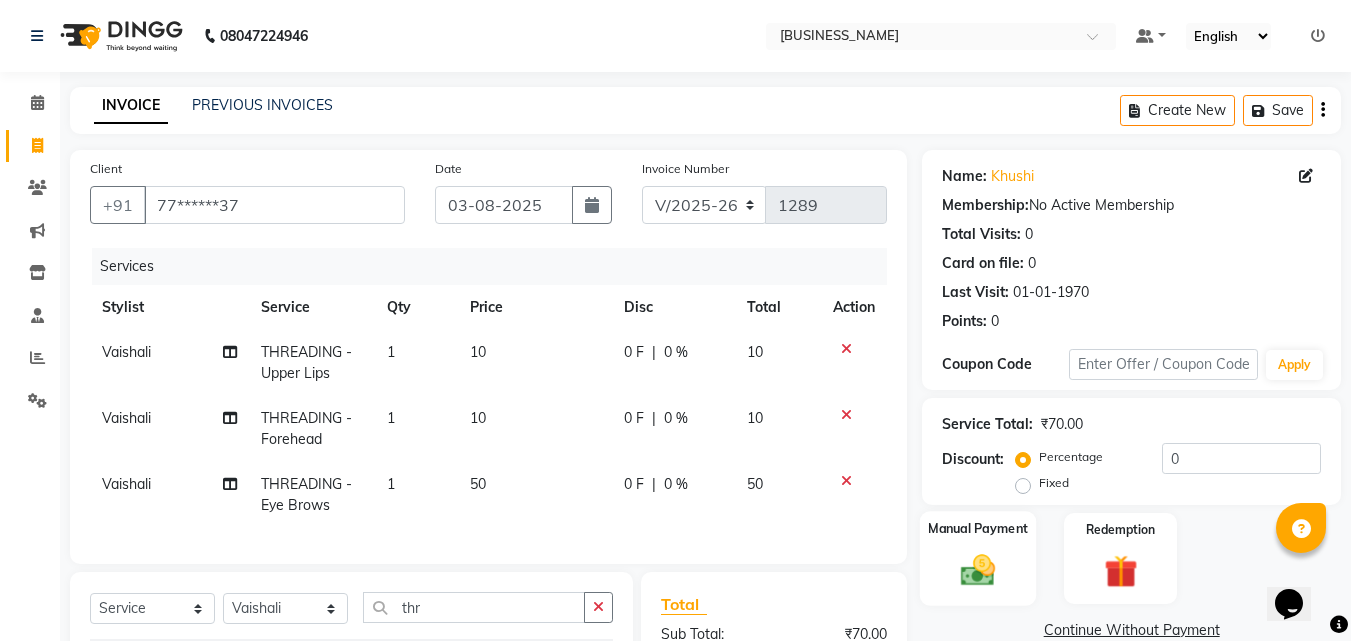 checkbox on "false" 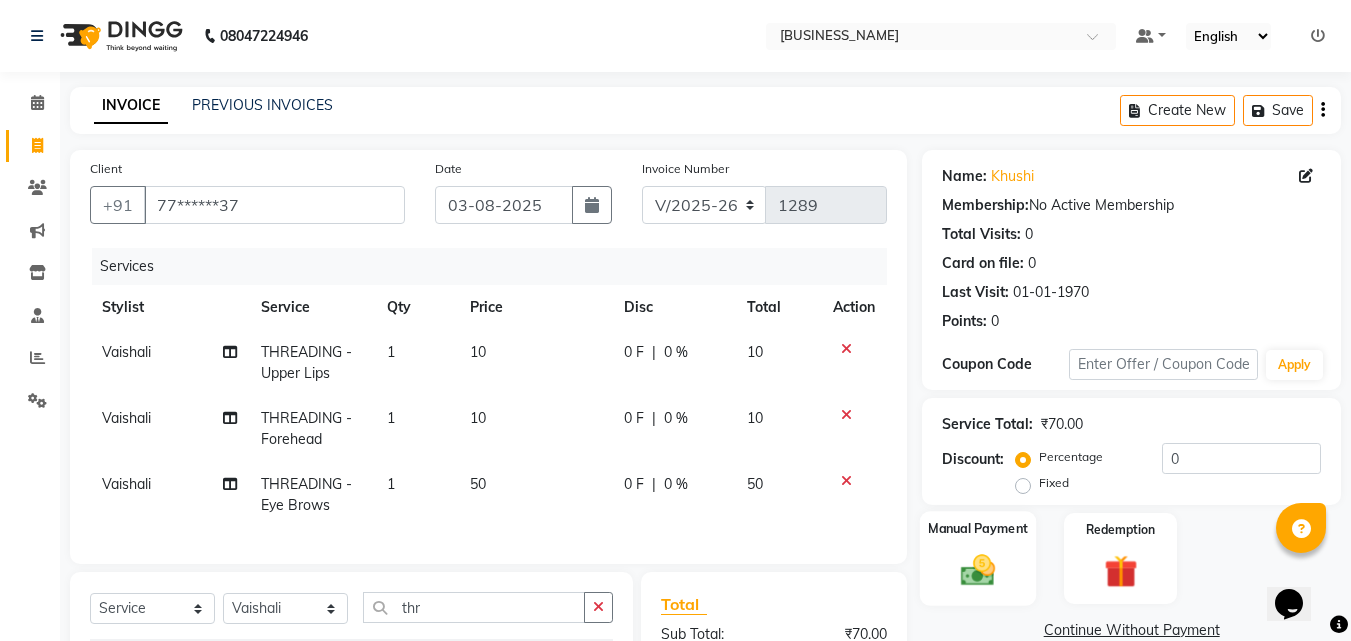 click 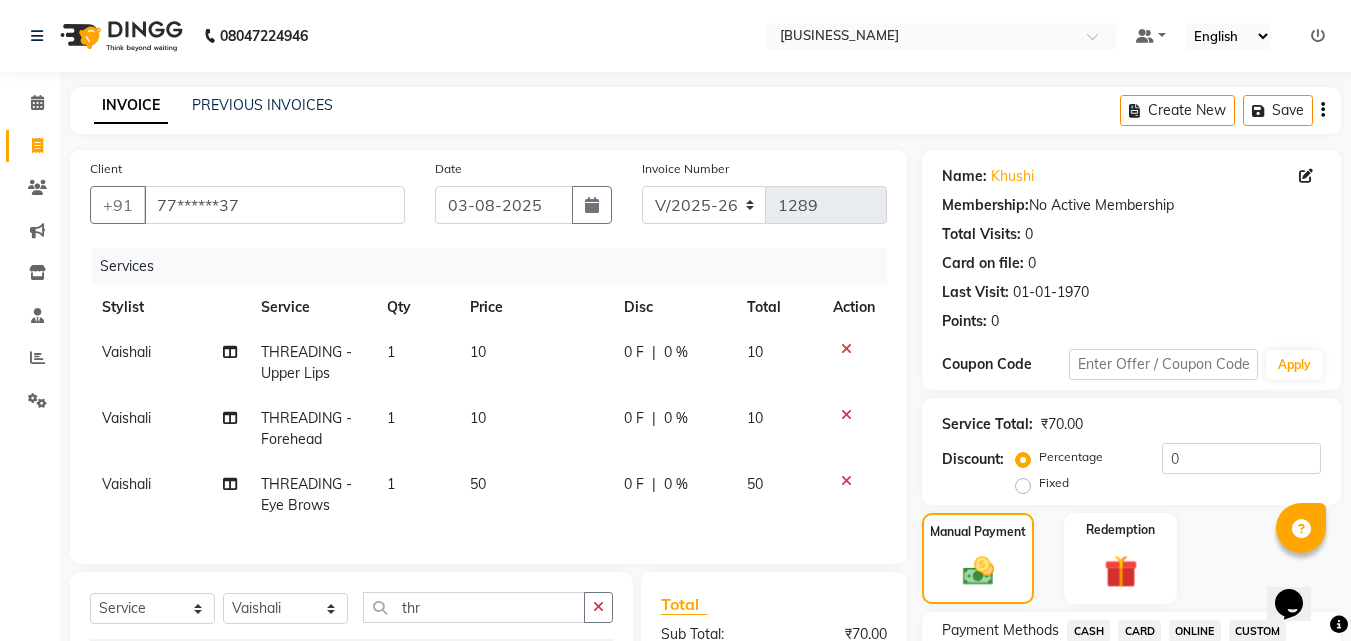 click on "CASH" 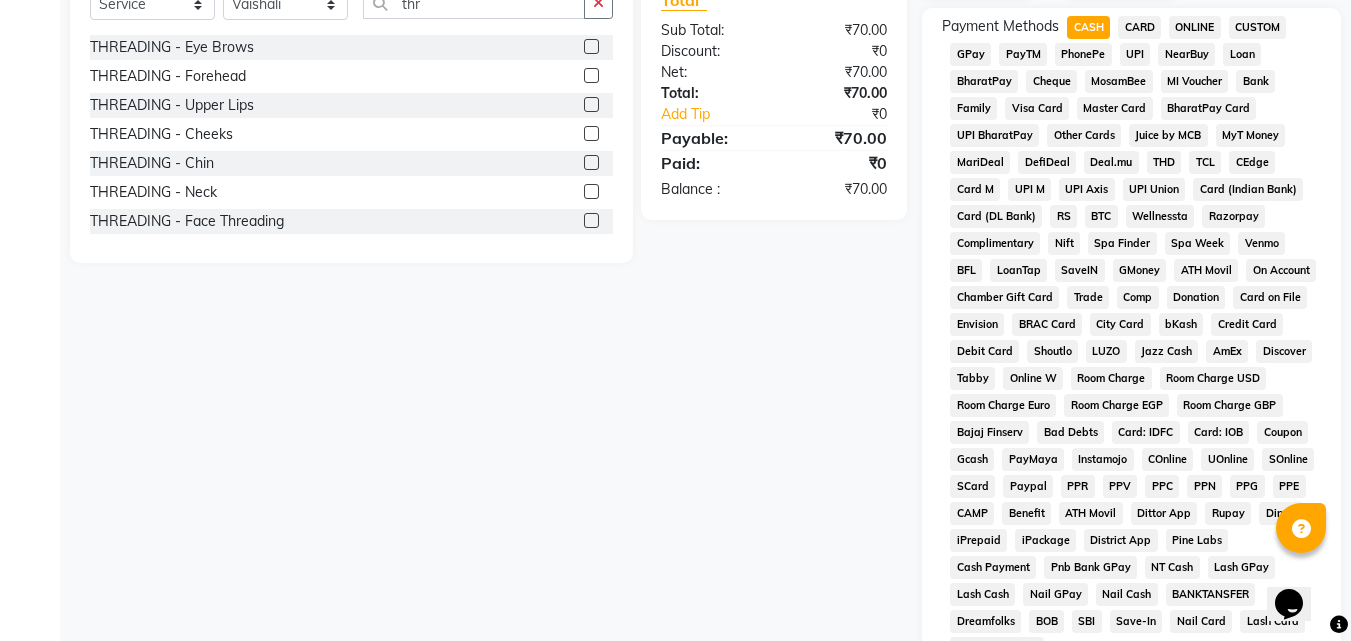 scroll, scrollTop: 800, scrollLeft: 0, axis: vertical 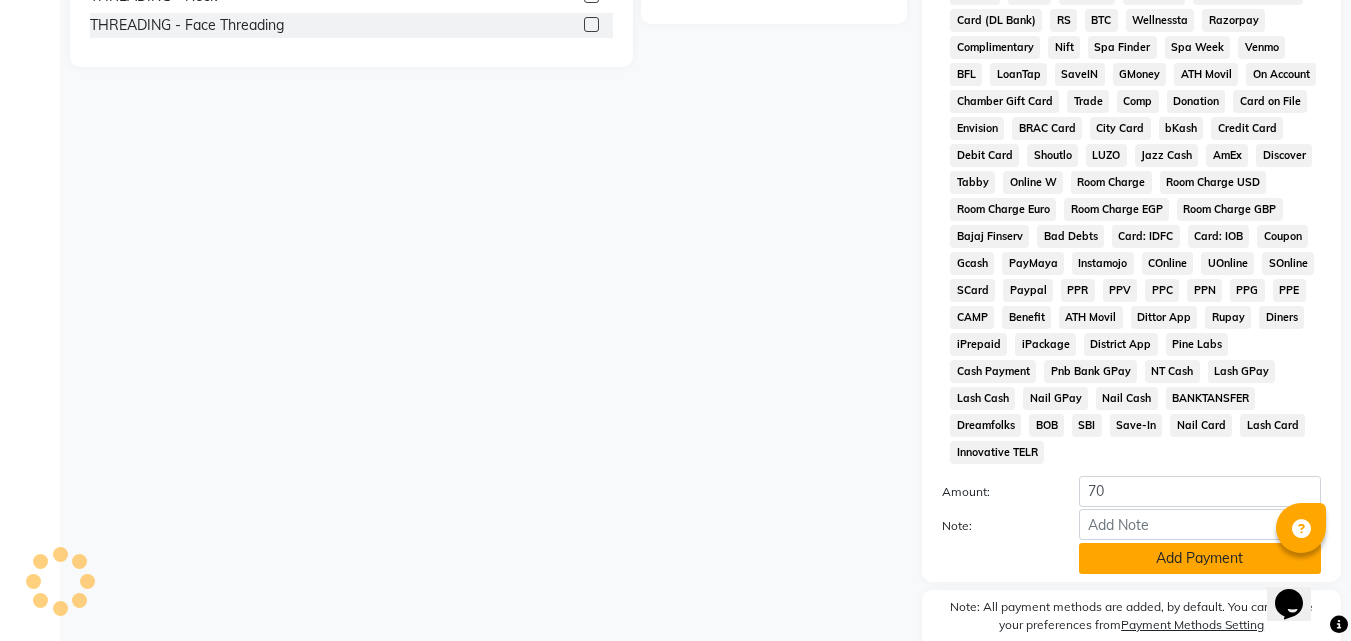 click on "Add Payment" 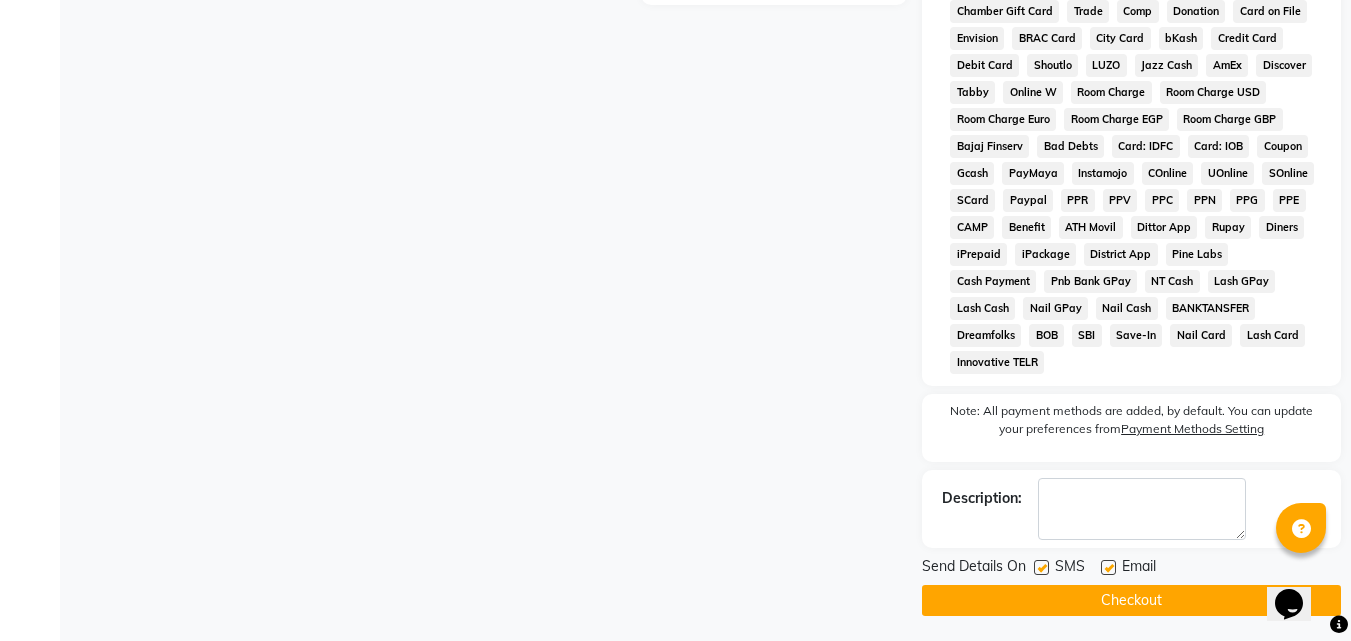 scroll, scrollTop: 895, scrollLeft: 0, axis: vertical 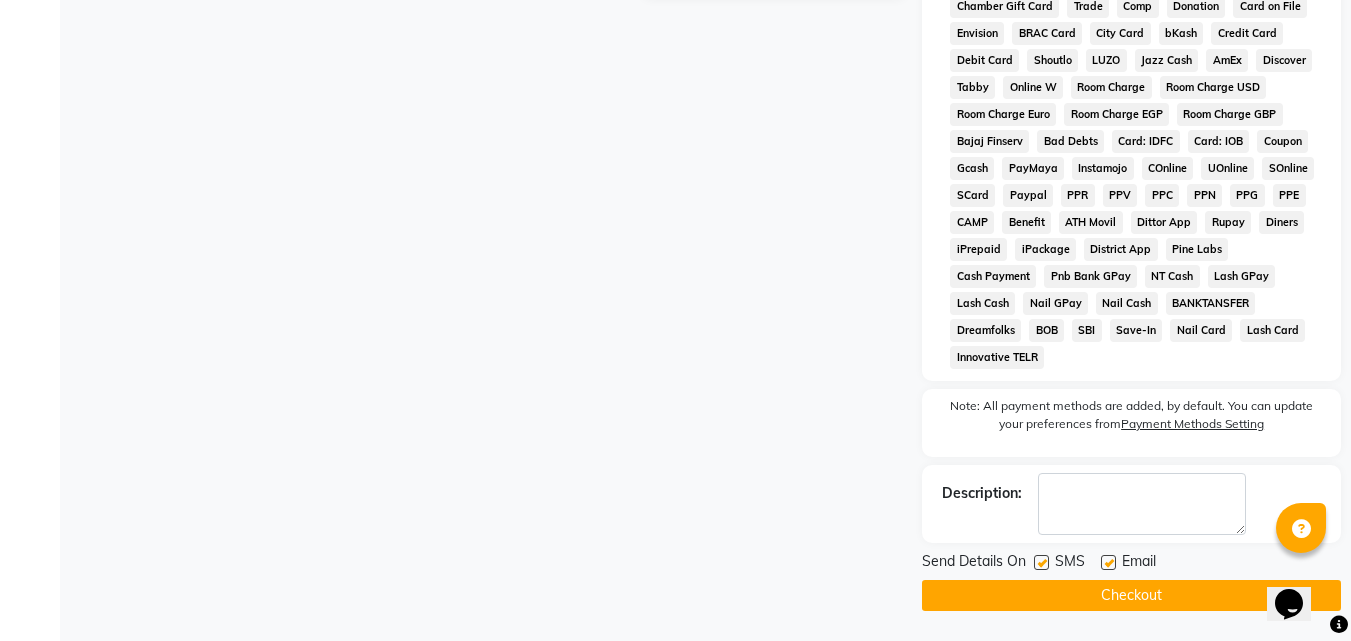 click 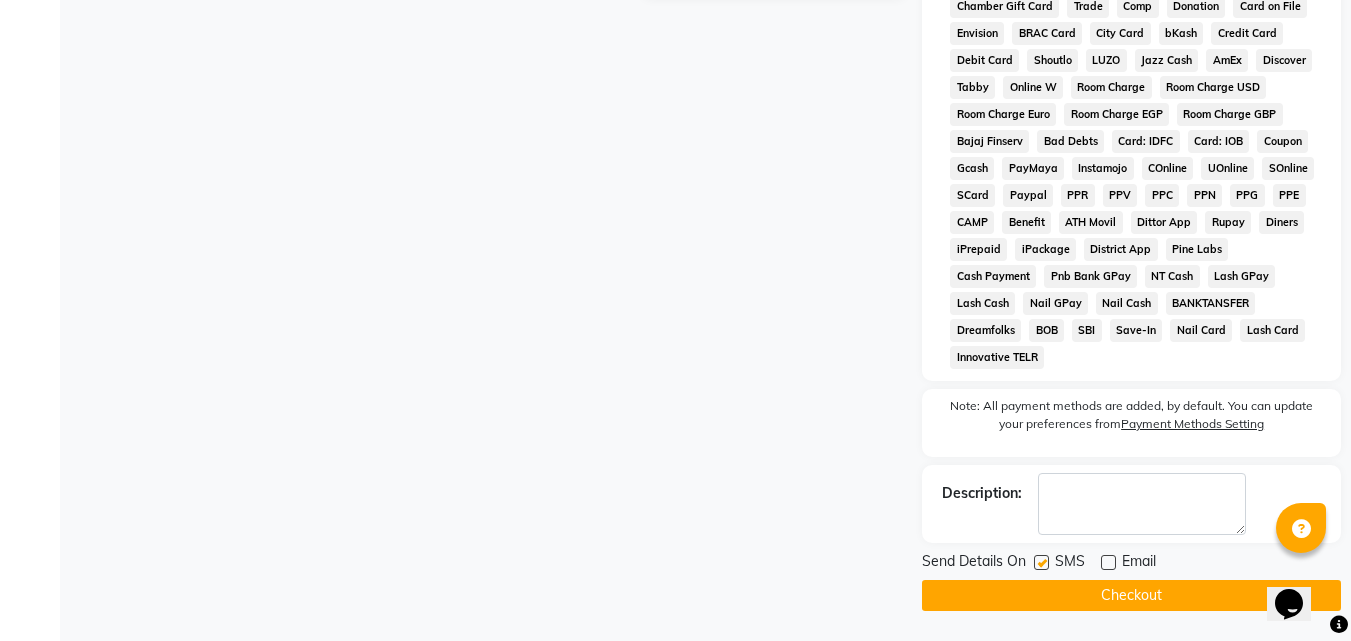 drag, startPoint x: 1096, startPoint y: 590, endPoint x: 1074, endPoint y: 600, distance: 24.166092 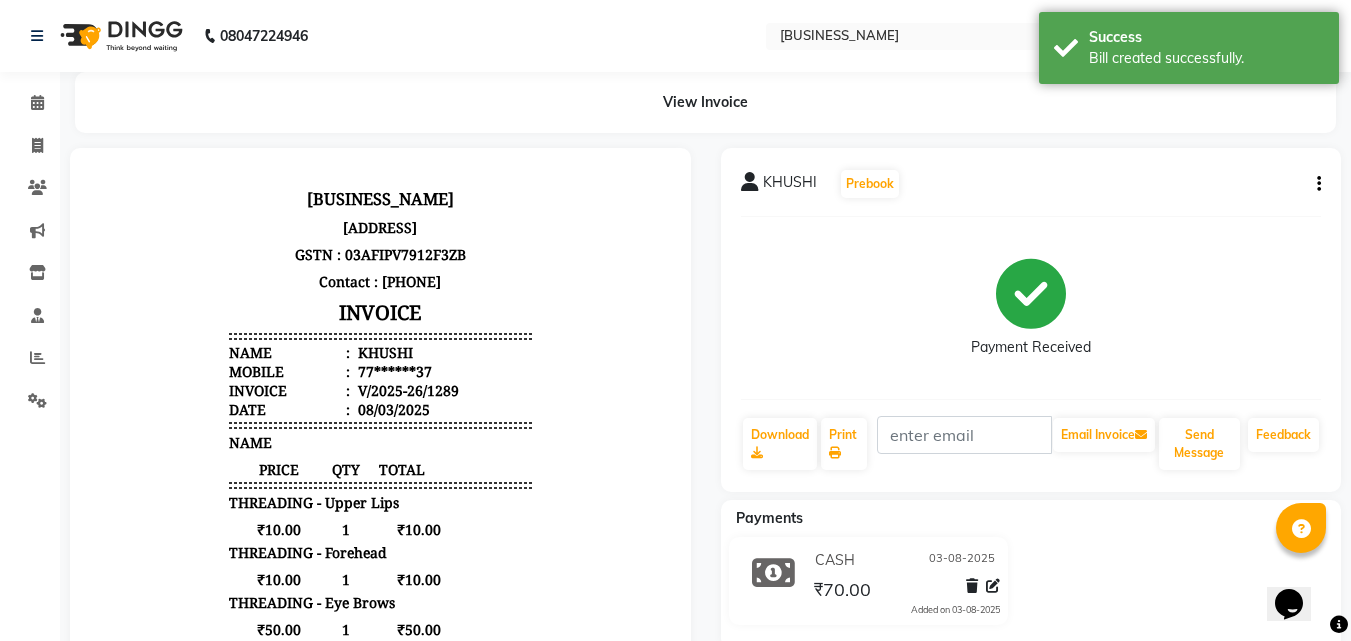 scroll, scrollTop: 0, scrollLeft: 0, axis: both 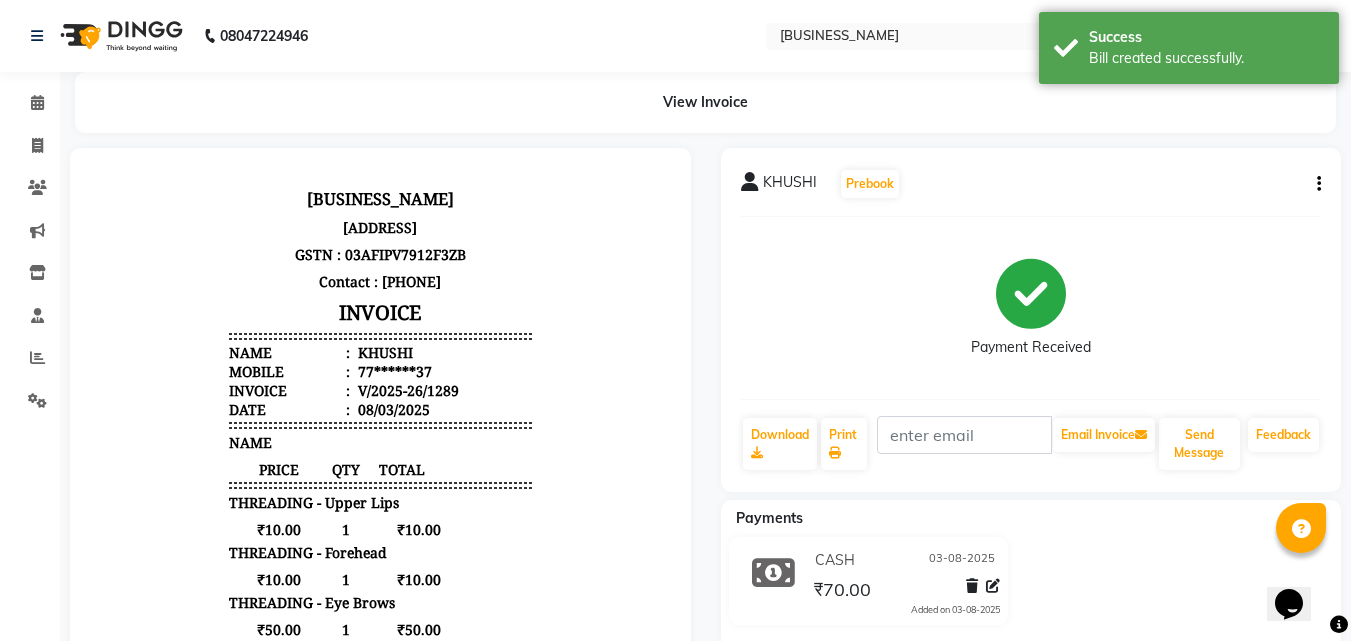 click on "Invoice" 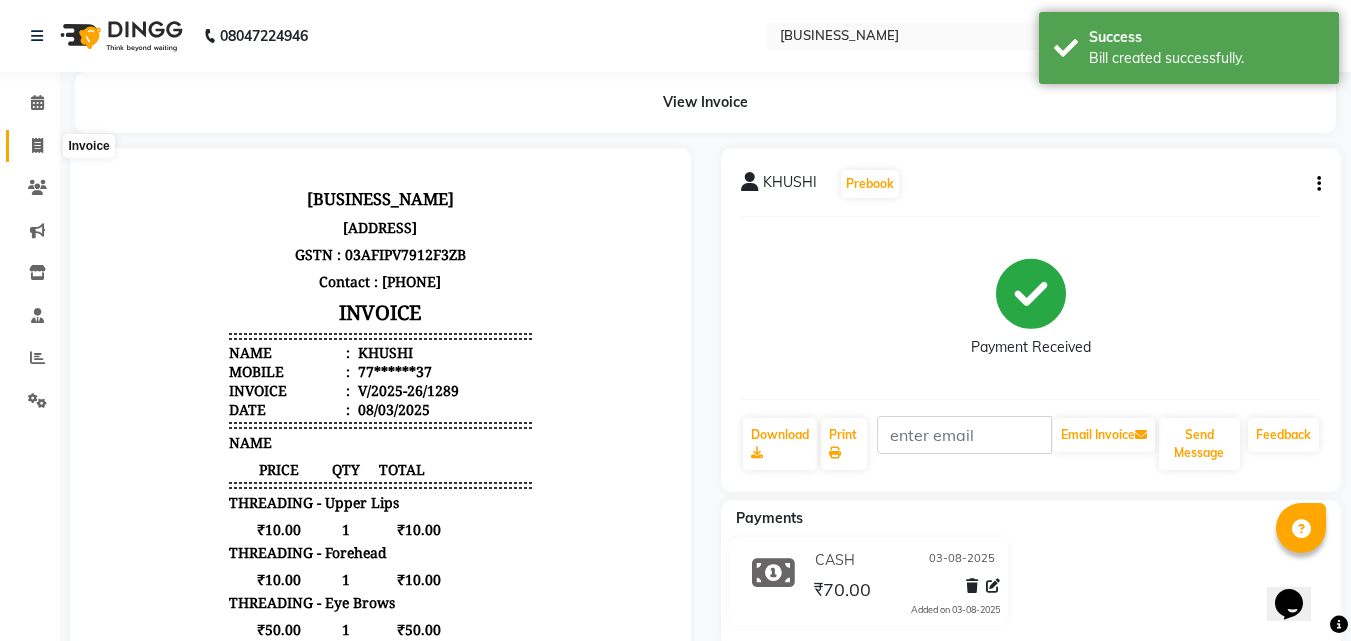 click 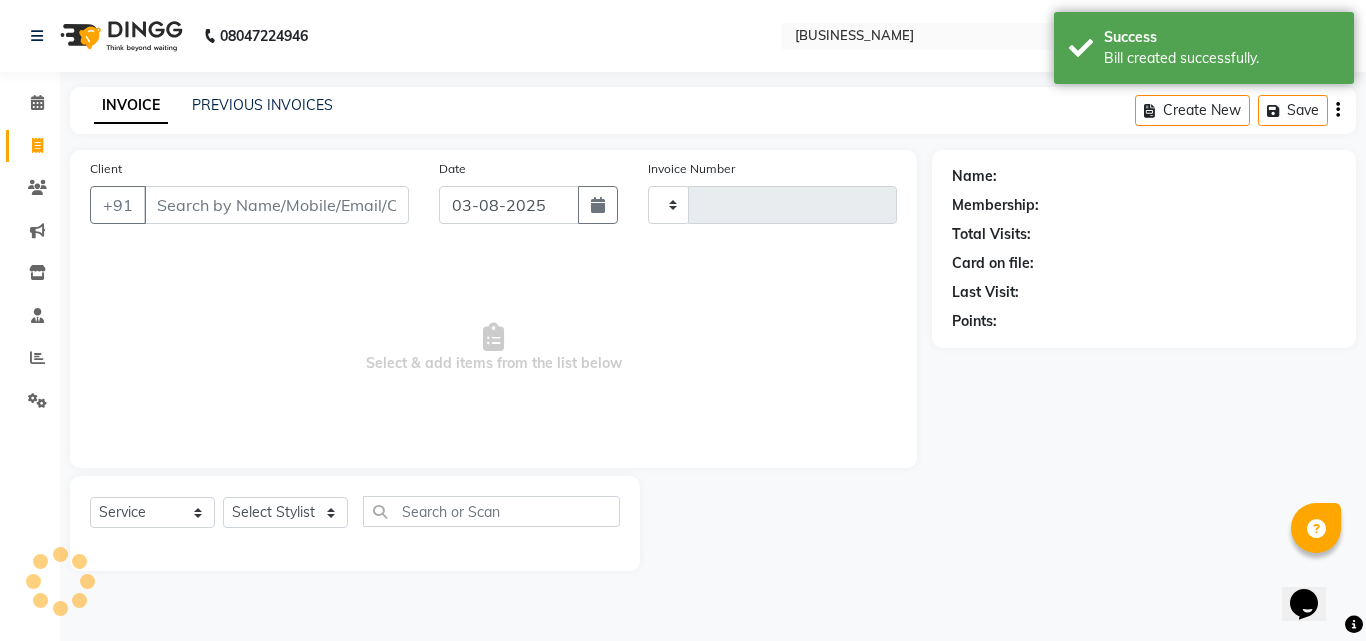 type on "1290" 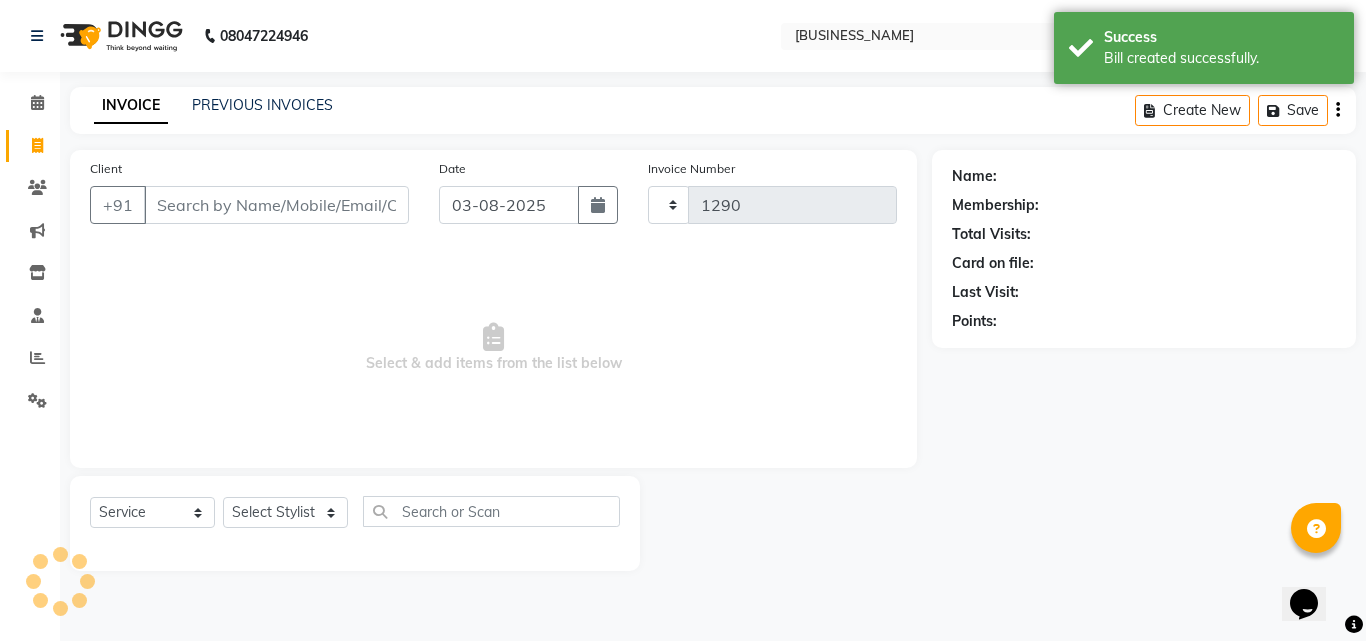 select on "39" 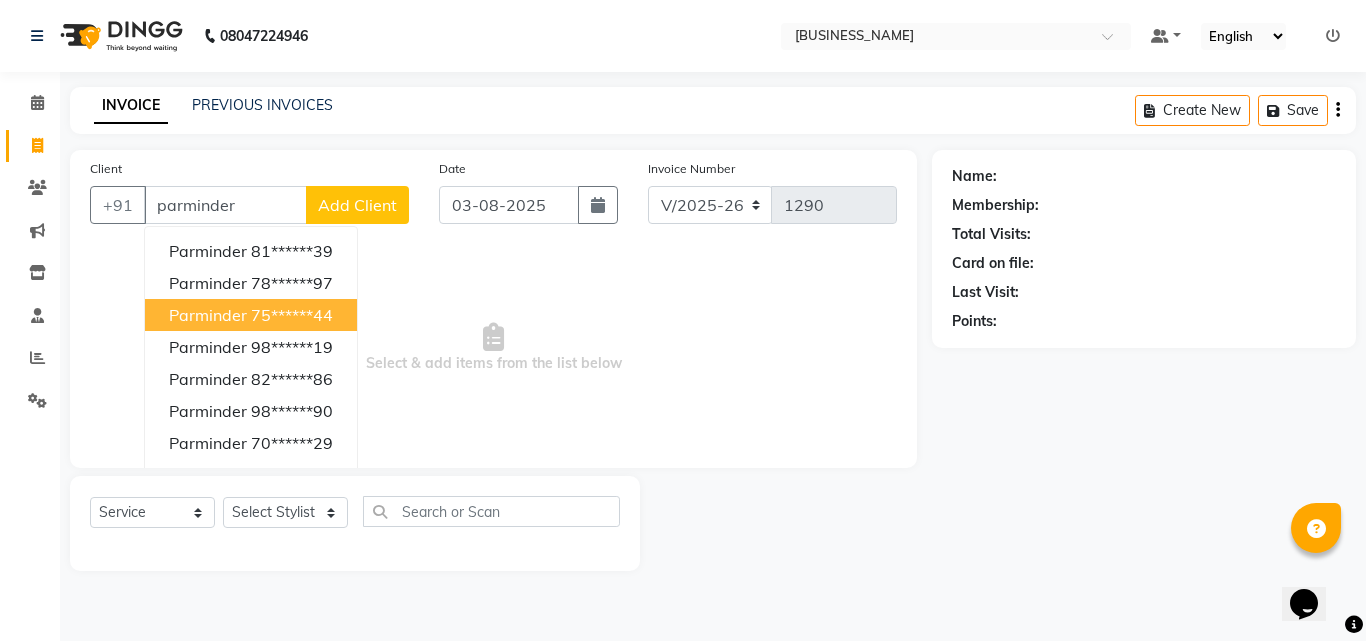 drag, startPoint x: 192, startPoint y: 329, endPoint x: 197, endPoint y: 367, distance: 38.327538 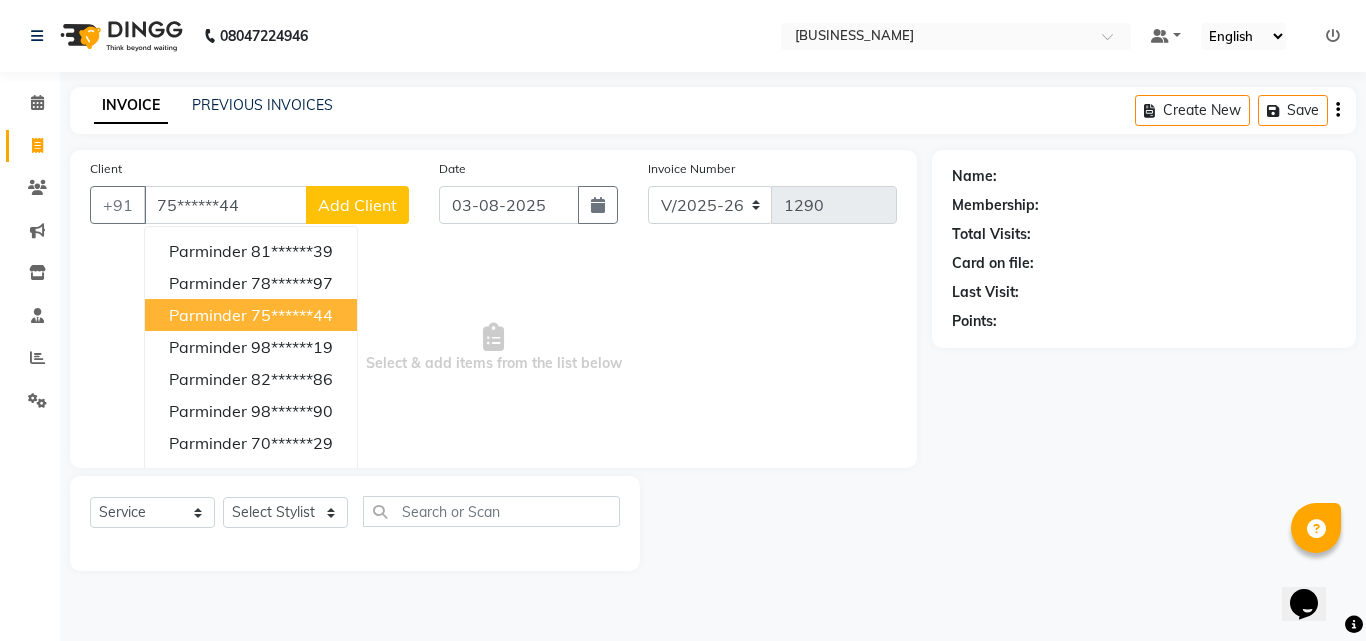 type on "75******44" 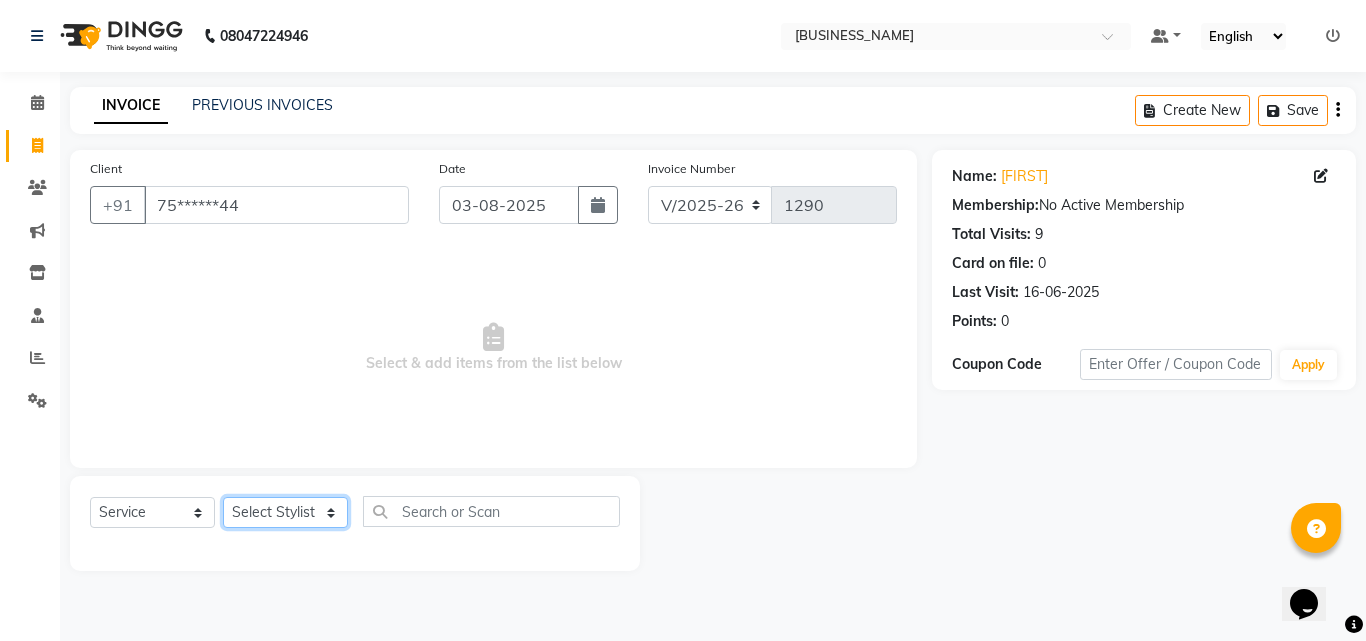 click on "Select Stylist [NAME] [NAME] [NAME] [NAME]  [NAME]    [NAME]   Reception   [NAME]    [NAME]" 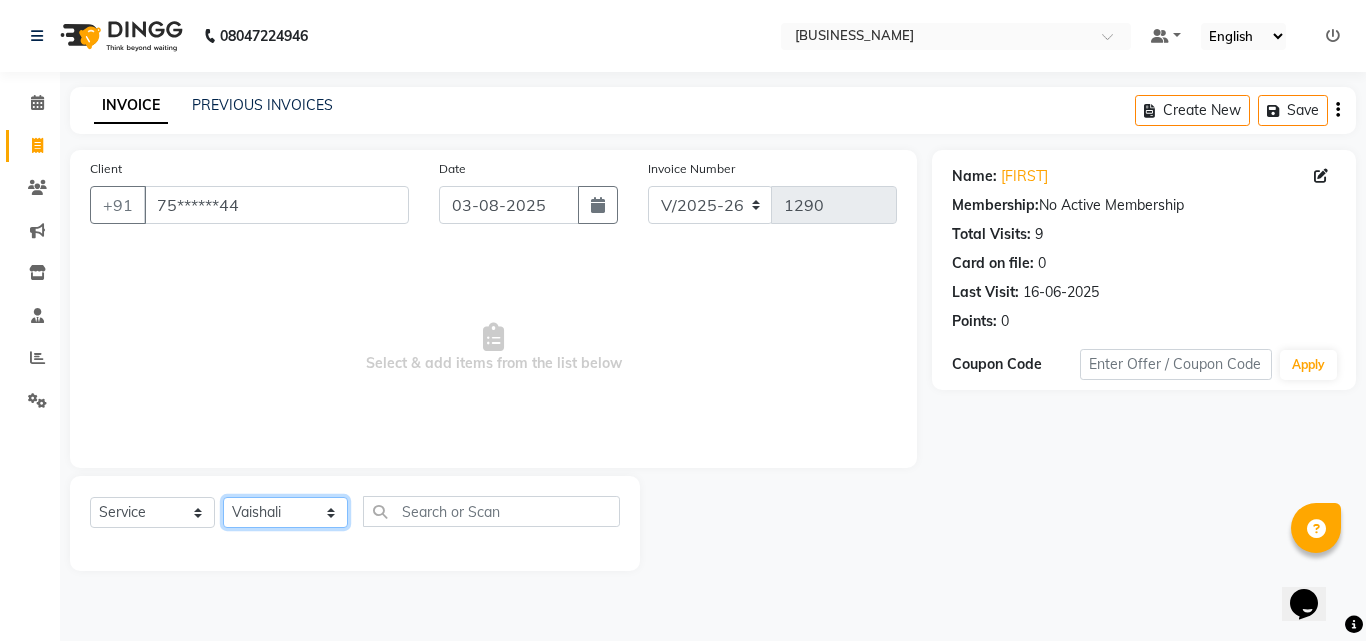 click on "Select Stylist [NAME] [NAME] [NAME] [NAME]  [NAME]    [NAME]   Reception   [NAME]    [NAME]" 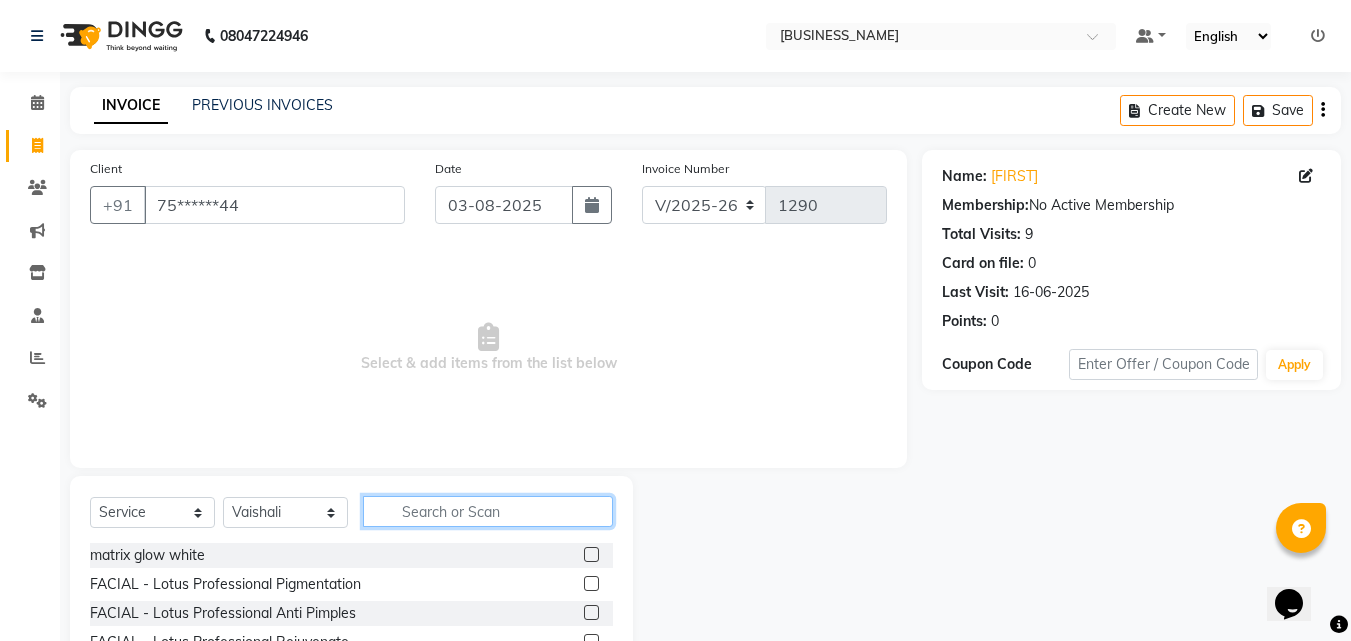 click 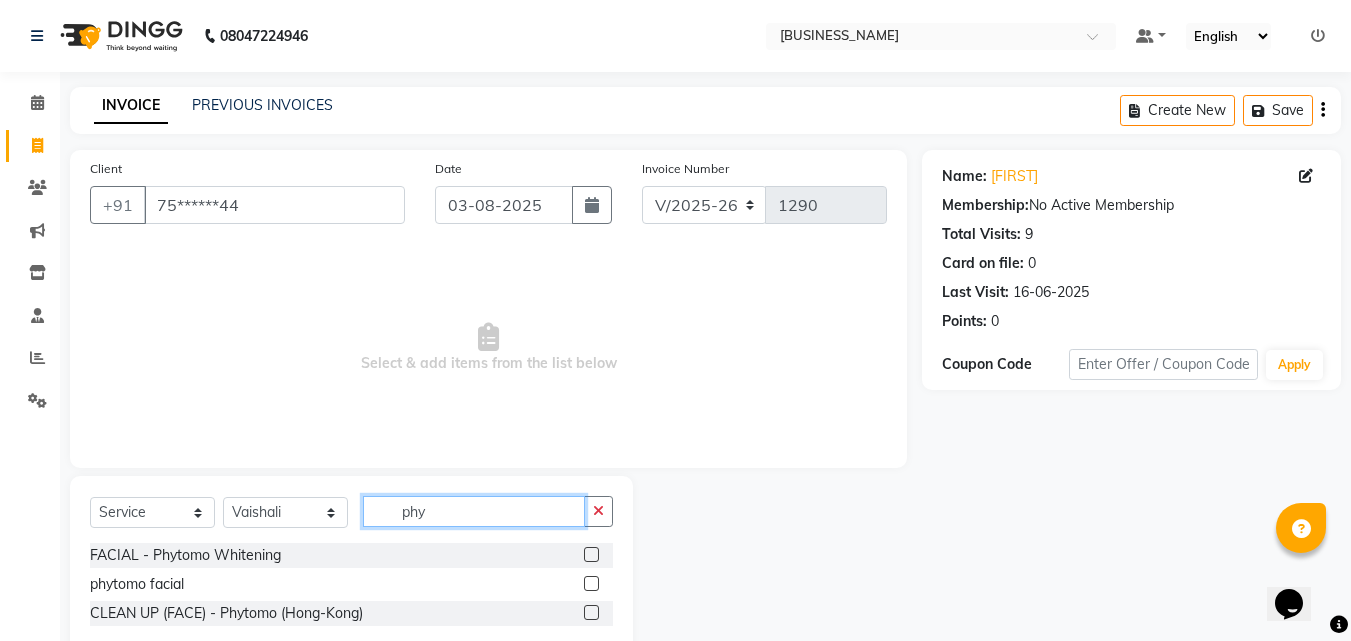 type on "phy" 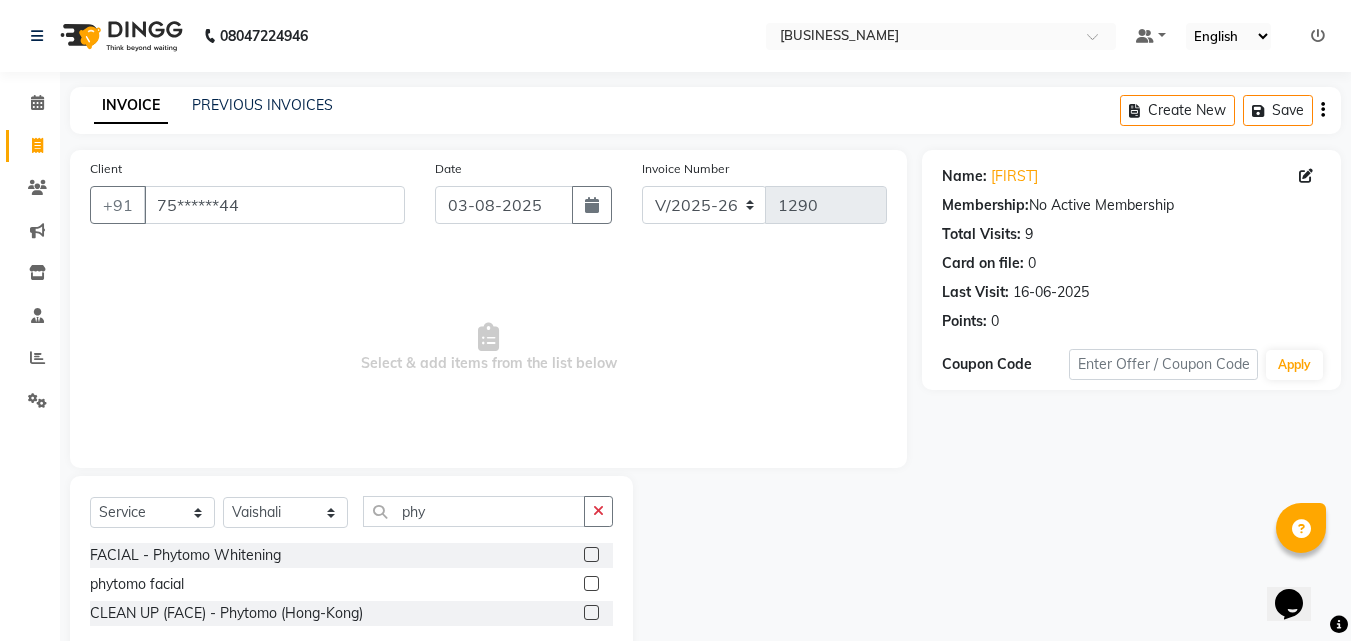 click 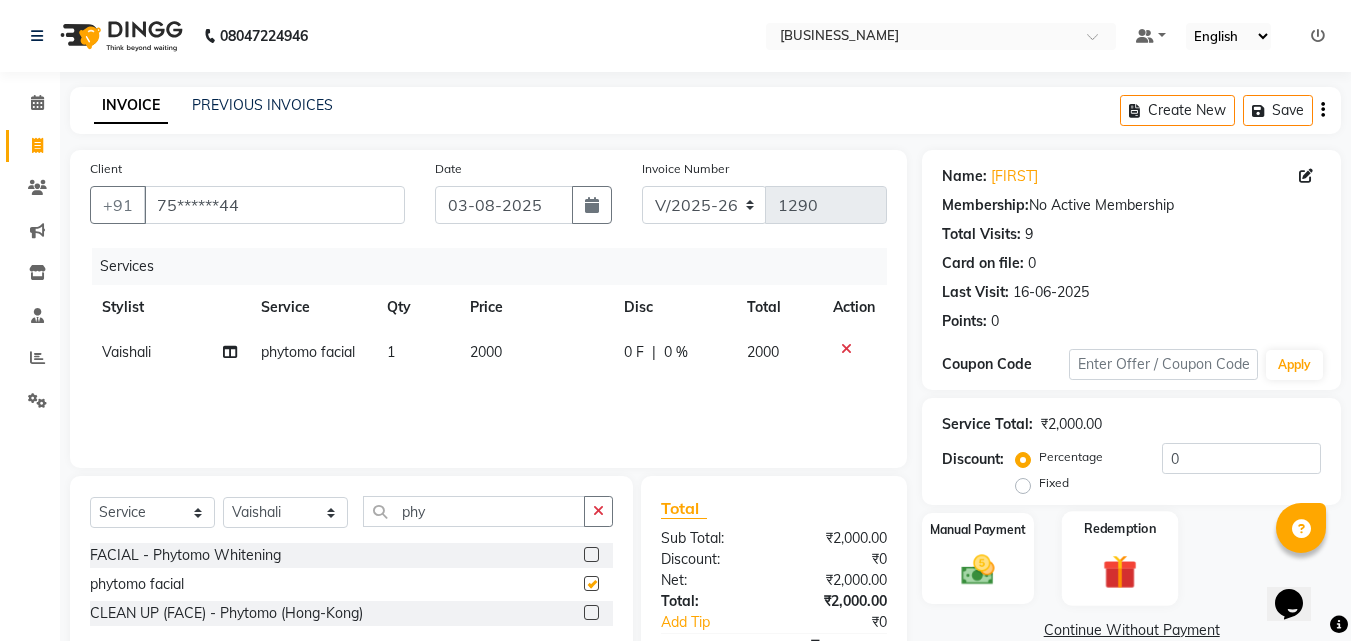checkbox on "false" 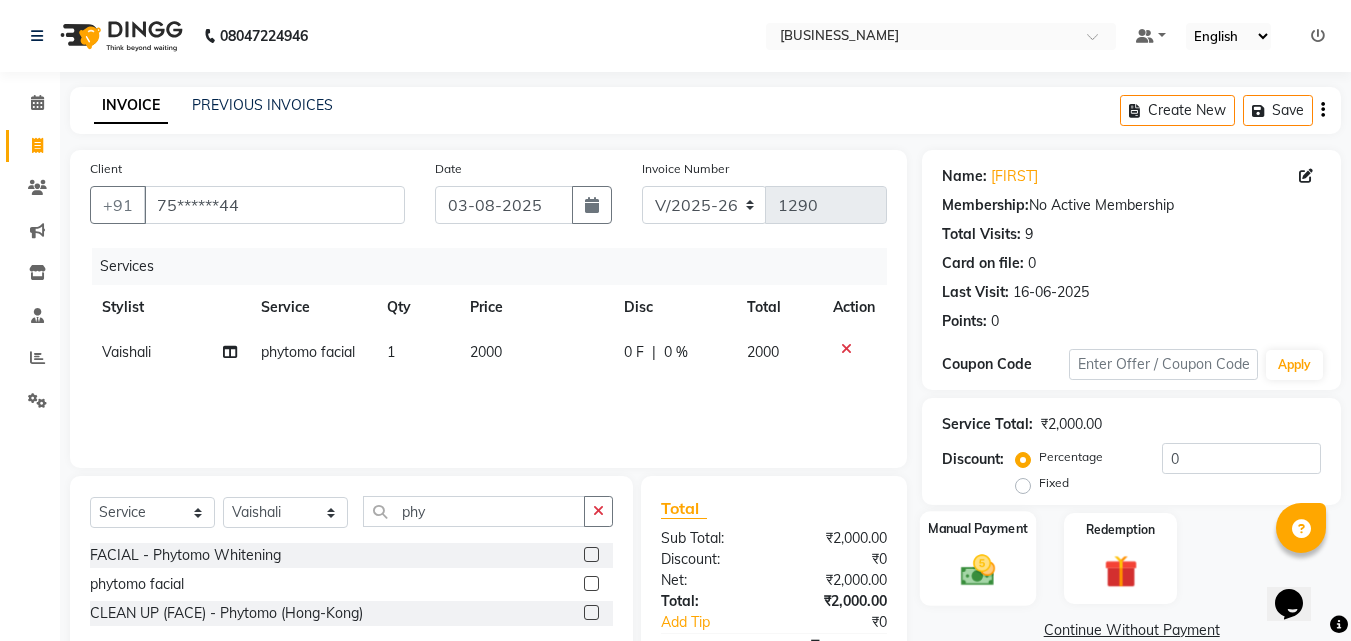 click 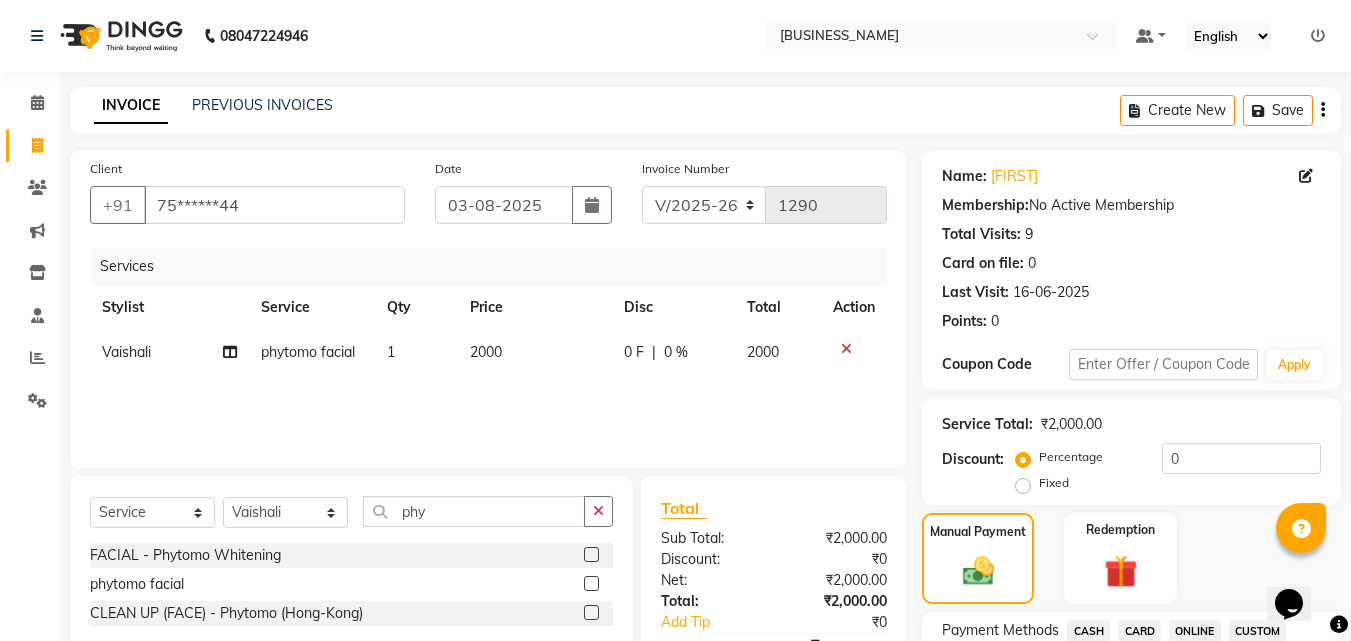 click on "CASH" 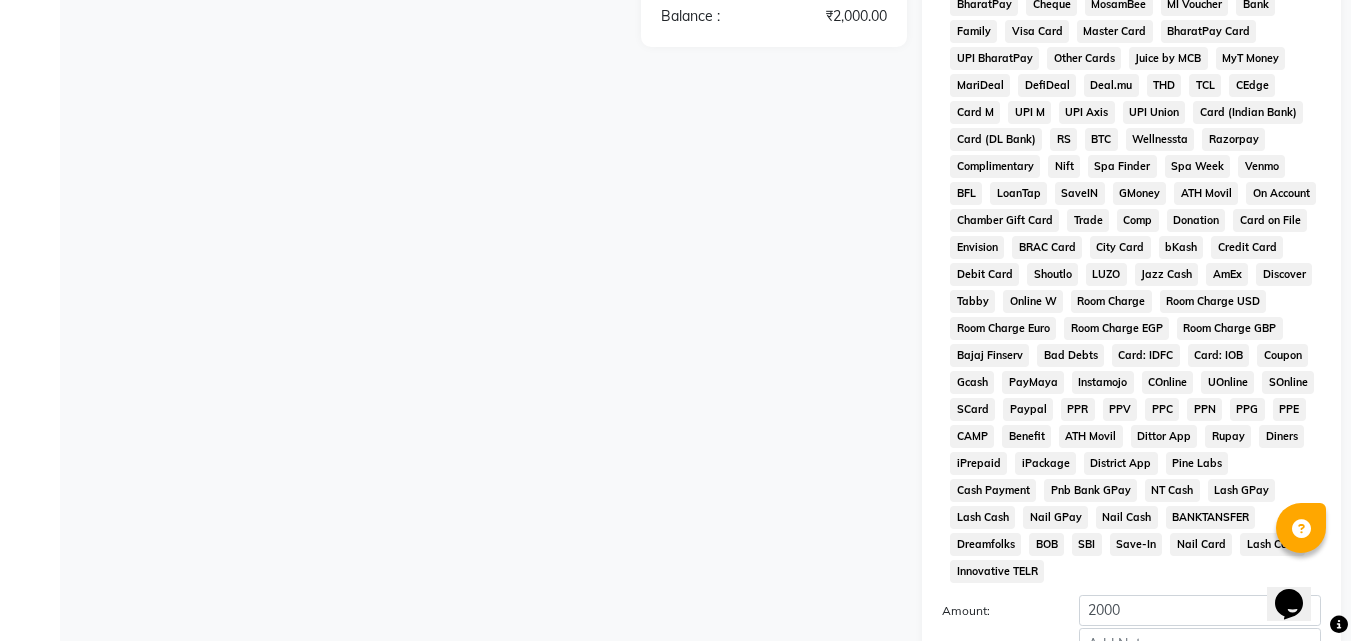 scroll, scrollTop: 888, scrollLeft: 0, axis: vertical 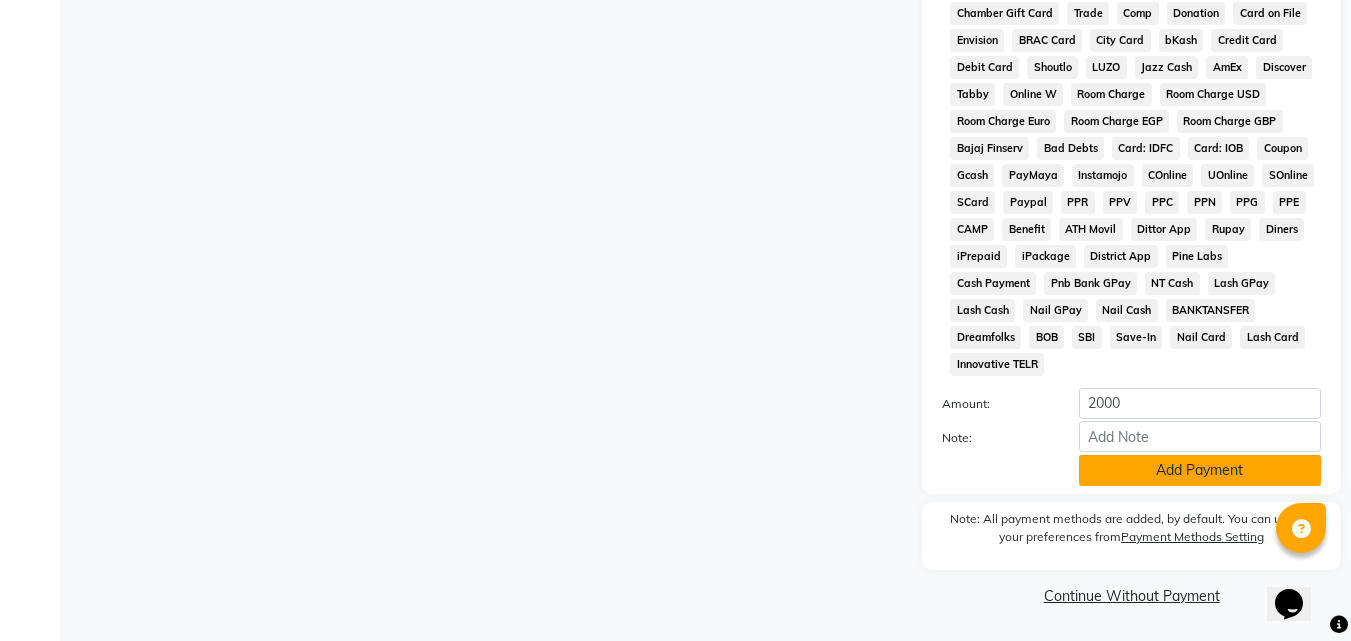 click on "Add Payment" 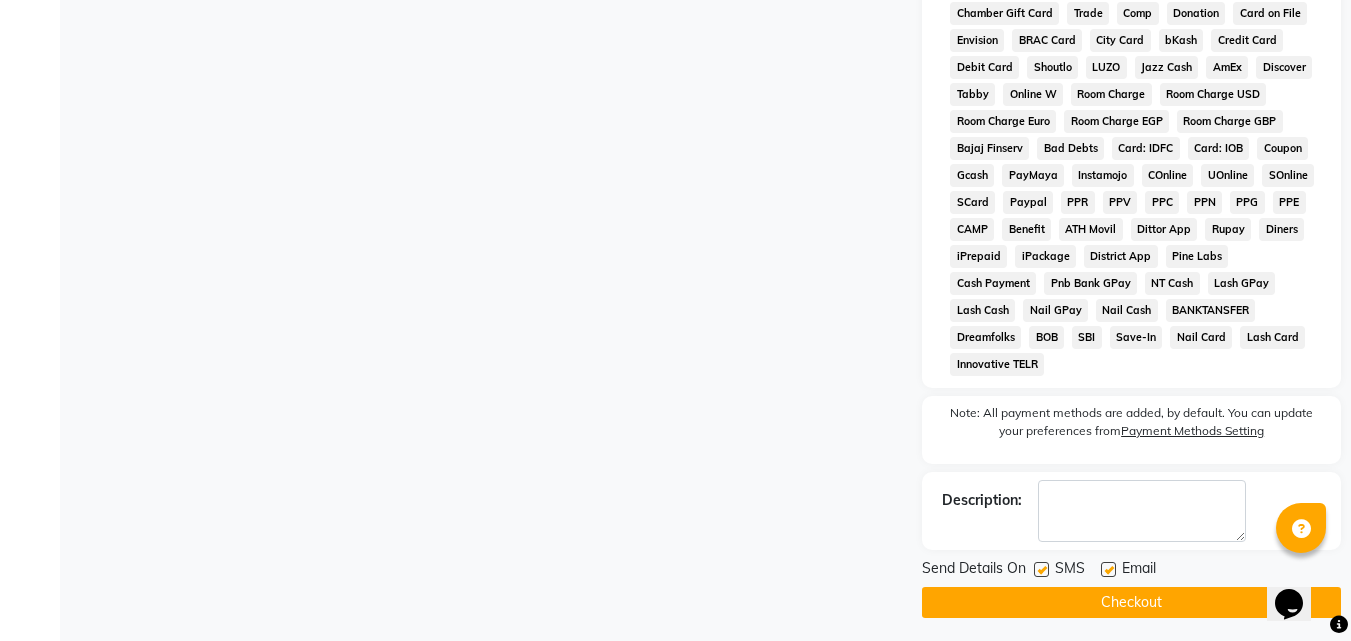 click 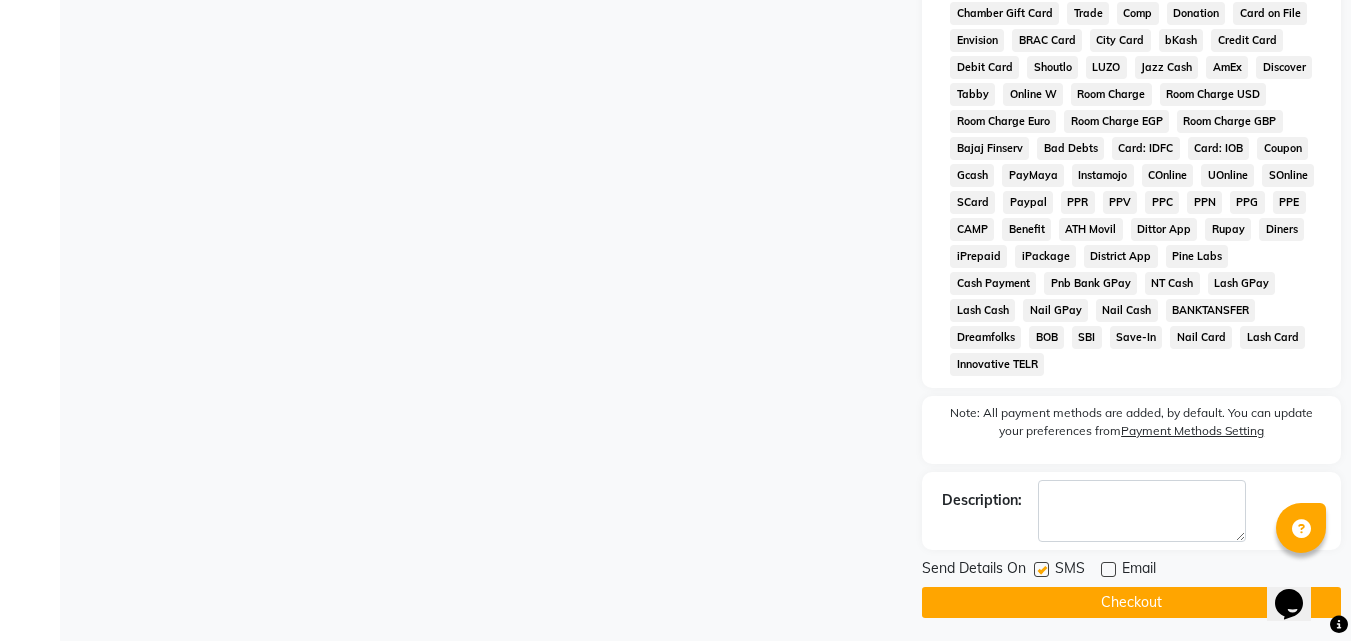 click on "Checkout" 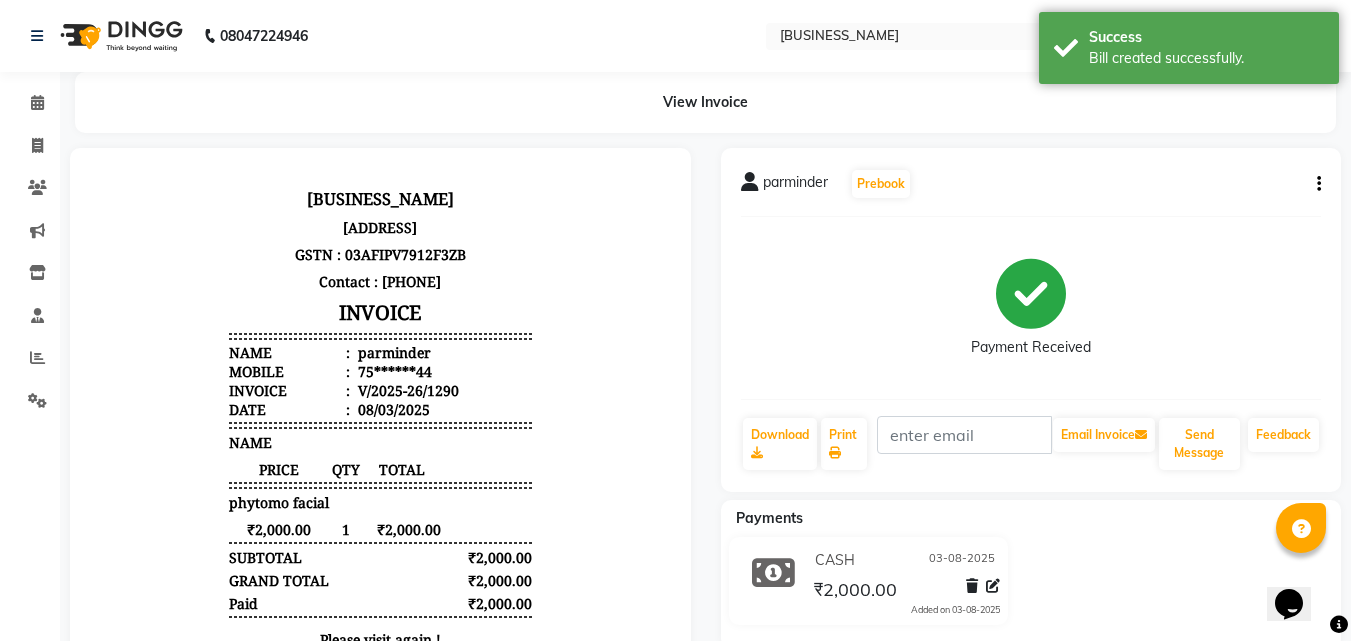 scroll, scrollTop: 0, scrollLeft: 0, axis: both 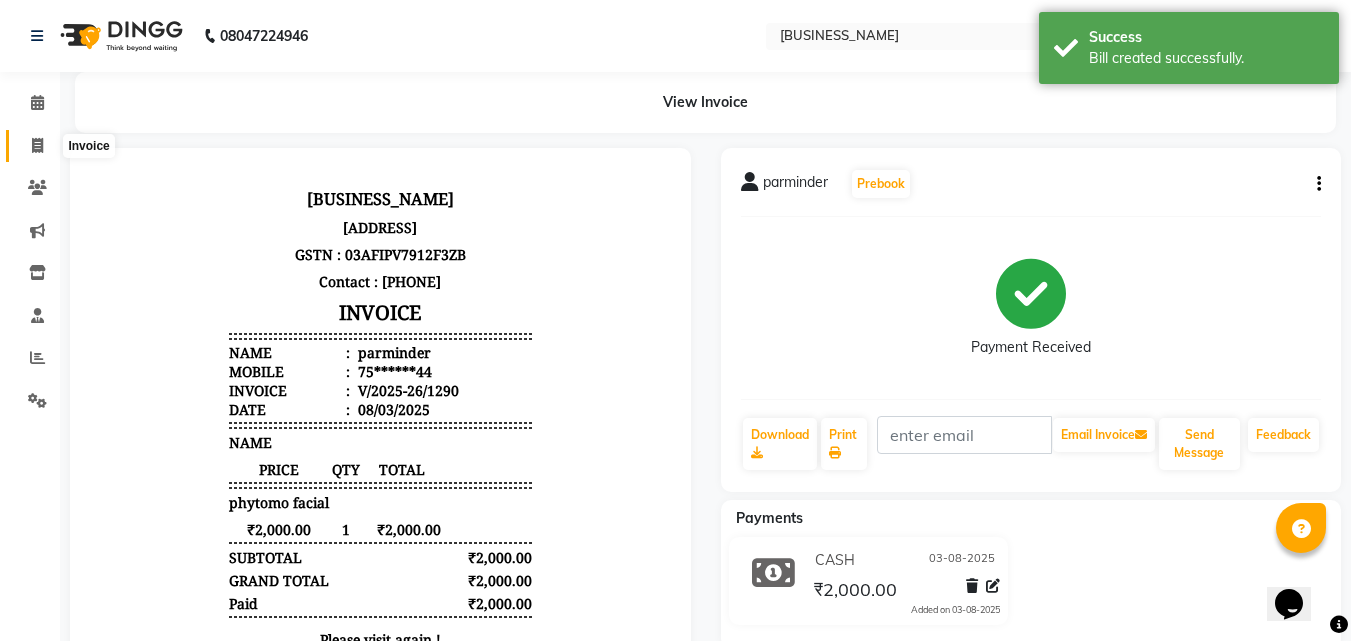 click 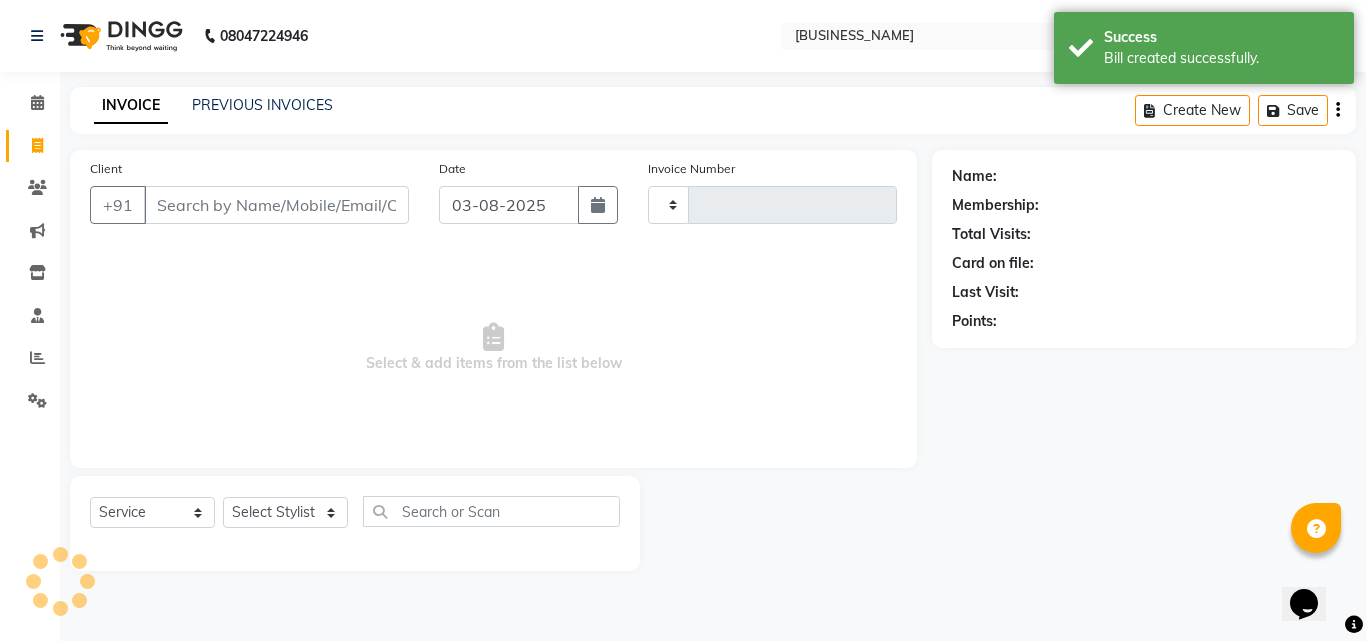 type on "1291" 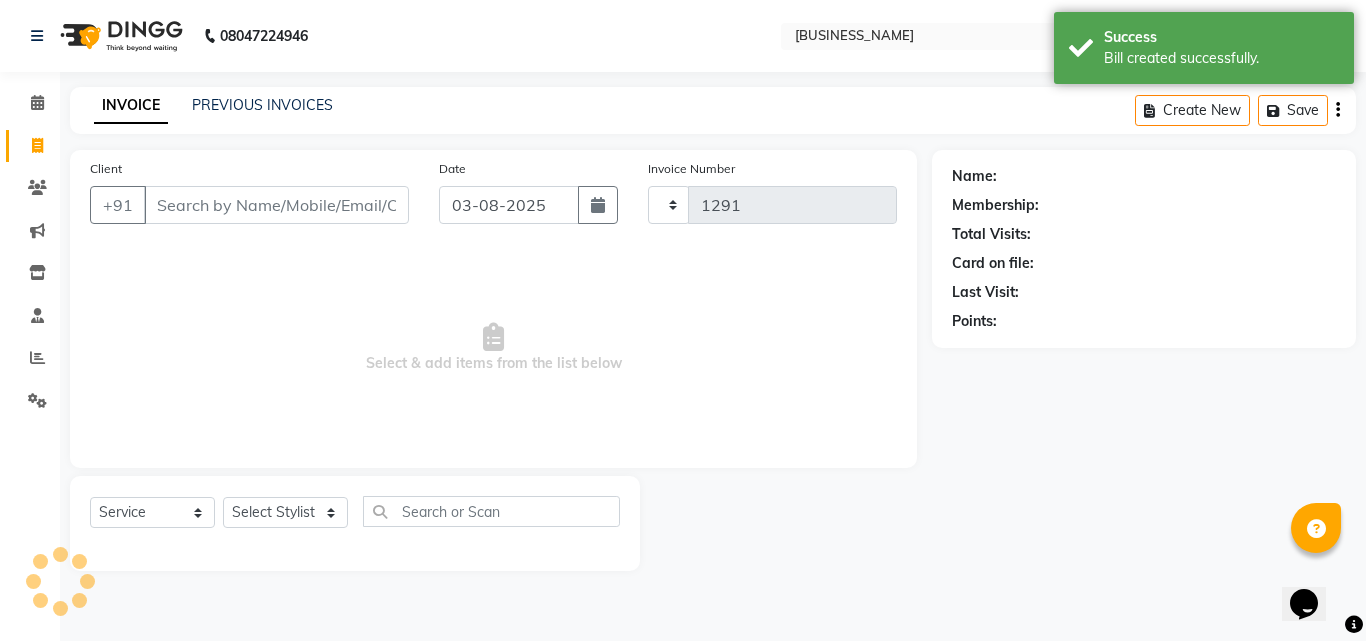 select on "39" 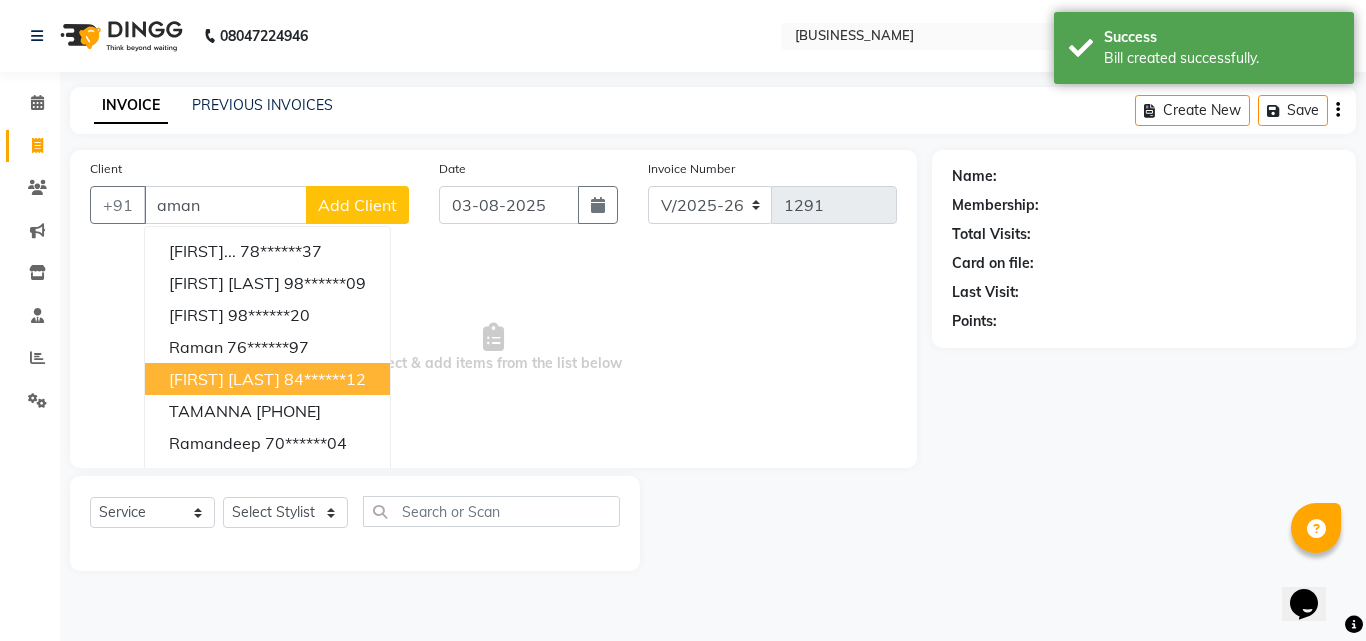 click on "[FIRST] [LAST] [PHONE]" at bounding box center [267, 379] 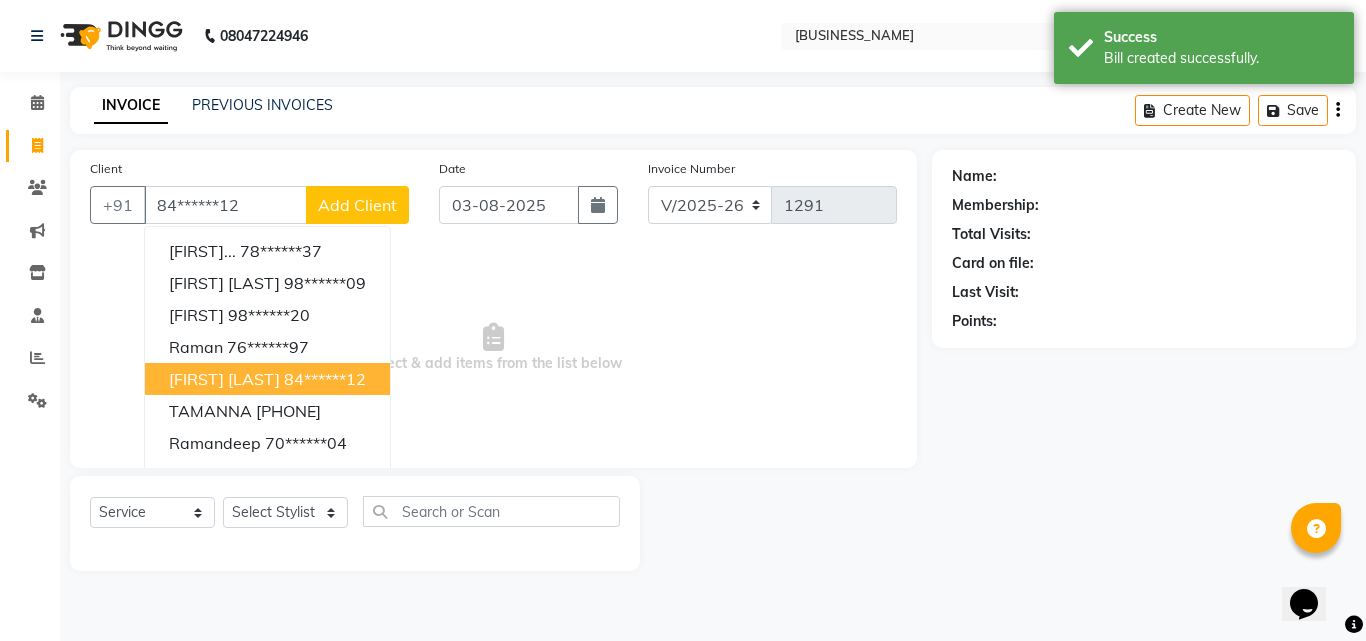 type on "84******12" 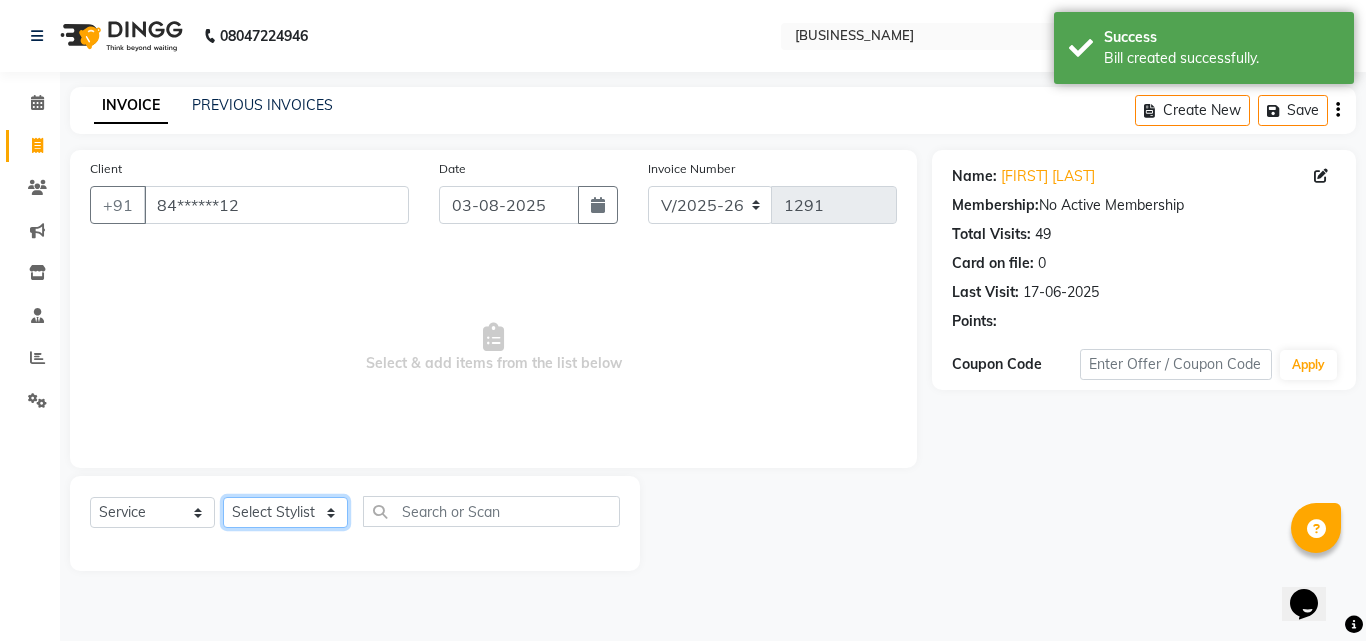 click on "Select Stylist [NAME] [NAME] [NAME] [NAME]  [NAME]    [NAME]   Reception   [NAME]    [NAME]" 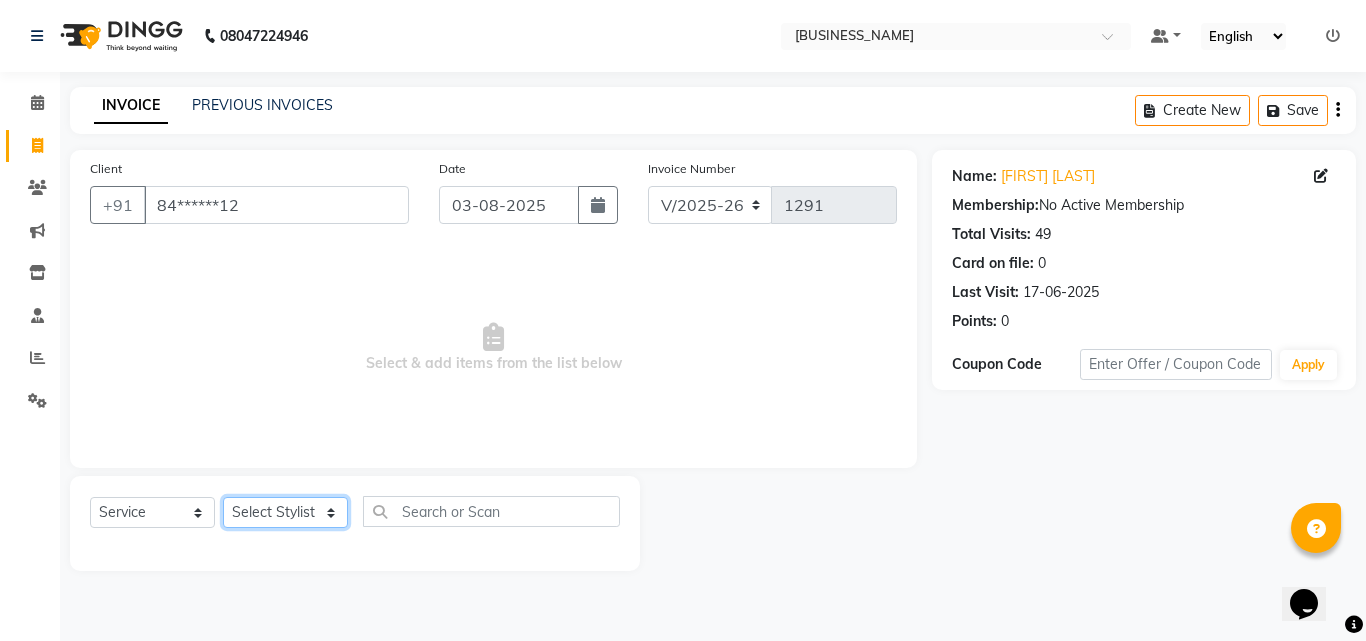 select on "1488" 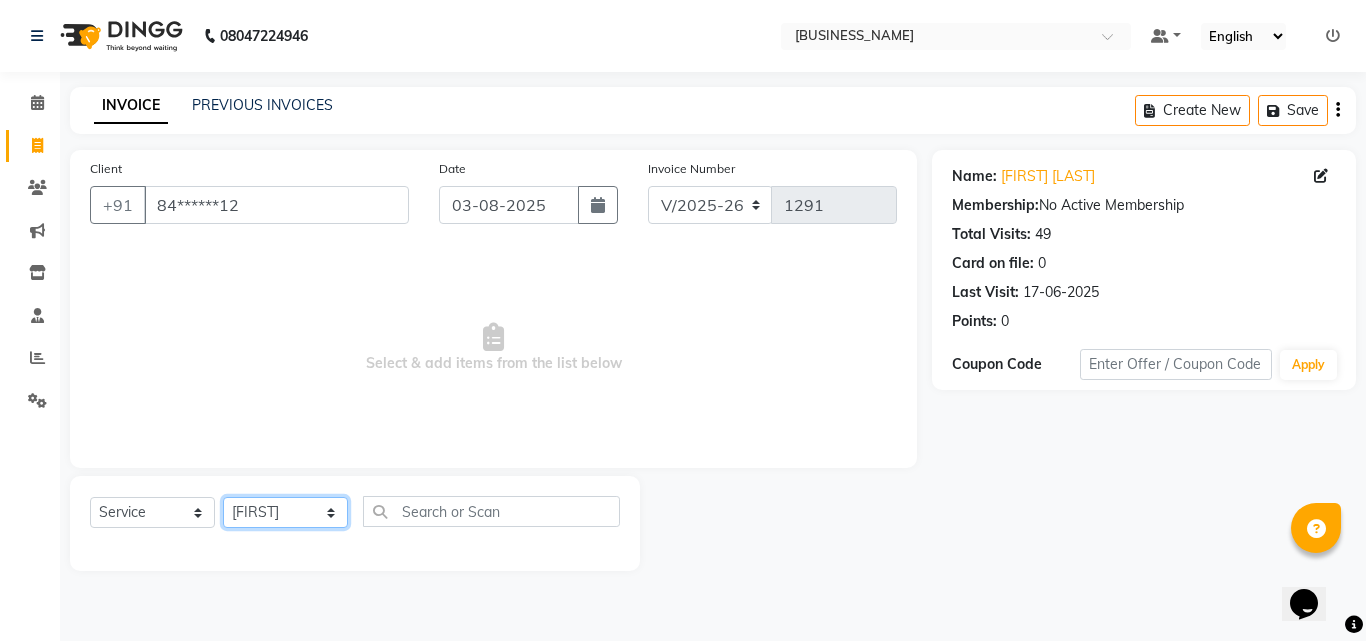 click on "Select Stylist [NAME] [NAME] [NAME] [NAME]  [NAME]    [NAME]   Reception   [NAME]    [NAME]" 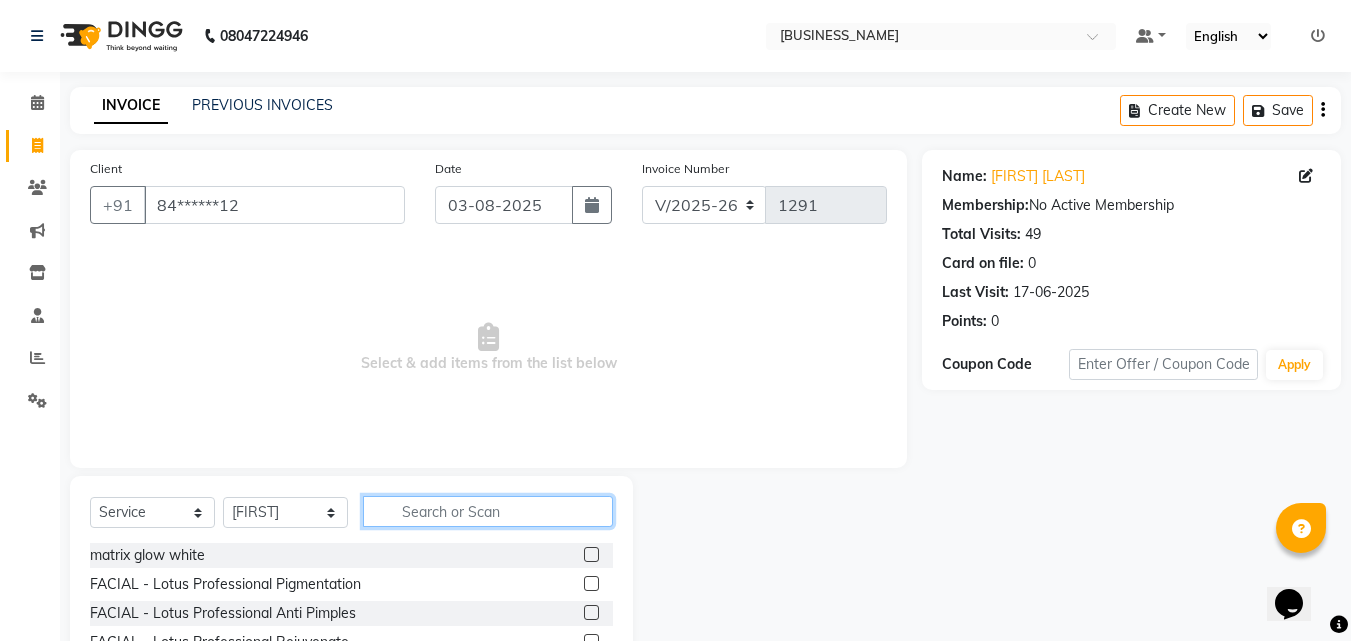 click 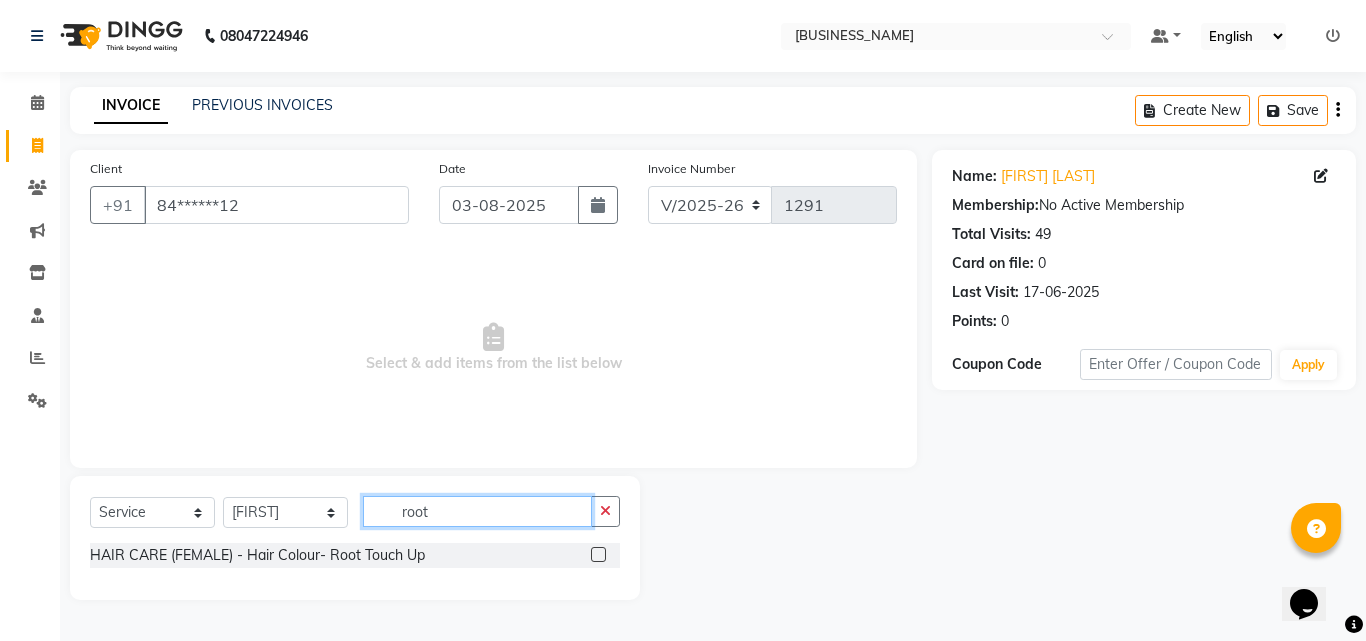 type on "root" 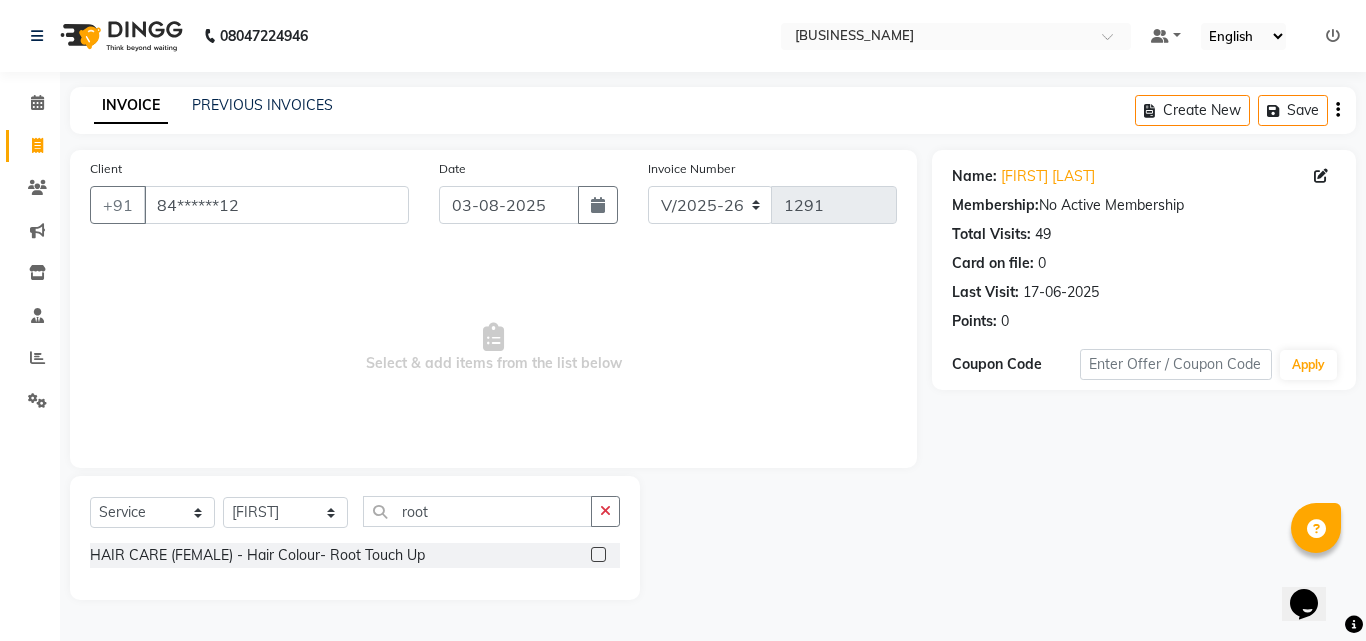 click 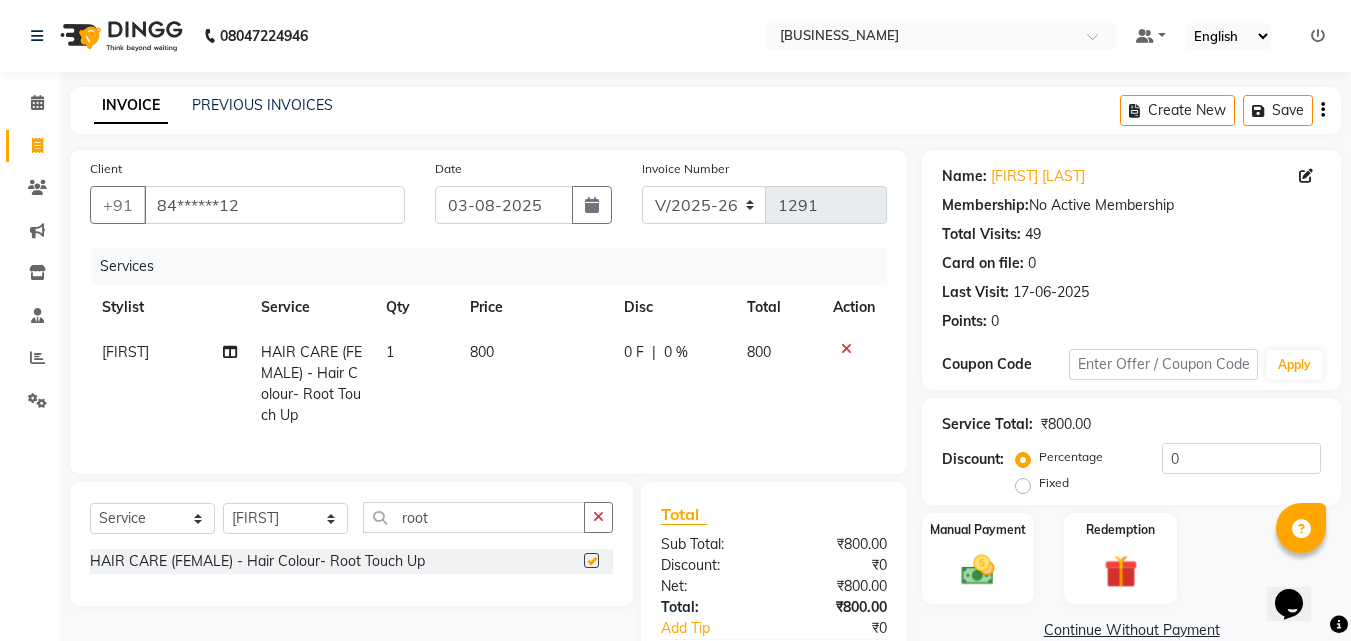 checkbox on "false" 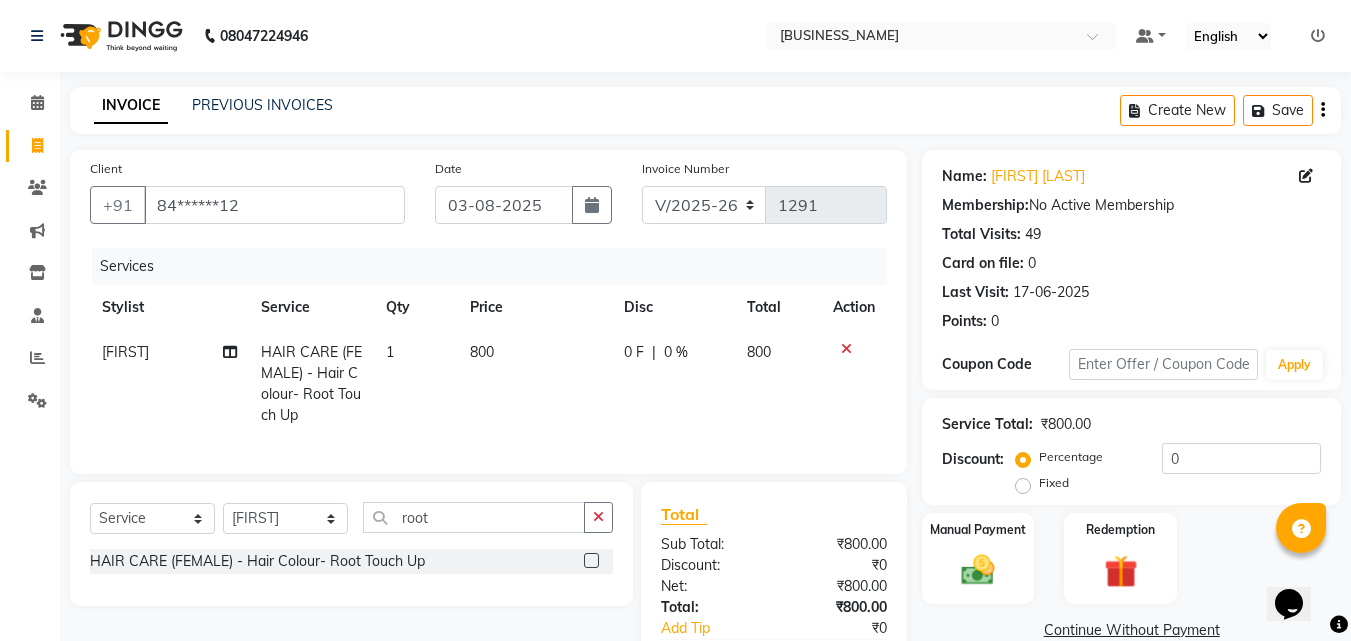 click on "800" 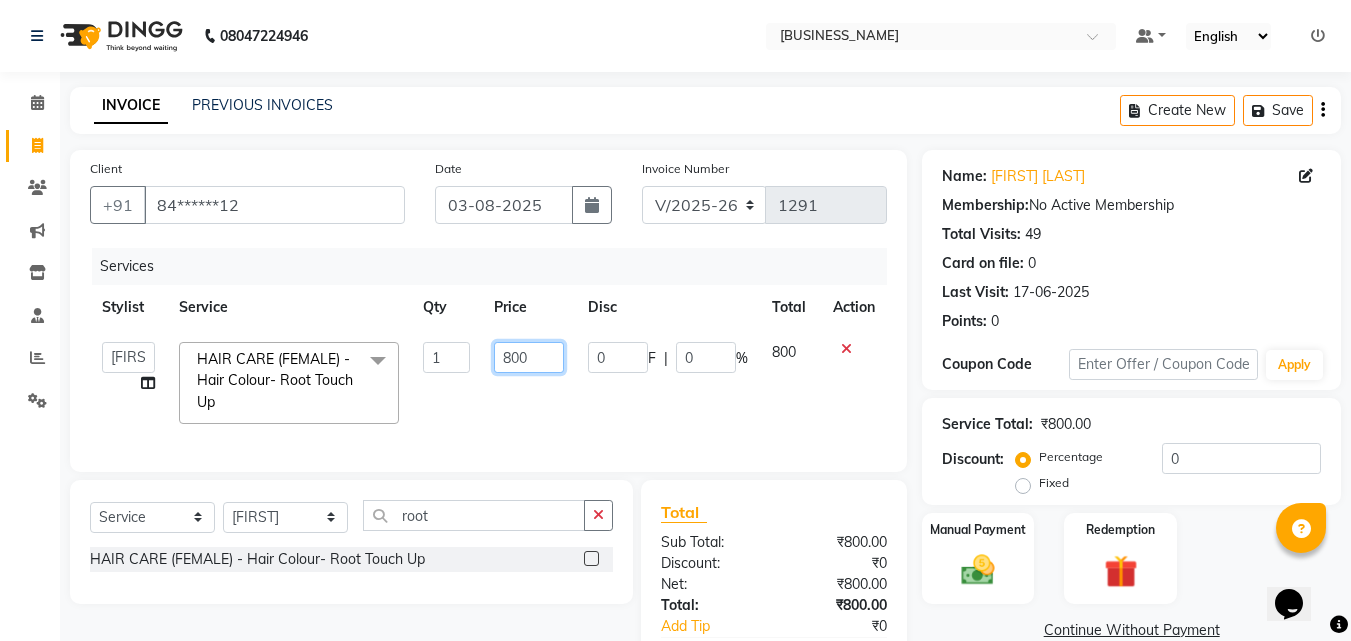 click on "800" 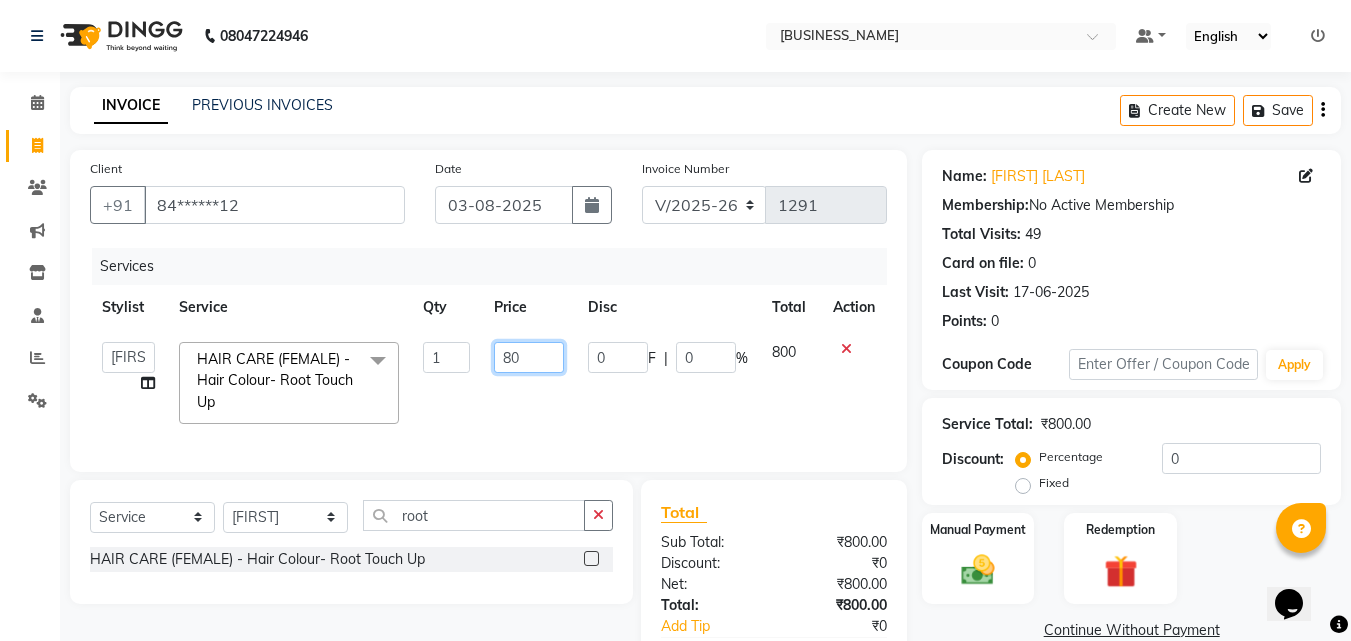 type on "8" 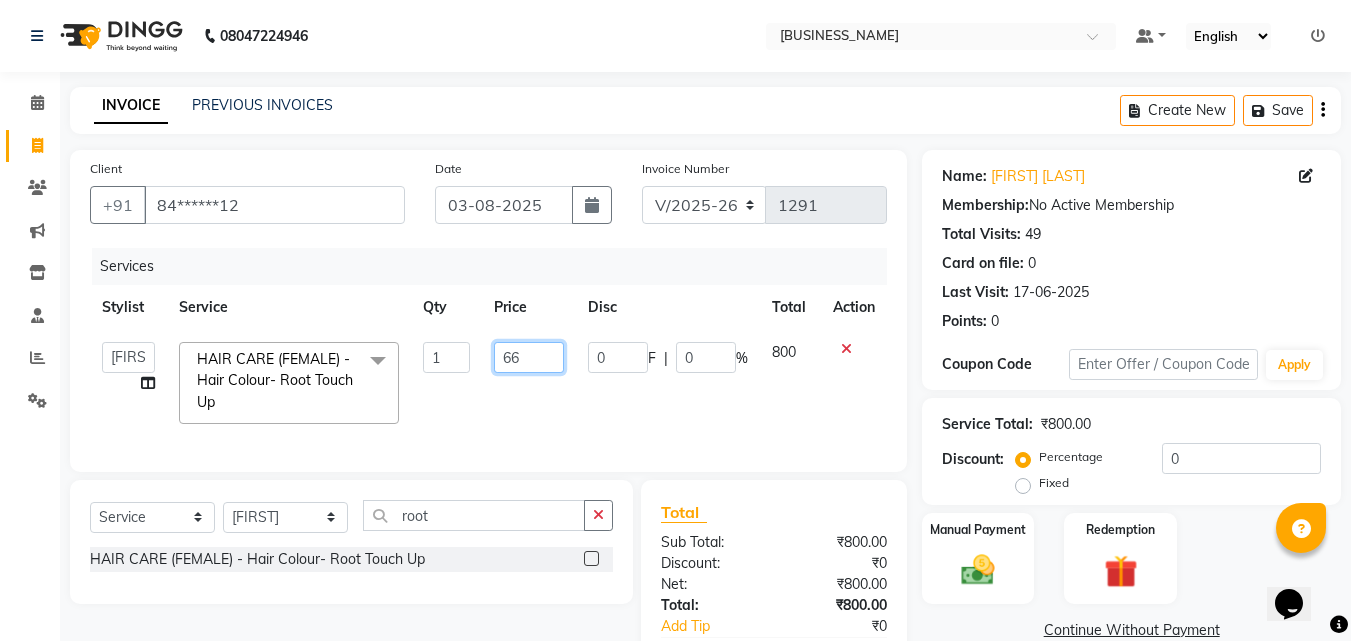 type on "660" 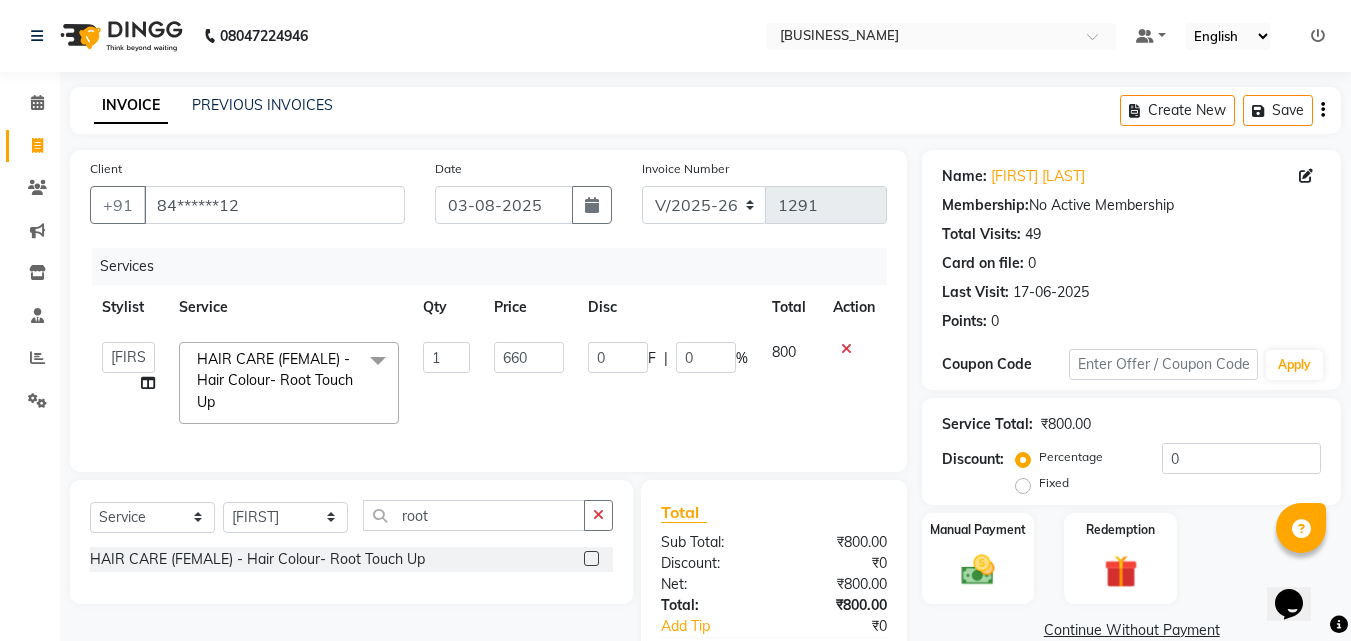 click on "Select Stylist [NAME] [NAME] [NAME] [NAME]  [NAME]    [NAME]   Reception   [NAME]    [NAME]  HAIR CARE (FEMALE) - Hair Colour- Root Touch Up  x matrix glow white FACIAL - Lotus Professional Pigmentation  FACIAL - Lotus Professional AntiPimples  FACIAL - Lotus Professional Rejuvenate  FACIAL - Lotus Professional Hydration  FACIAL - Lotus Professional Instant Glow  FACIAL - Lotus Professional Forever Gold  FACIAL - Phytomo Whitening  FACIAL - Cheryl's (Matrix) Instant Glow  FACIAL - Cheryl's (Matrix) Sensei Acne Treatment  FACIAL - Cheryl's (Matrix) Fairness Treatment  FACIAL - Cheryl's (Matrix) Fairness Treatment for Sensitive  FACIAL - Lotus Ultimo (Premium) Oyster Pearl Whitening  FACIAL - Lotus Ultimo (Premium) Platinum Anti Ageing  FACIAL - Lotus Ultimo (Premium) Gold 24 Karat  FACIAL - Lotus Professional Fruit Facial Whitening  FACIAL - Lotus Professional Fruit Facial Pigmentation  FACIAL - Lotus Professional Fruit Facial Anti Ageing  FACIAL - Lotus Professional Fruit Facial Sensitive Skin  FACIAL - KERATIN 1" 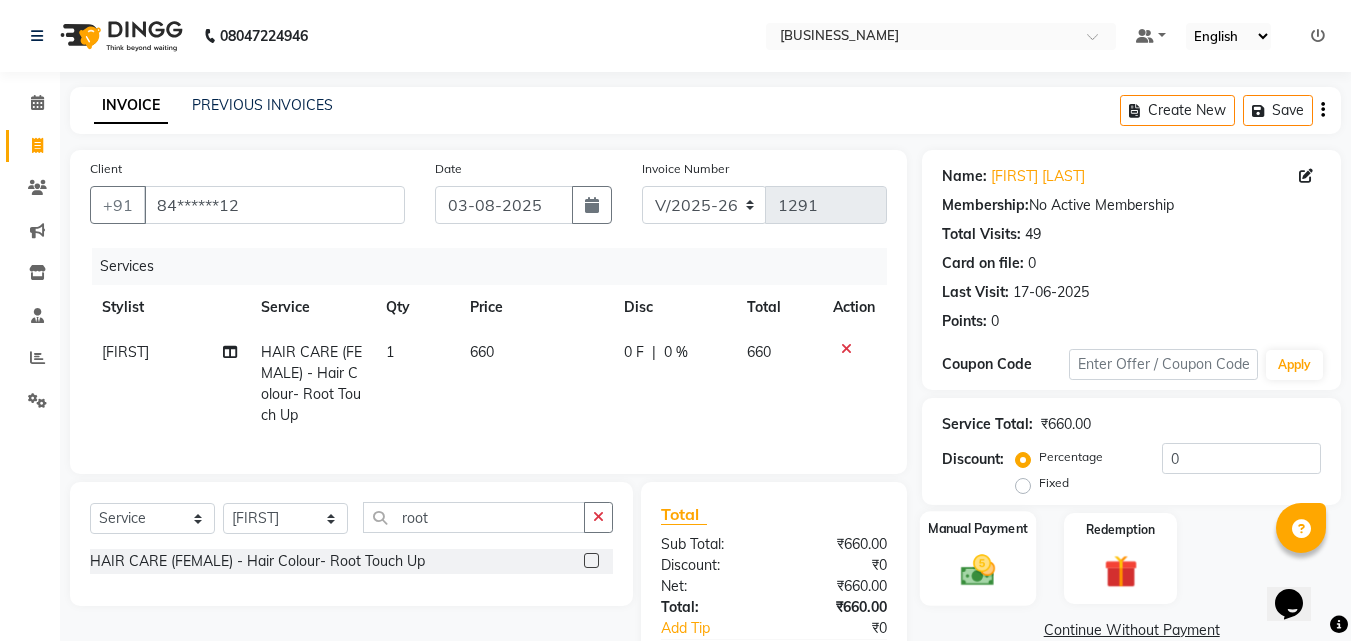 click on "Manual Payment" 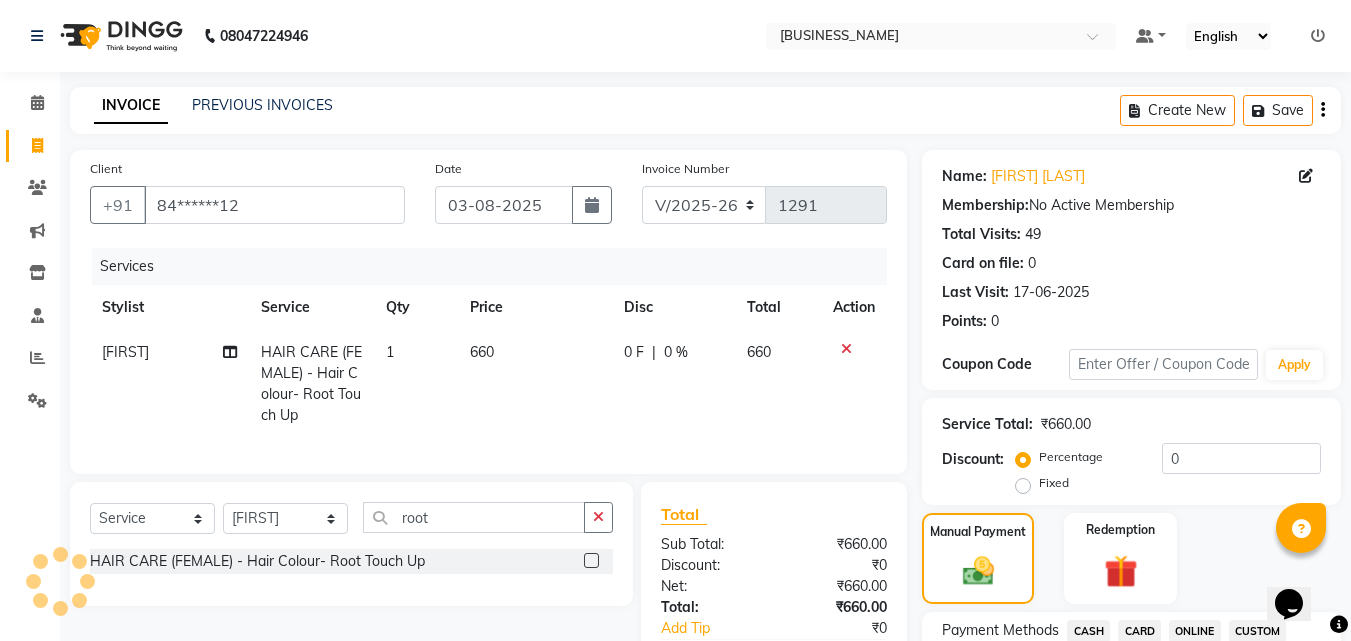click on "CASH" 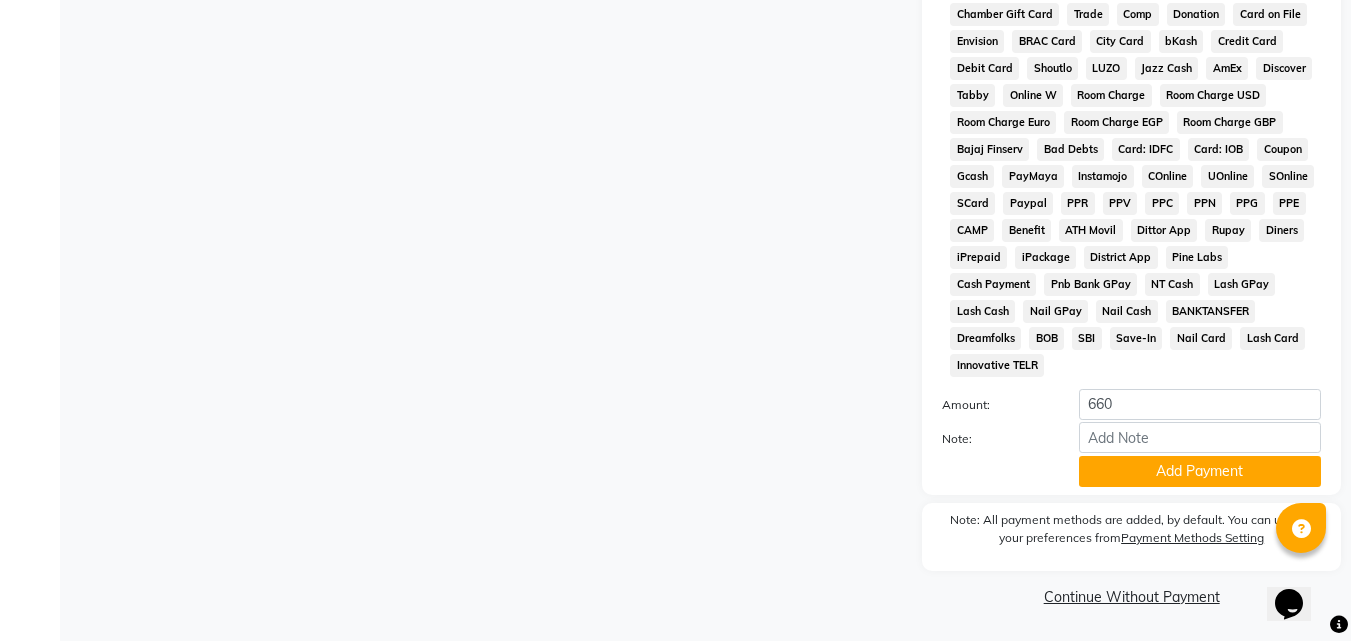 scroll, scrollTop: 888, scrollLeft: 0, axis: vertical 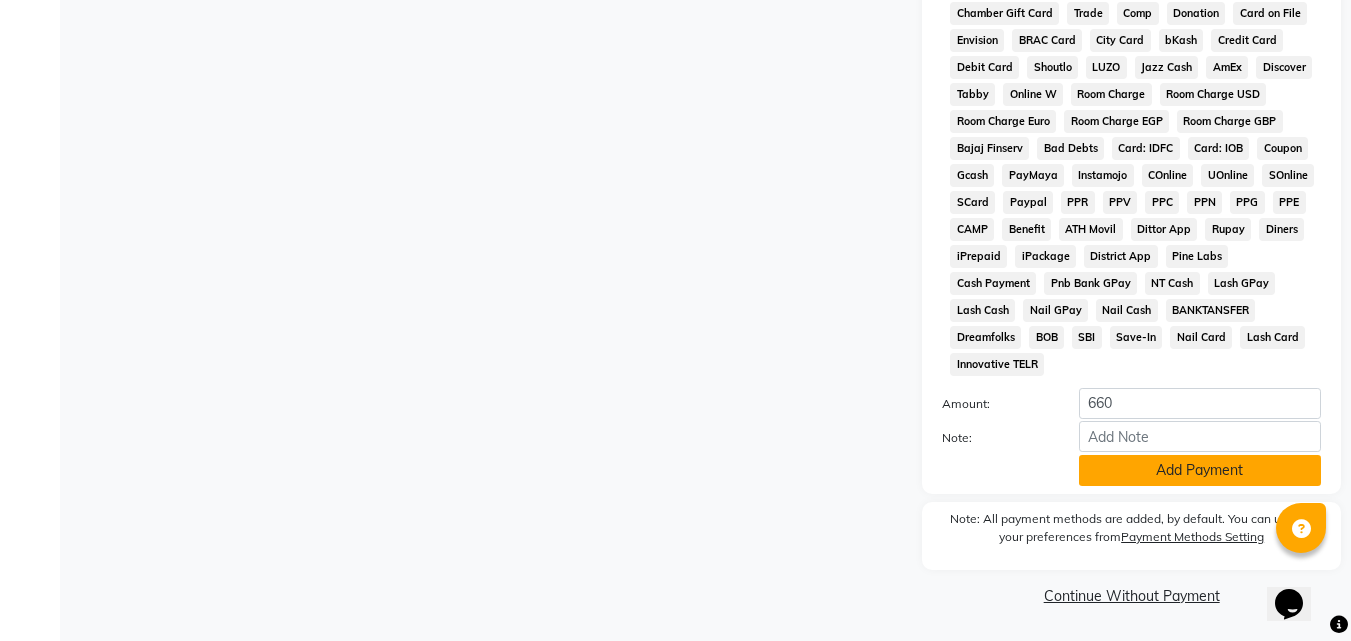 click on "Add Payment" 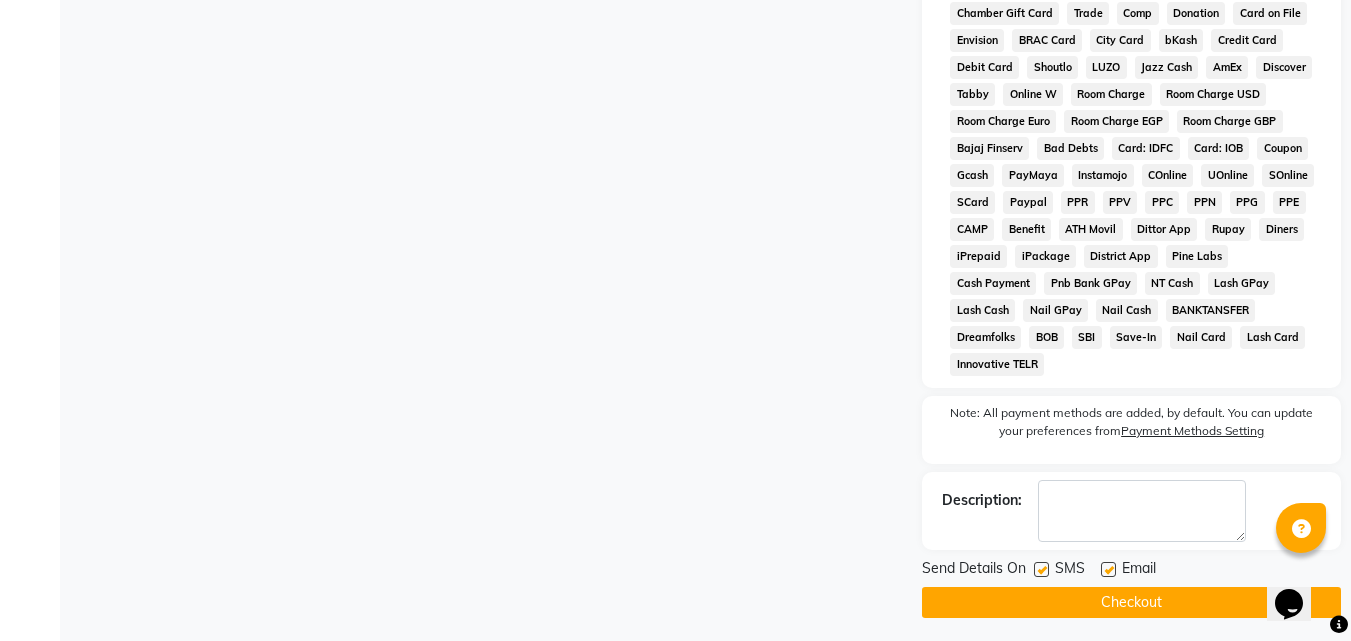 drag, startPoint x: 1108, startPoint y: 565, endPoint x: 1091, endPoint y: 587, distance: 27.802877 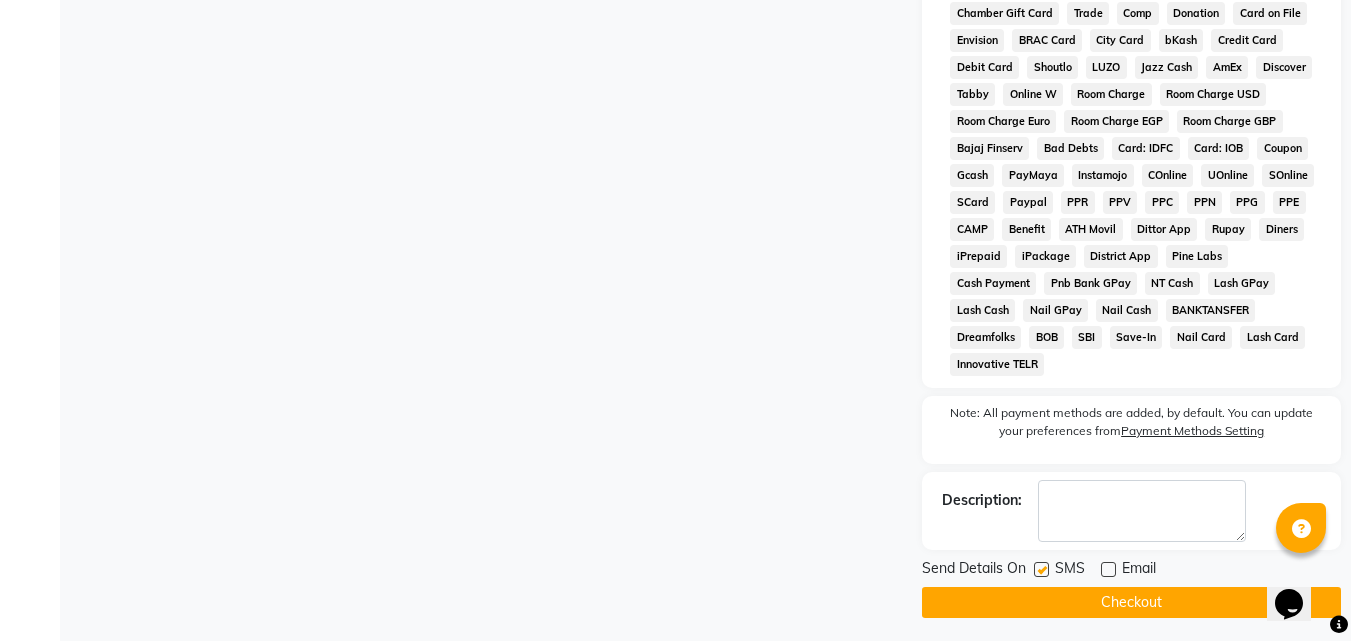 click on "Checkout" 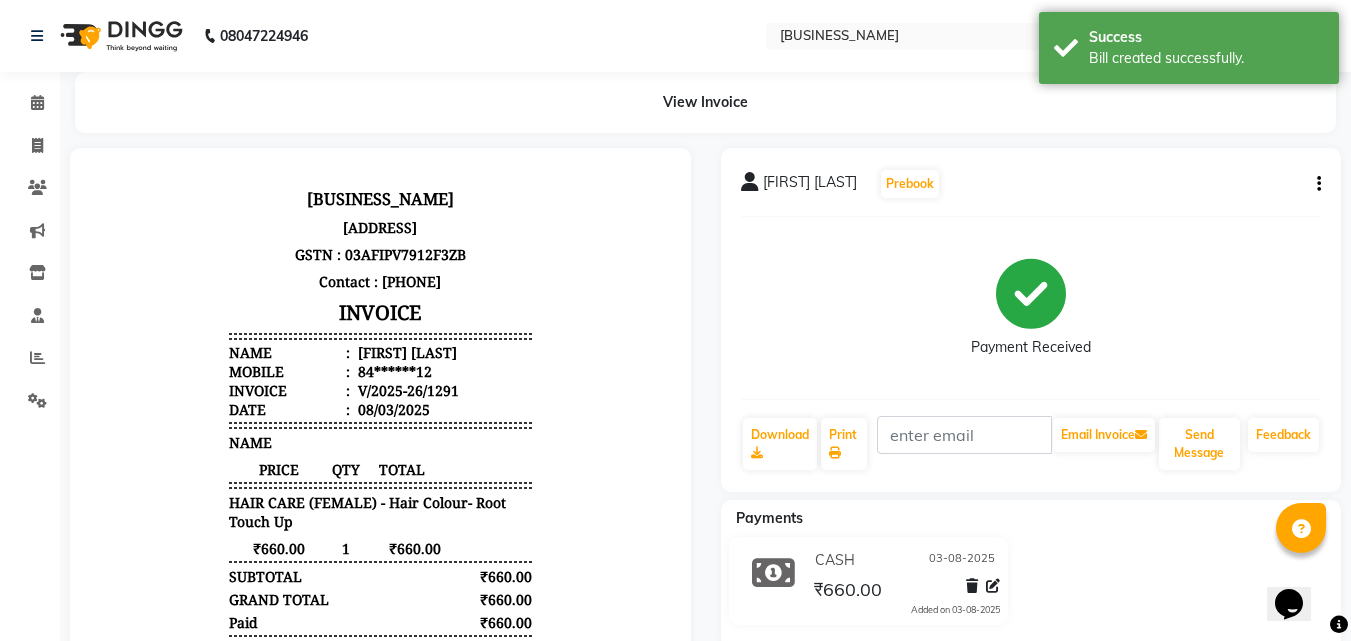 scroll, scrollTop: 0, scrollLeft: 0, axis: both 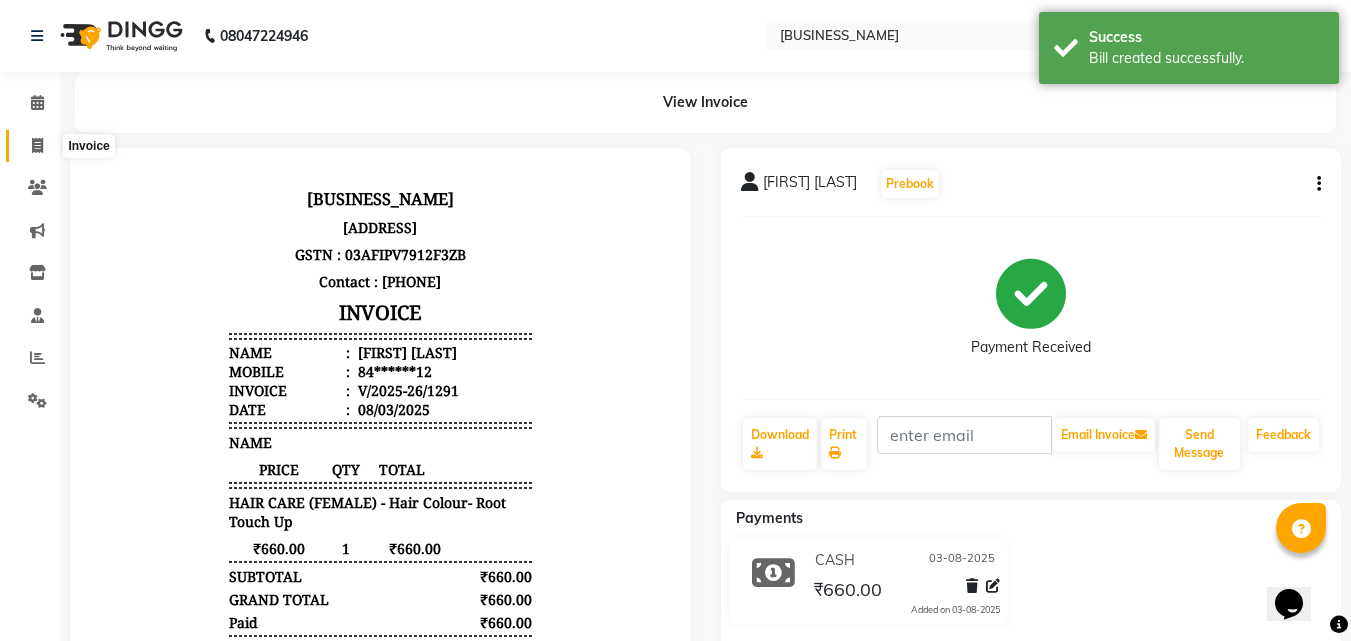 click 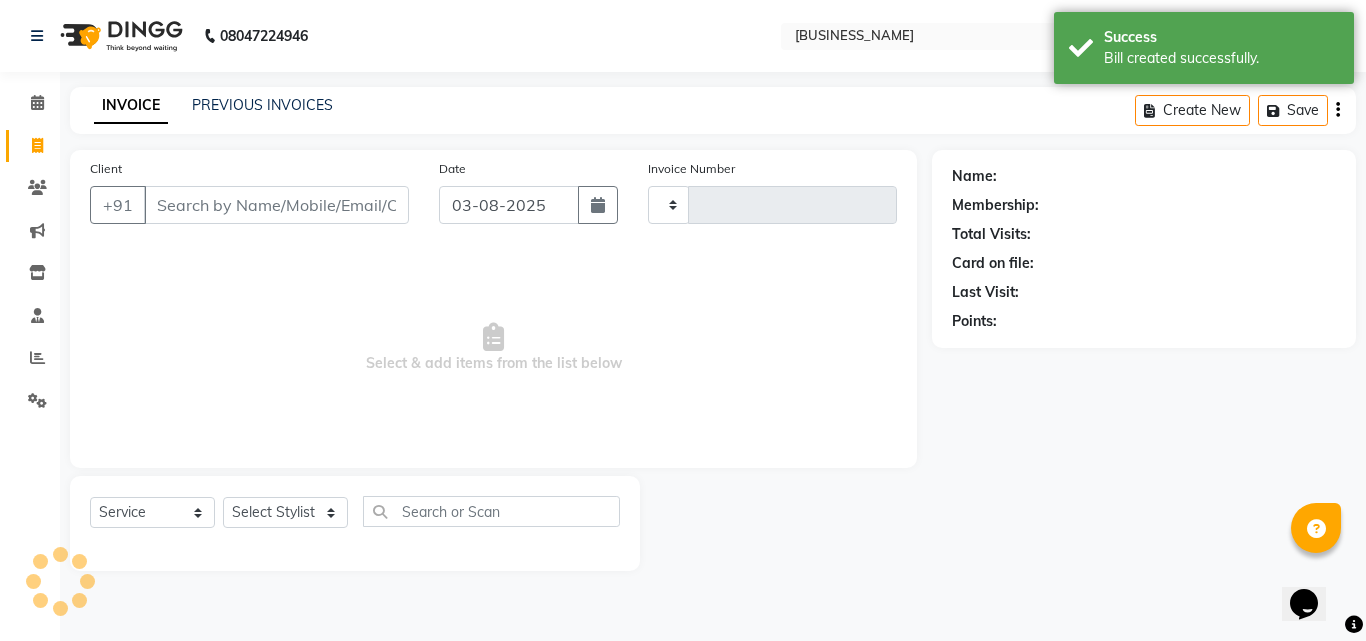 type on "1292" 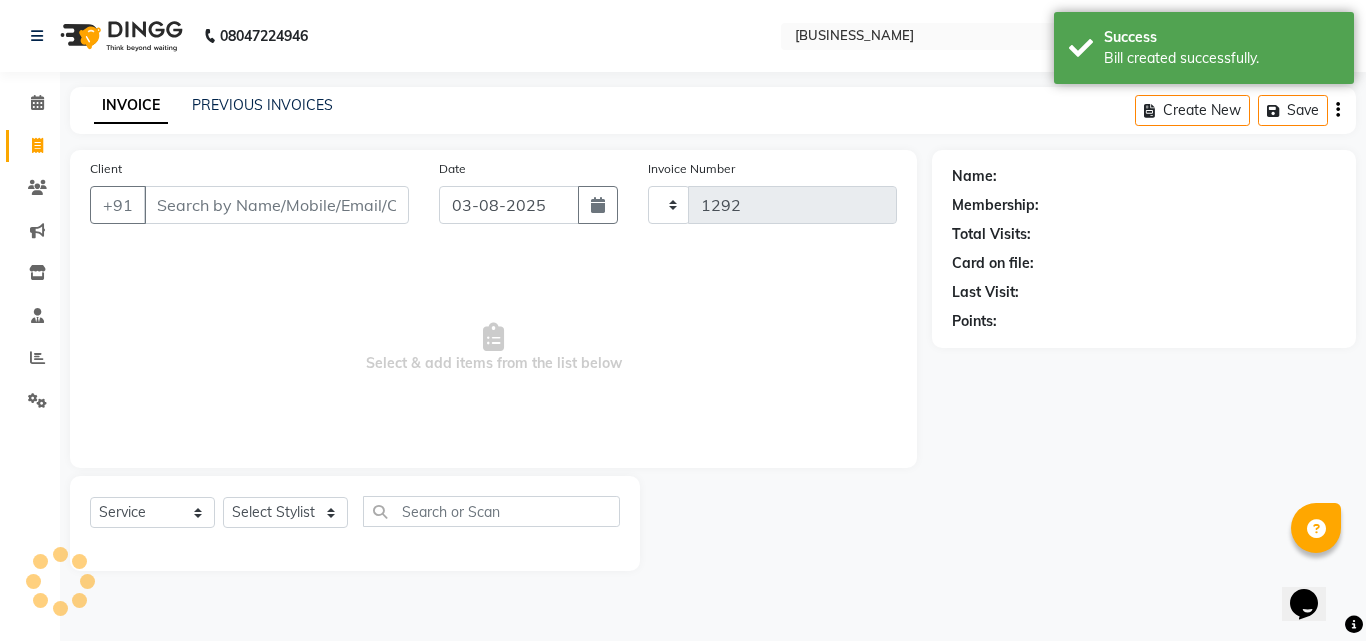 select on "39" 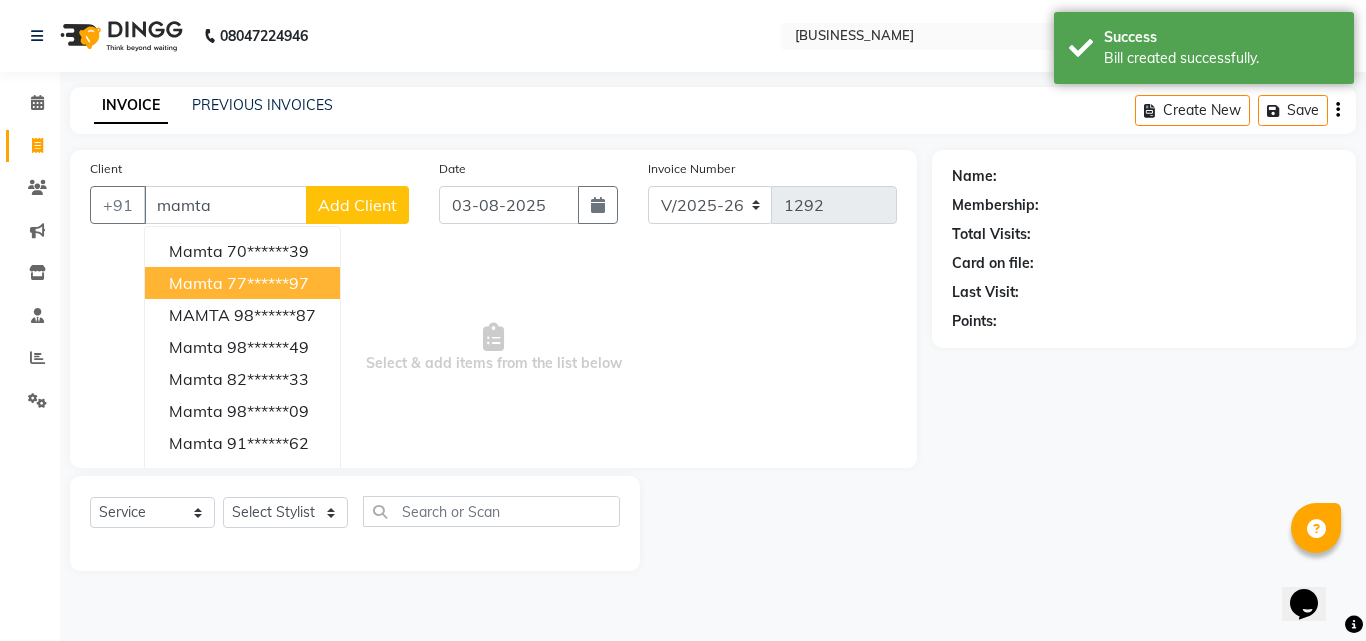 click on "77******97" at bounding box center (268, 283) 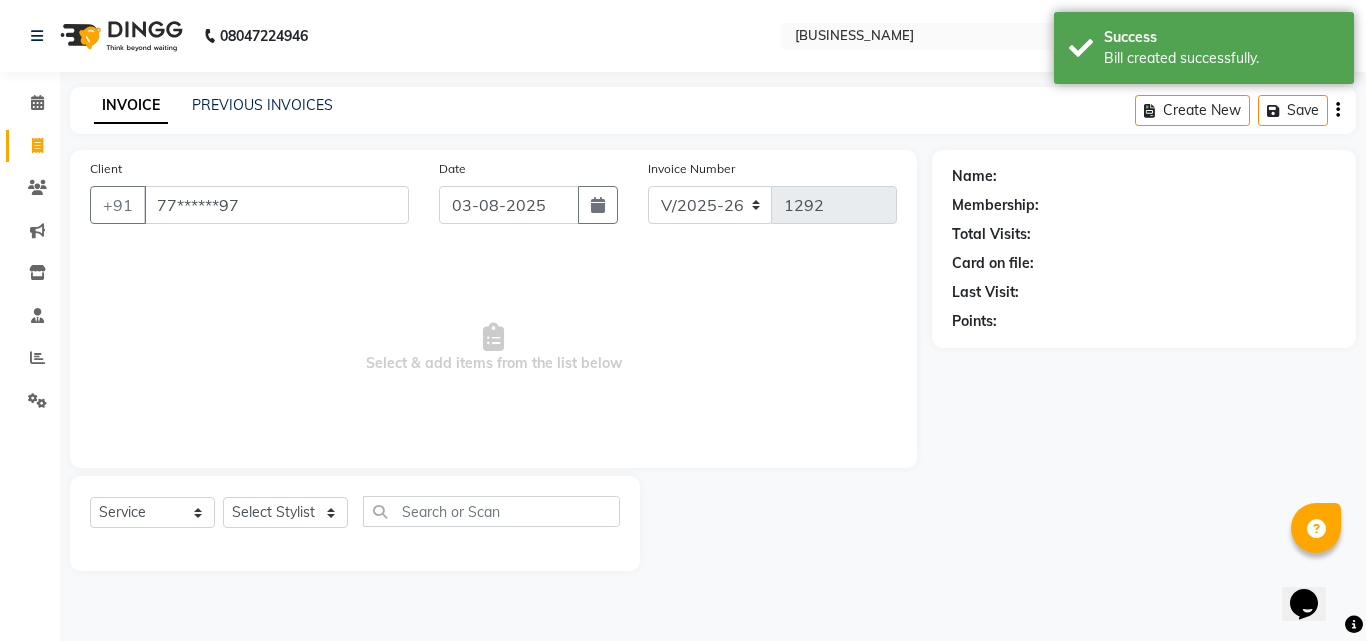 type 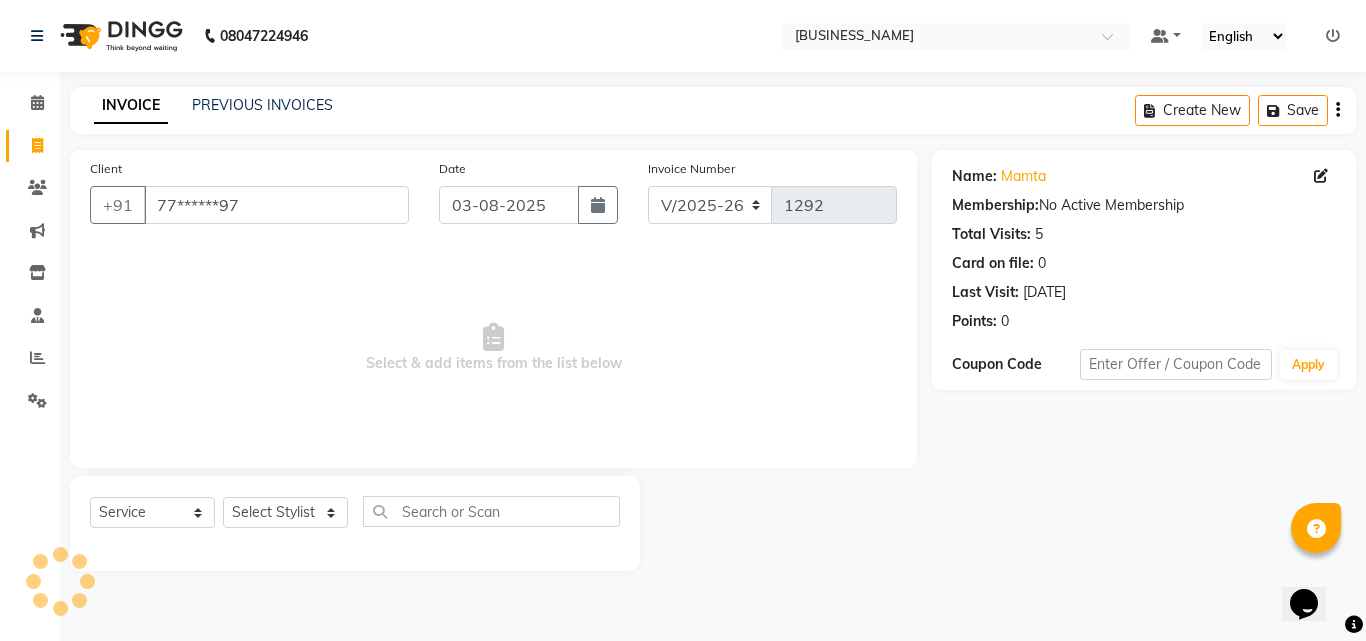 click on "Select  Service  Product  Membership  Package Voucher Prepaid Gift Card  Select Stylist [NAME] [NAME] [NAME] [NAME]  [NAME]    [NAME]   Reception   [NAME]    [NAME]" 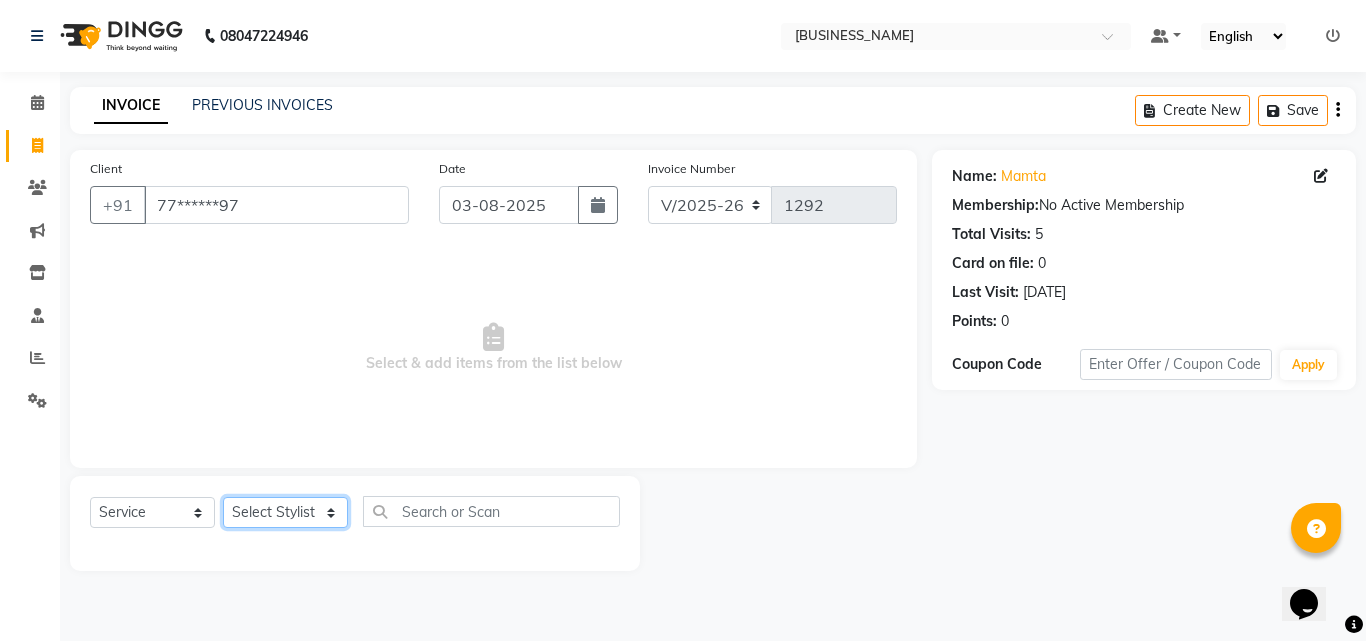click on "Select Stylist [NAME] [NAME] [NAME] [NAME]  [NAME]    [NAME]   Reception   [NAME]    [NAME]" 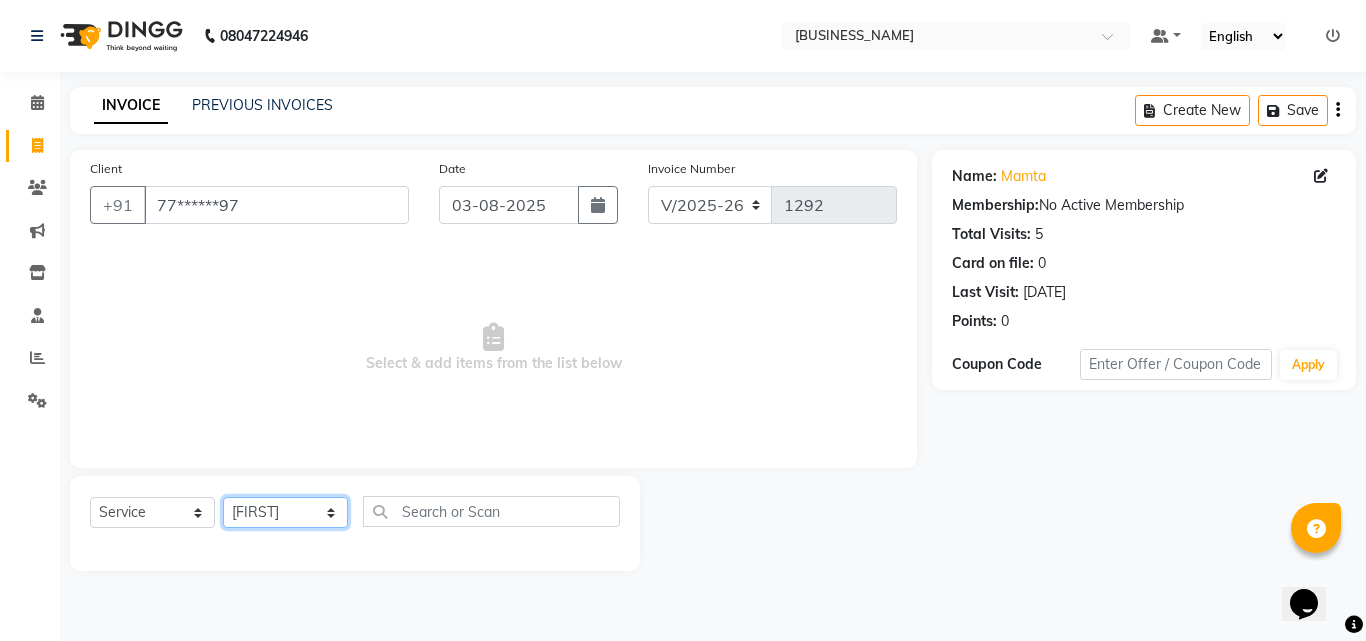 click on "Select Stylist [NAME] [NAME] [NAME] [NAME]  [NAME]    [NAME]   Reception   [NAME]    [NAME]" 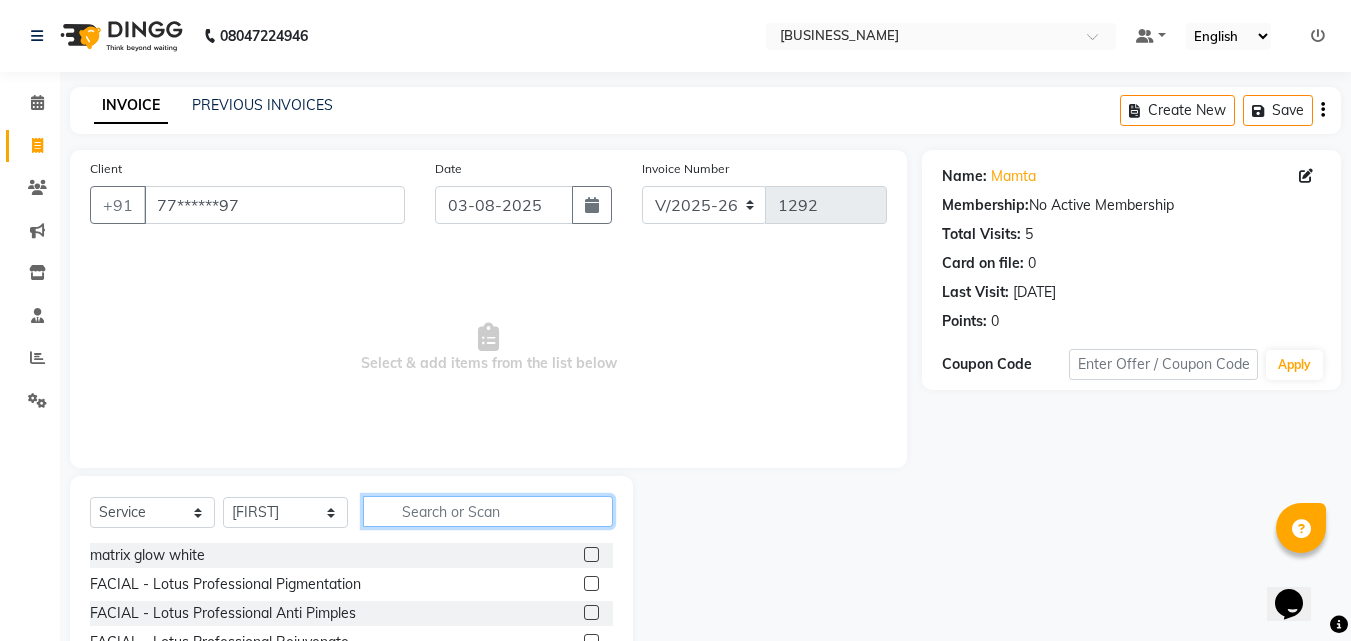click 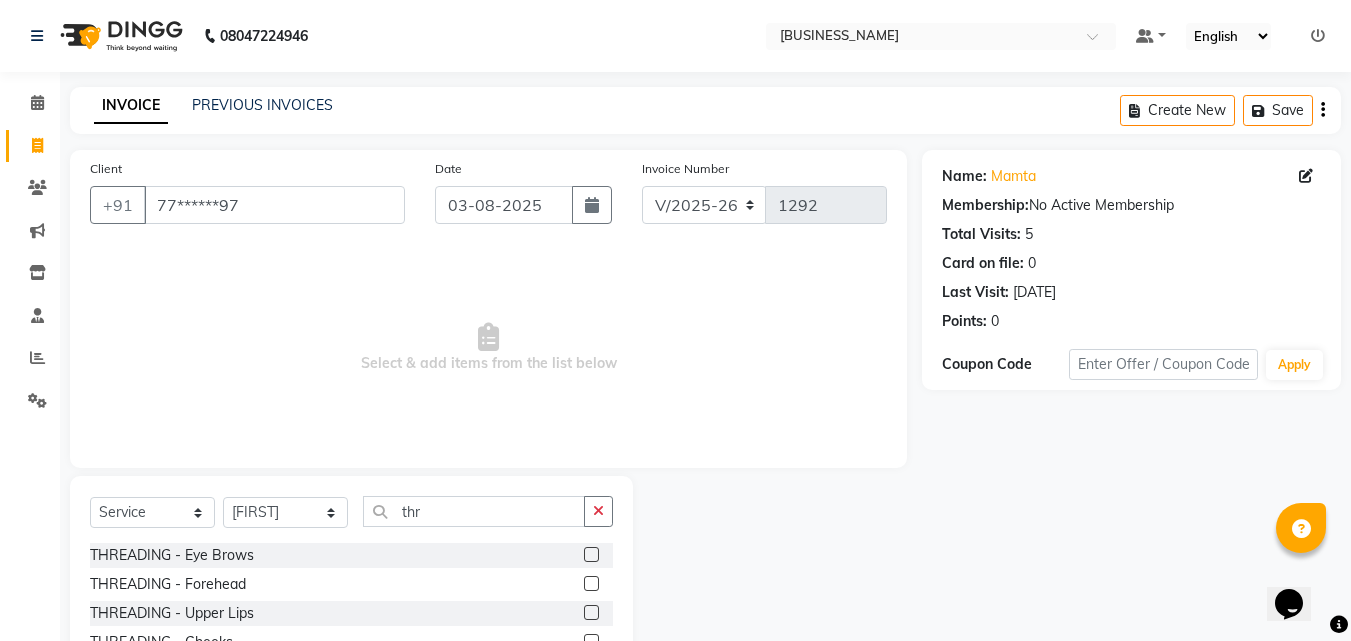 click 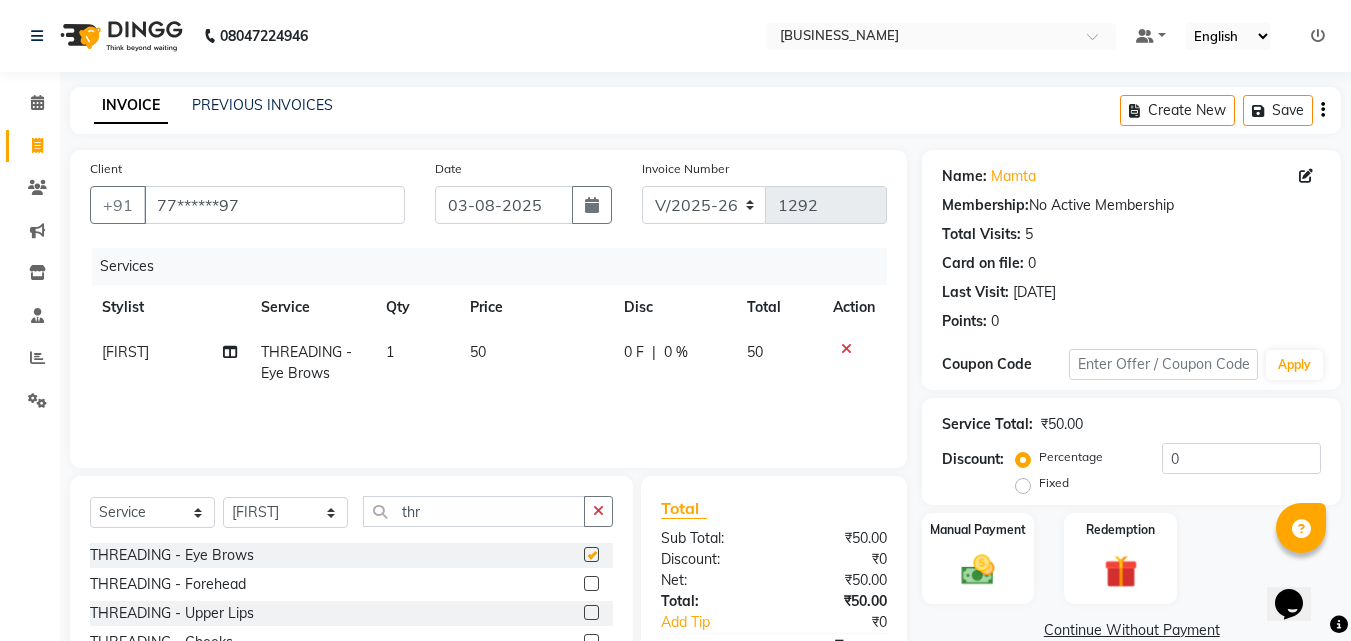 click 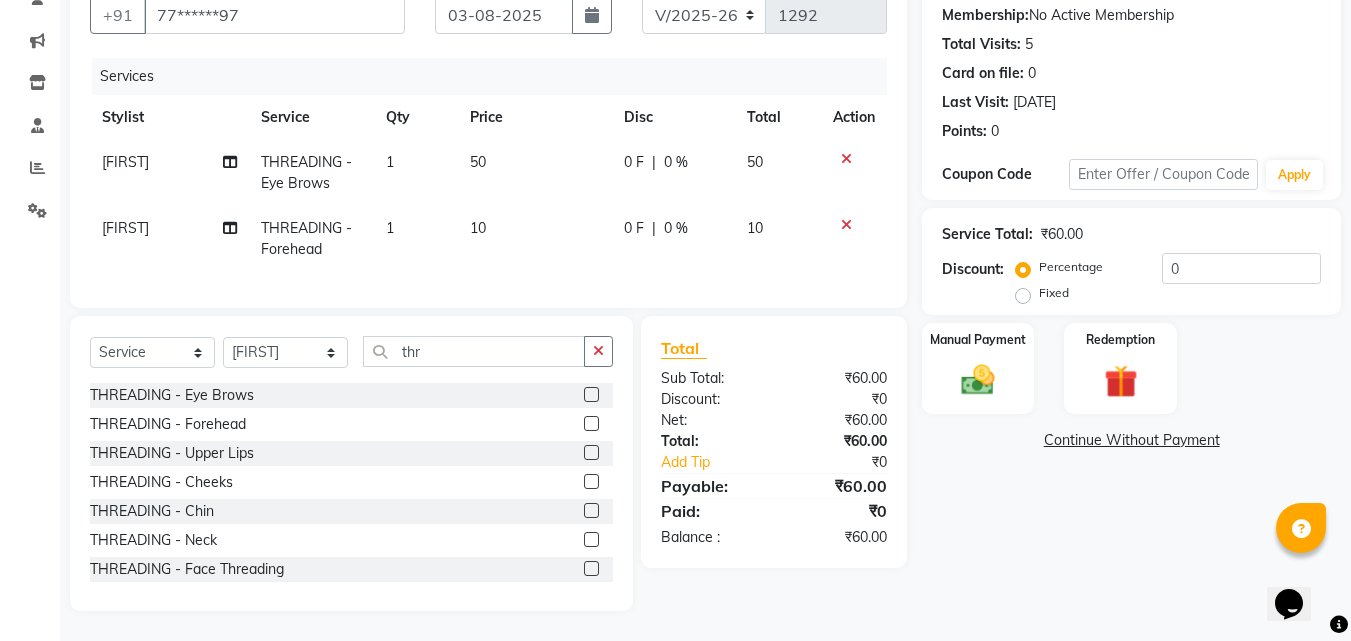 scroll, scrollTop: 200, scrollLeft: 0, axis: vertical 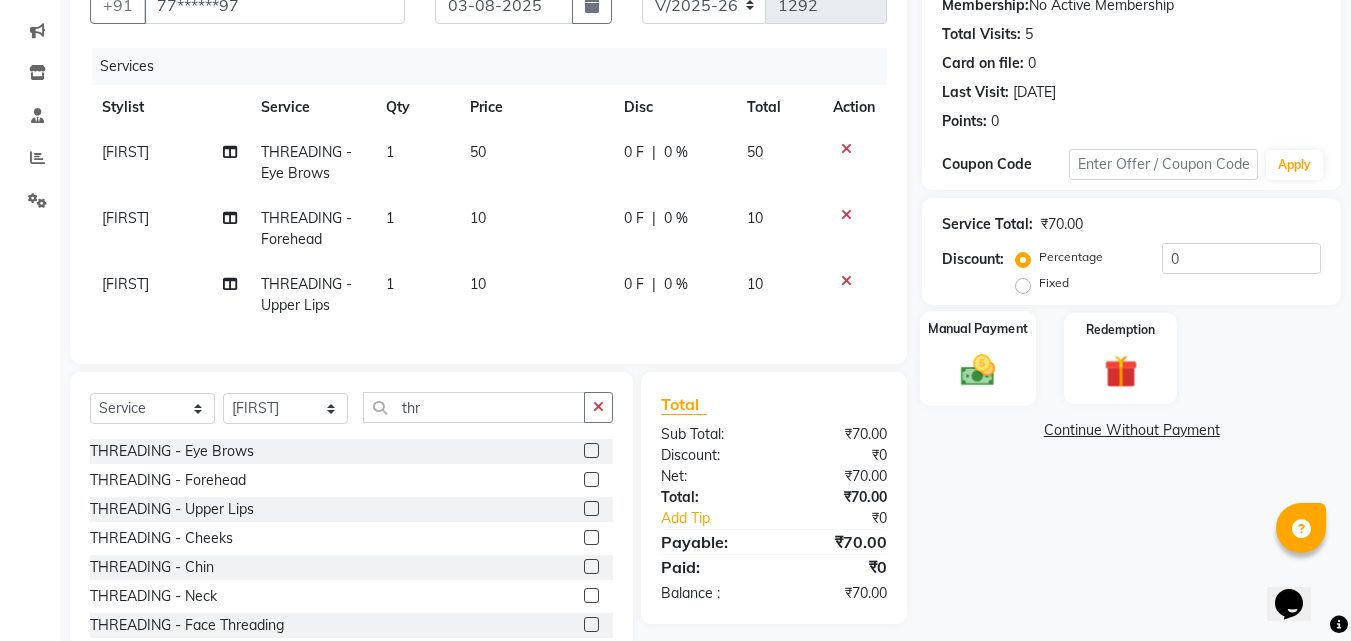click on "Manual Payment" 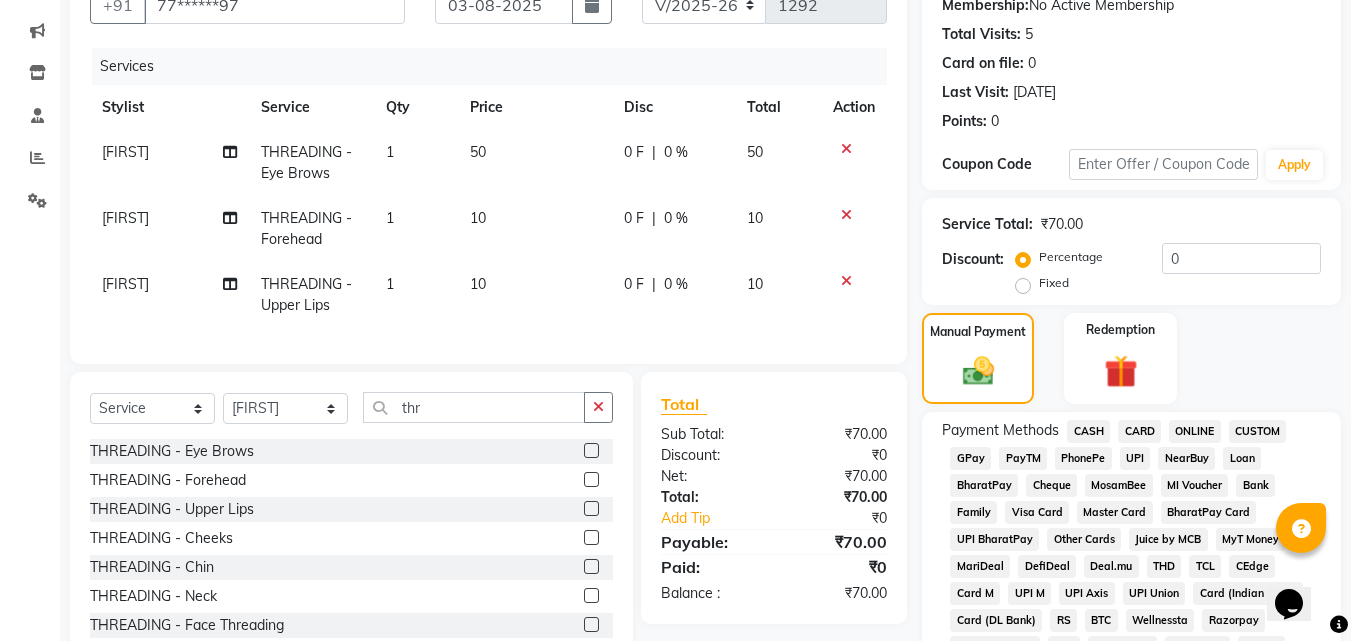 click on "CASH" 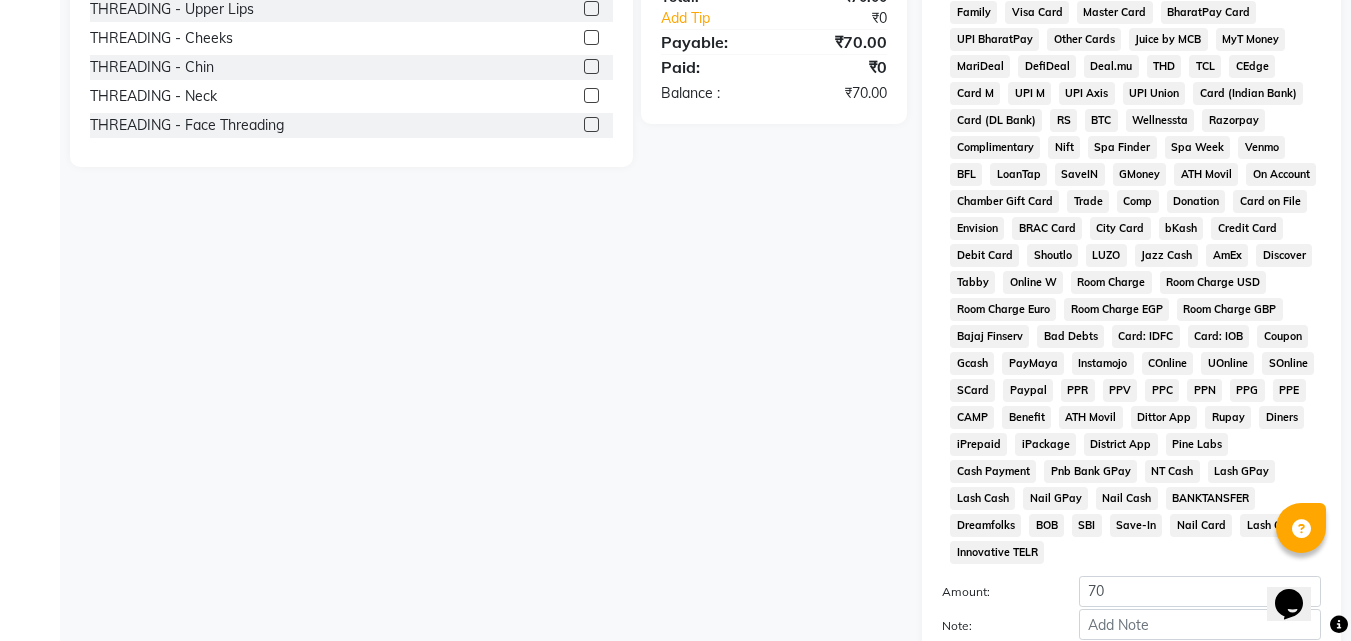 scroll, scrollTop: 888, scrollLeft: 0, axis: vertical 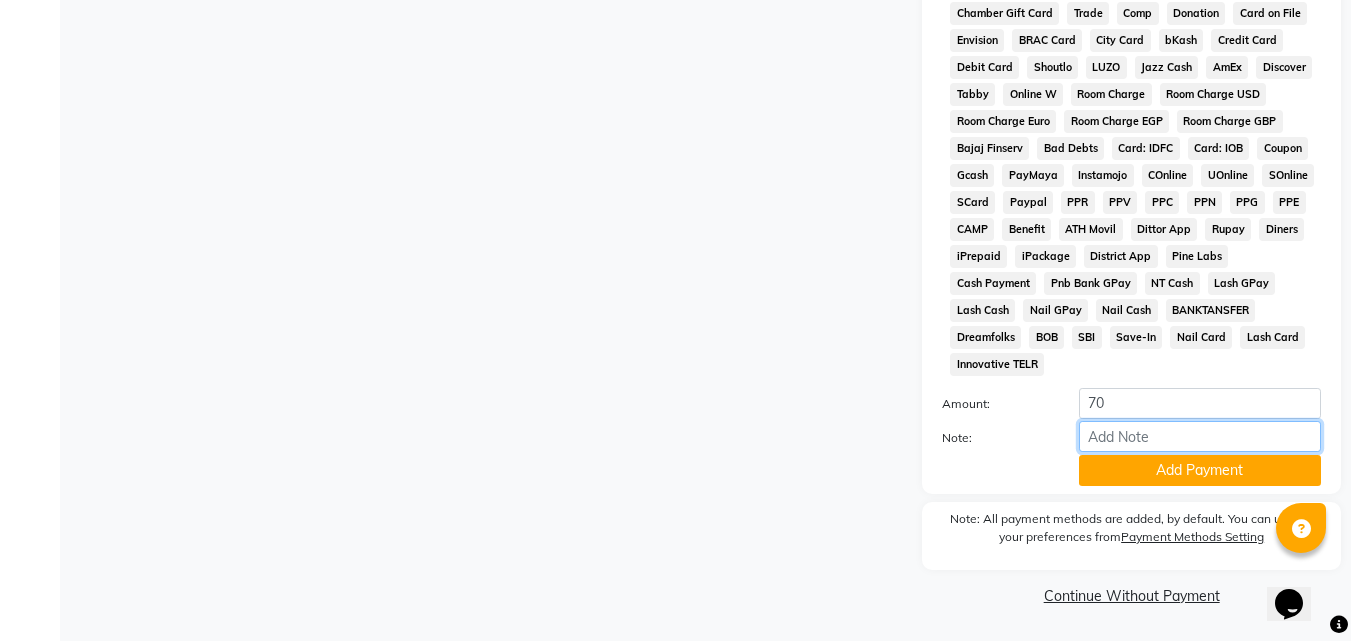 click on "Note:" at bounding box center [1200, 436] 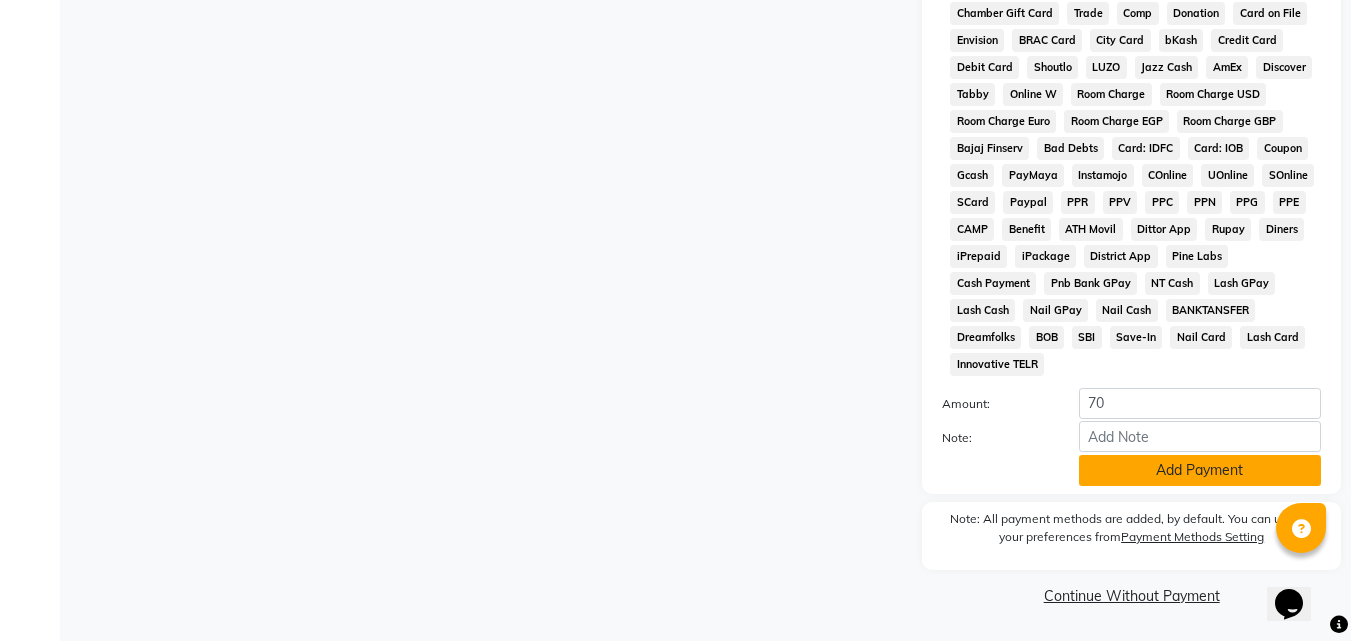 click on "Add Payment" 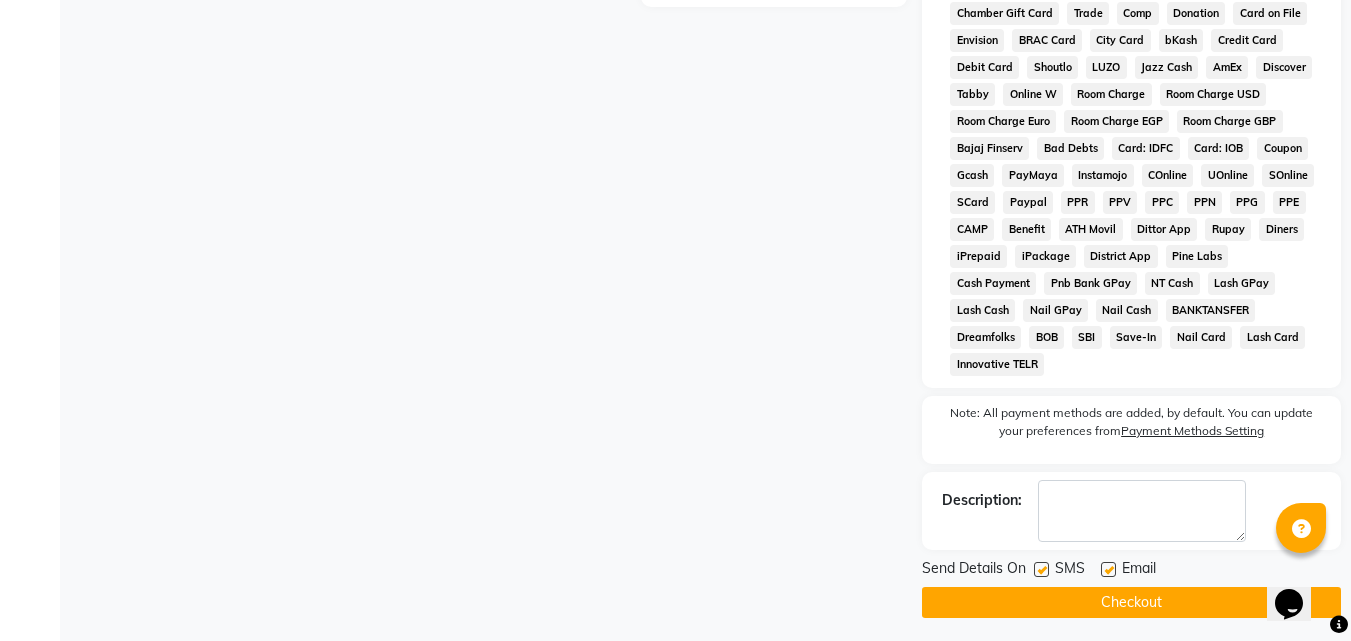 click on "Send Details On SMS Email" 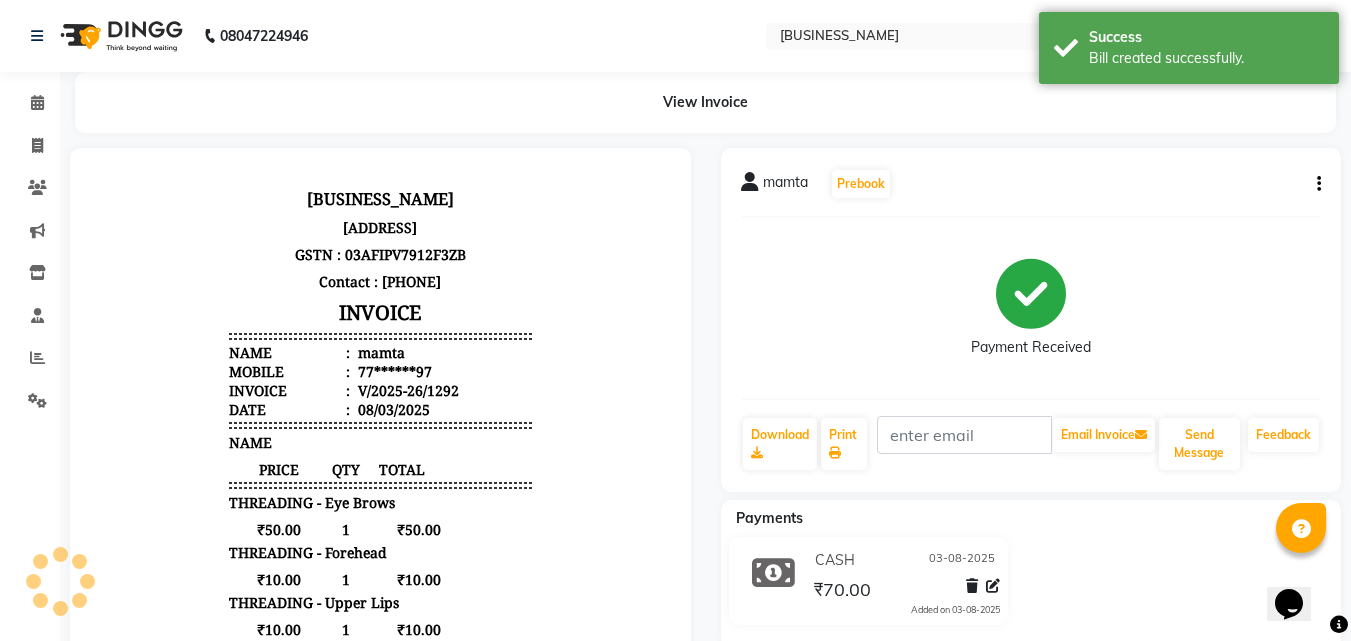scroll, scrollTop: 0, scrollLeft: 0, axis: both 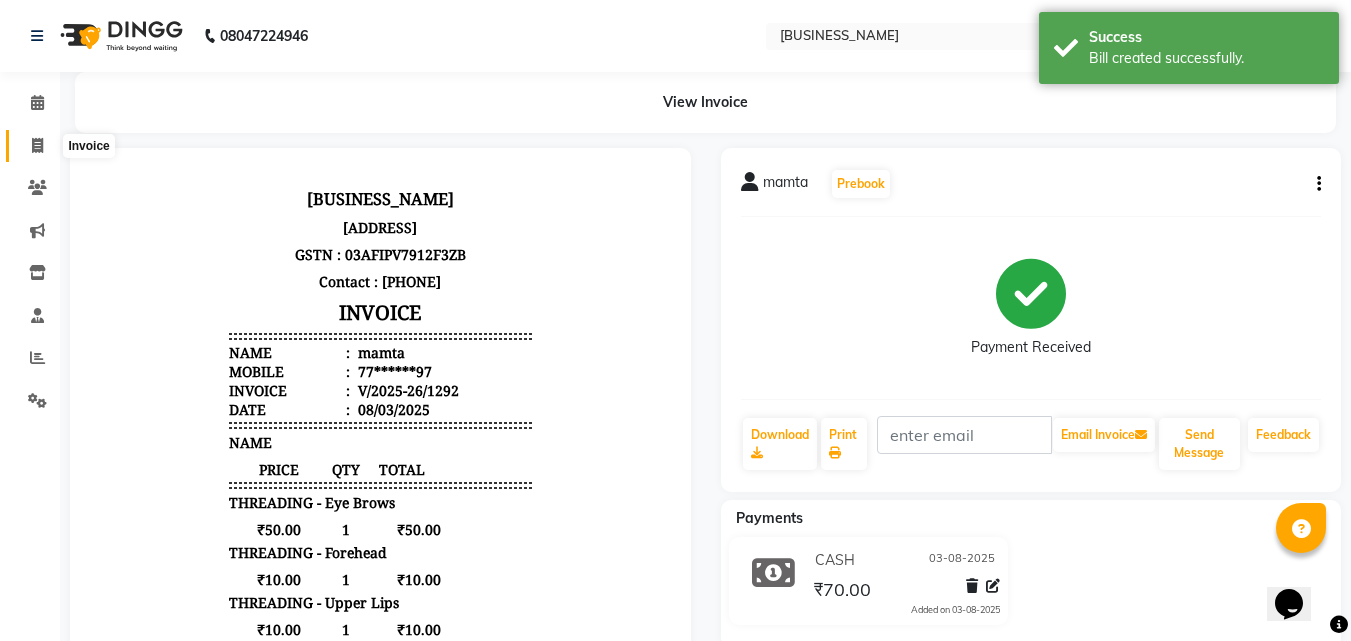 click 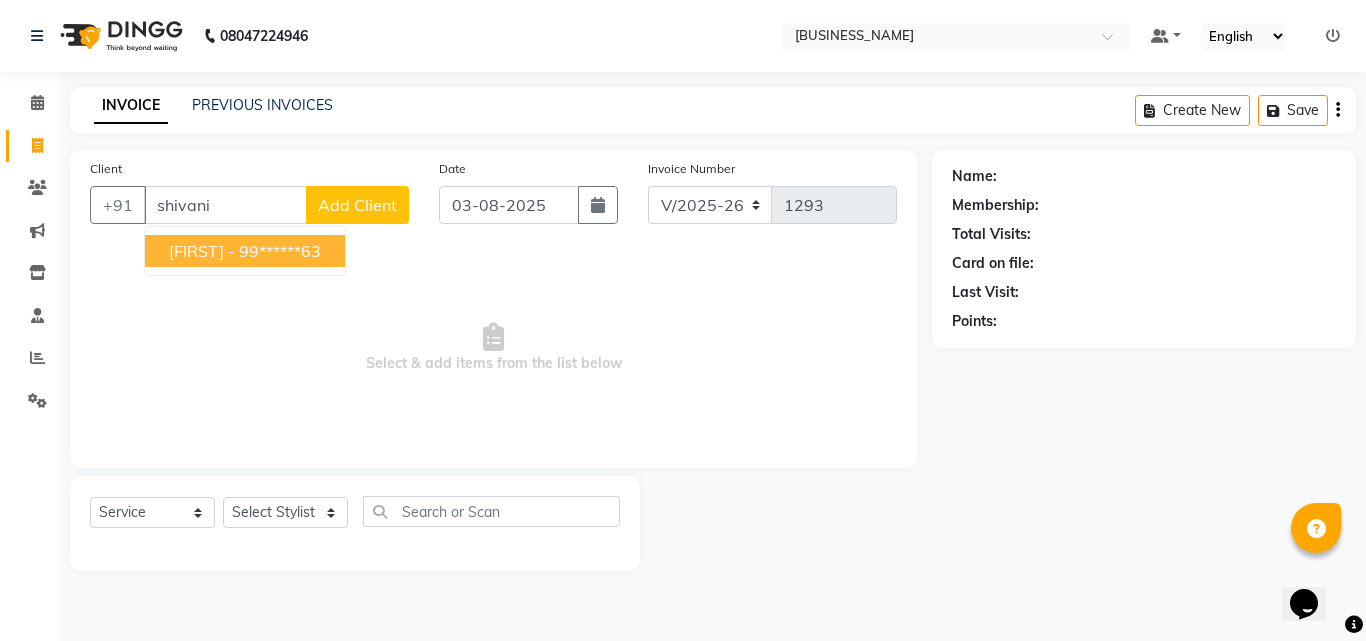 click on "[FIRST] -" at bounding box center (202, 251) 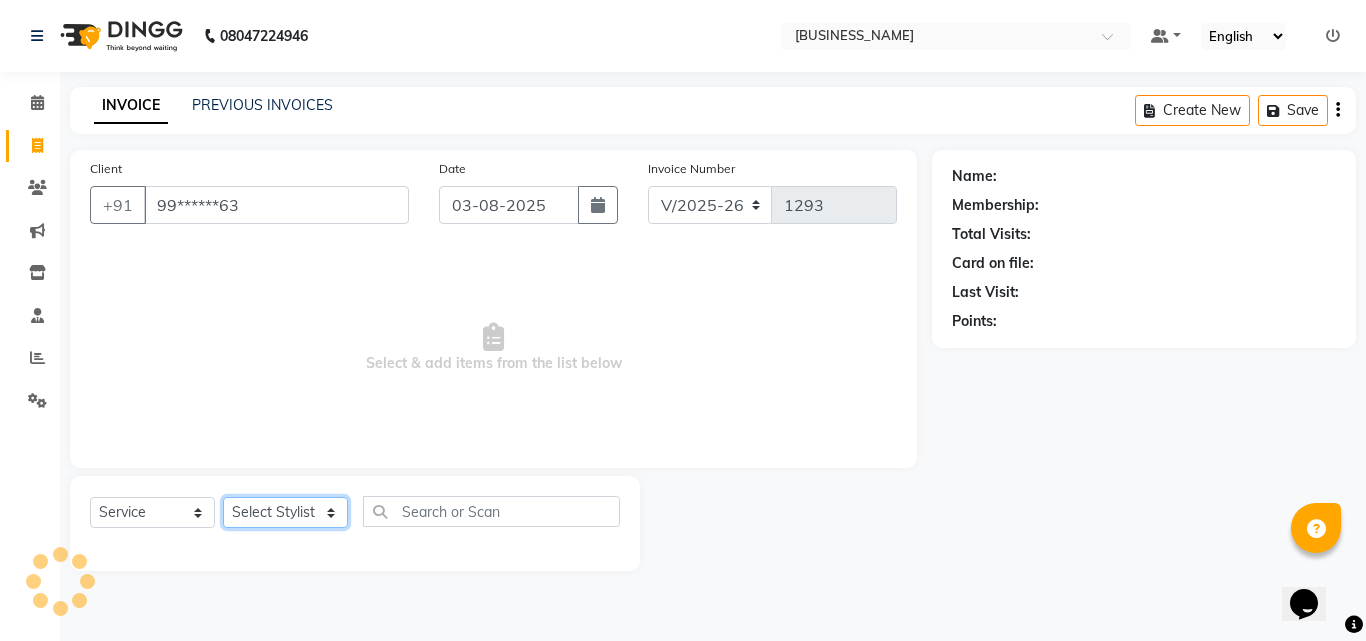 click on "Select Stylist [NAME] [NAME] [NAME] [NAME]  [NAME]    [NAME]   Reception   [NAME]    [NAME]" 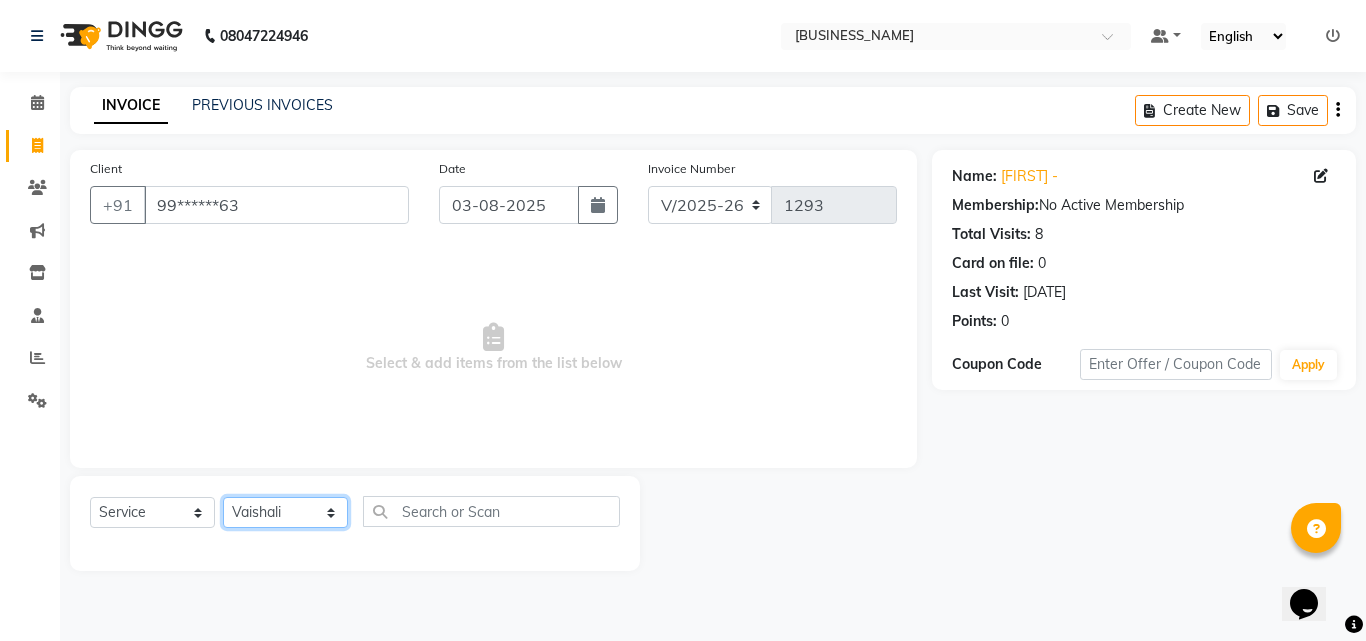 click on "Select Stylist [NAME] [NAME] [NAME] [NAME]  [NAME]    [NAME]   Reception   [NAME]    [NAME]" 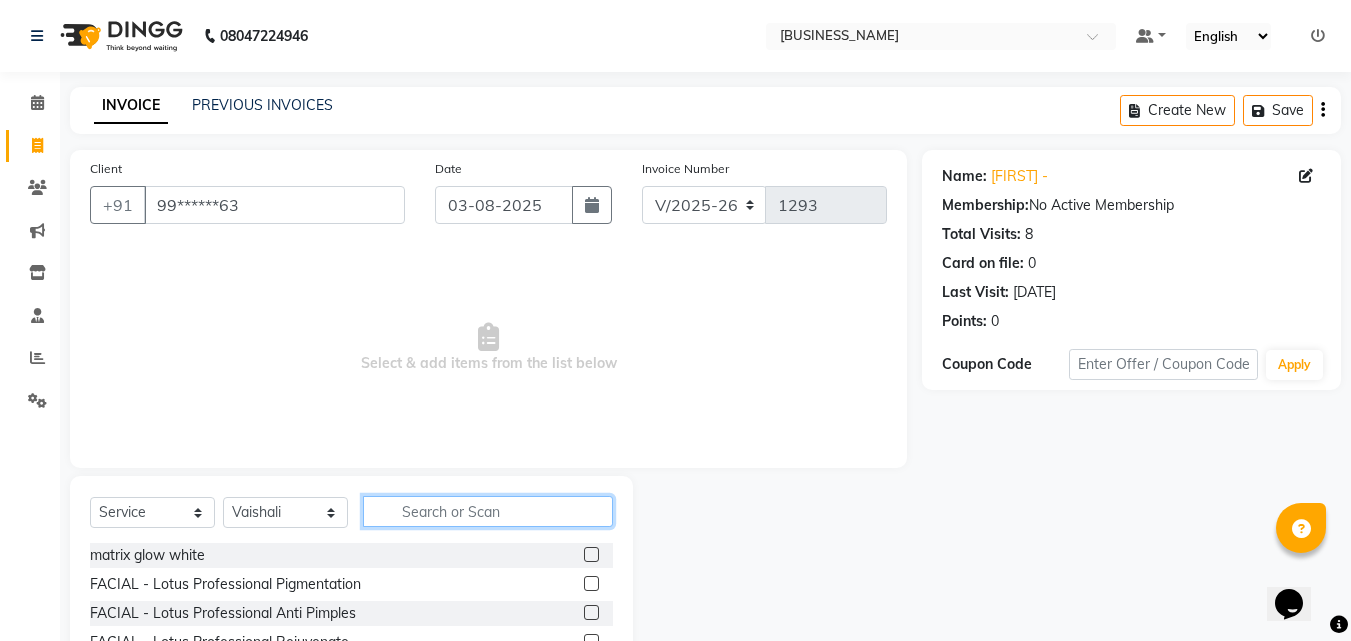 click 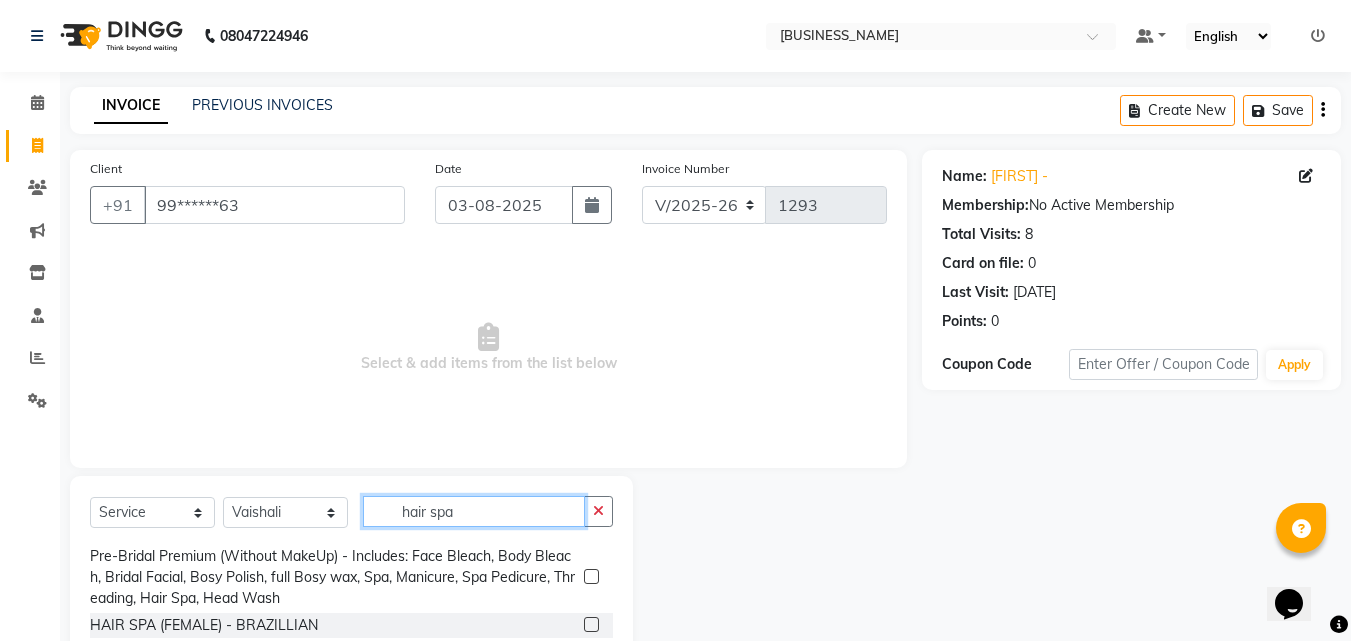 scroll, scrollTop: 108, scrollLeft: 0, axis: vertical 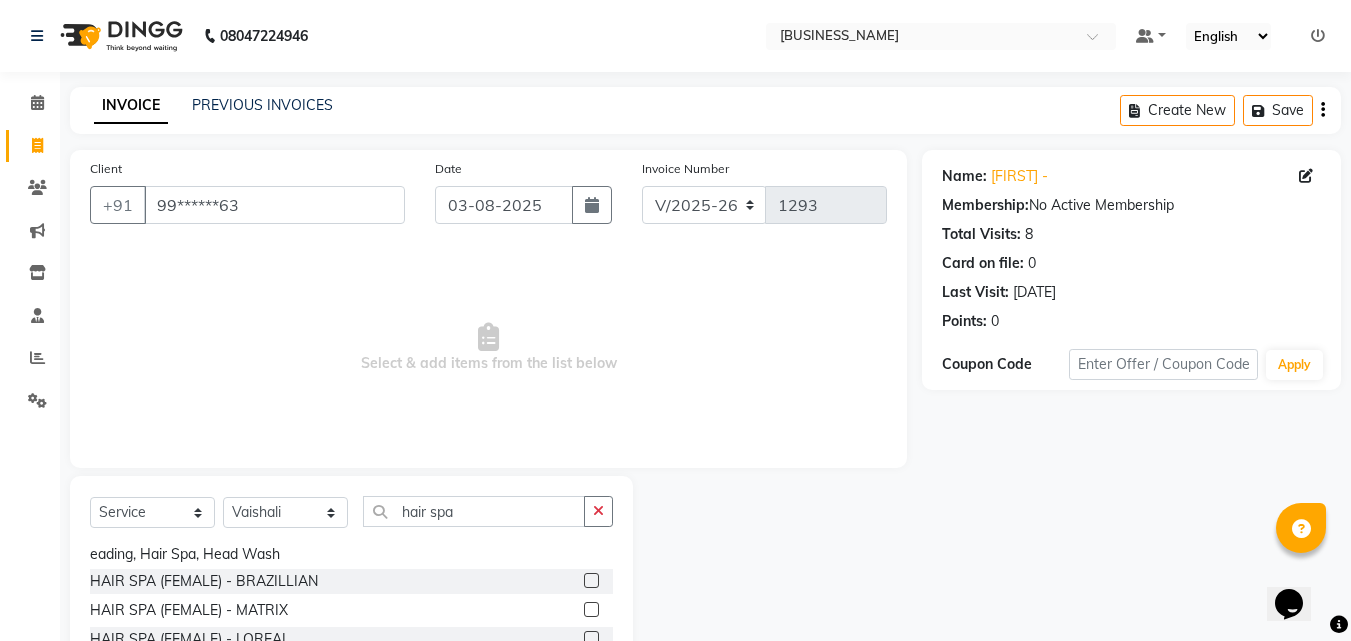 click 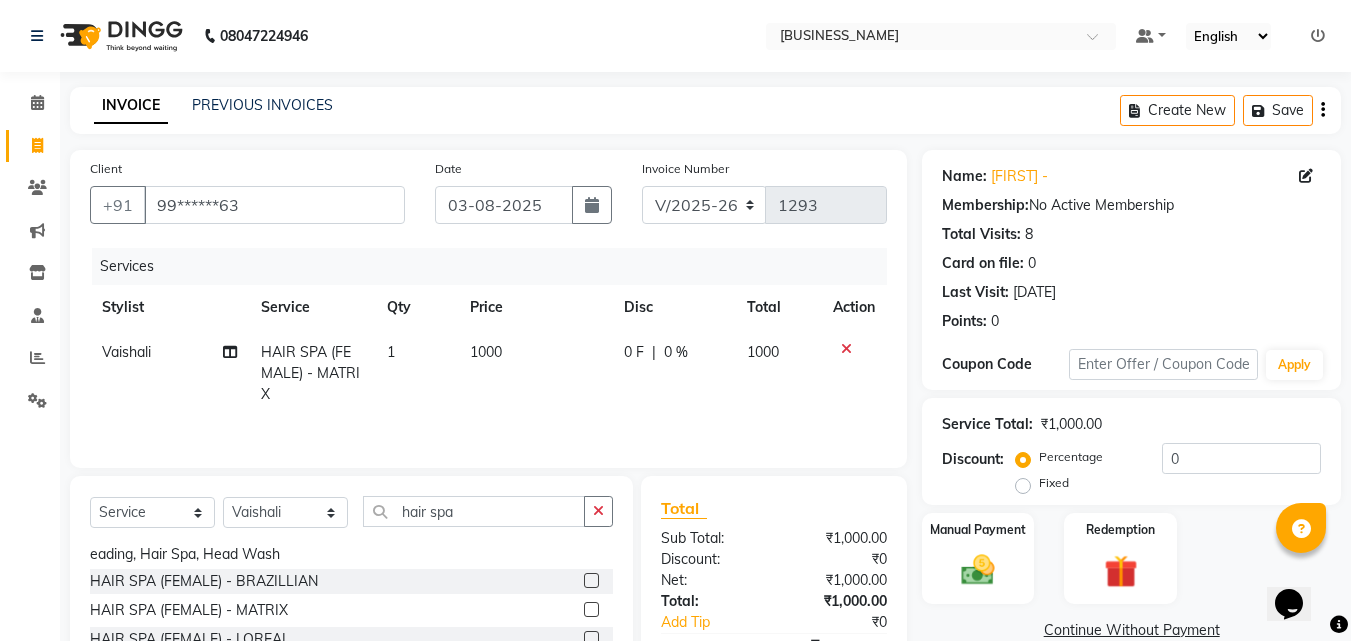 click on "1000" 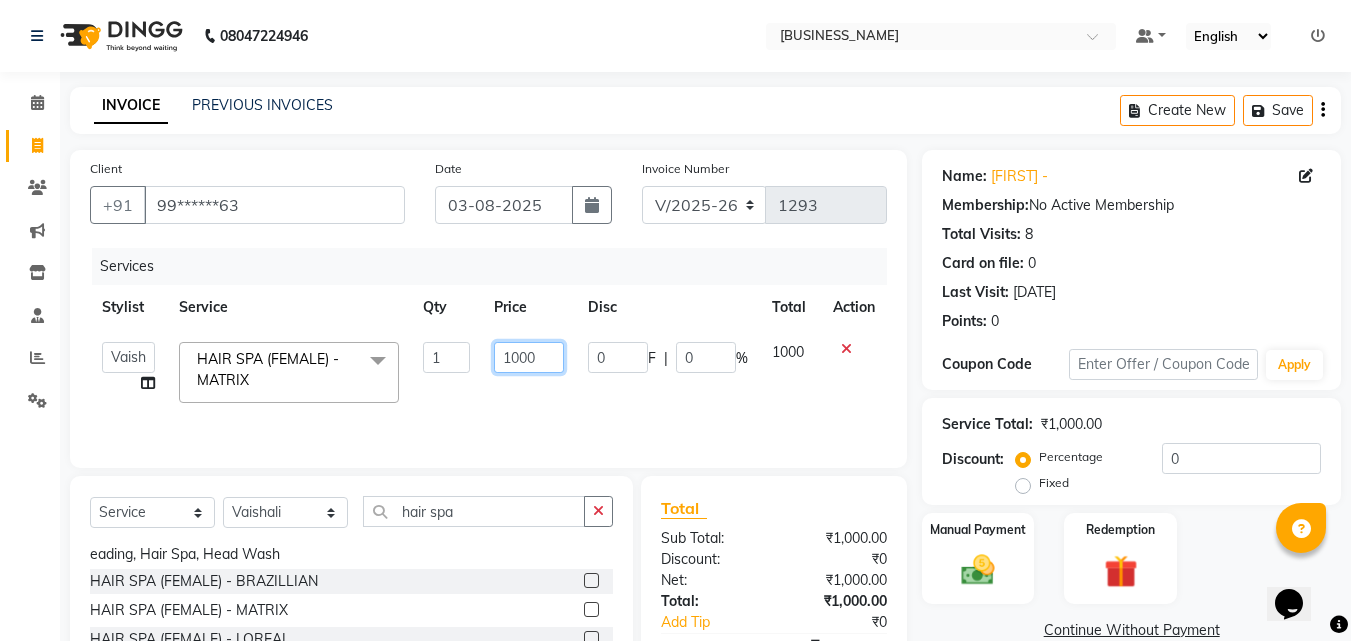click on "1000" 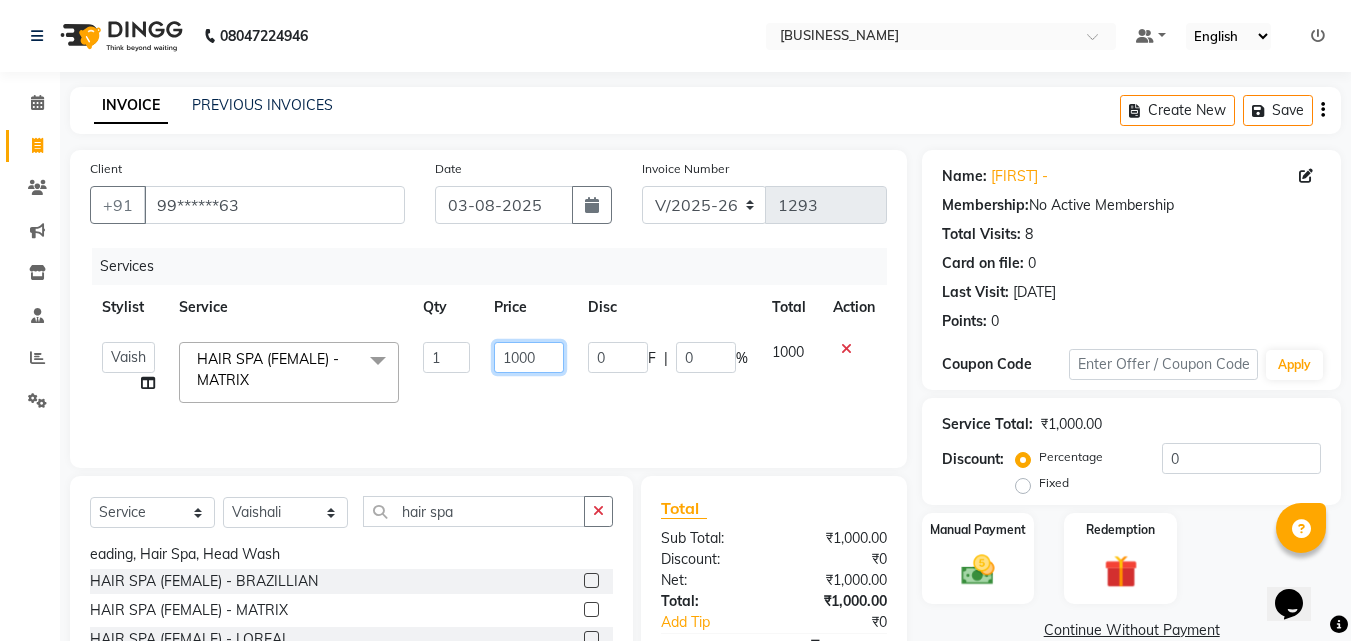 click on "1000" 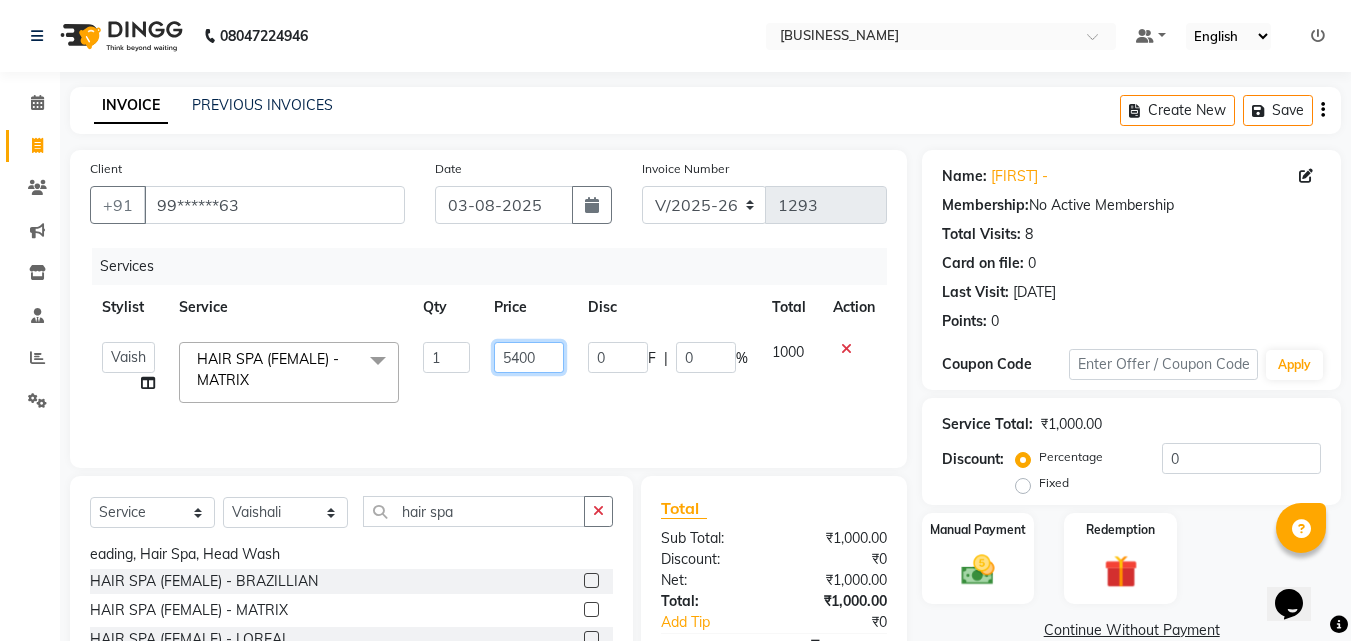 click on "5400" 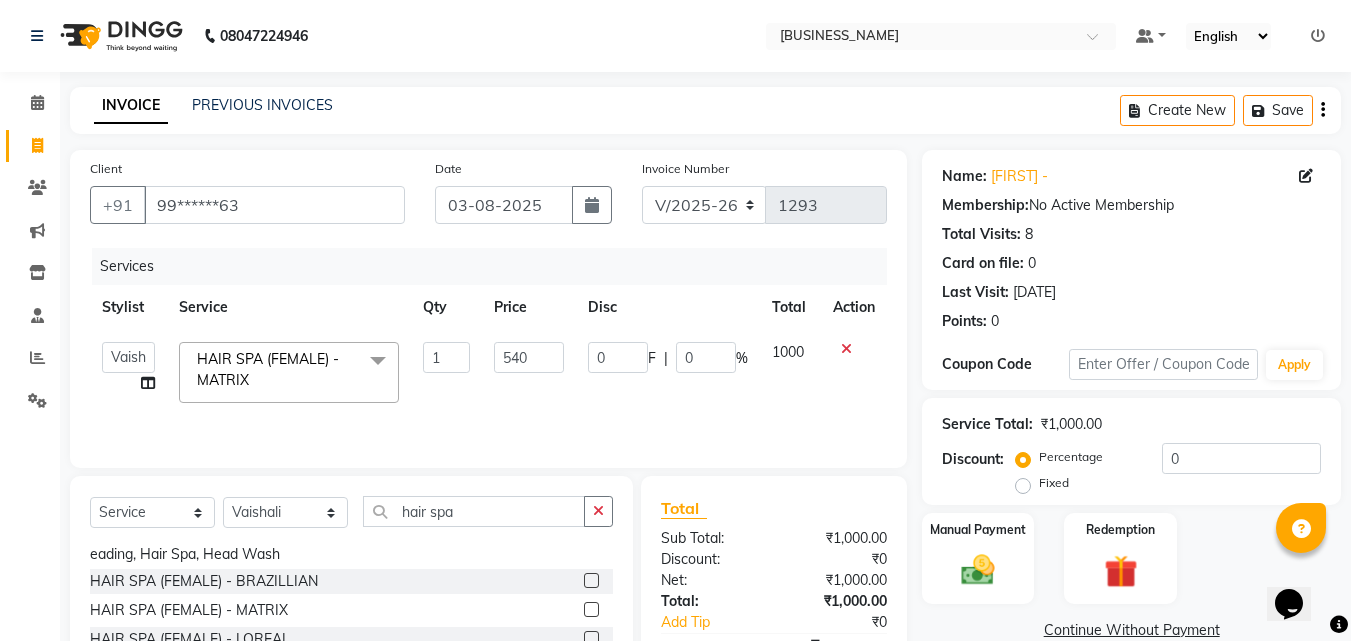 click on "Services Stylist Service Qty Price Disc Total Action  [NAME]   [NAME]   [NAME]   [NAME]    [NAME]    [NAME]   Reception   [NAME]    [NAME]  HAIR SPA (FEMALE) - MATRIX  x matrix glow white FACIAL - Lotus Professional Pigmentation  FACIAL - Lotus Professional AntiPimples  FACIAL - Lotus Professional Rejuvenate  FACIAL - Lotus Professional Hydration  FACIAL - Lotus Professional Instant Glow  FACIAL - Lotus Professional Forever Gold  FACIAL - Phytomo Whitening  FACIAL - Cheryl's (Matrix) Instant Glow  FACIAL - Cheryl's (Matrix) Sensei Acne Treatment  FACIAL - Cheryl's (Matrix) Fairness Treatment  FACIAL - Cheryl's (Matrix) Fairness Treatment for Sensitive  FACIAL - Lotus Ultimo (Premium) Oyster Pearl Whitening  FACIAL - Lotus Ultimo (Premium) Platinum Anti Ageing  FACIAL - Lotus Ultimo (Premium) Gold 24 Karat  FACIAL - Lotus Professional Fruit Facial Whitening  FACIAL - Lotus Professional Fruit Facial Pigmentation  FACIAL - Lotus Professional Fruit Facial Anti Ageing  FACIAL - KERATIN  phytomo facial  bob cut" 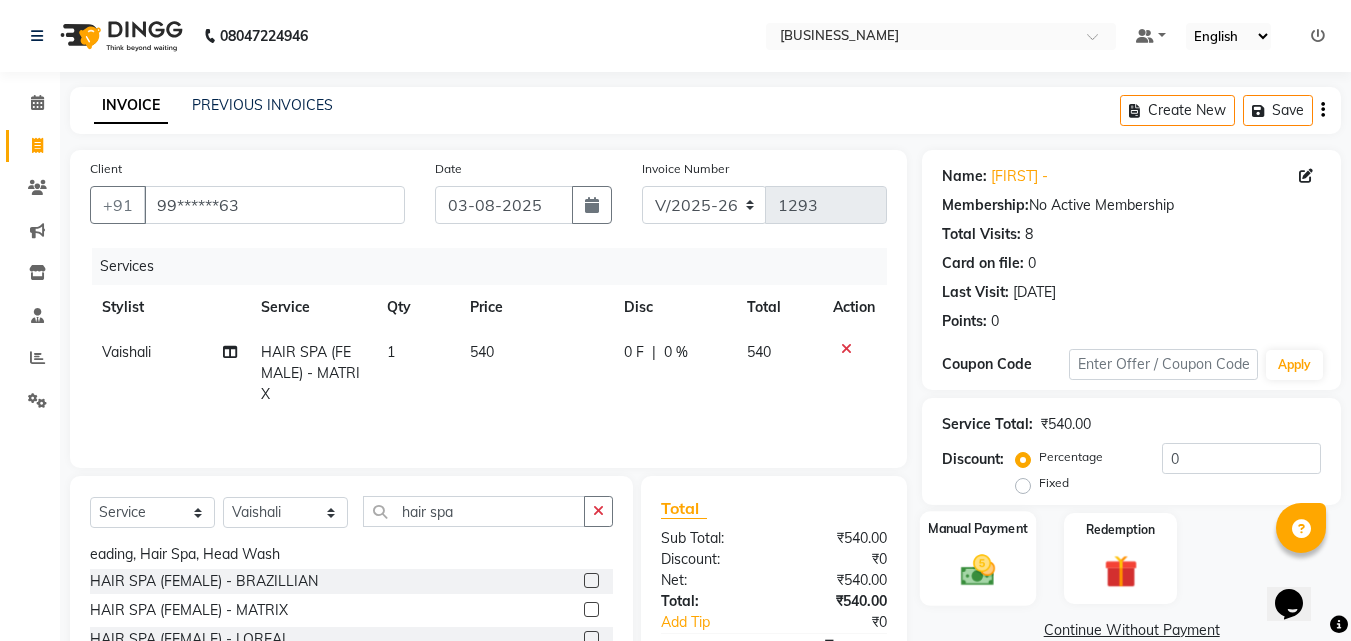 click on "Manual Payment" 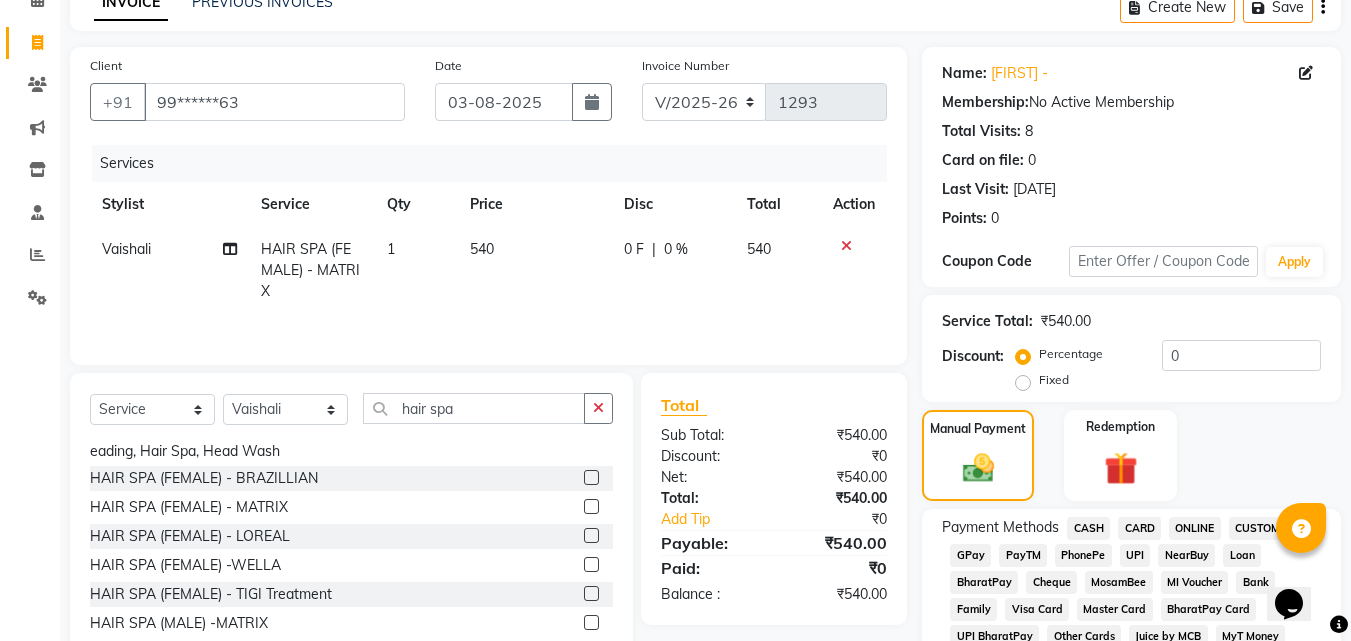 scroll, scrollTop: 300, scrollLeft: 0, axis: vertical 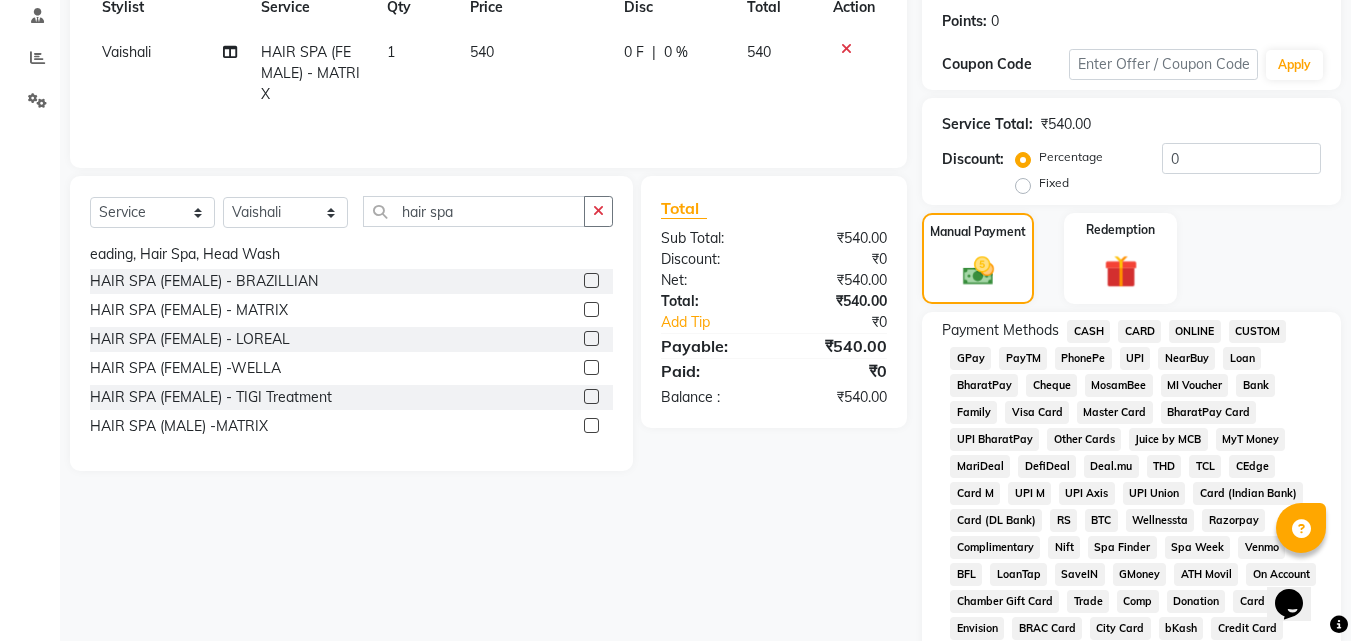 click on "PayTM" 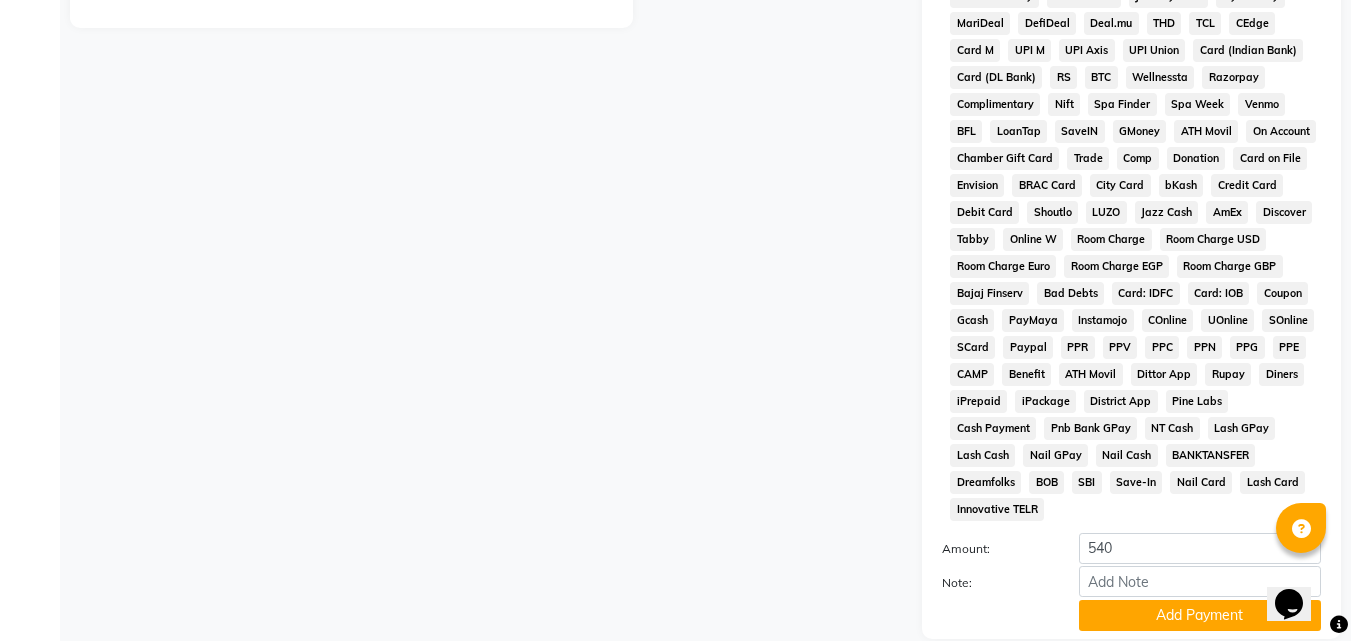 scroll, scrollTop: 888, scrollLeft: 0, axis: vertical 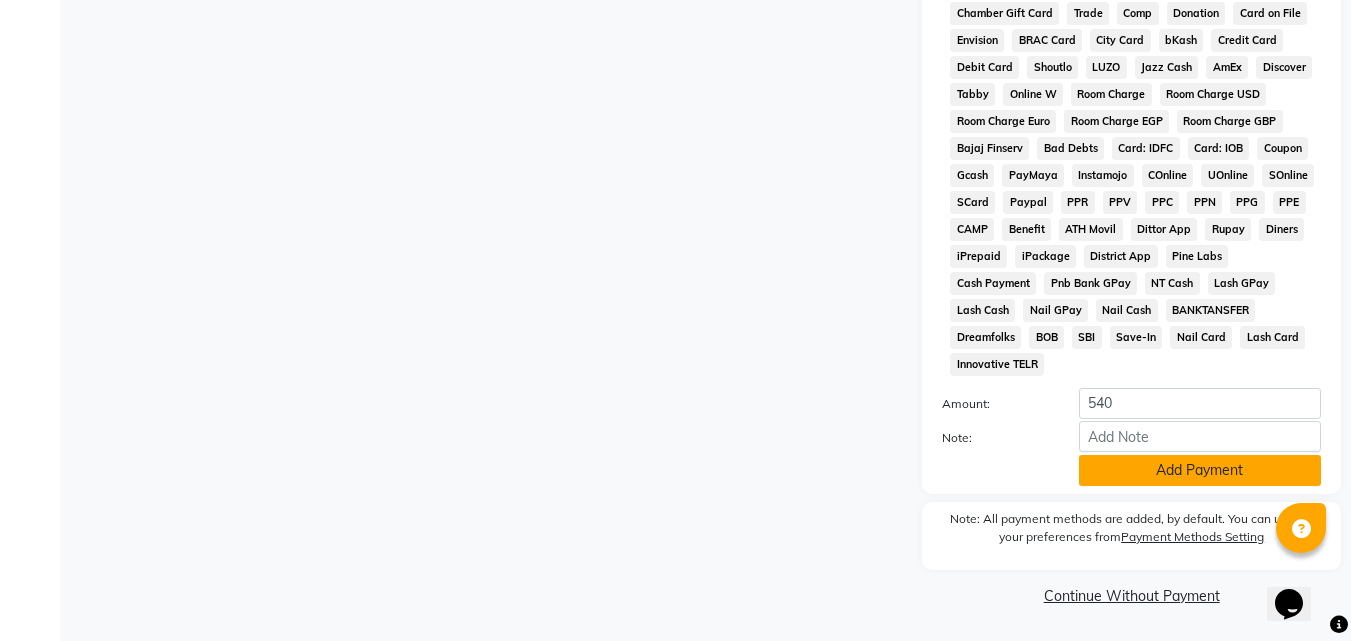 click on "Add Payment" 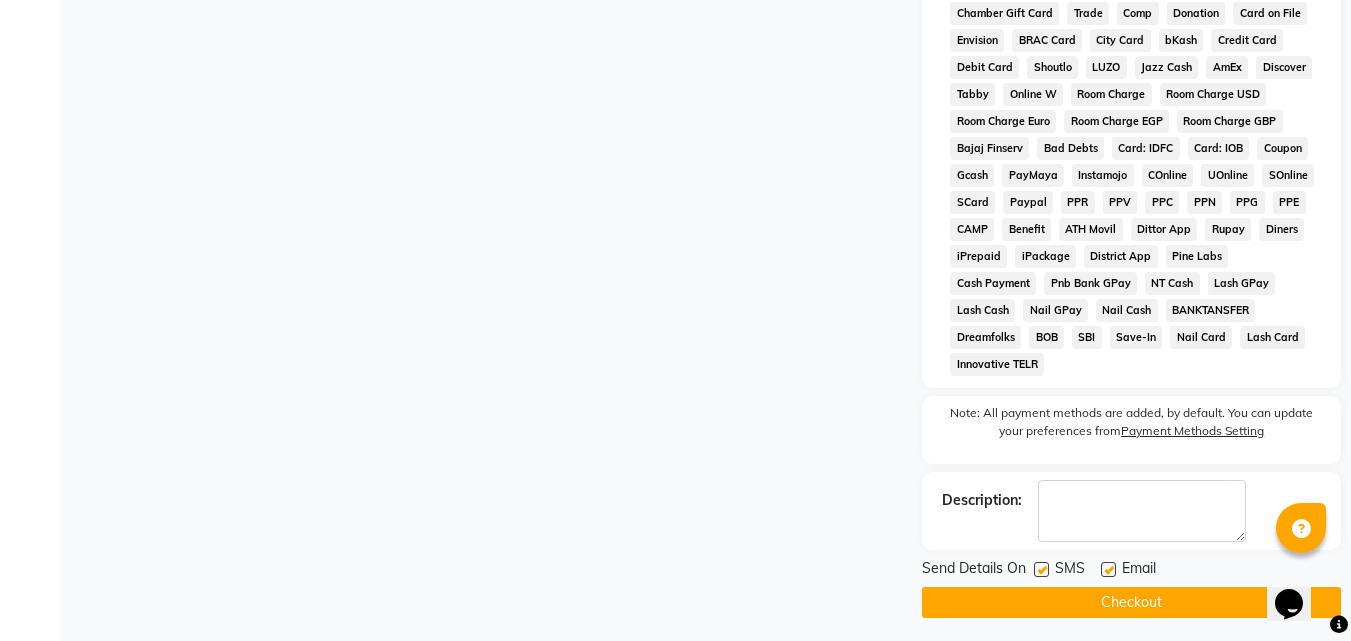 click 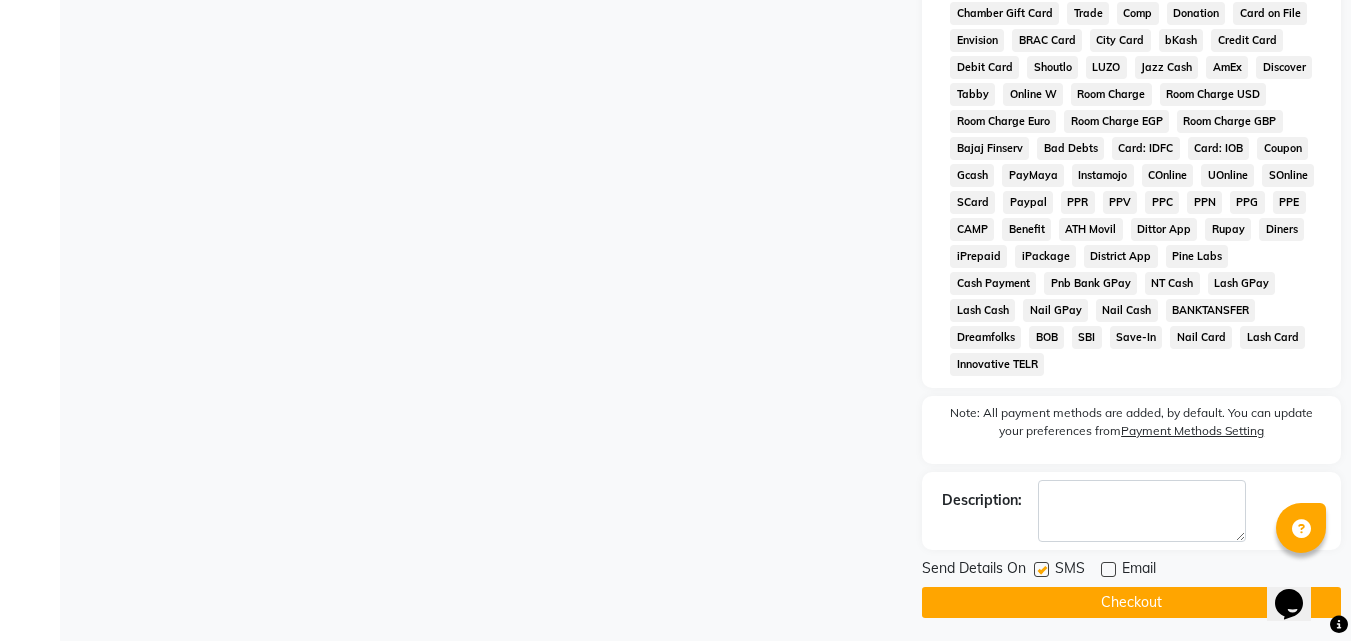 click on "Checkout" 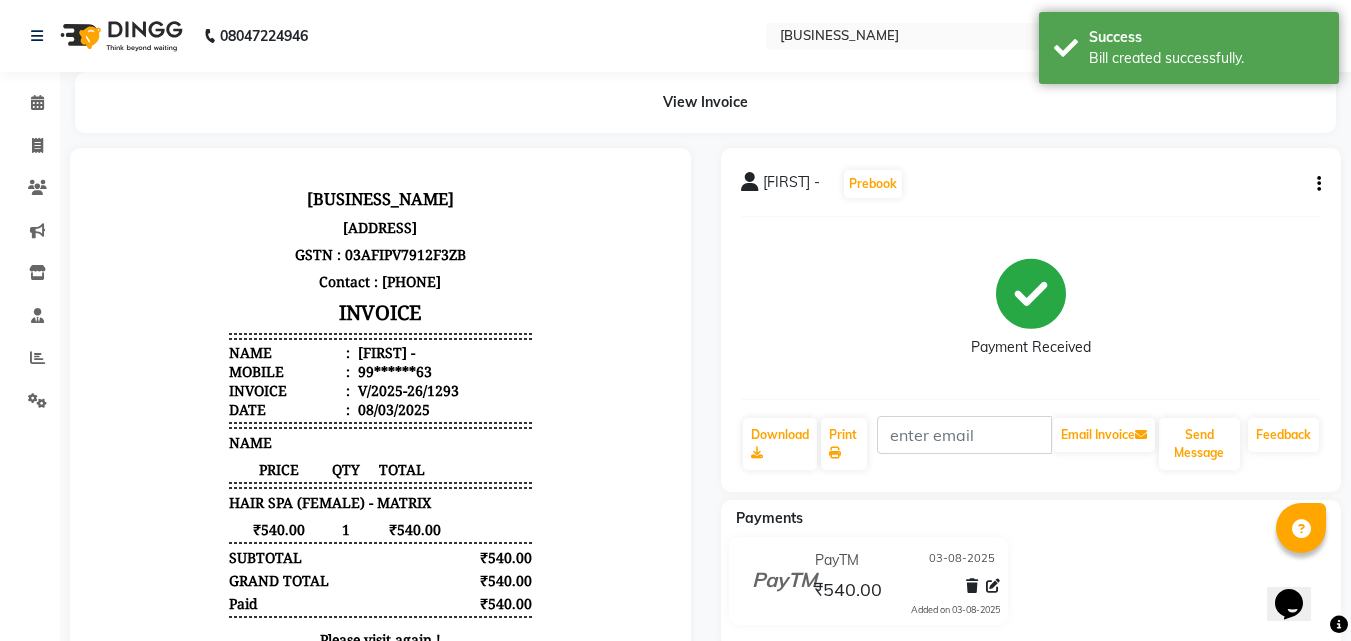 scroll, scrollTop: 0, scrollLeft: 0, axis: both 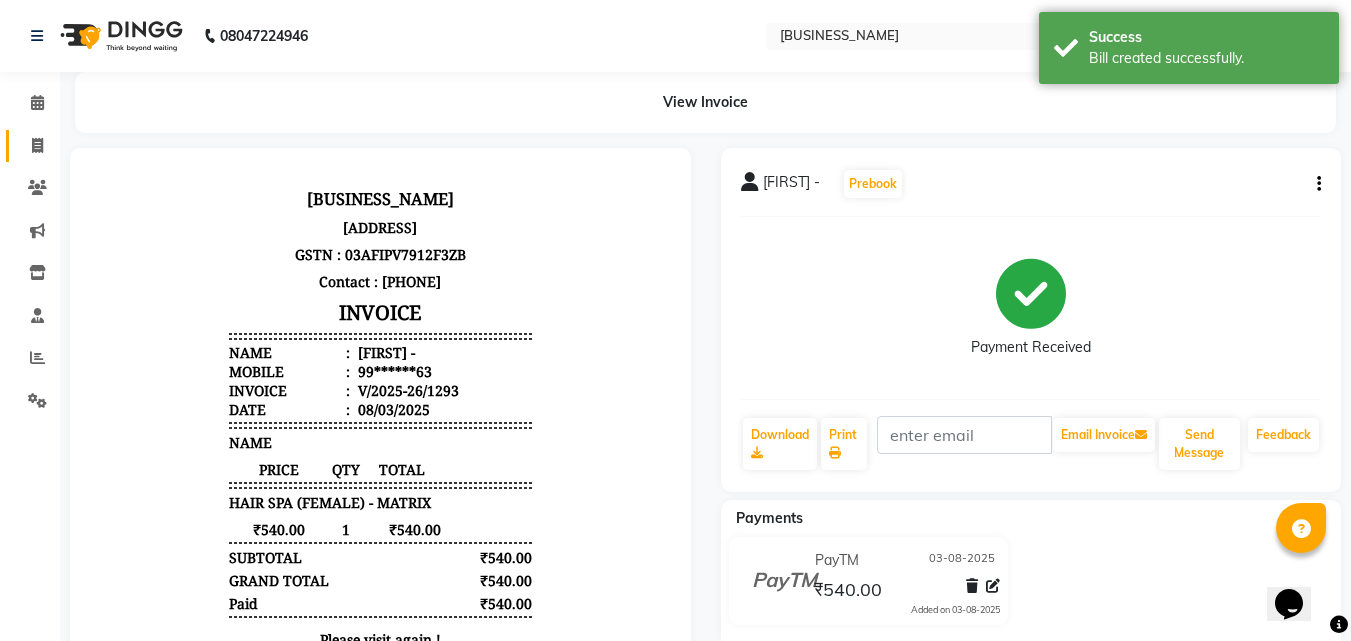 click on "Invoice" 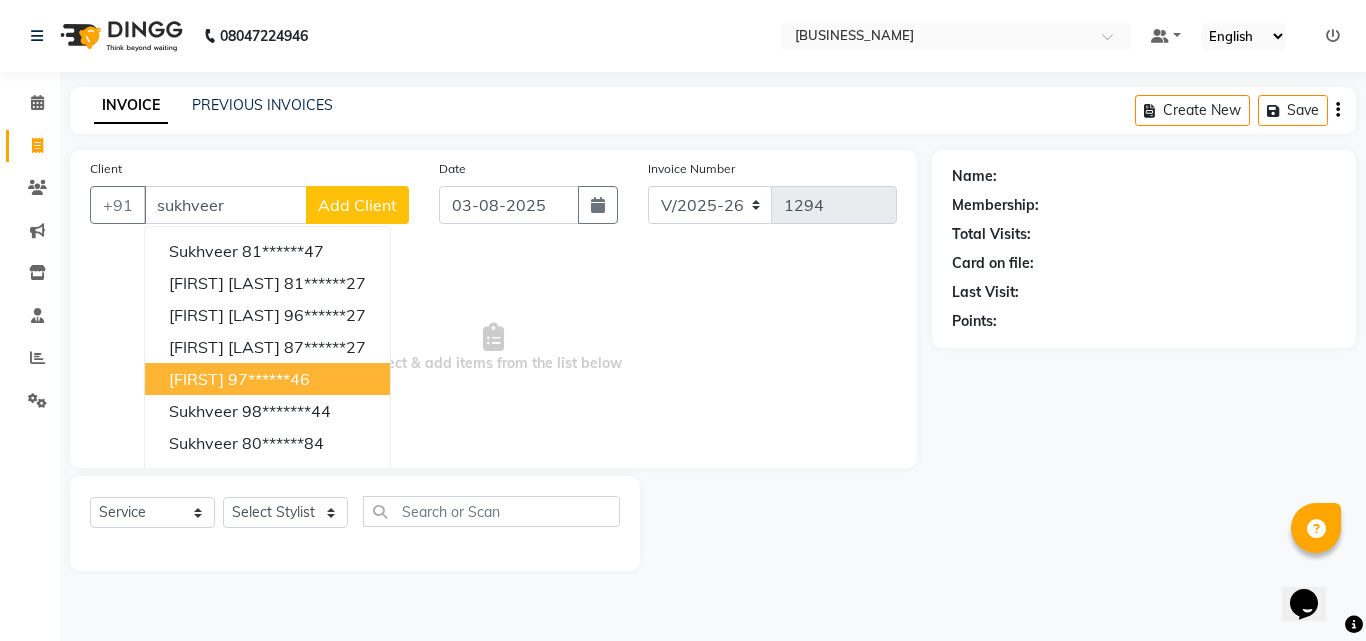 click on "[FIRST]" at bounding box center [196, 379] 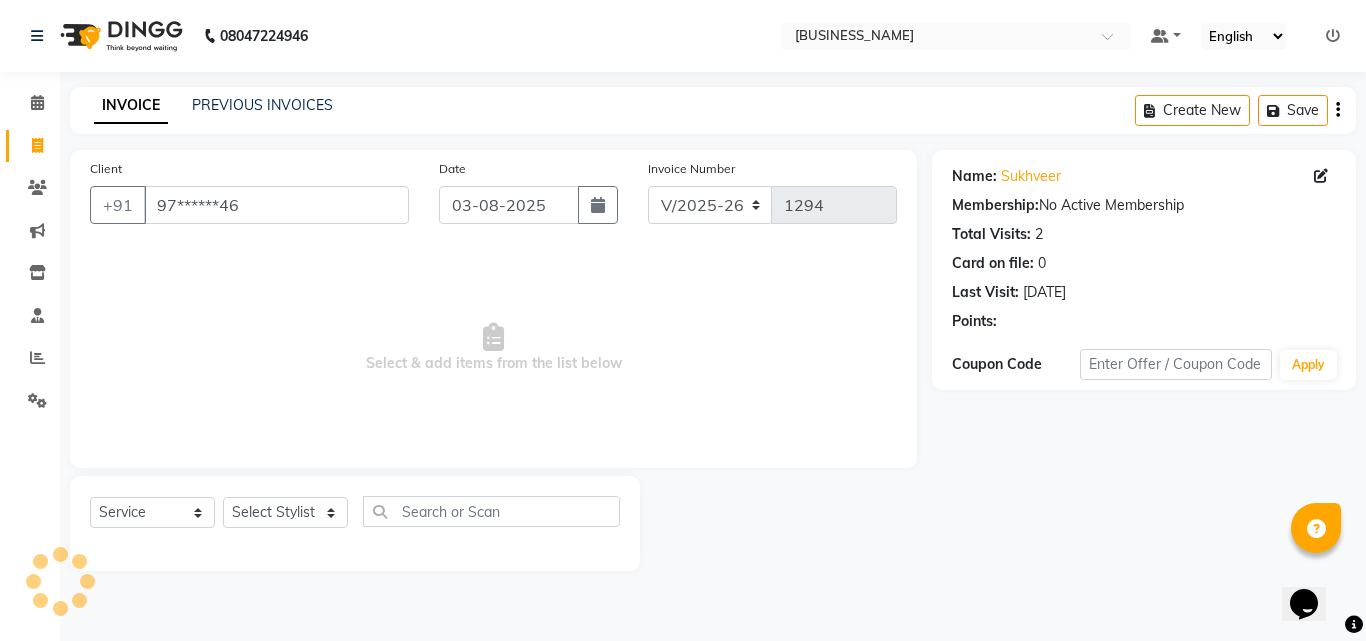 click on "Select  Service  Product  Membership  Package Voucher Prepaid Gift Card  Select Stylist [NAME] [NAME] [NAME] [NAME]  [NAME]    [NAME]   Reception   [NAME]    [NAME]" 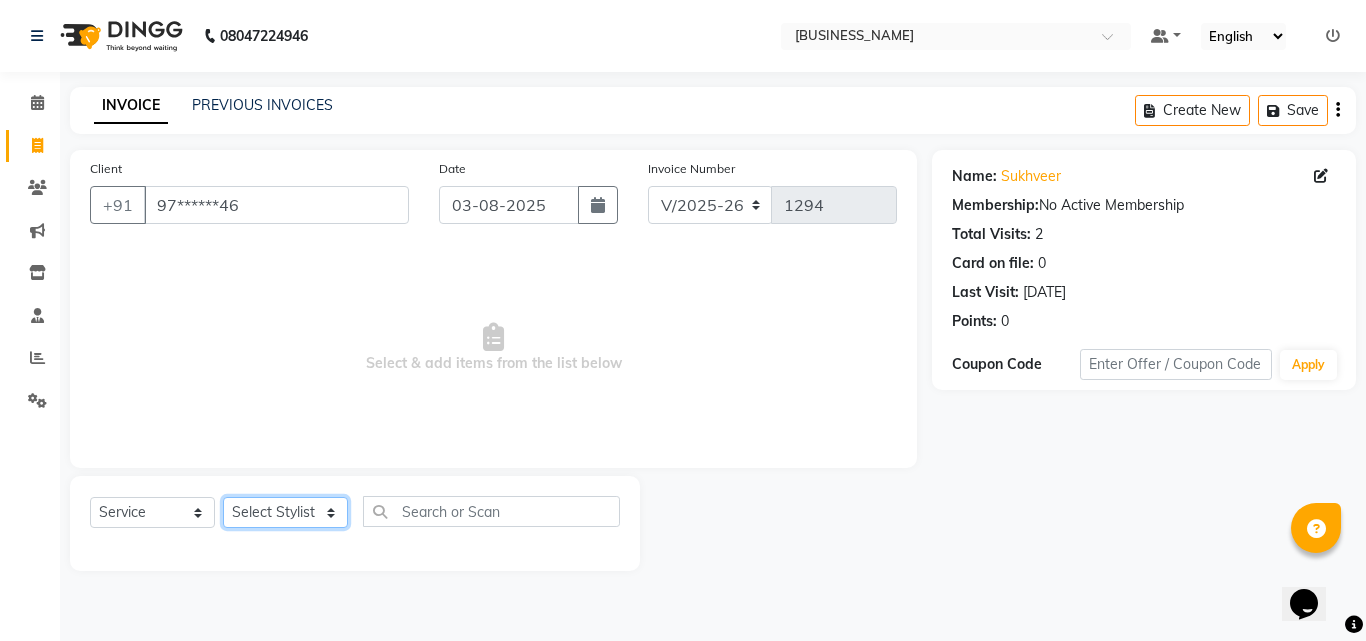 click on "Select Stylist [NAME] [NAME] [NAME] [NAME]  [NAME]    [NAME]   Reception   [NAME]    [NAME]" 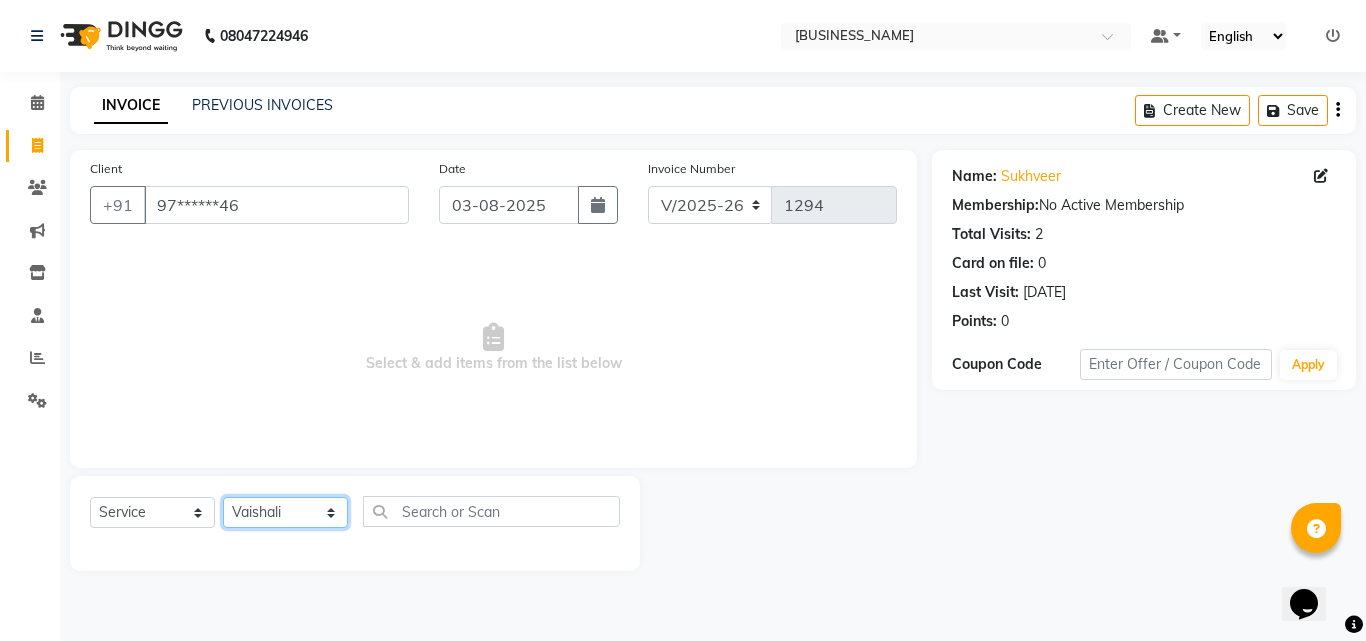click on "Select Stylist [NAME] [NAME] [NAME] [NAME]  [NAME]    [NAME]   Reception   [NAME]    [NAME]" 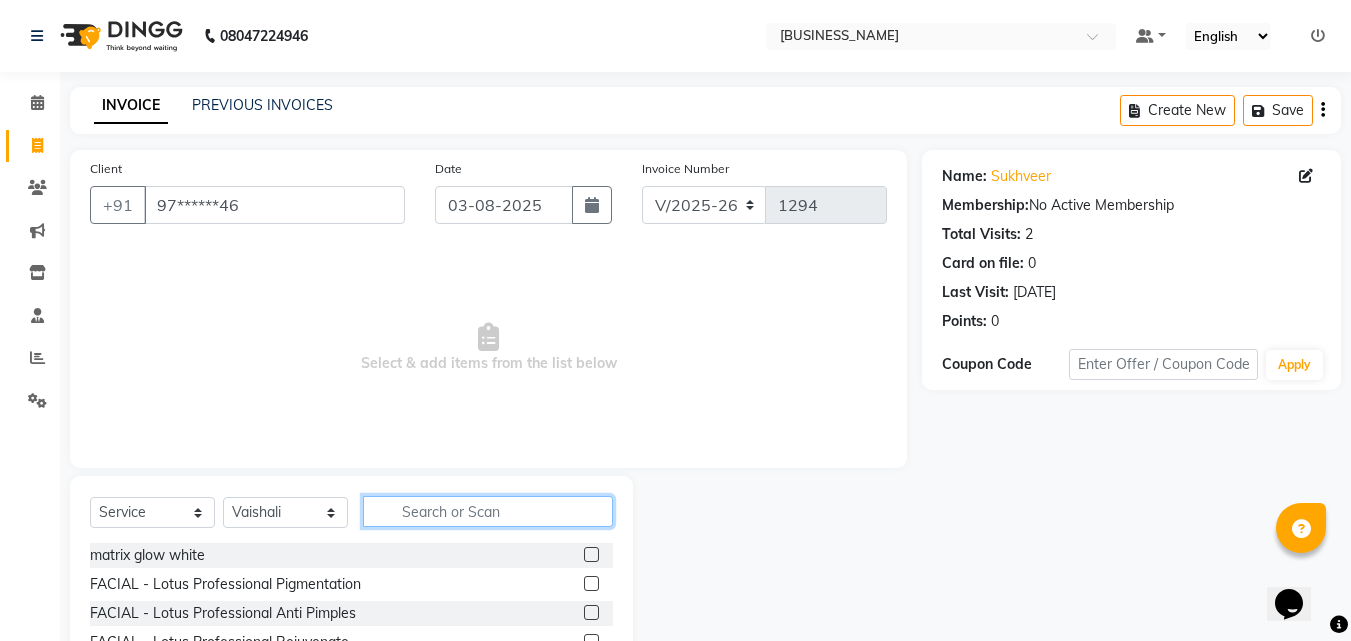click 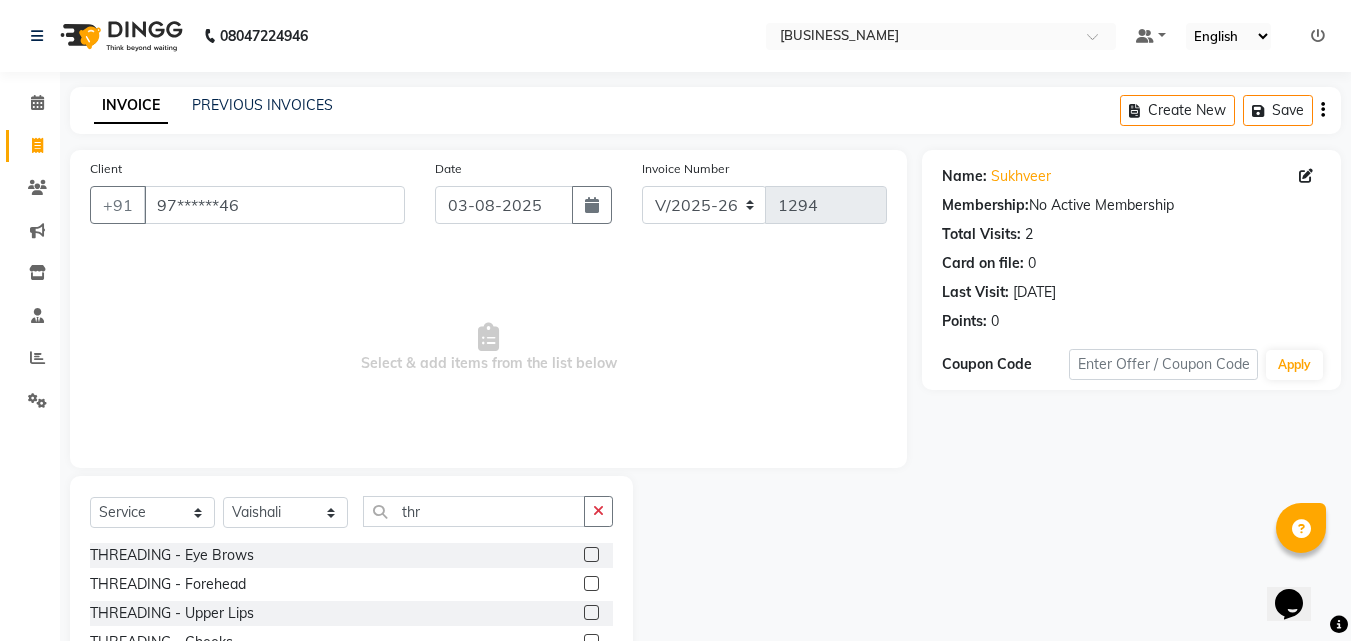 click 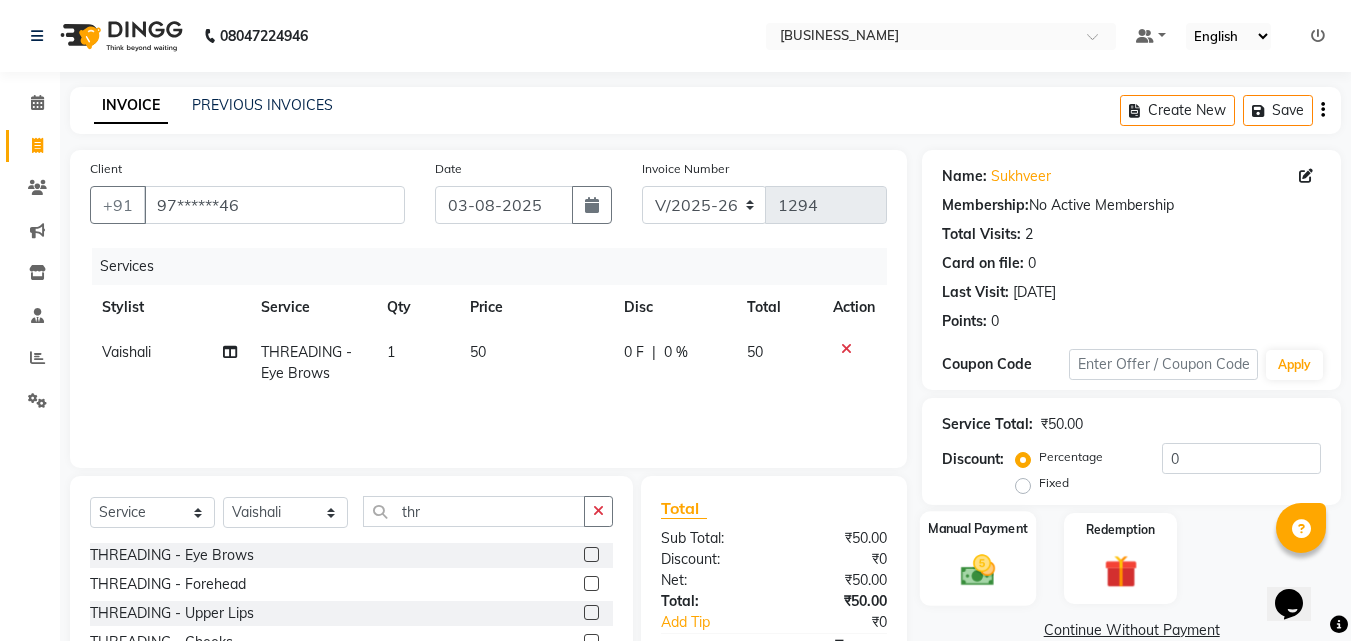 click on "Manual Payment" 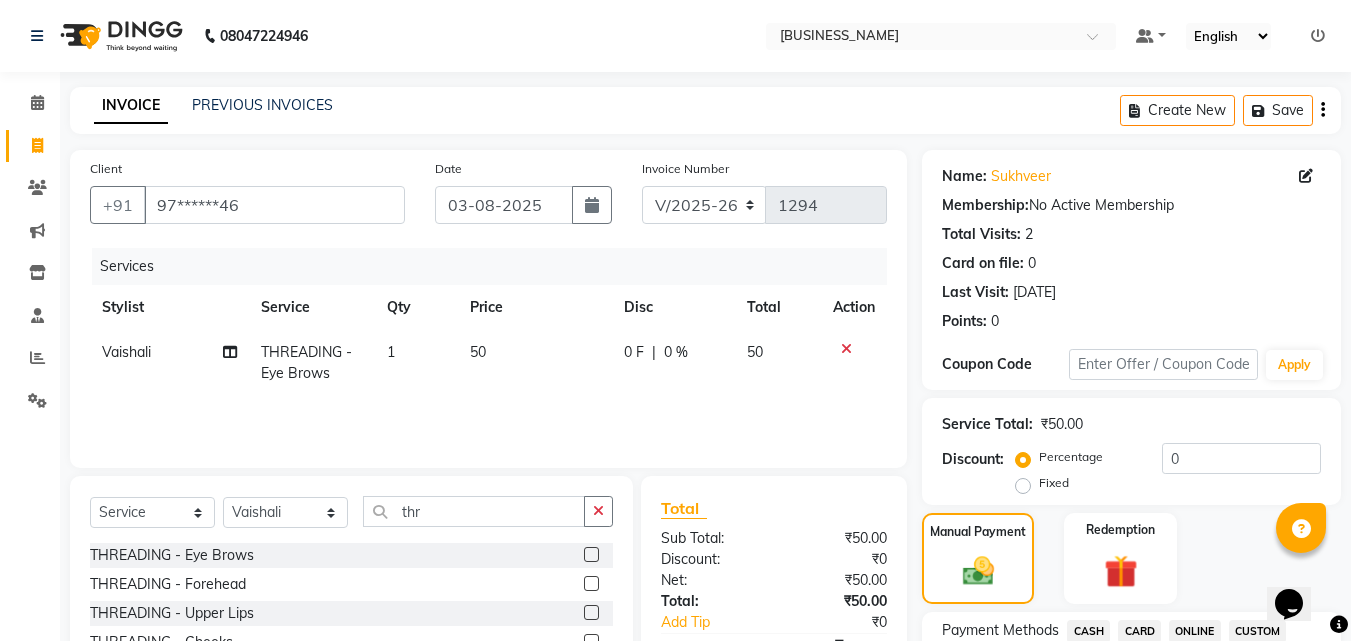 click on "CASH" 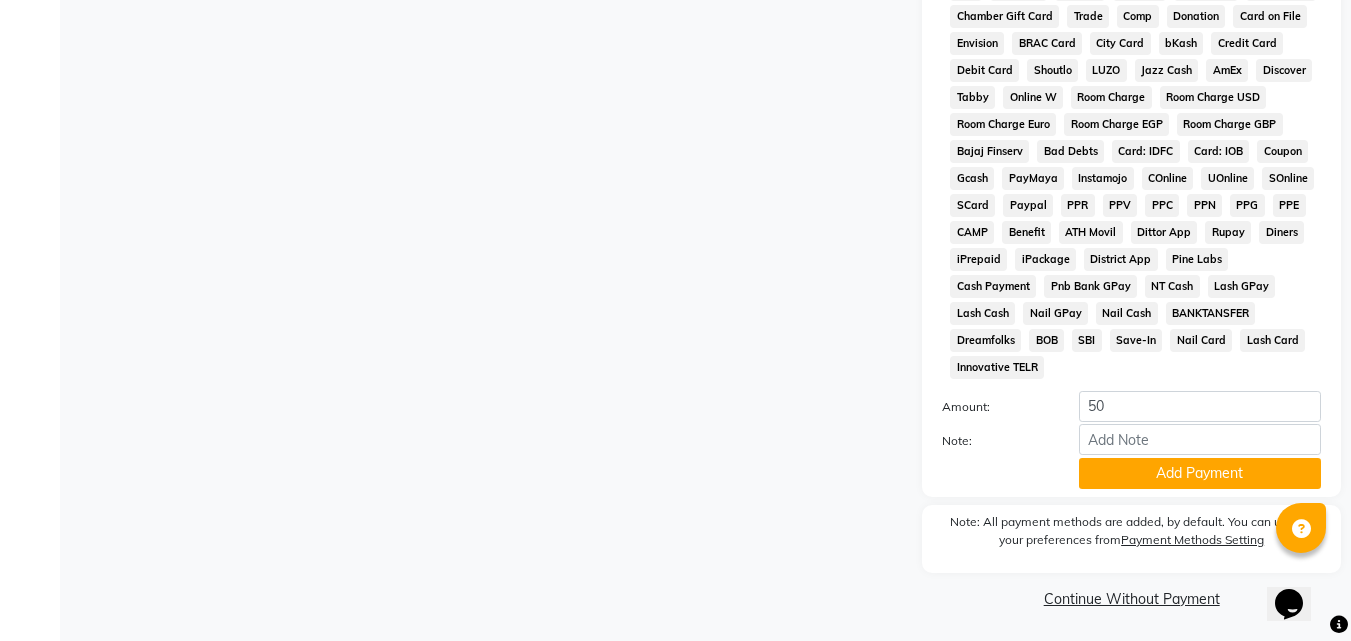 scroll, scrollTop: 888, scrollLeft: 0, axis: vertical 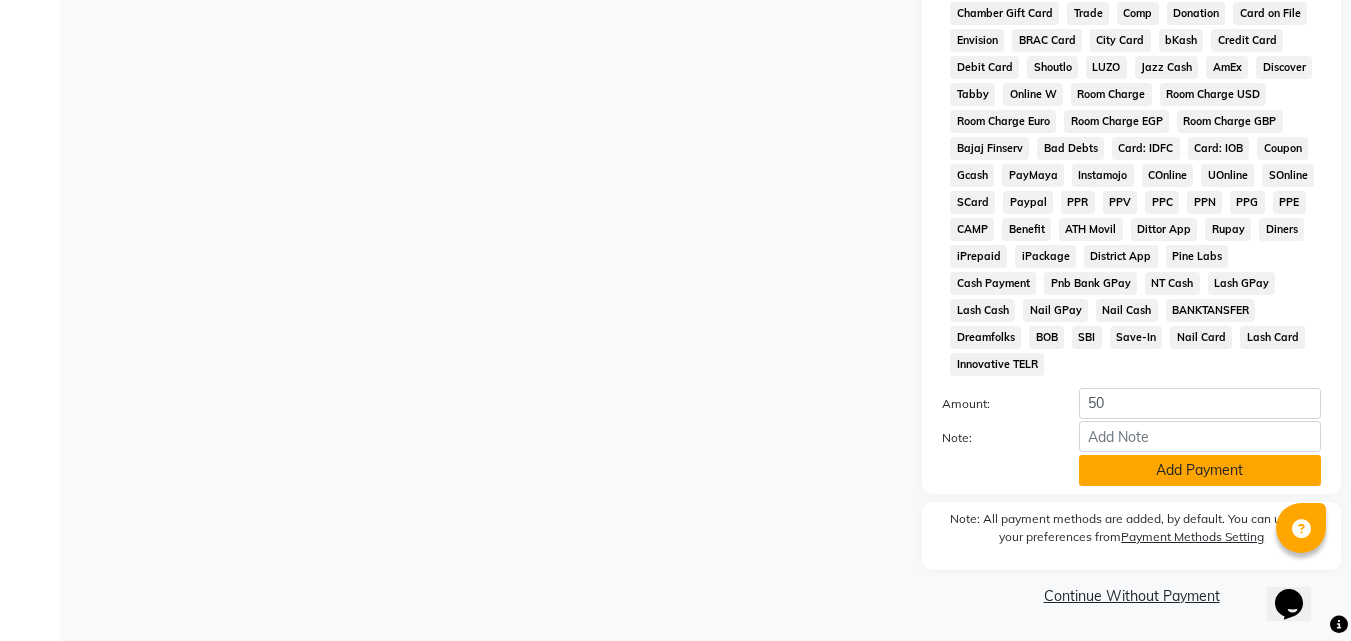 click on "Add Payment" 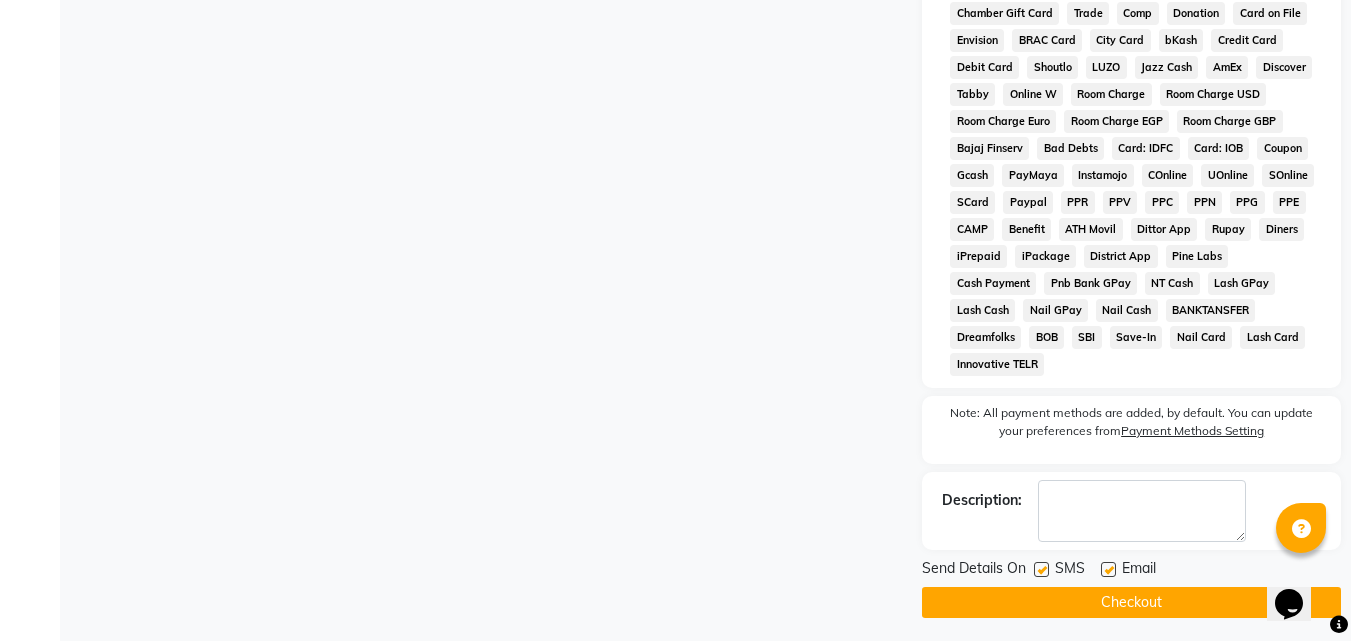 click 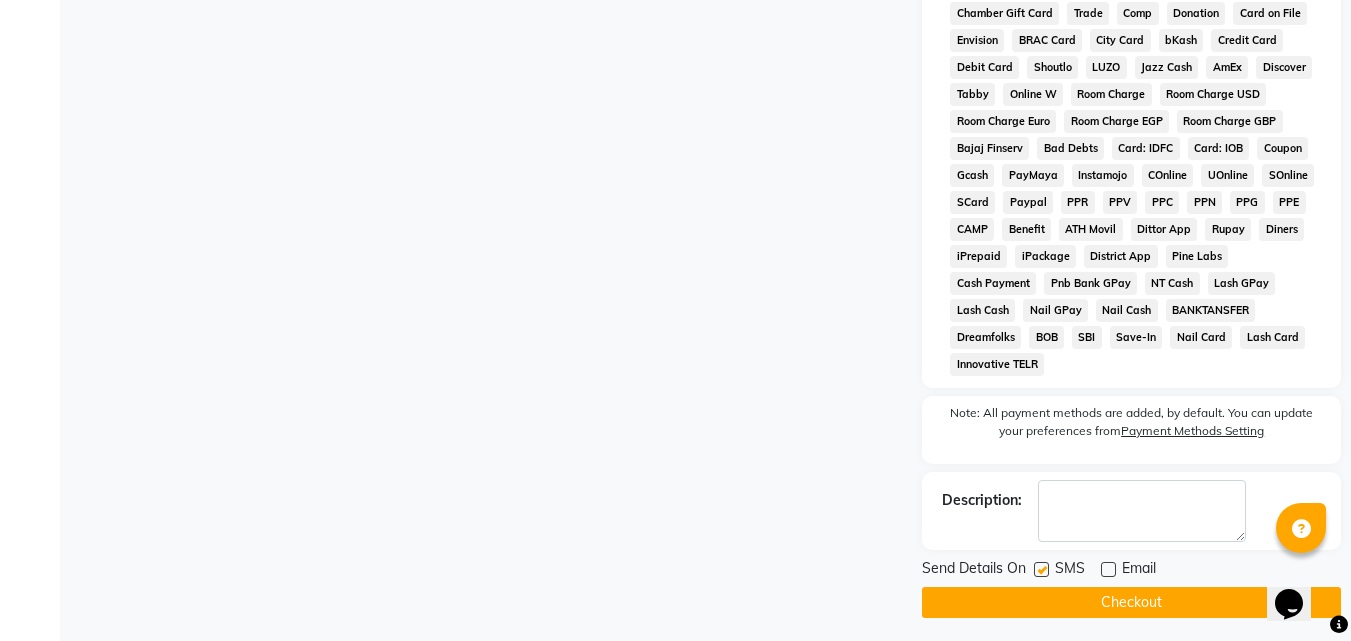 click on "Checkout" 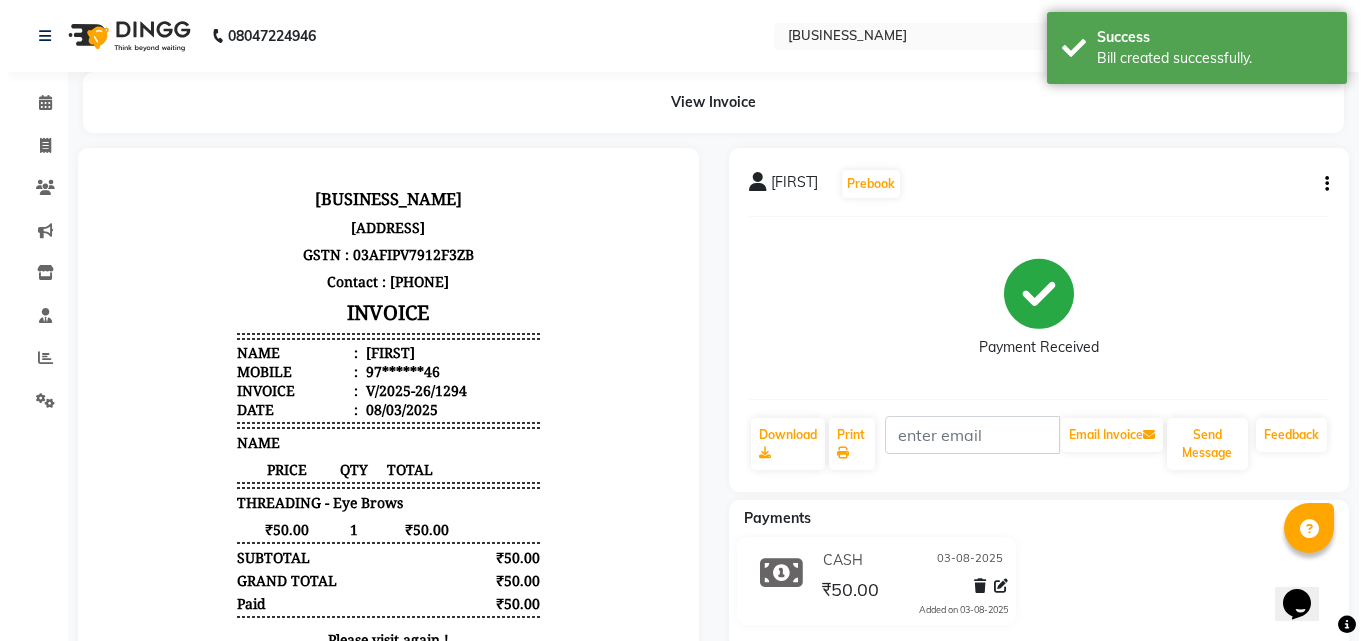 scroll, scrollTop: 0, scrollLeft: 0, axis: both 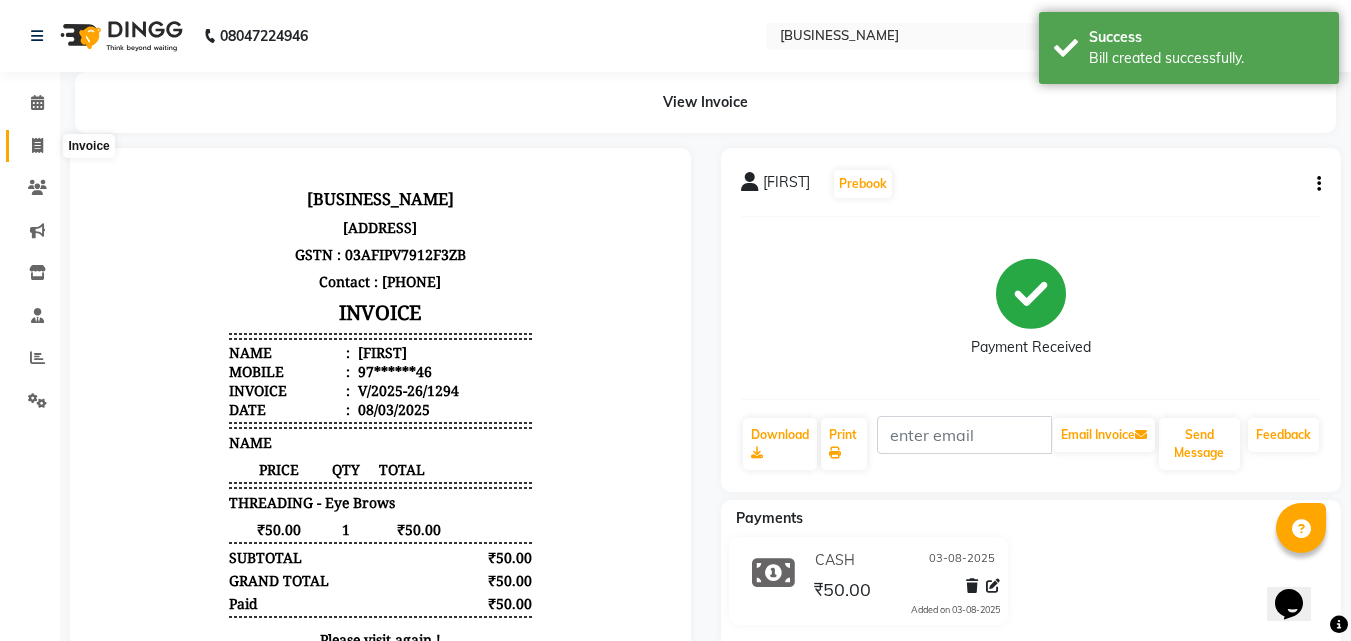 drag, startPoint x: 36, startPoint y: 148, endPoint x: 335, endPoint y: 66, distance: 310.0403 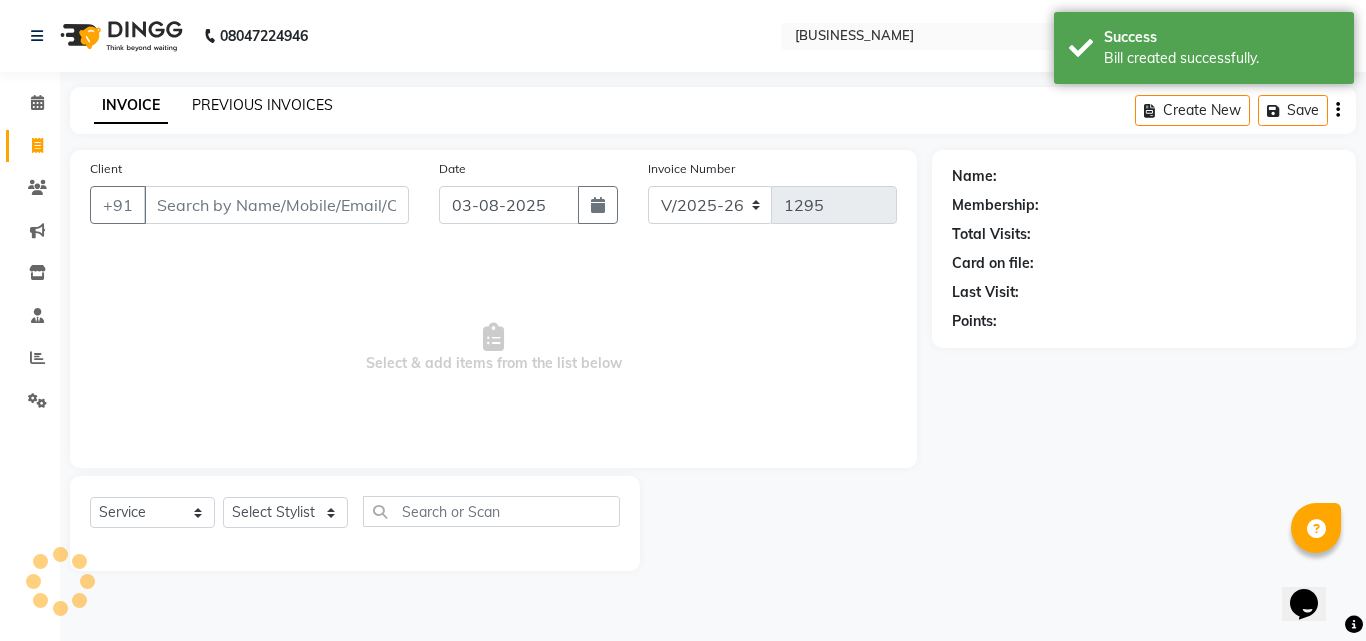 click on "PREVIOUS INVOICES" 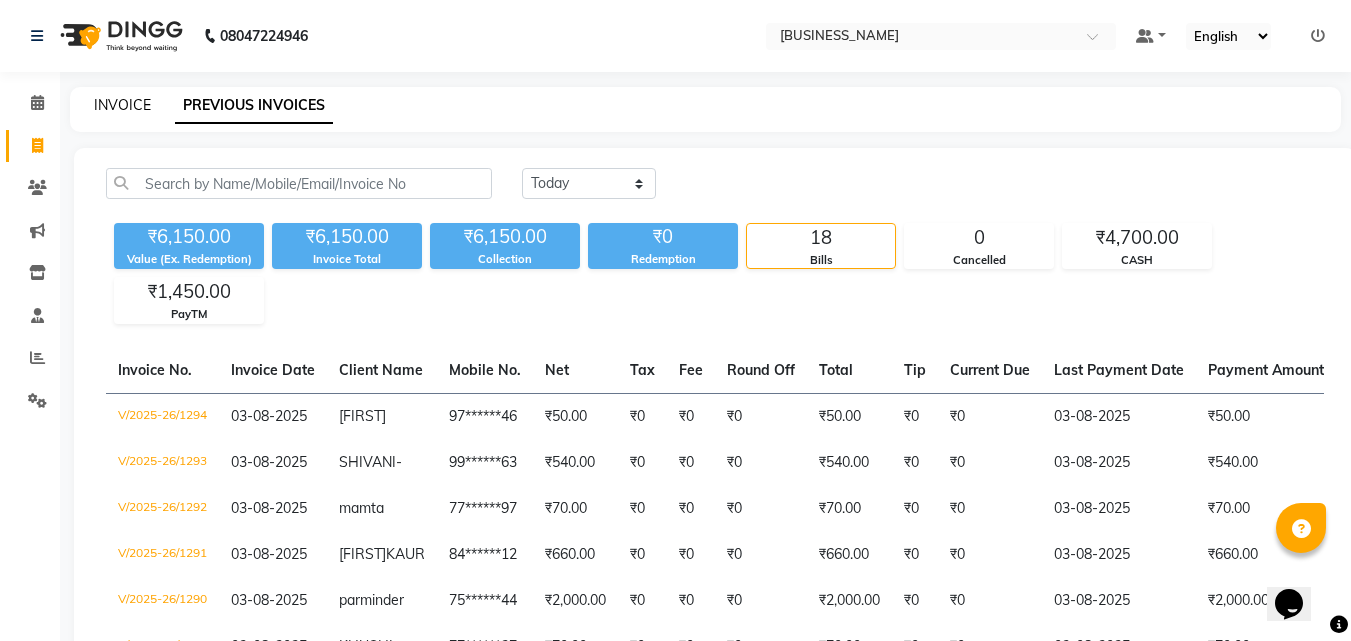 click on "INVOICE" 